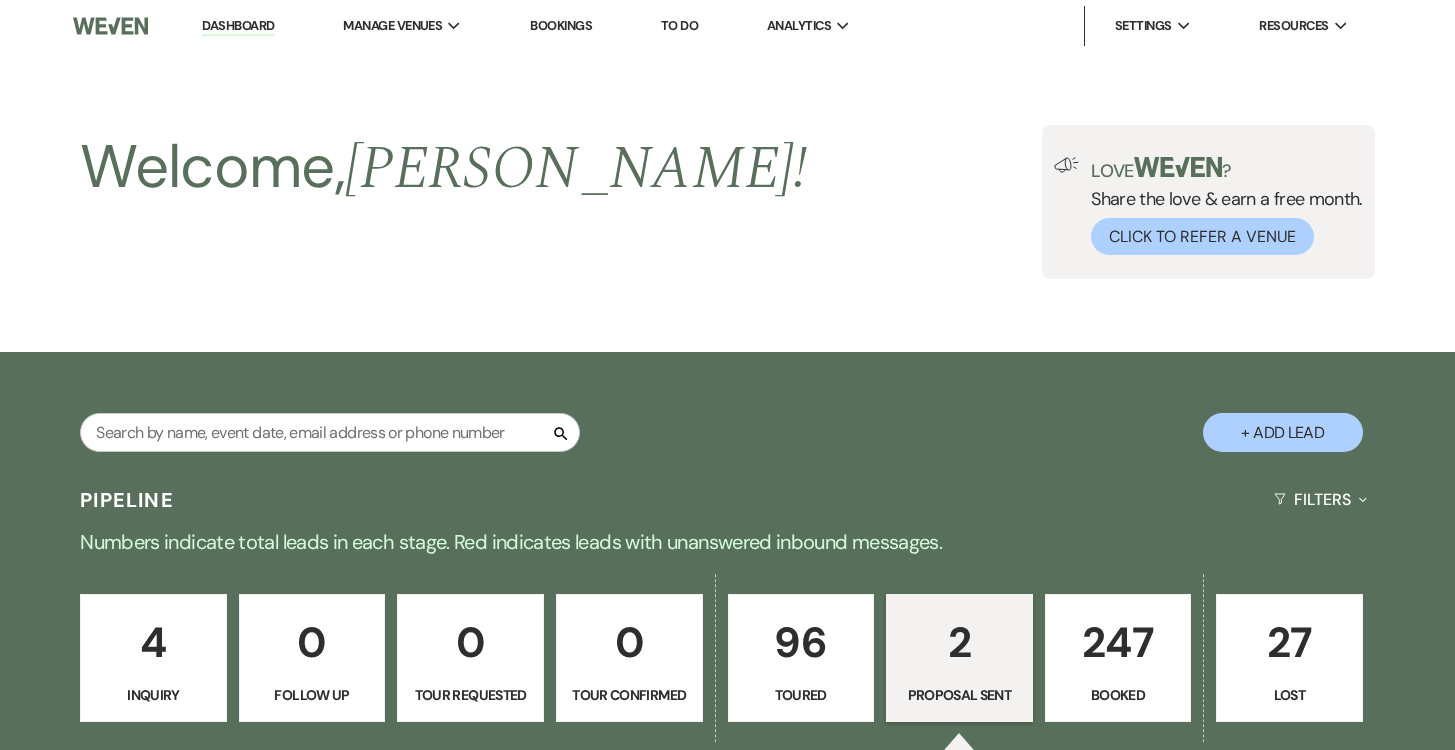 scroll, scrollTop: 303, scrollLeft: 0, axis: vertical 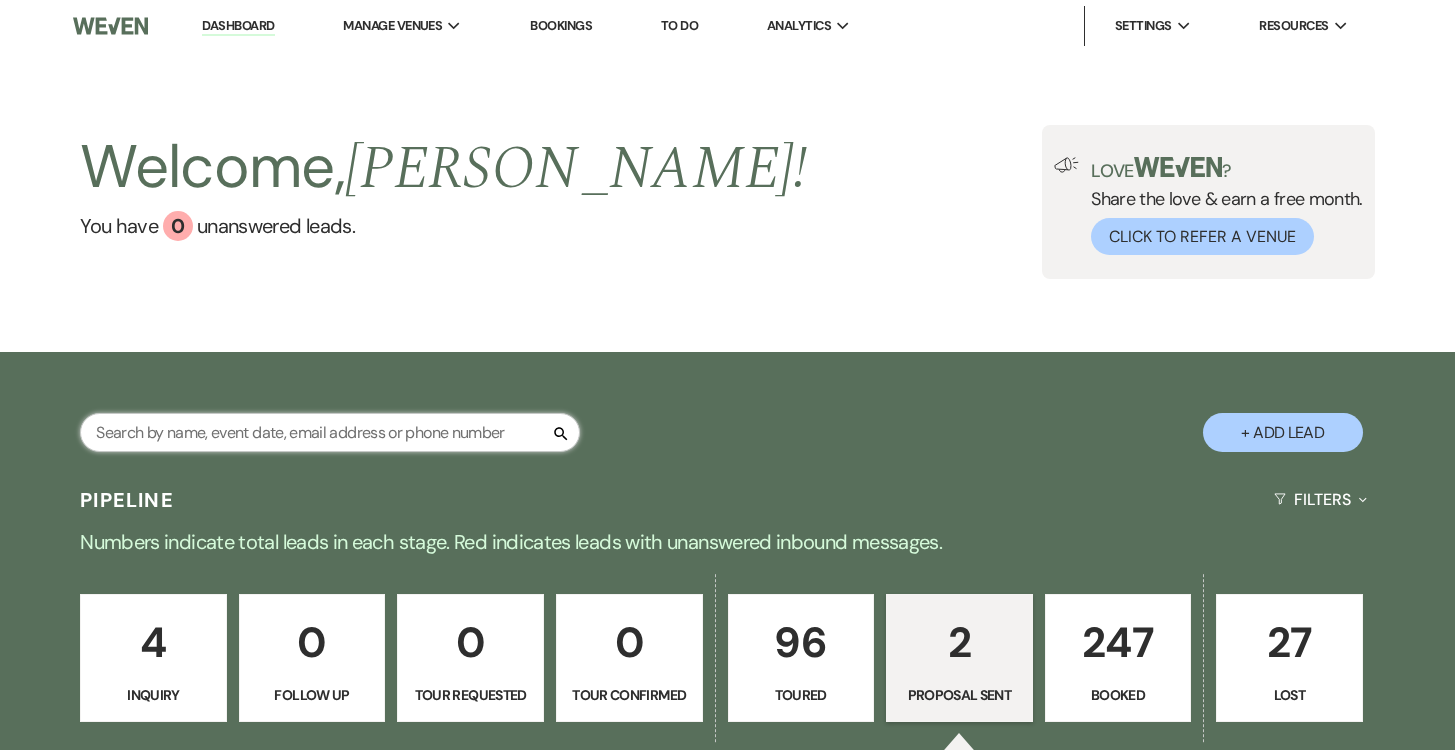 click at bounding box center (330, 432) 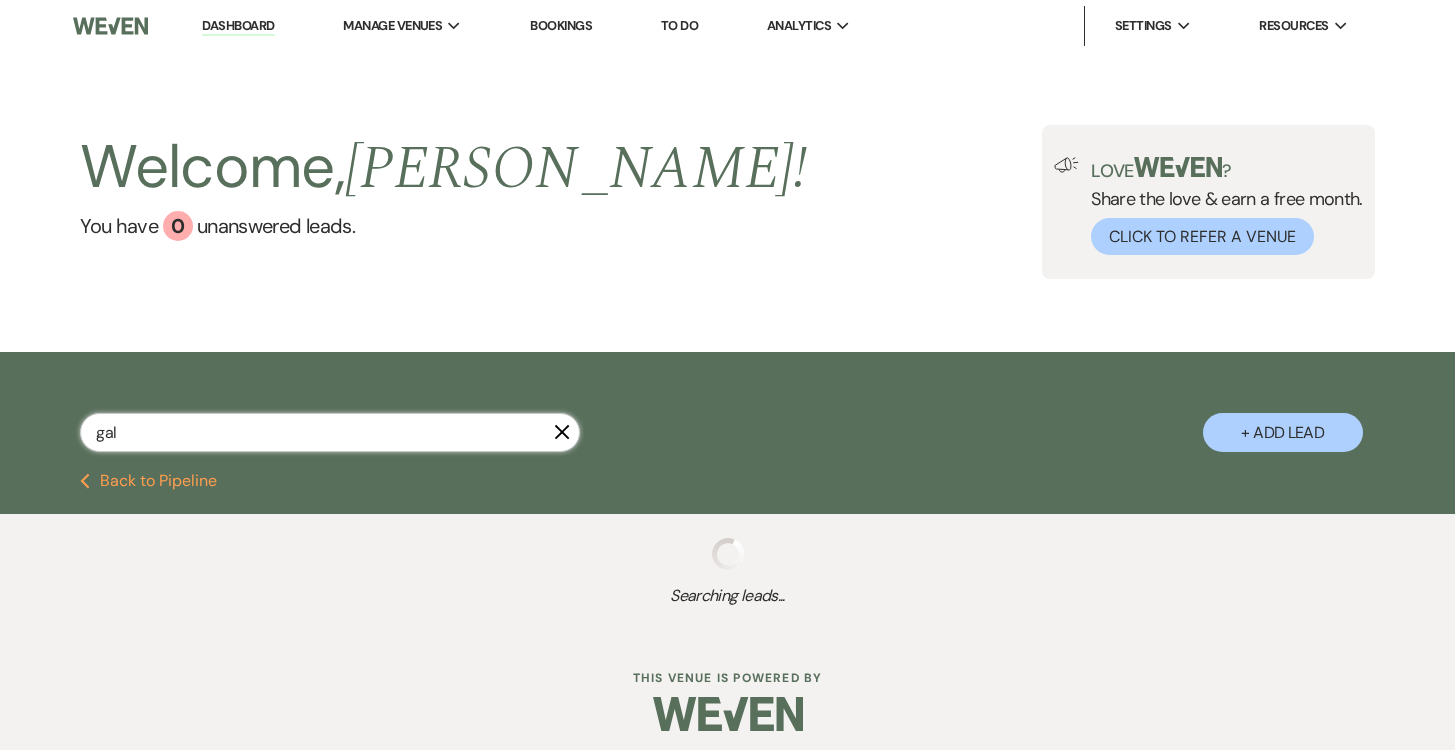 type on "gall" 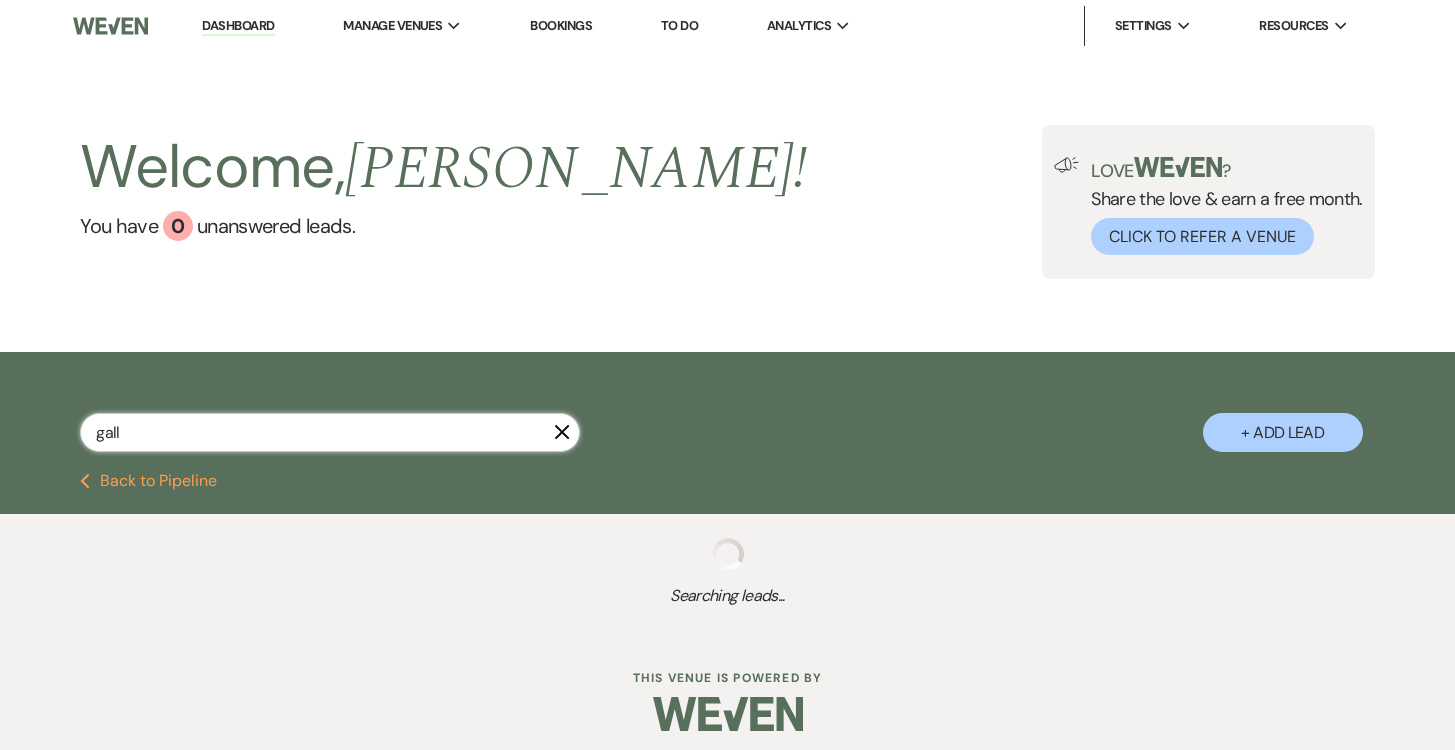 select on "8" 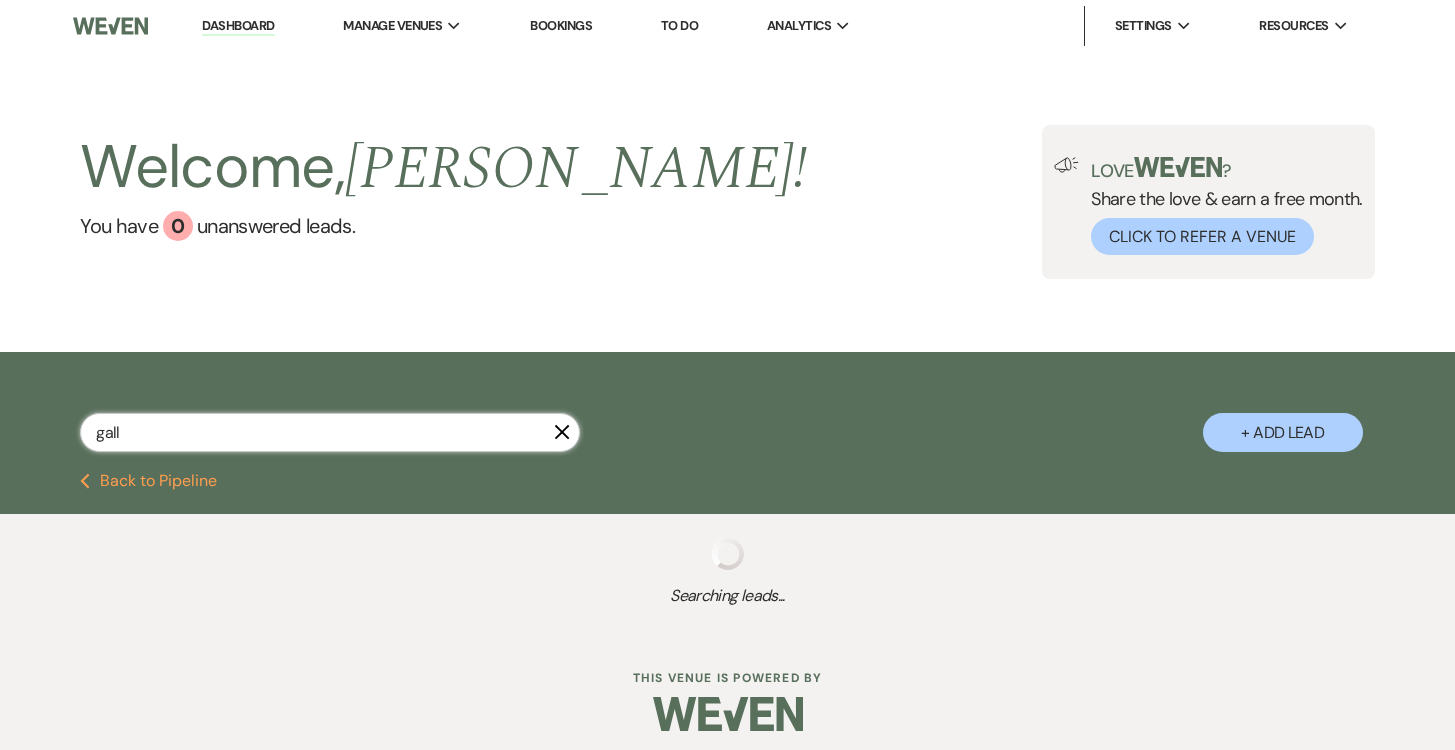 select on "4" 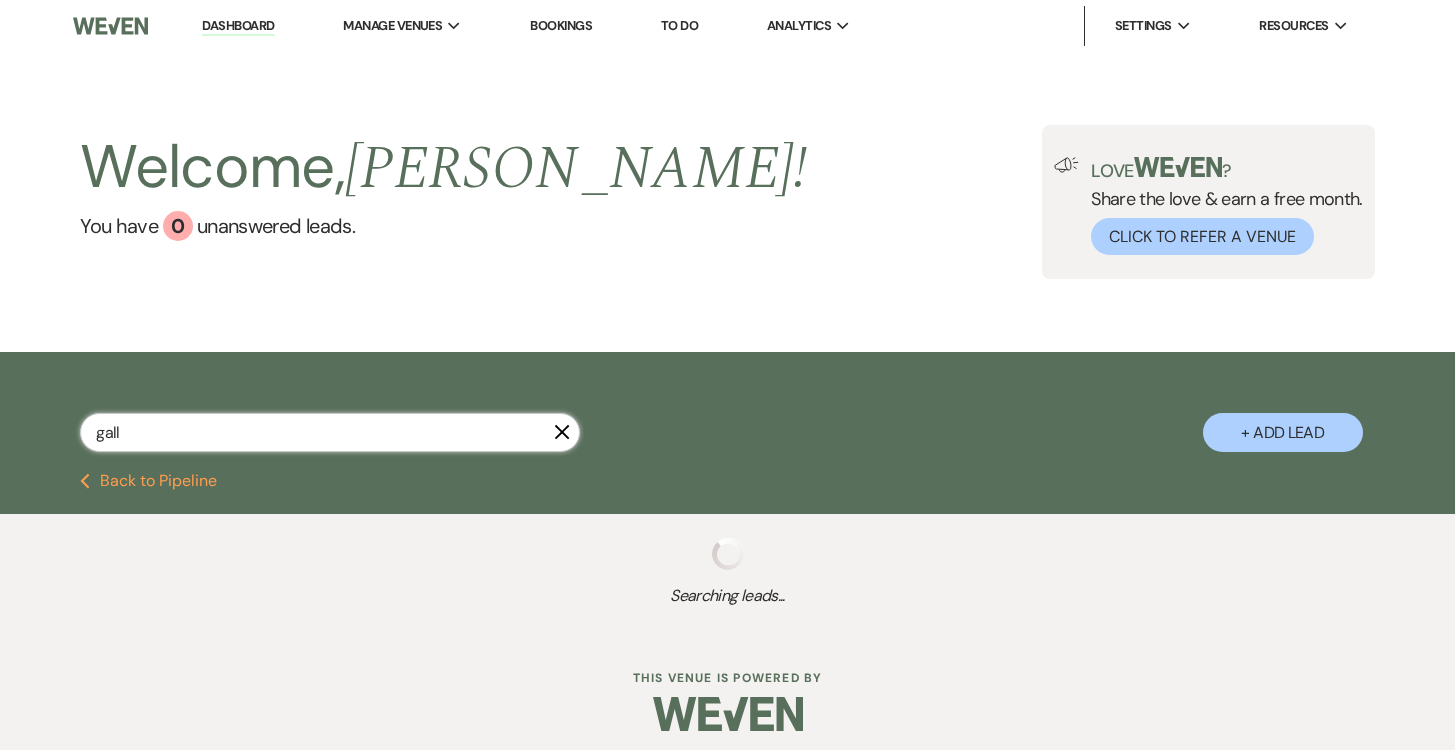 select on "6" 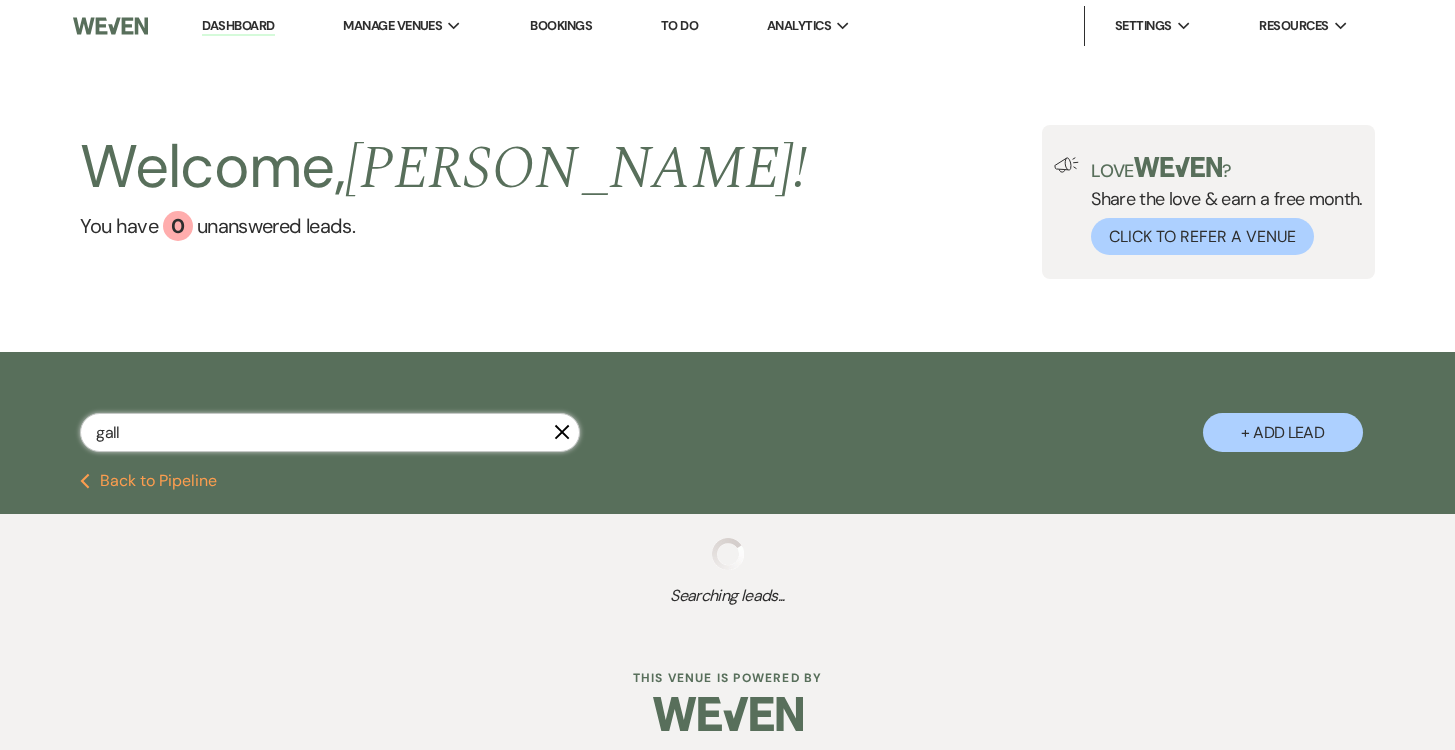 select on "5" 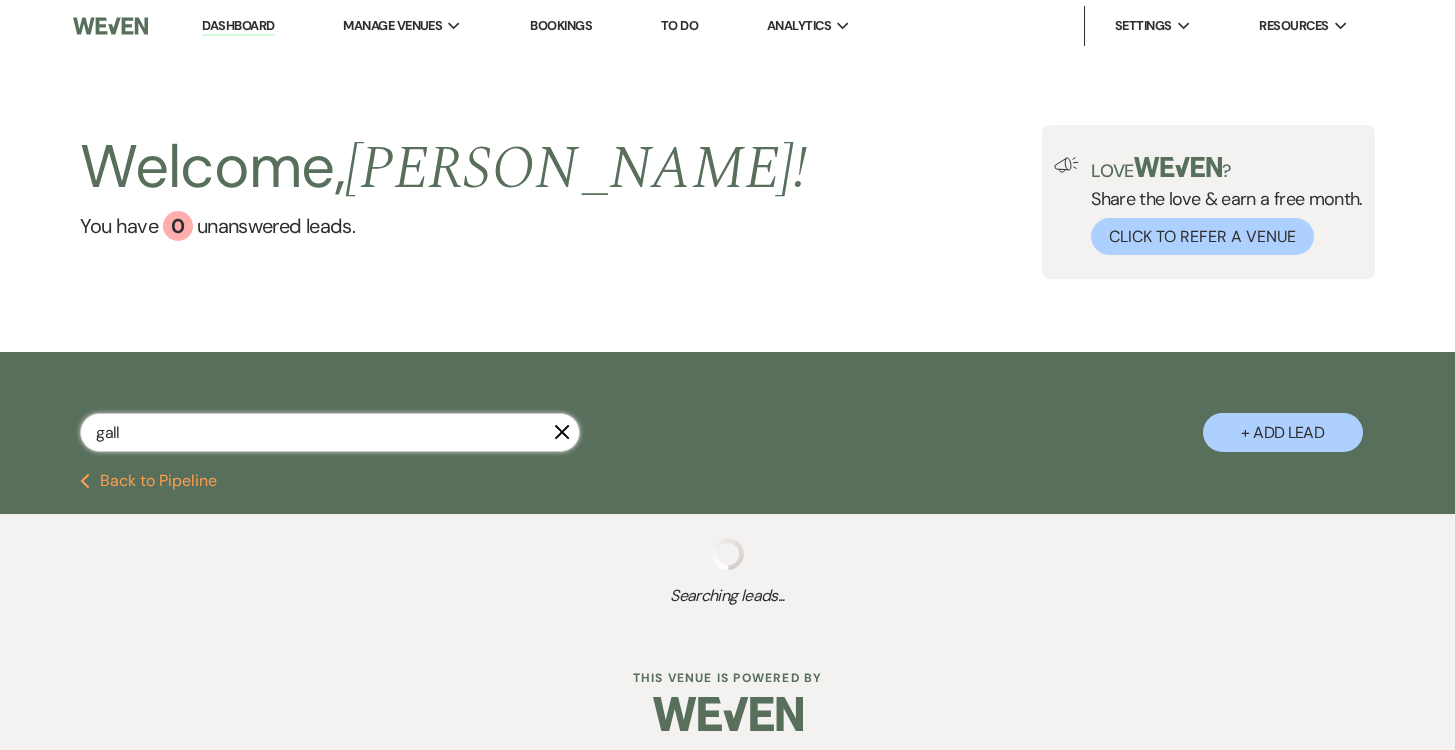 select on "8" 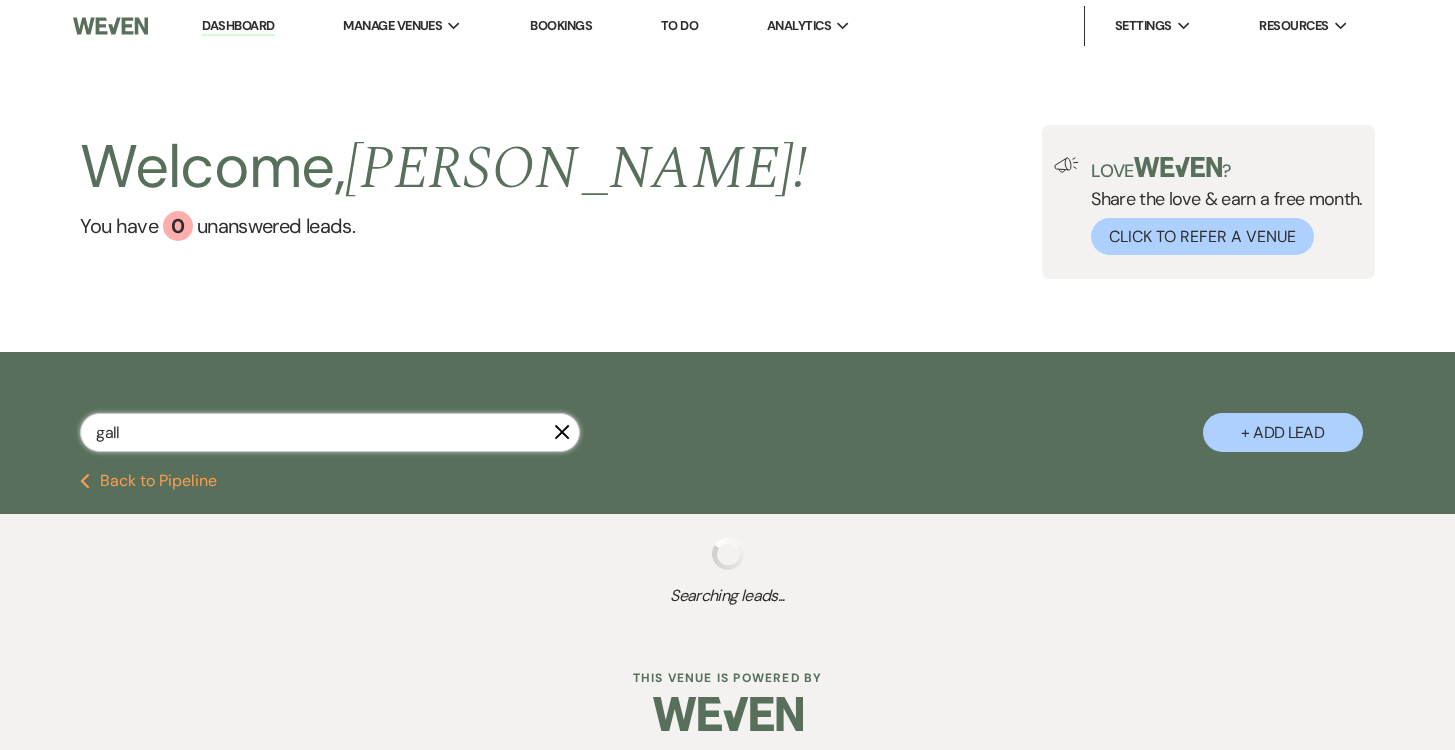select on "8" 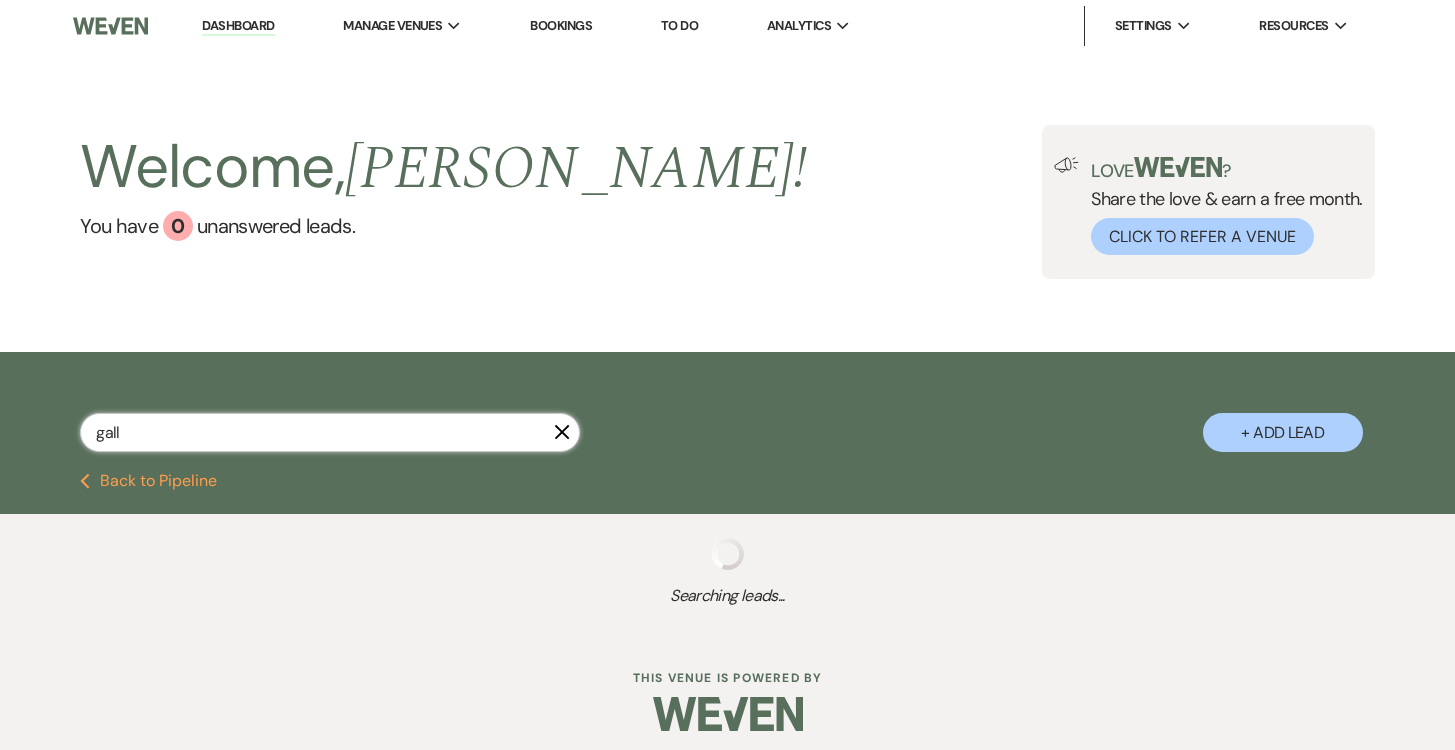 select on "5" 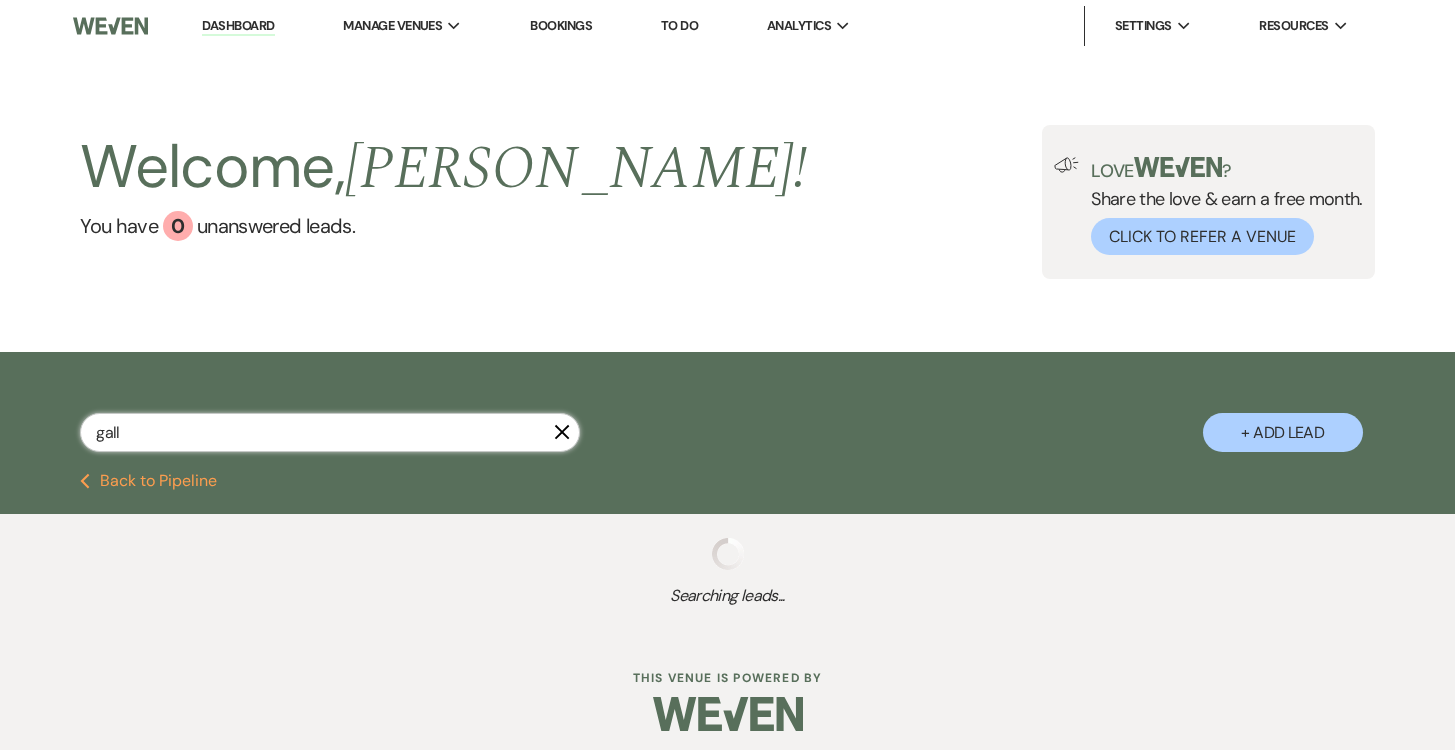 select on "5" 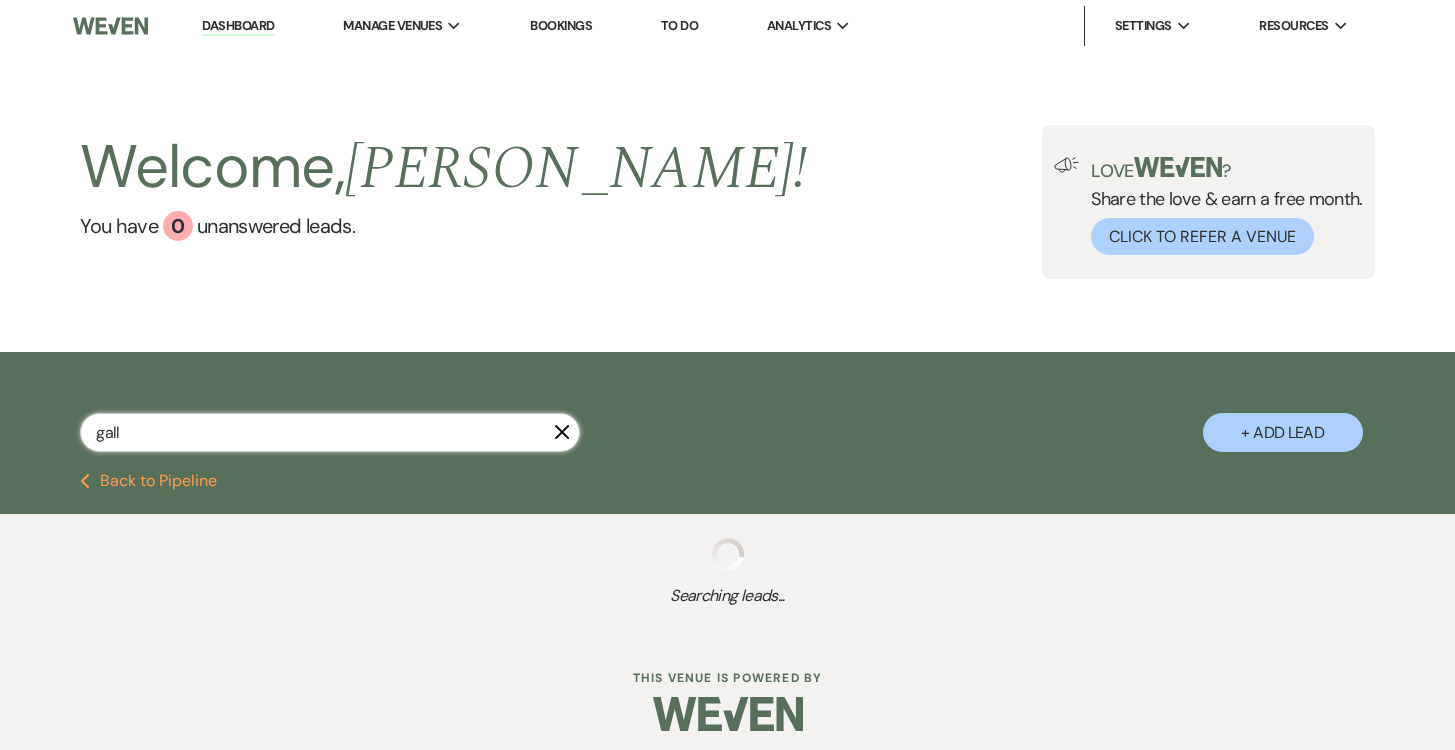 select on "8" 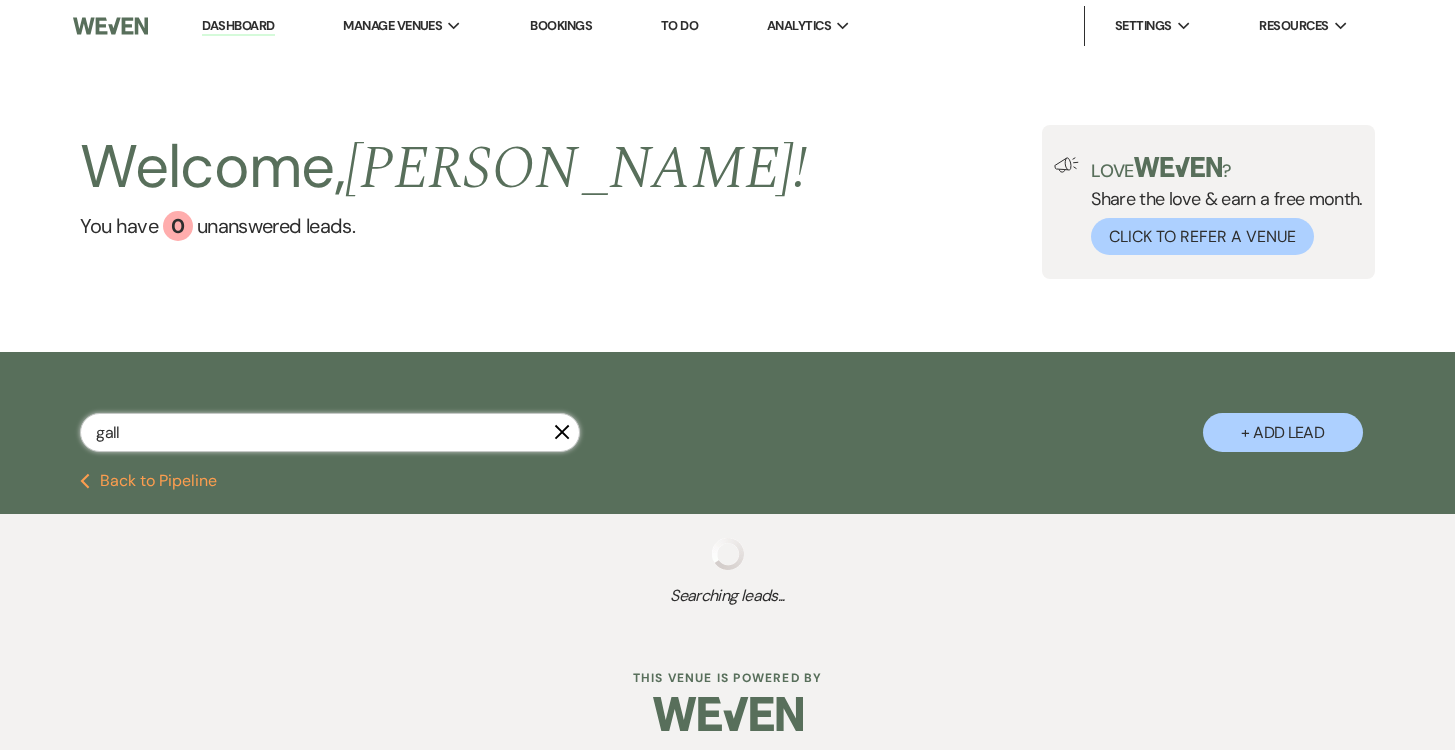 select on "7" 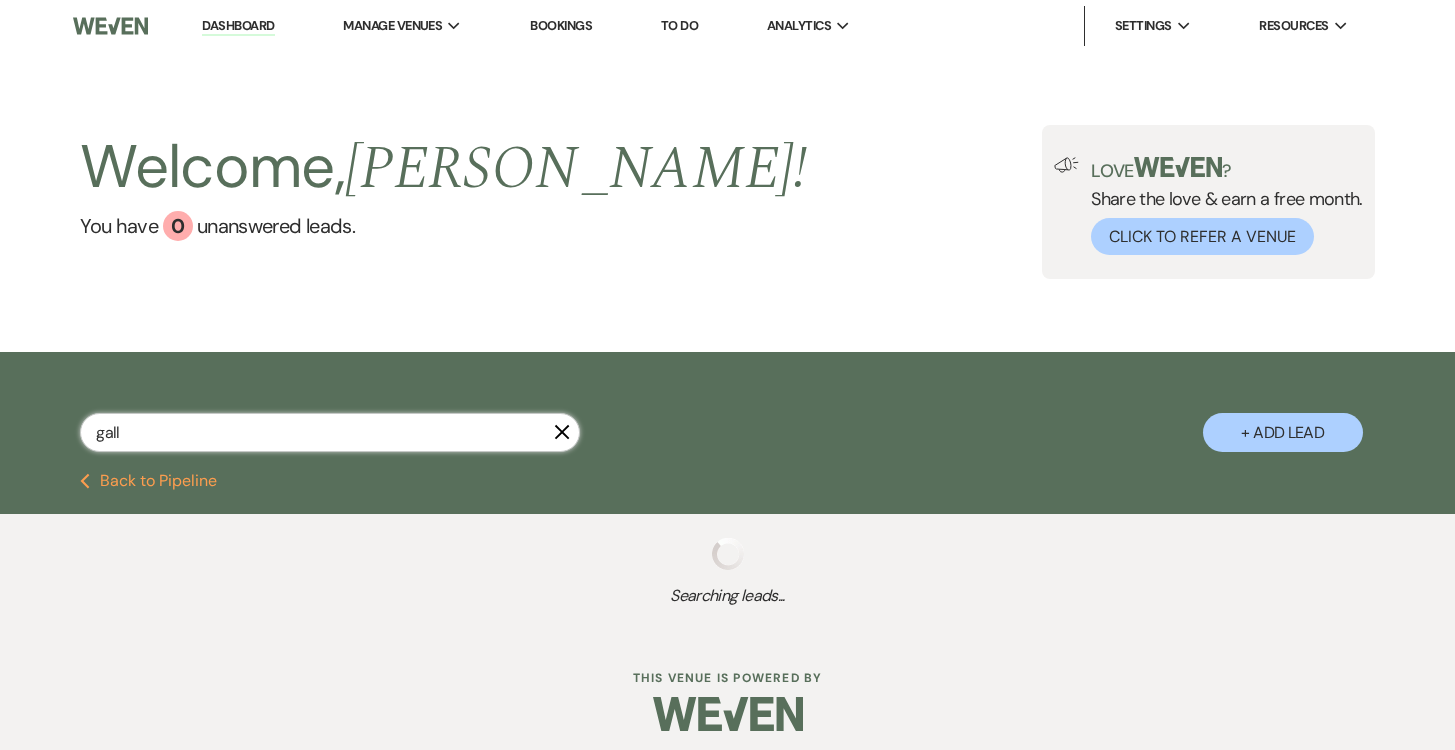 select on "5" 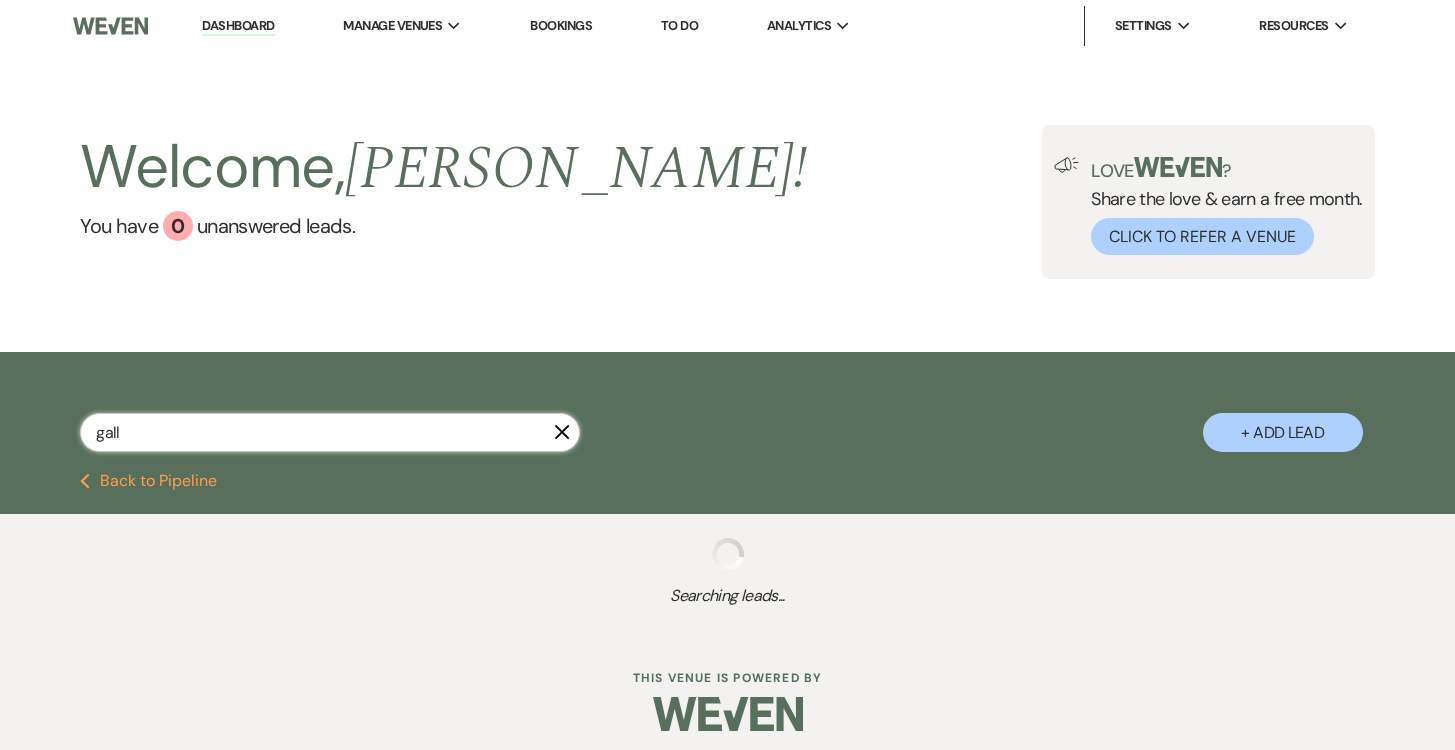 select on "5" 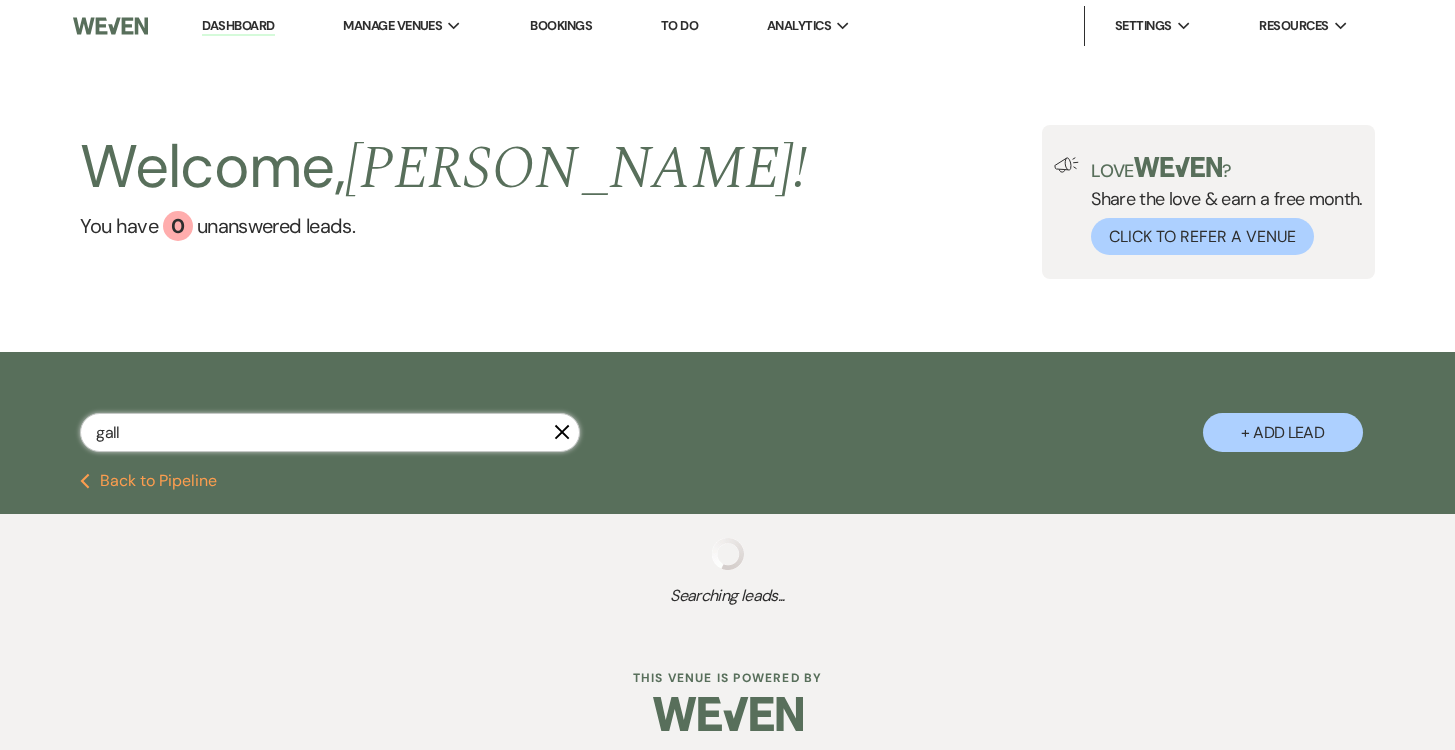 select on "5" 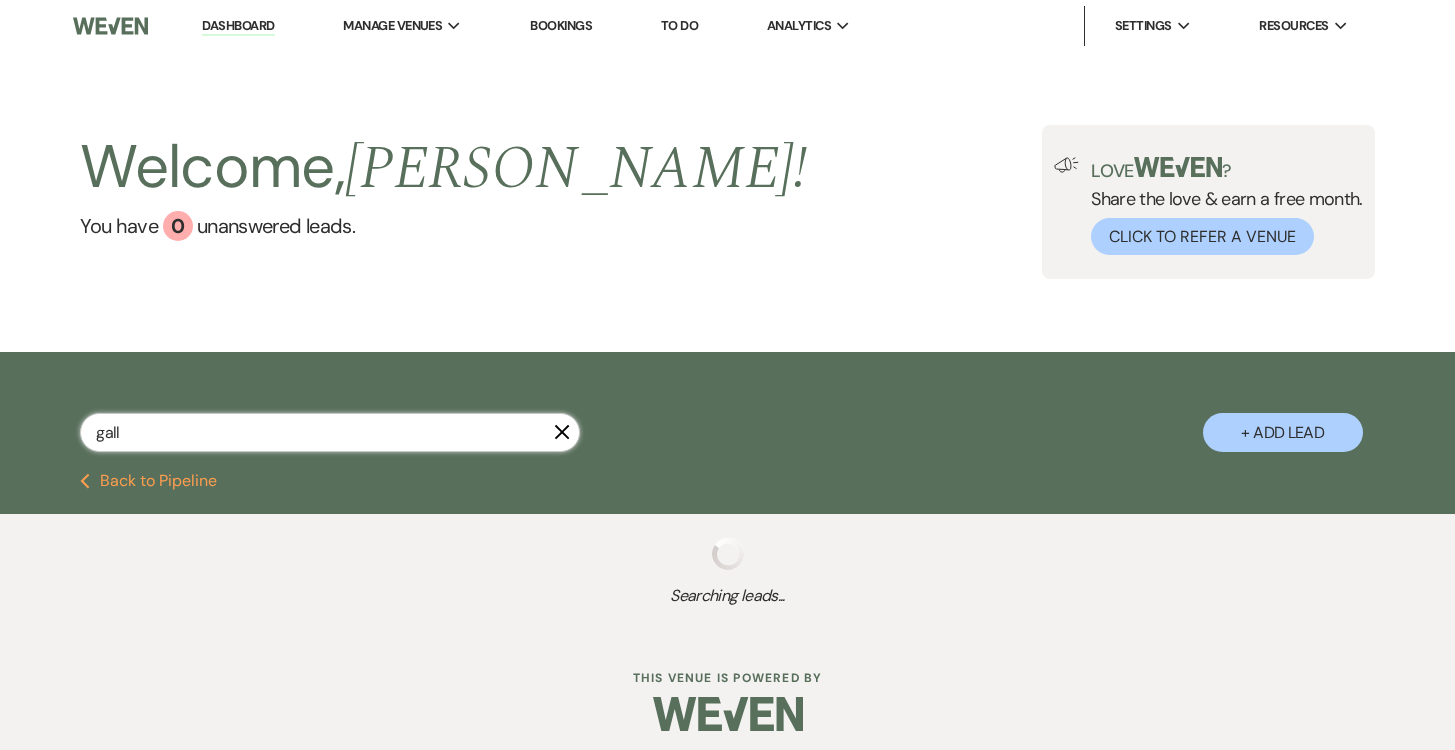 select on "8" 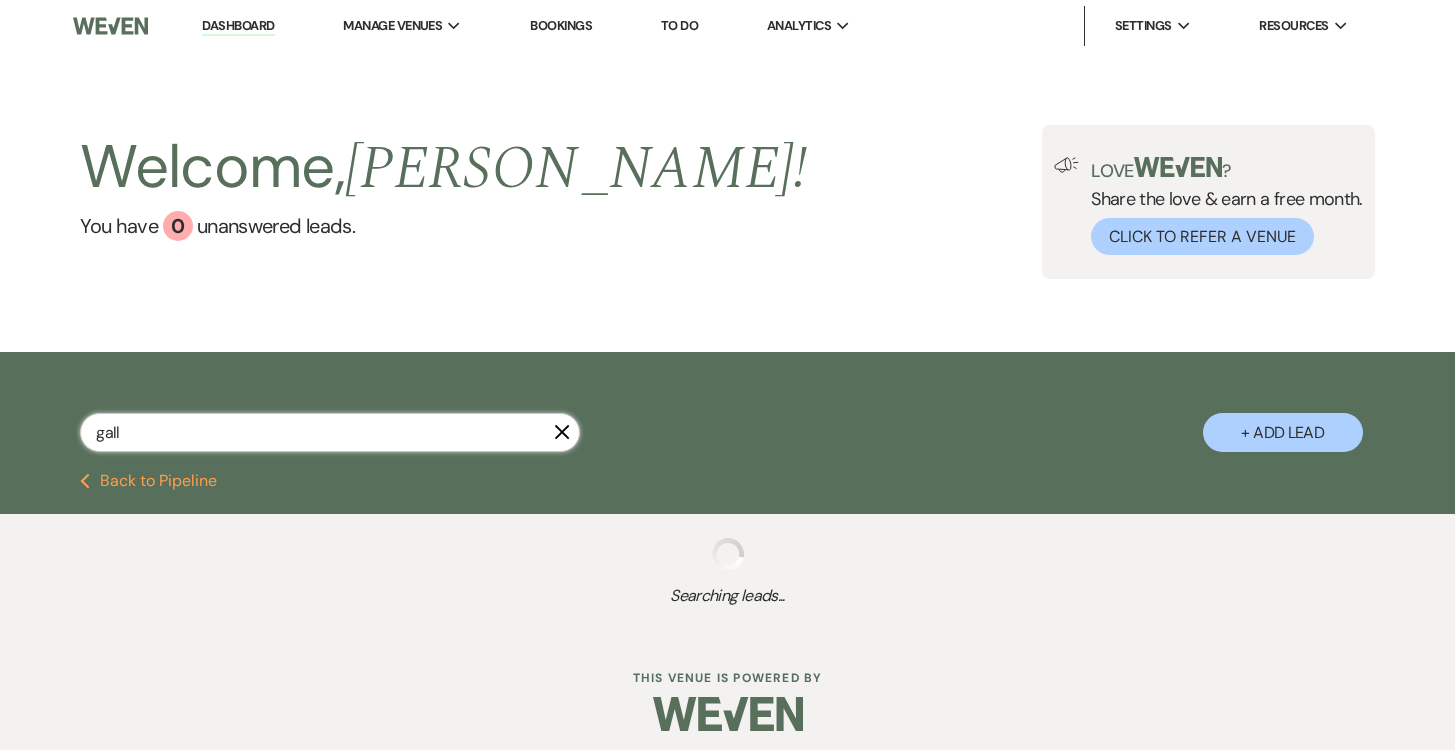 select on "3" 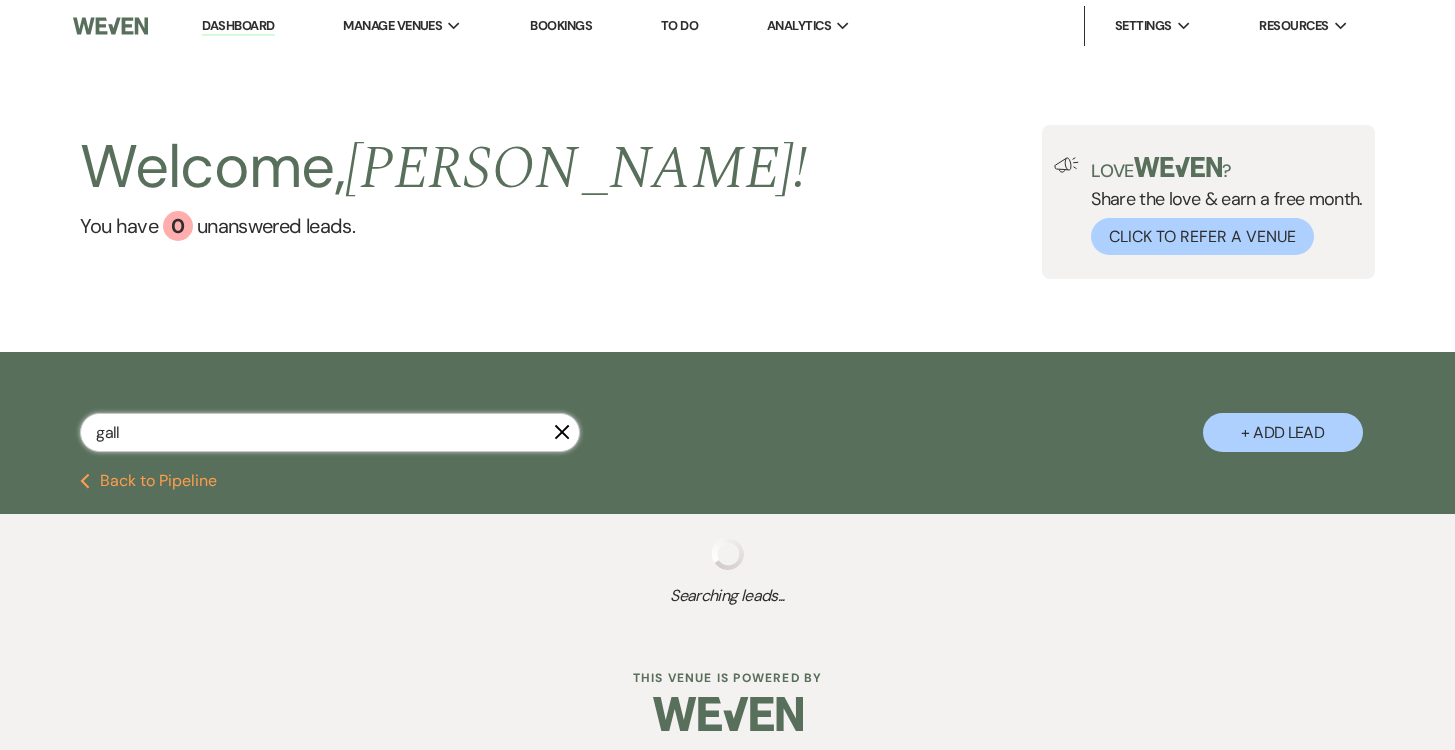 select on "8" 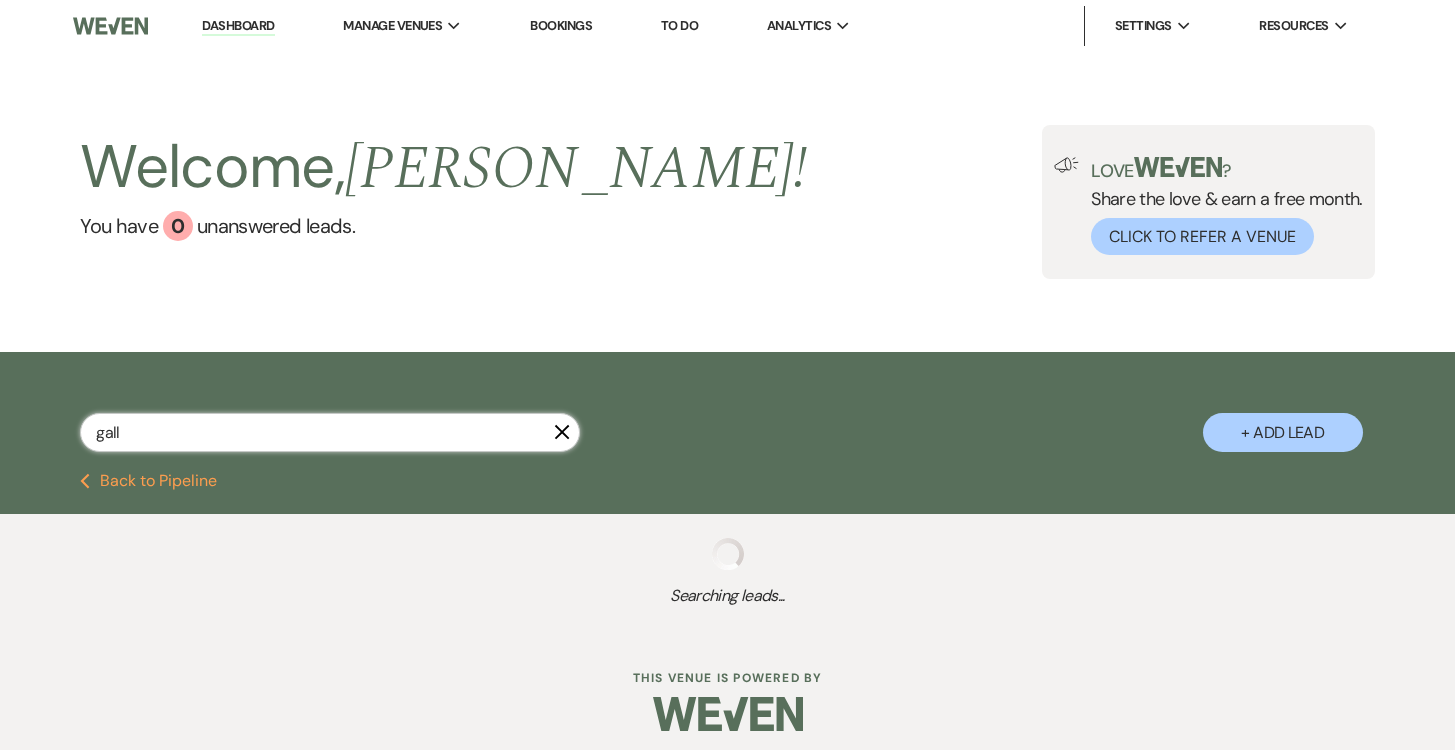 select on "1" 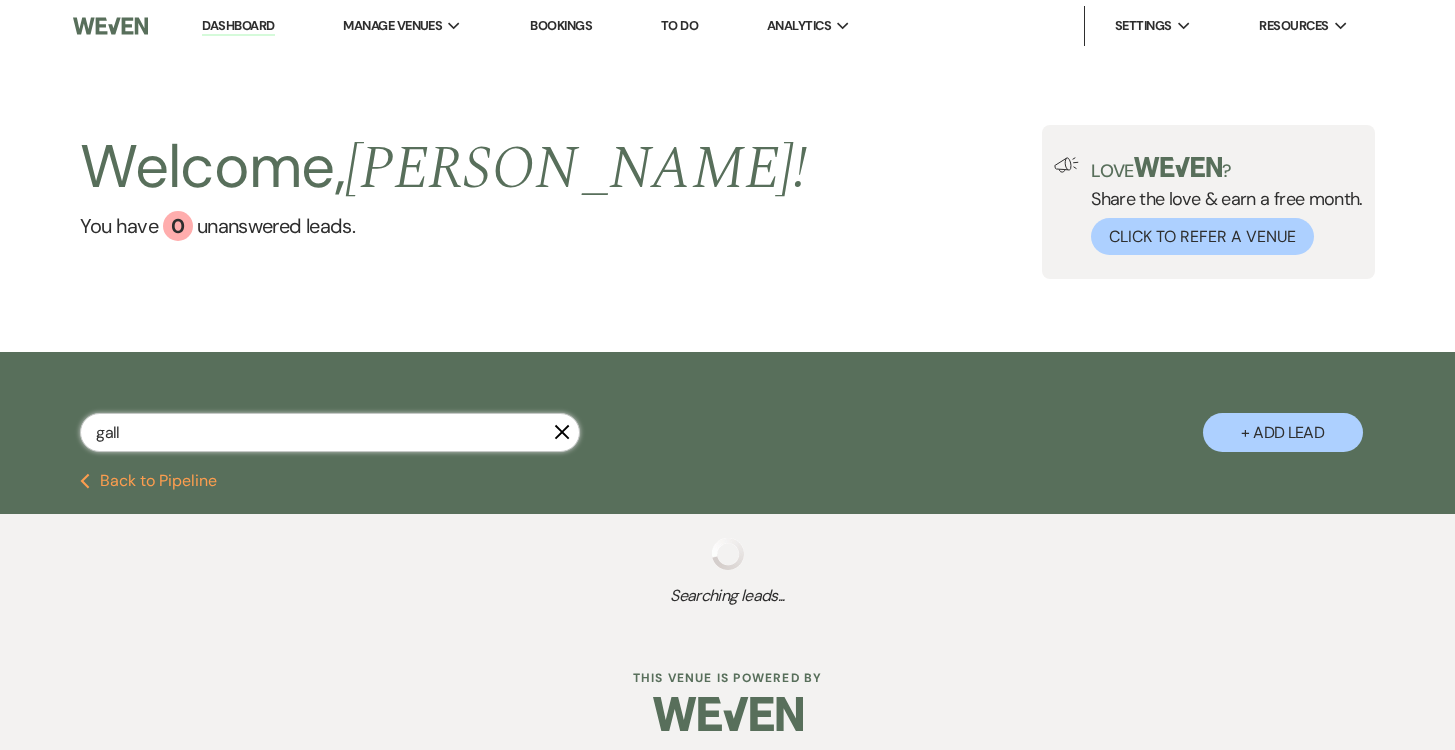 select on "8" 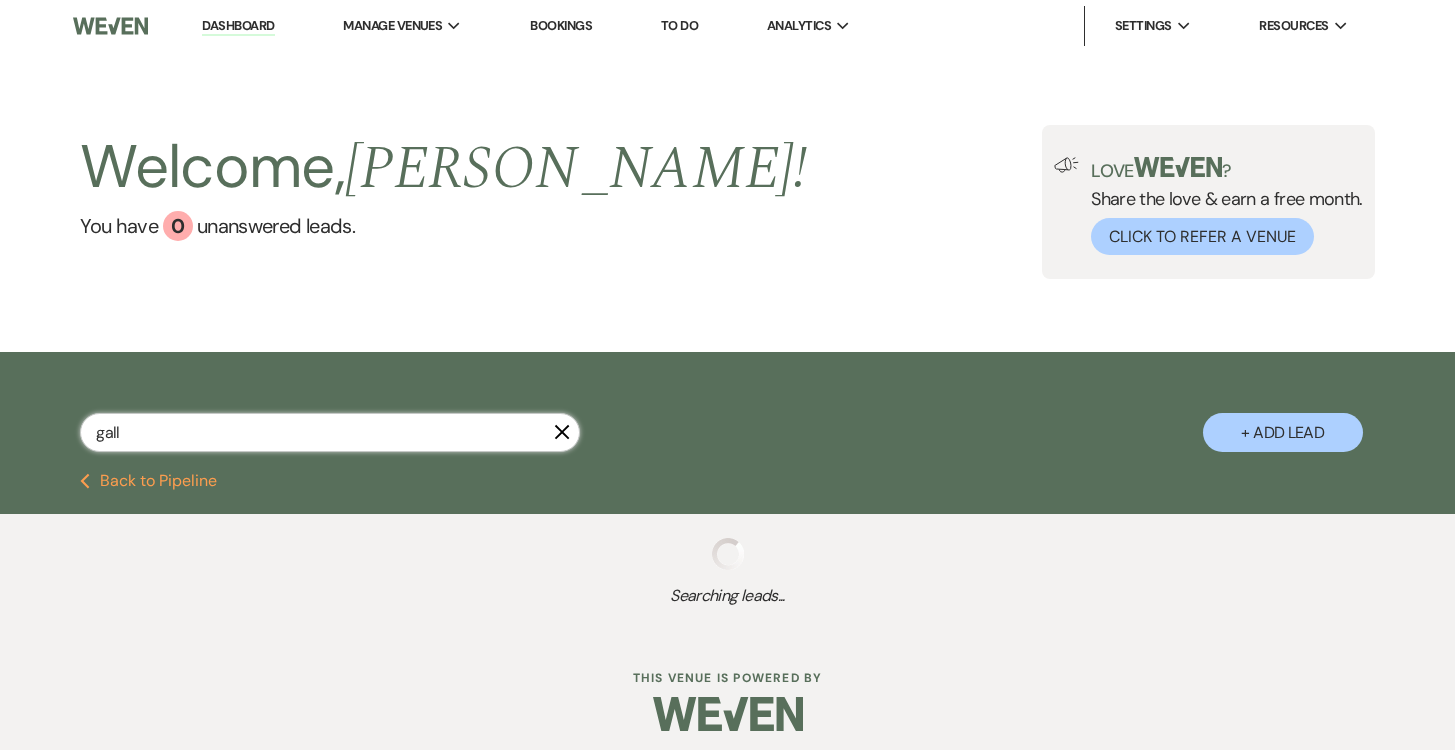 select on "1" 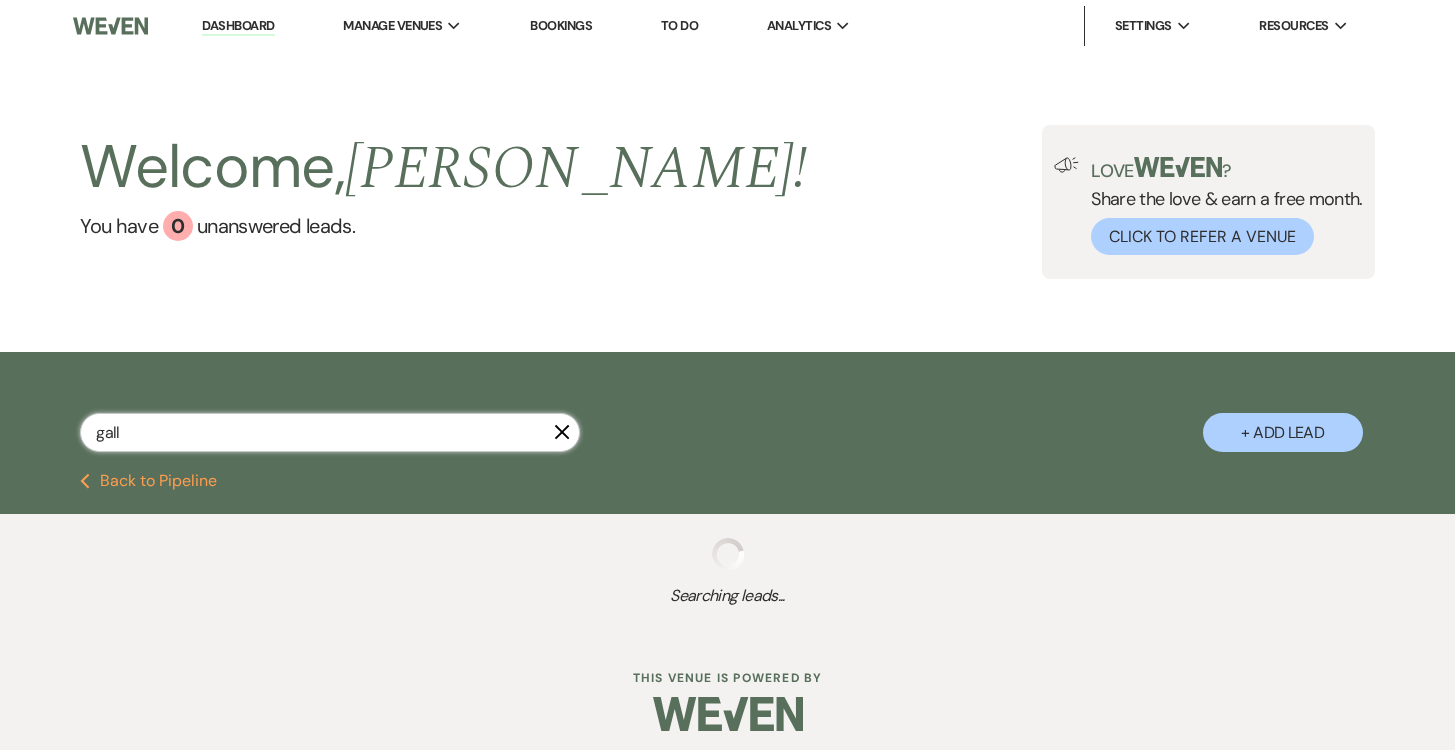 select on "6" 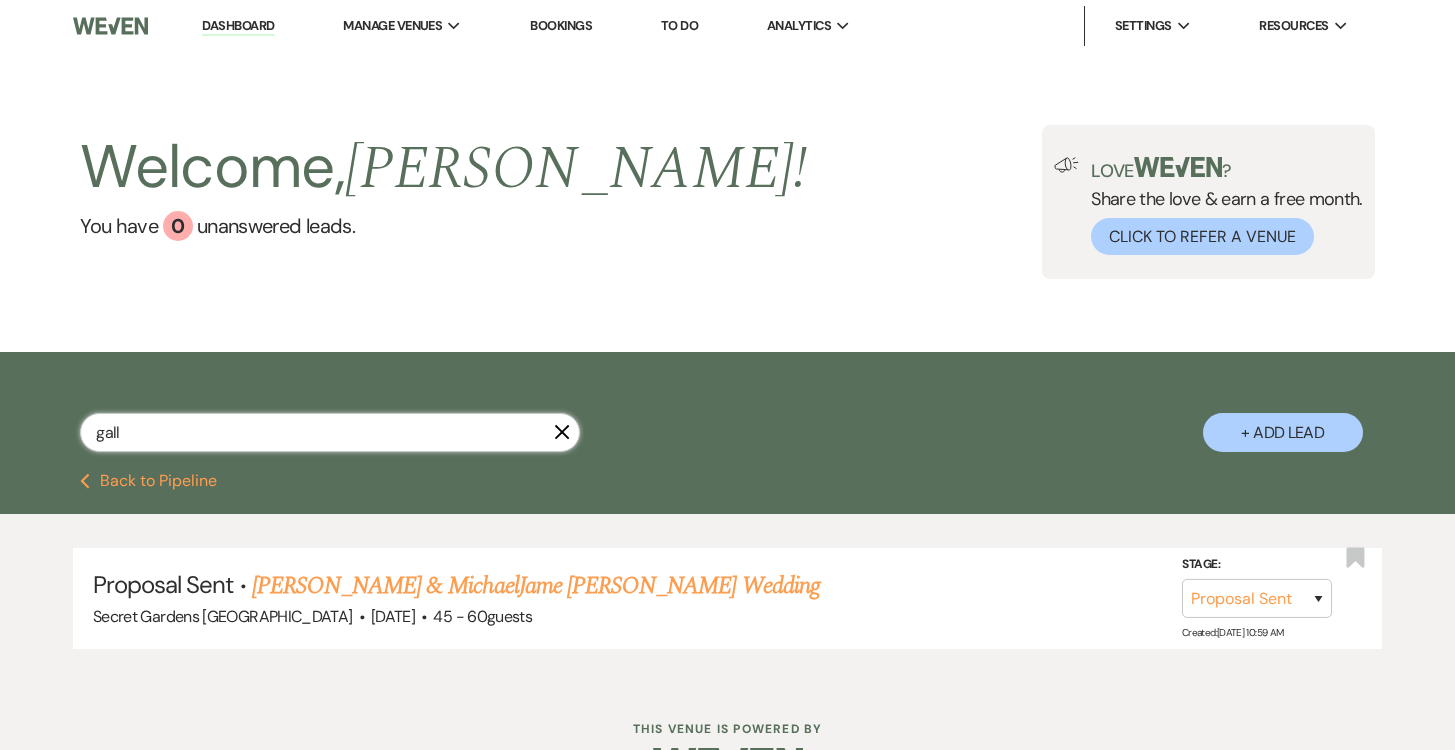 click on "gall" at bounding box center (330, 432) 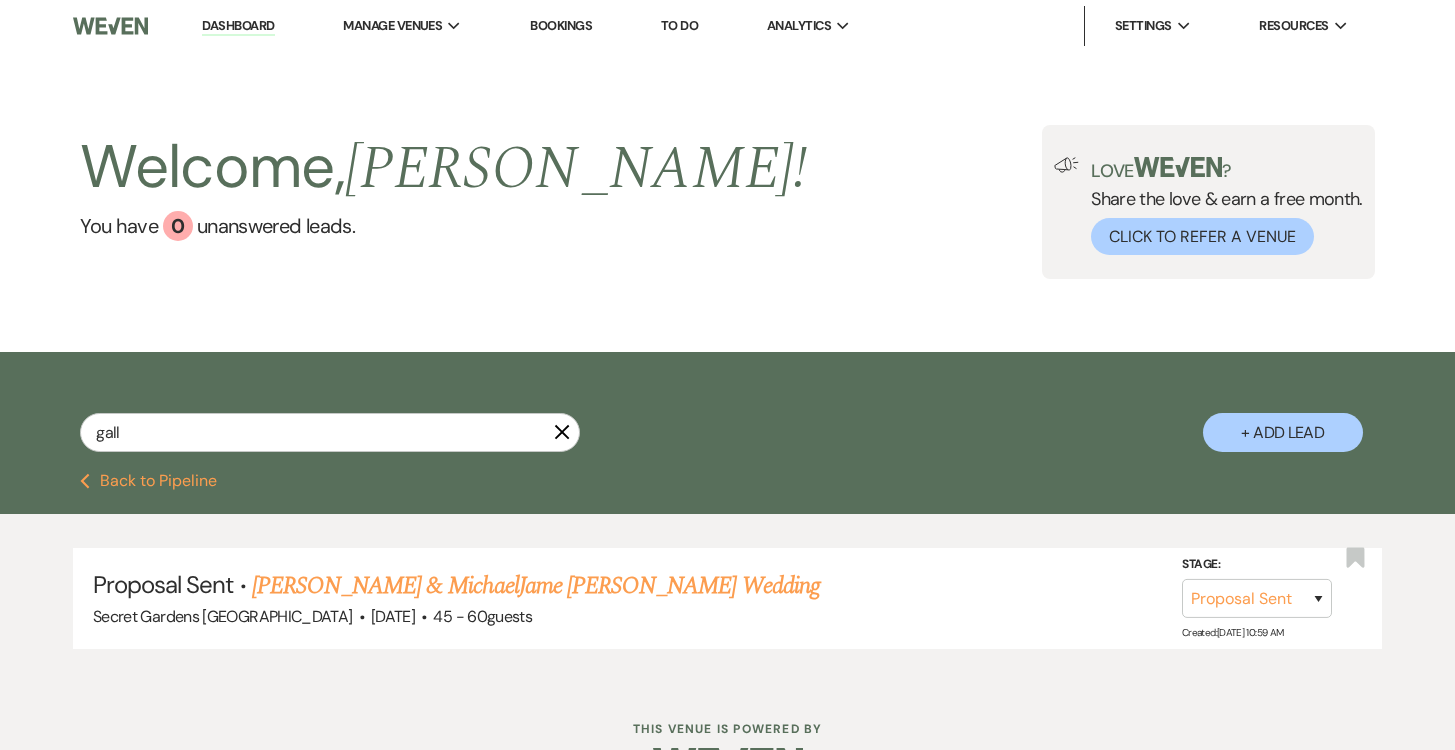 click 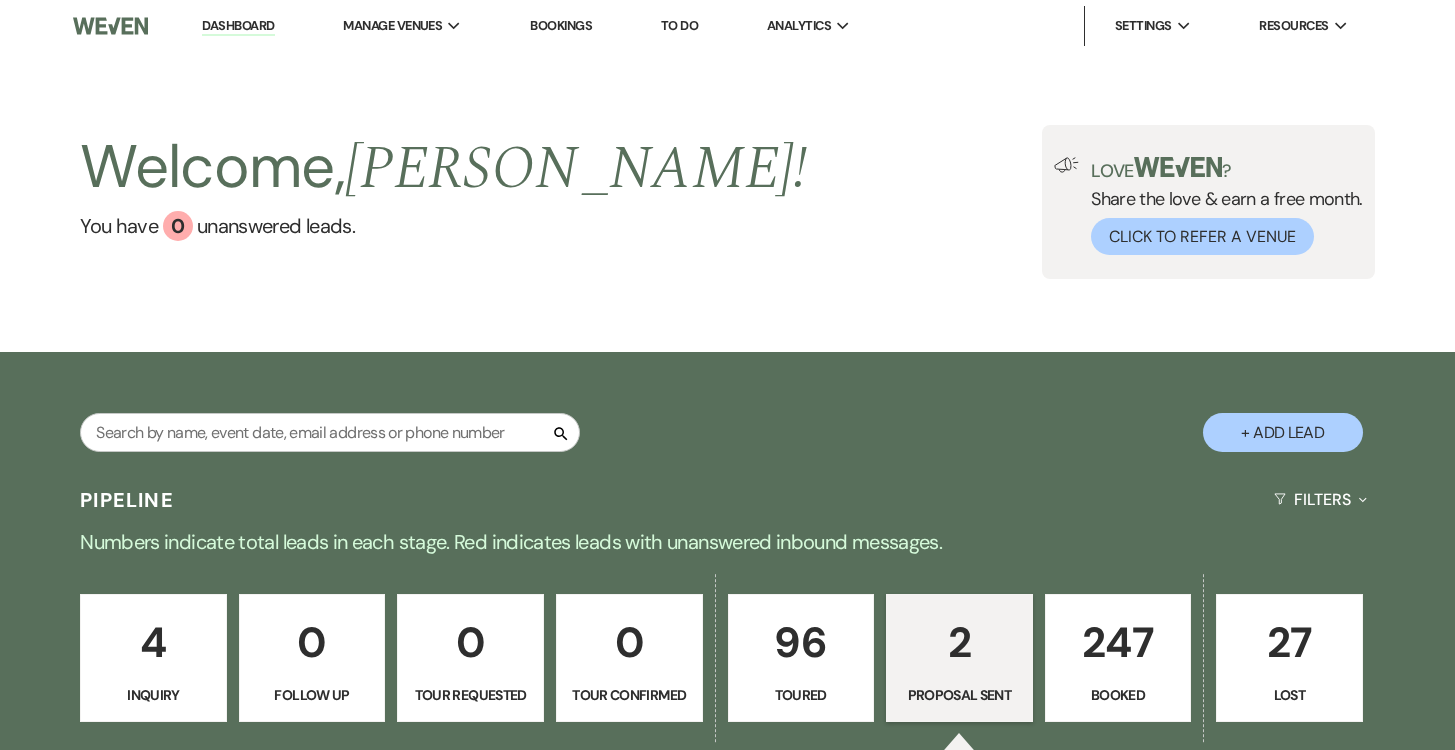 scroll, scrollTop: 0, scrollLeft: 0, axis: both 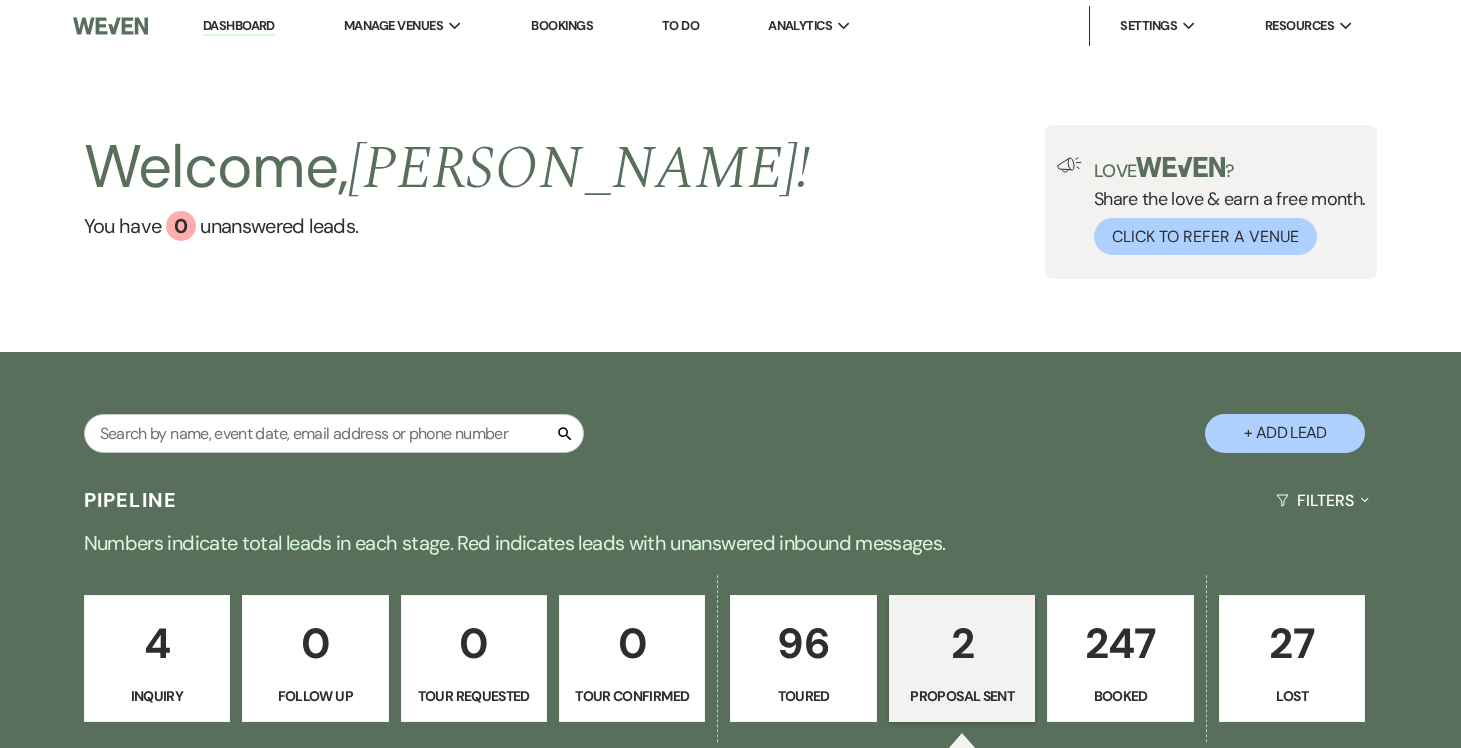 drag, startPoint x: 1266, startPoint y: 432, endPoint x: 1255, endPoint y: 430, distance: 11.18034 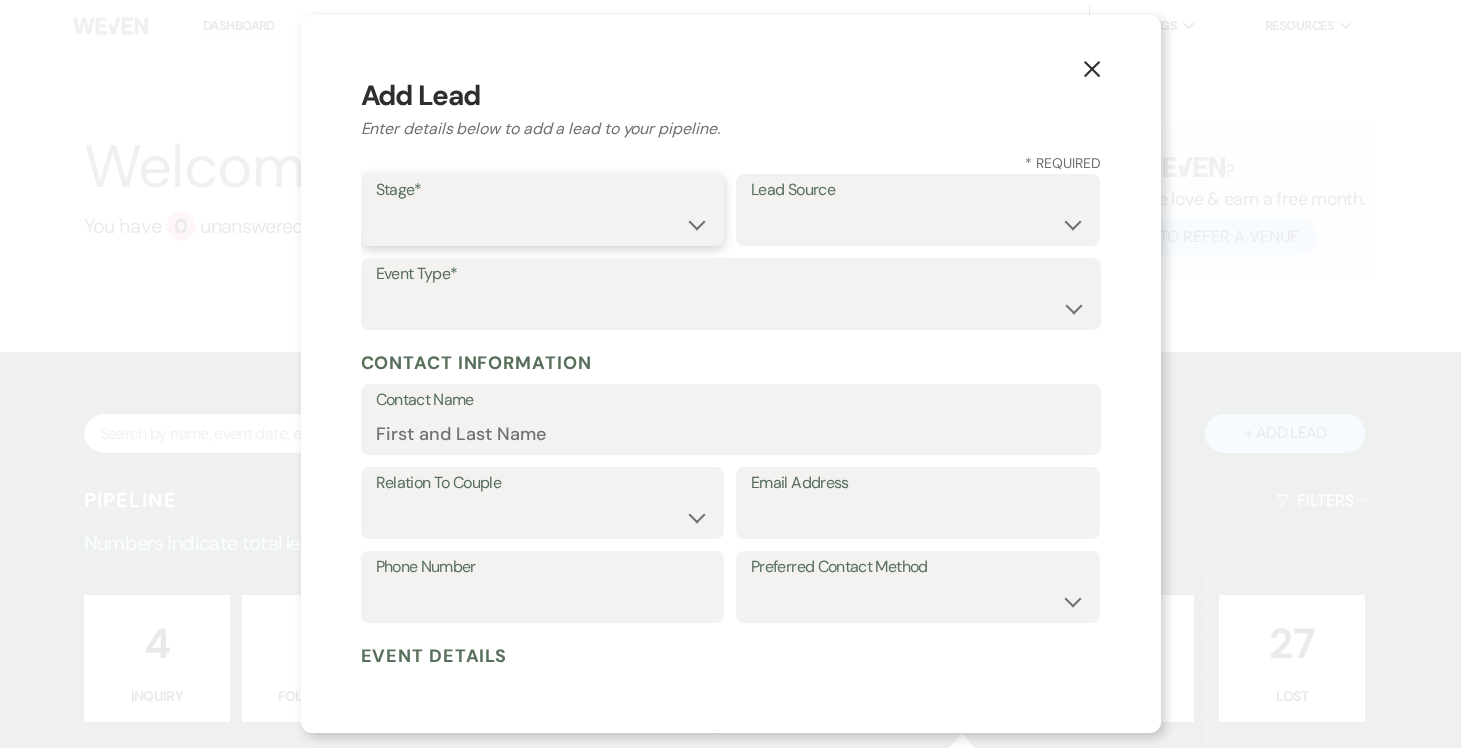click on "Inquiry Follow Up Tour Requested Tour Confirmed Toured Proposal Sent Booked Lost" at bounding box center (543, 224) 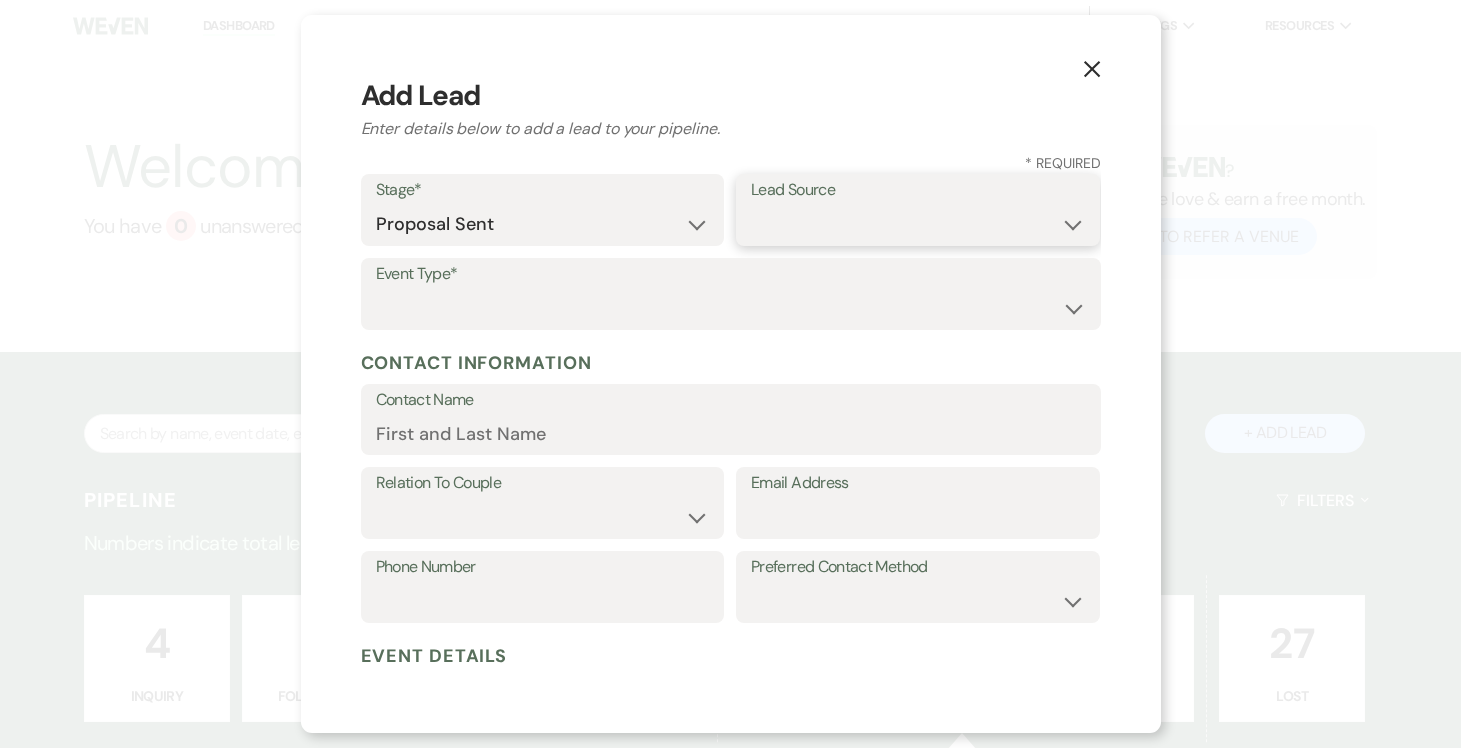 click on "Weven Venue Website Instagram Facebook Pinterest Google The Knot Wedding Wire Here Comes the Guide Wedding Spot Eventective Zola The Venue Report PartySlate VRBO / Homeaway Airbnb Wedding Show TikTok X / Twitter Phone Call Walk-in Vendor Referral Advertising Personal Referral Local Referral Other" at bounding box center [918, 224] 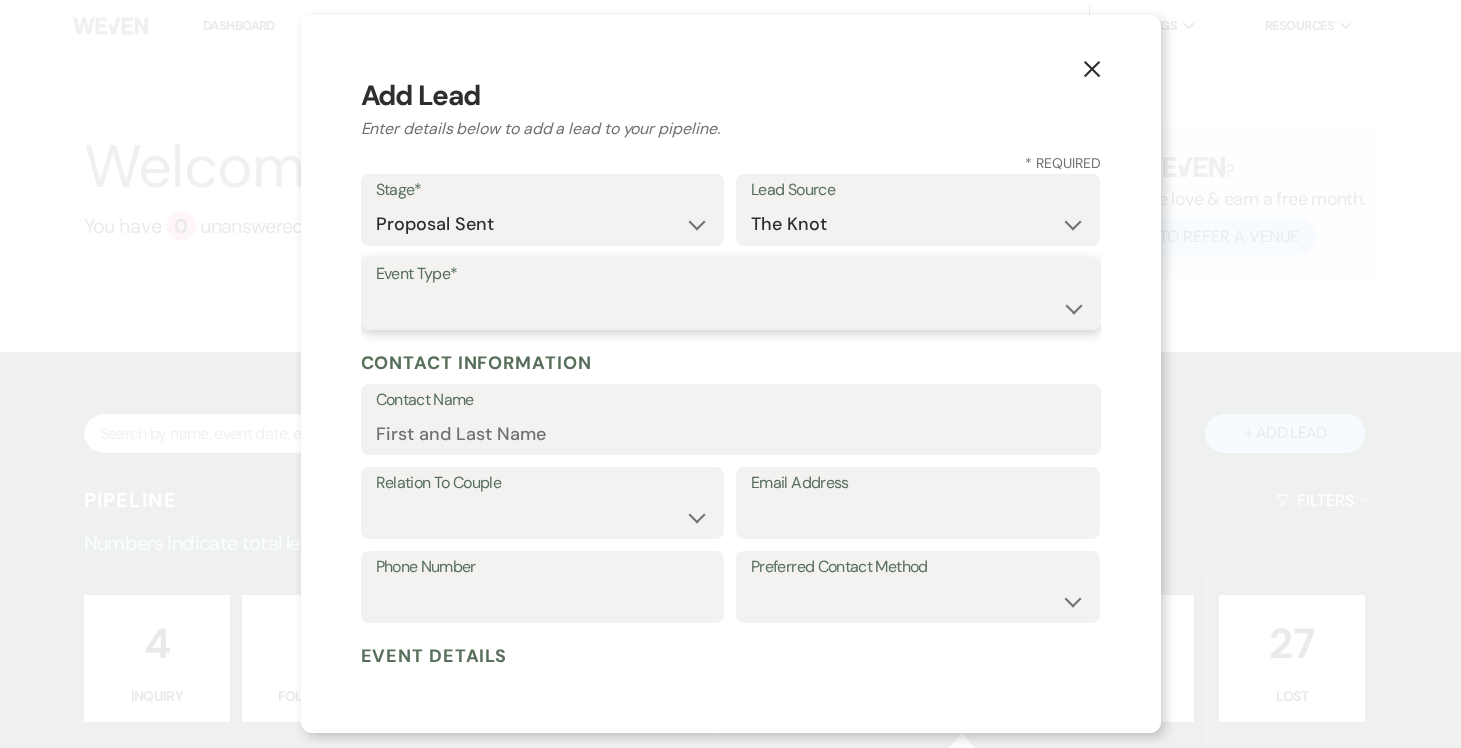 click on "Wedding Anniversary Party Baby Shower Bachelorette / Bachelor Party Birthday Party Bridal Shower Brunch Community Event Concert Corporate Event Elopement End of Life Celebration Engagement Party Fundraiser Graduation Party Micro Wedding Prom Quinceañera Rehearsal Dinner Religious Event Retreat Other" at bounding box center [731, 308] 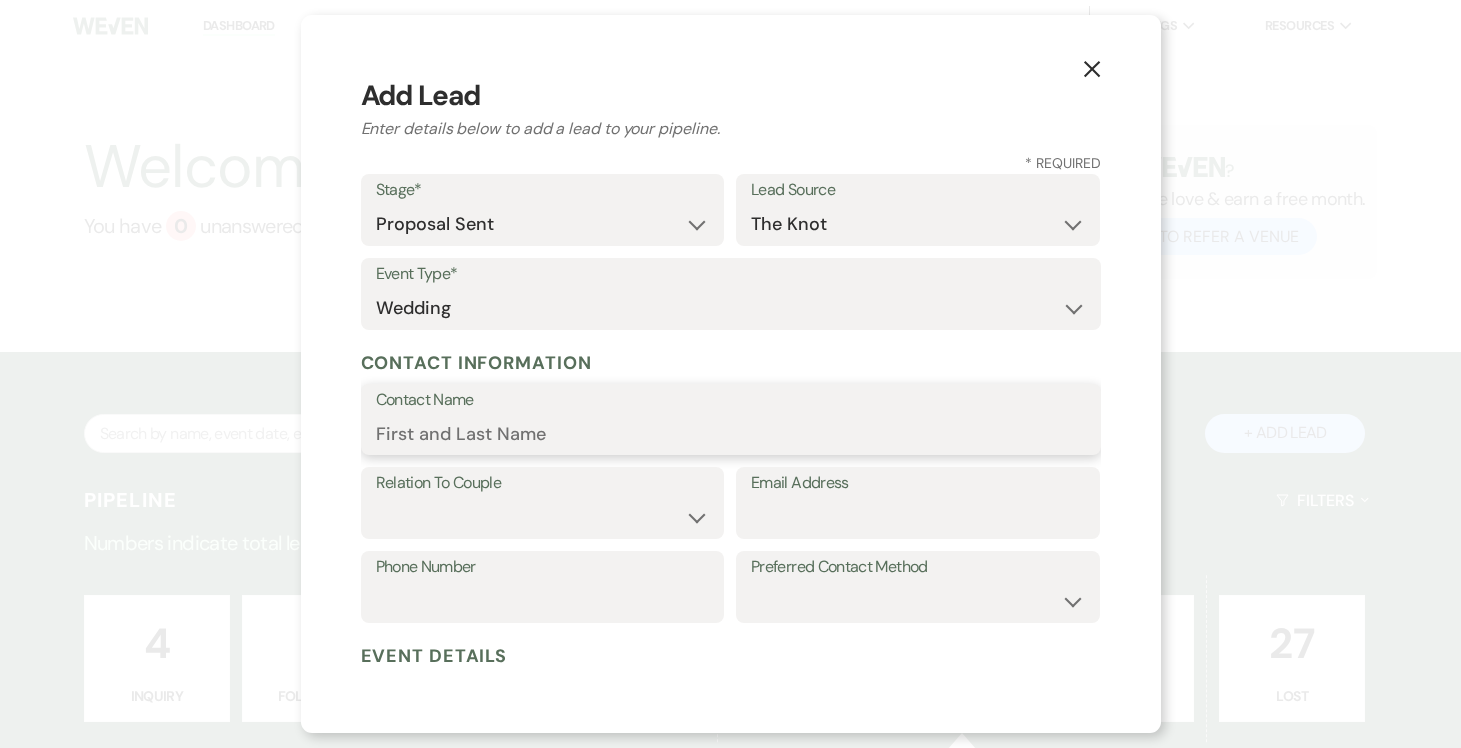 click on "Contact Name" at bounding box center [731, 433] 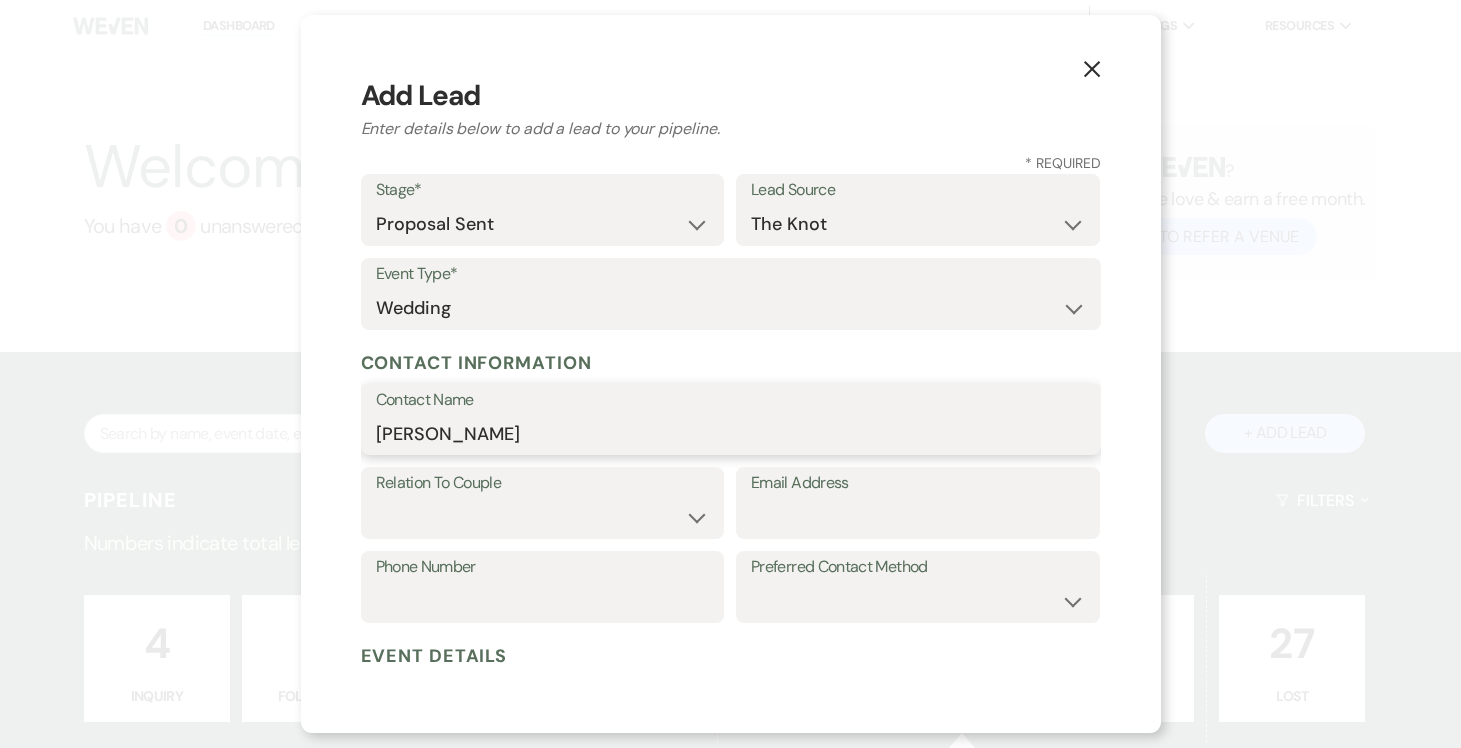 type on "[PERSON_NAME]" 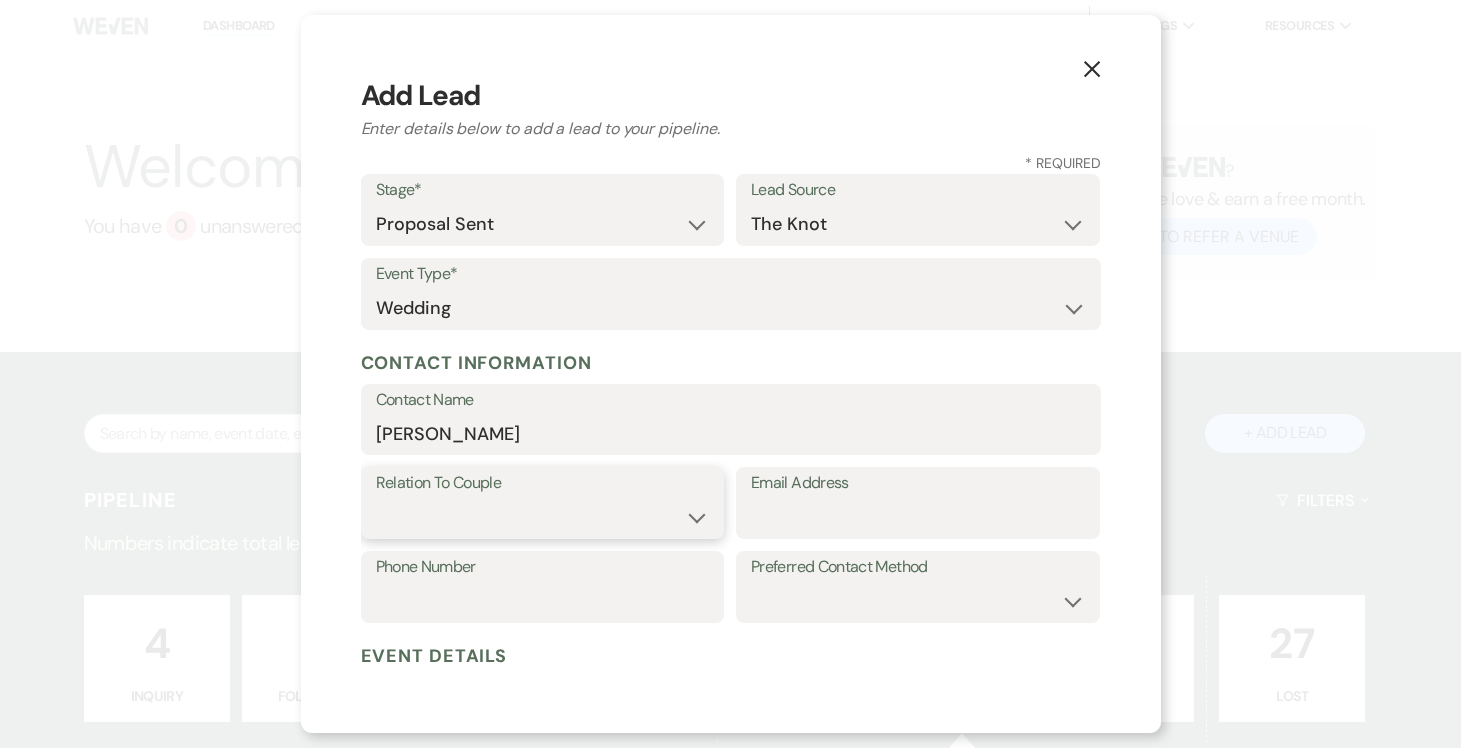 click on "Couple Planner Parent of Couple Family Member Friend Other" at bounding box center (543, 517) 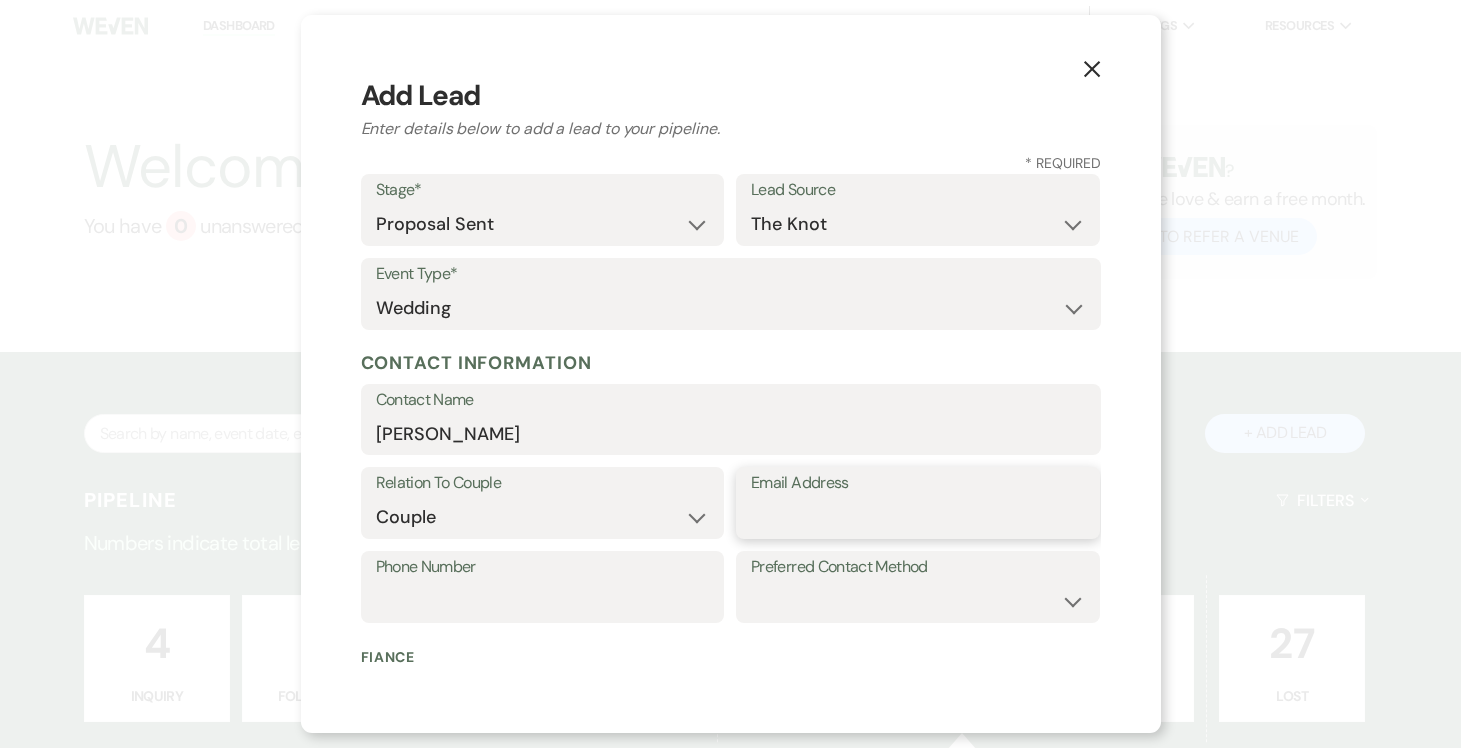 click on "Email Address" at bounding box center (918, 517) 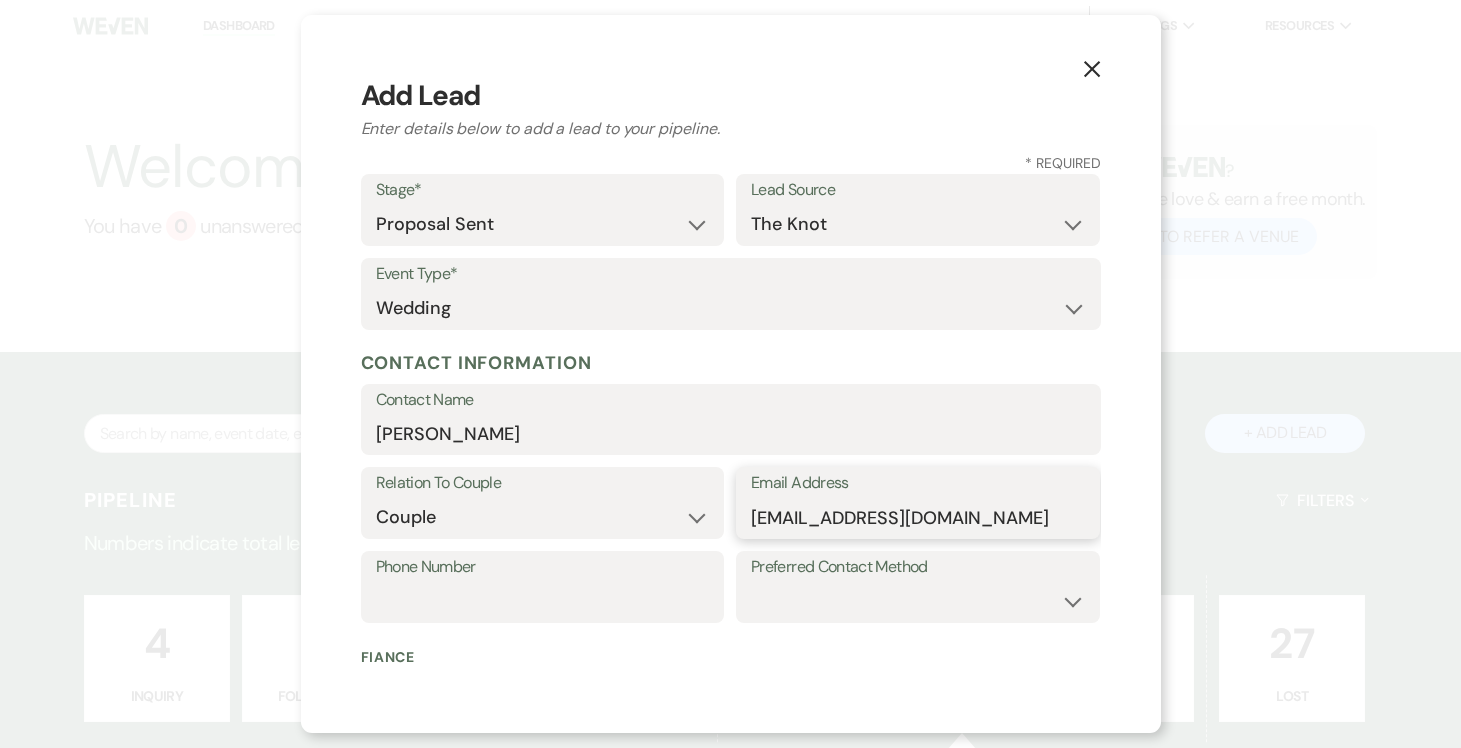 type on "mandanromano66@gmail.com" 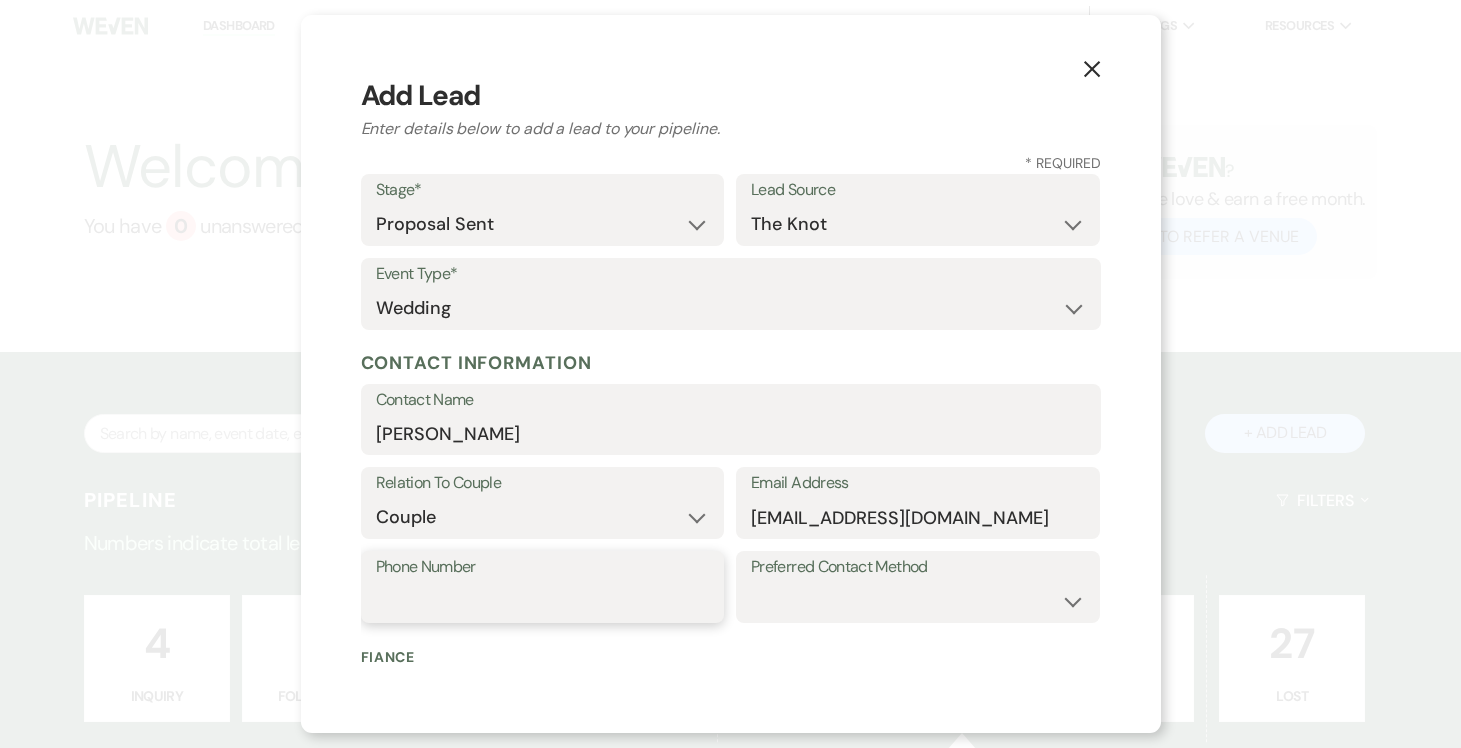 click on "Phone Number" at bounding box center (543, 601) 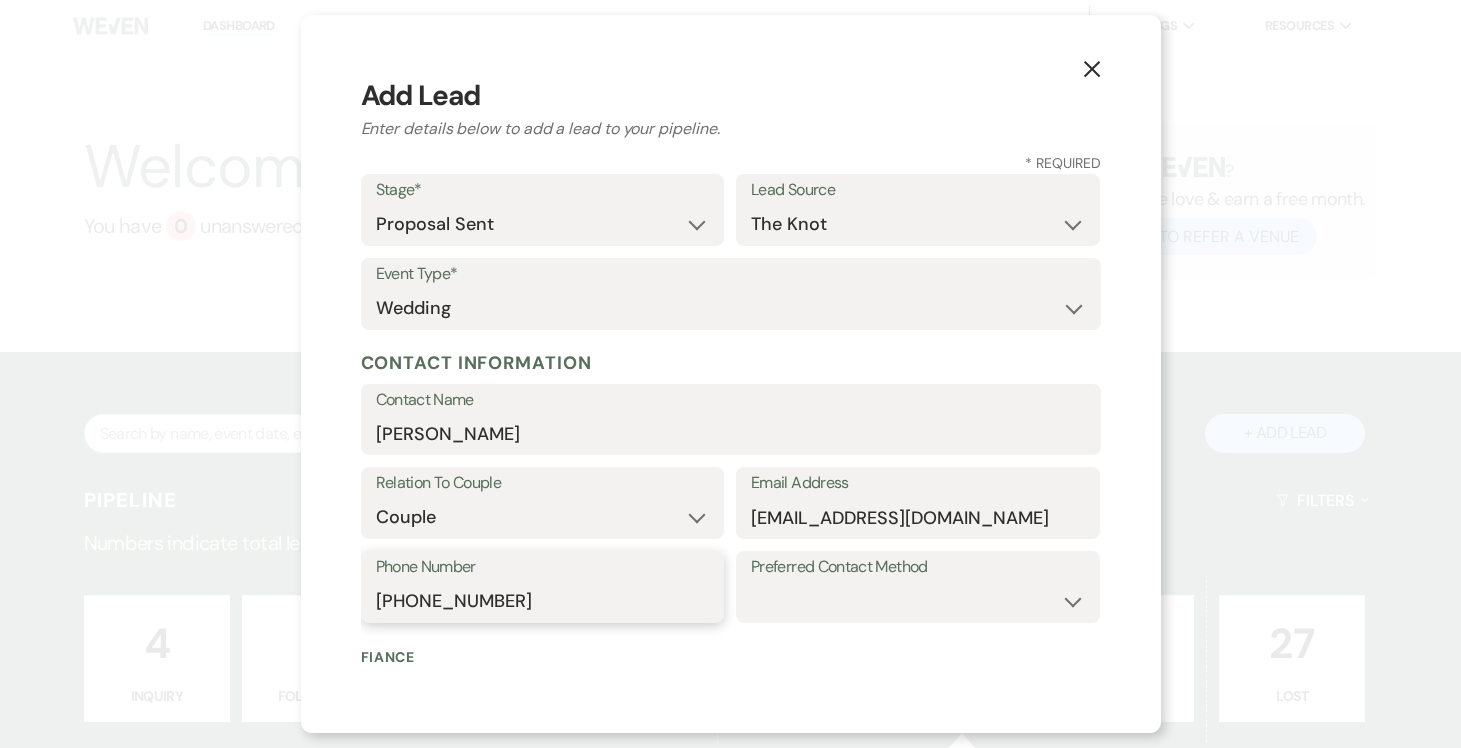 type on "954-304-0503" 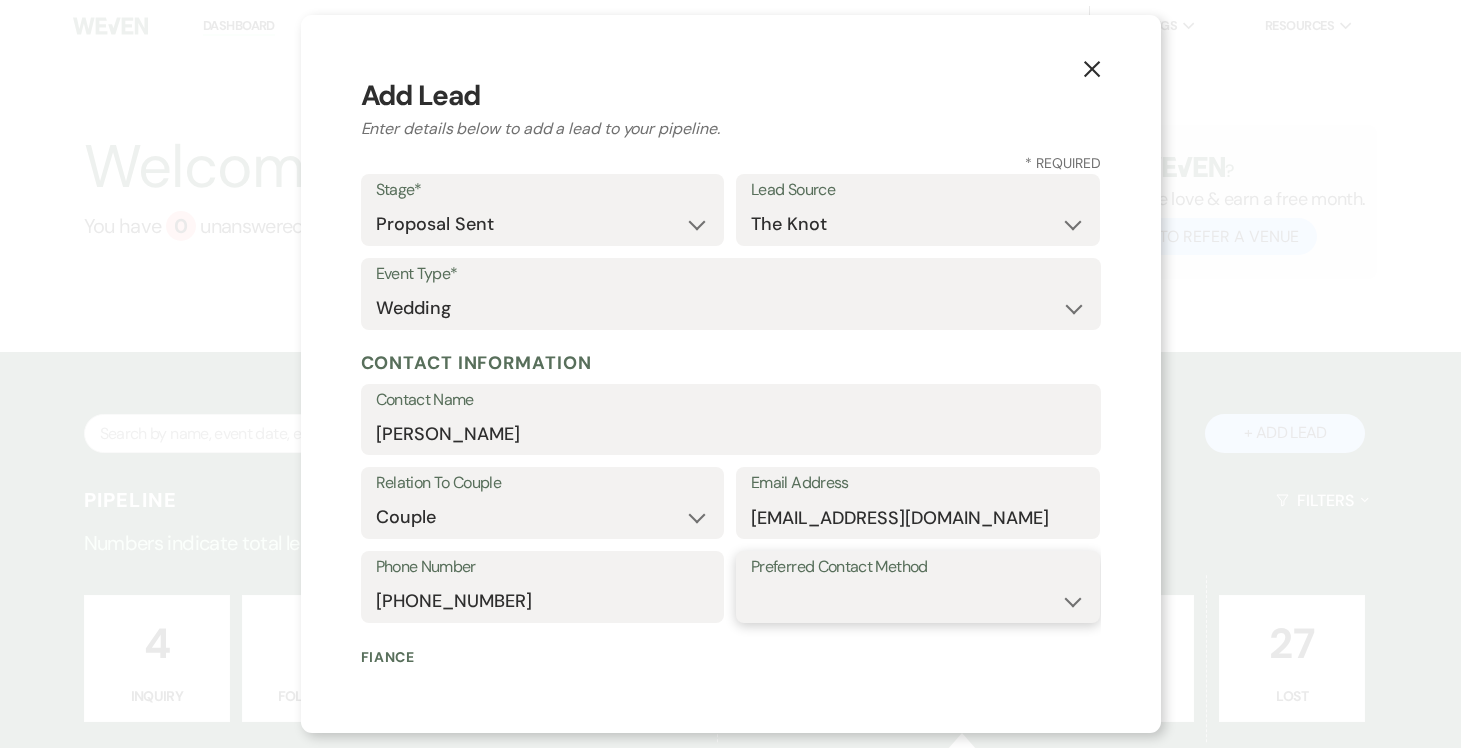 click on "Email Phone Text" at bounding box center [918, 601] 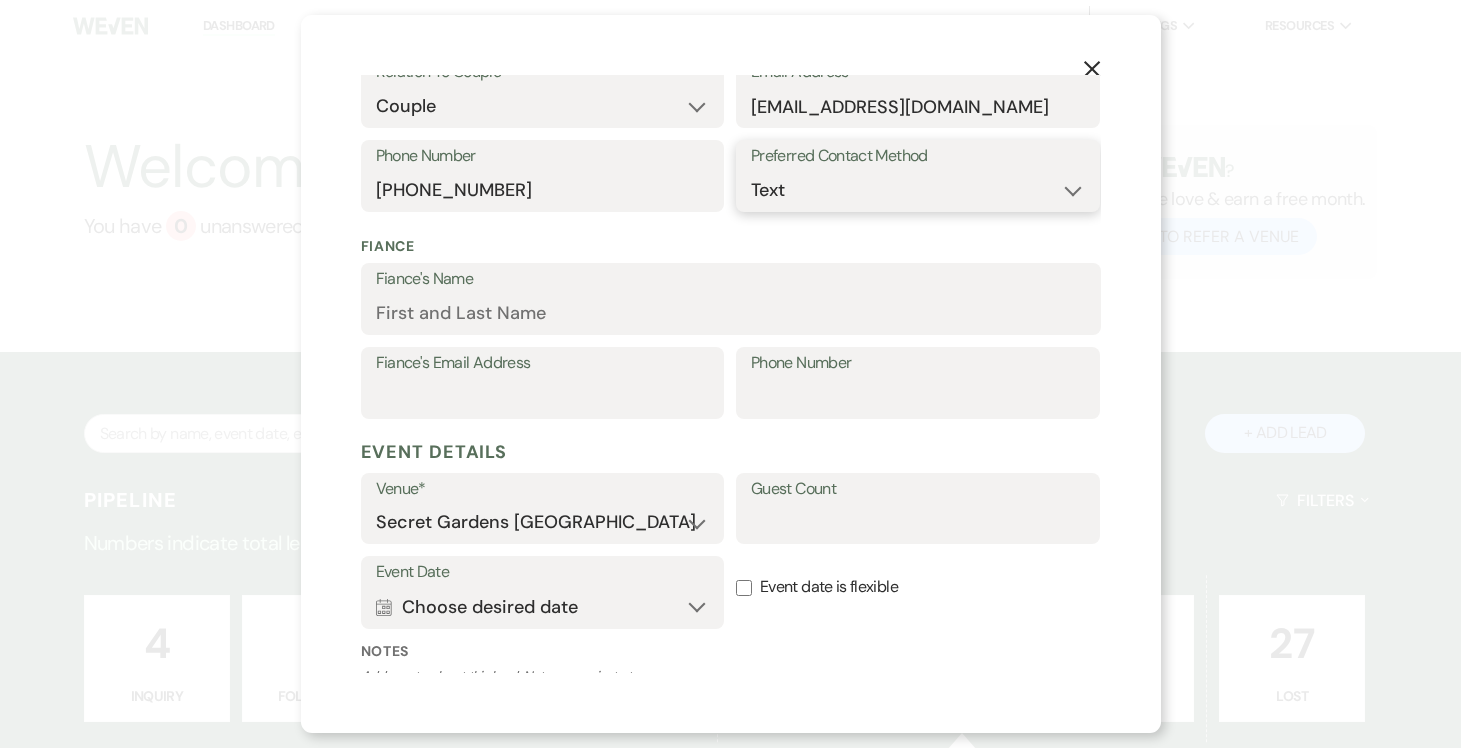 scroll, scrollTop: 415, scrollLeft: 0, axis: vertical 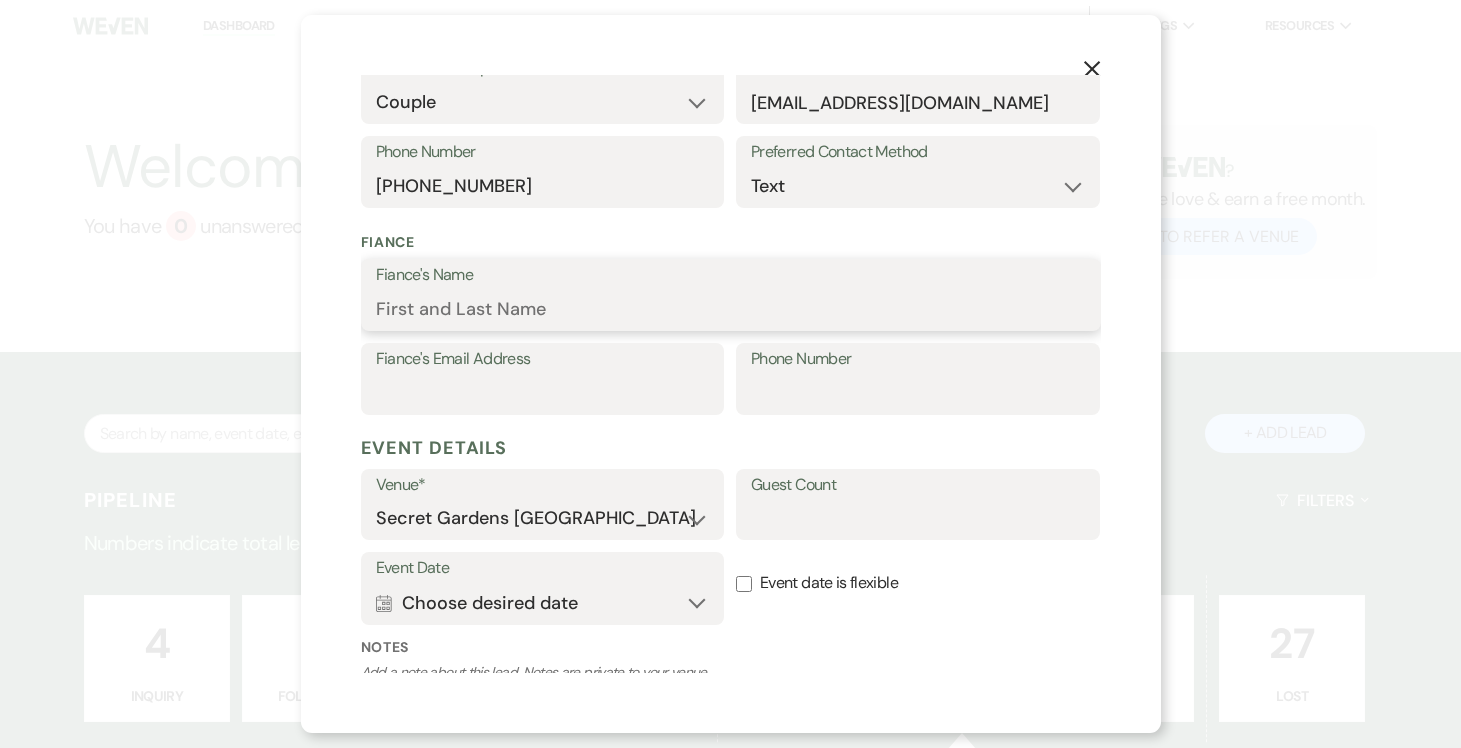 click on "Fiance's Name" at bounding box center [731, 309] 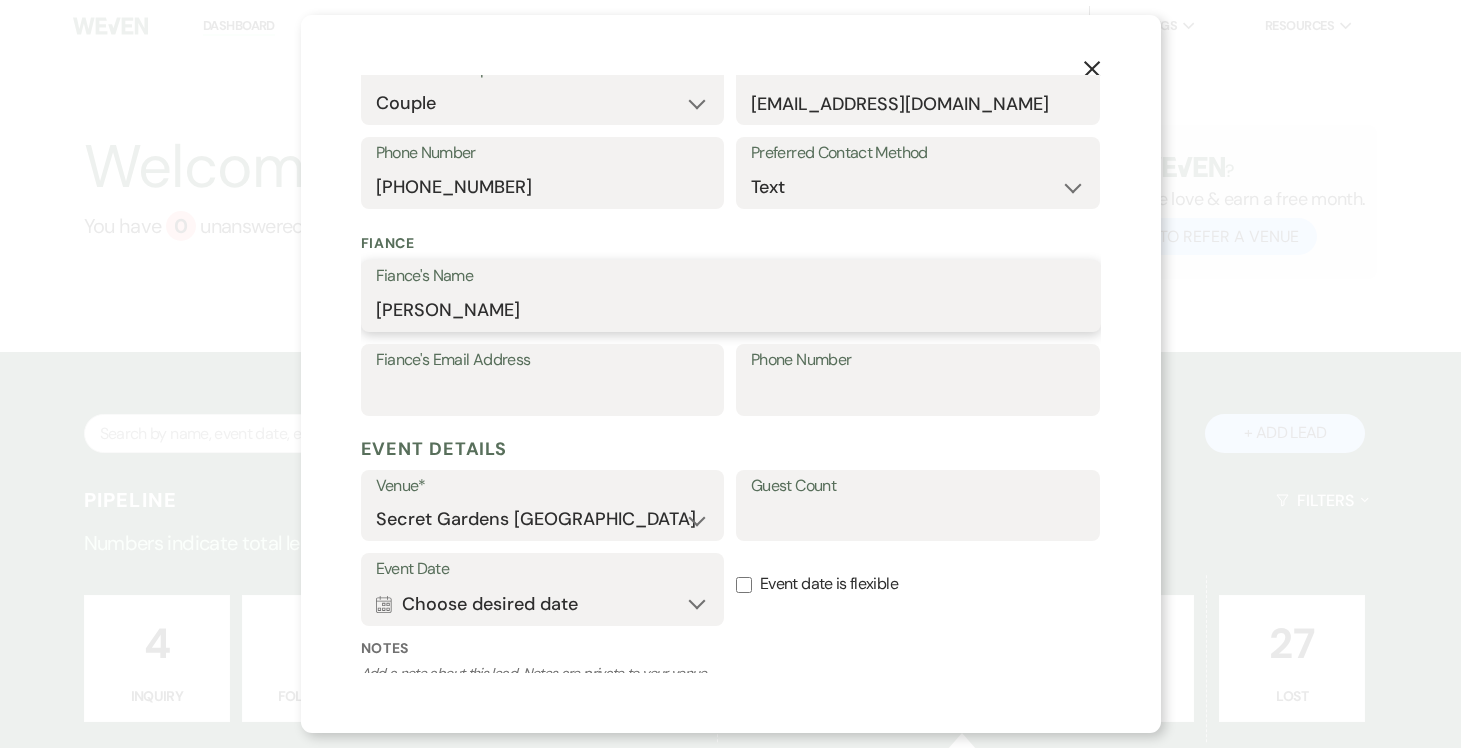 scroll, scrollTop: 424, scrollLeft: 0, axis: vertical 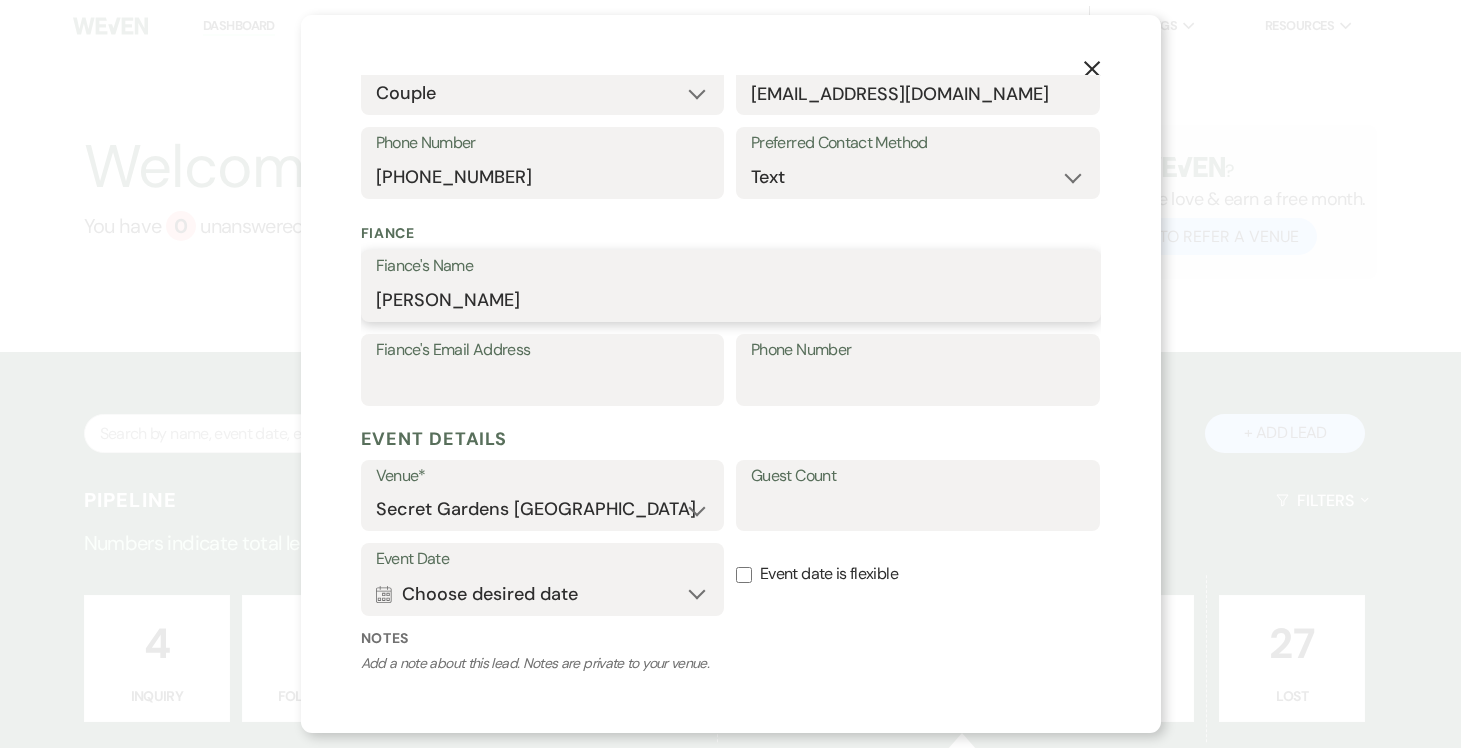 type on "Craig Bar" 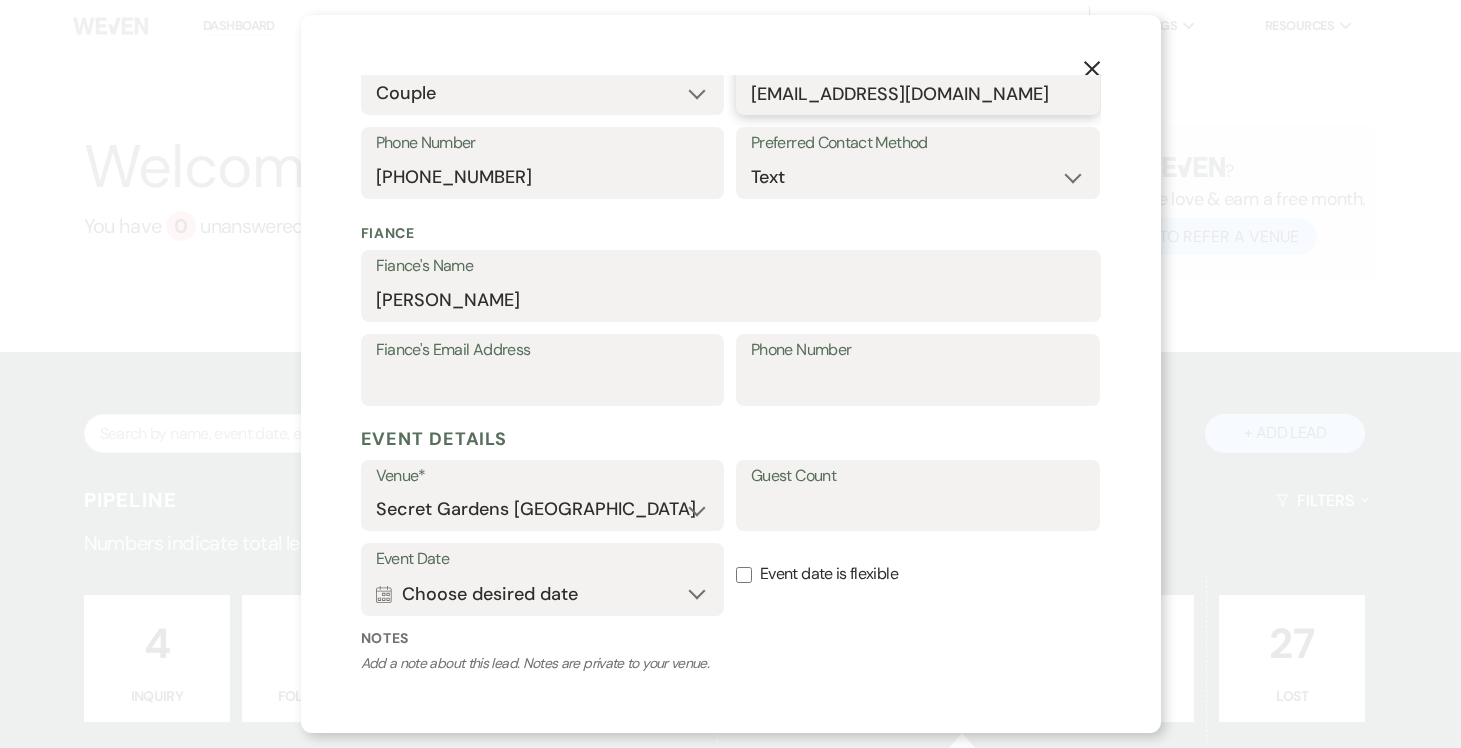 drag, startPoint x: 759, startPoint y: 91, endPoint x: 959, endPoint y: 98, distance: 200.12247 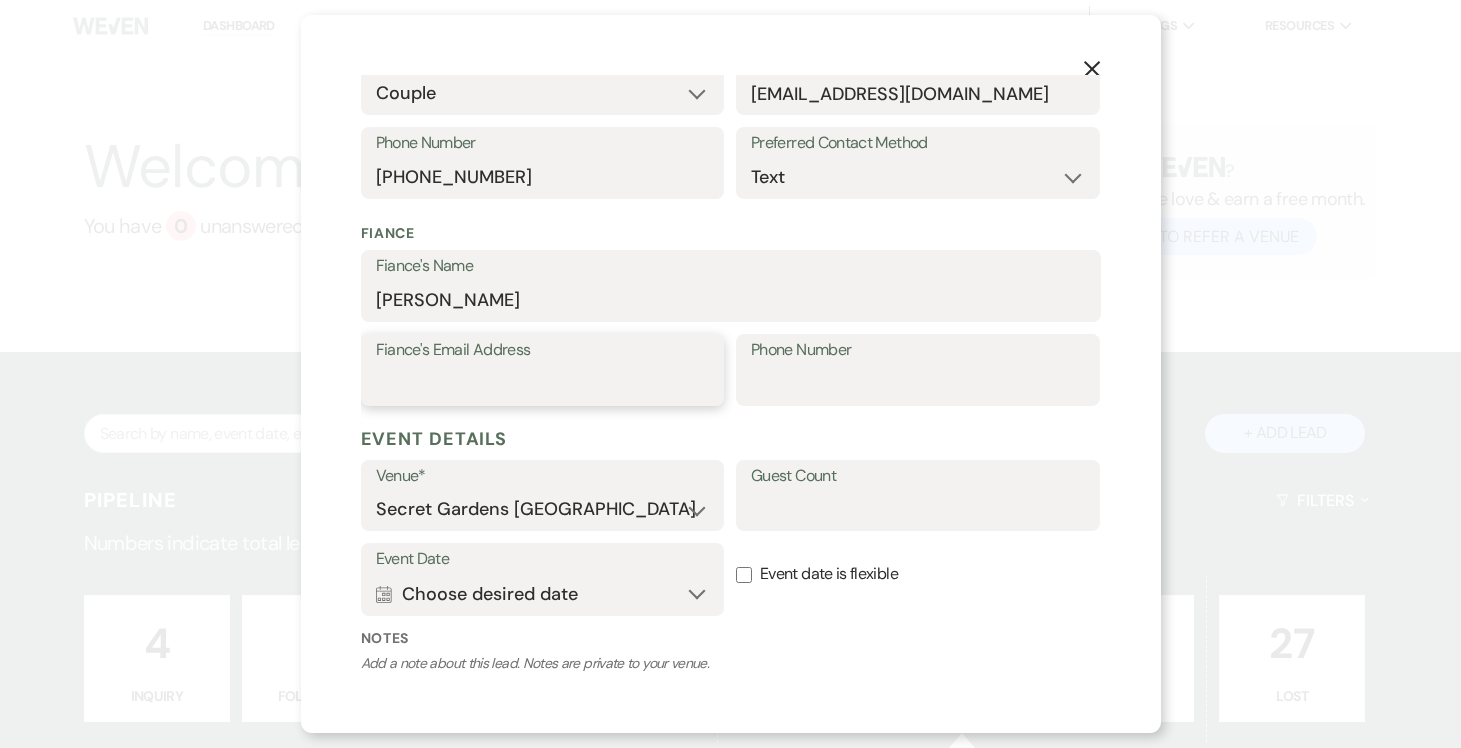 click on "Fiance's Email Address" at bounding box center [543, 384] 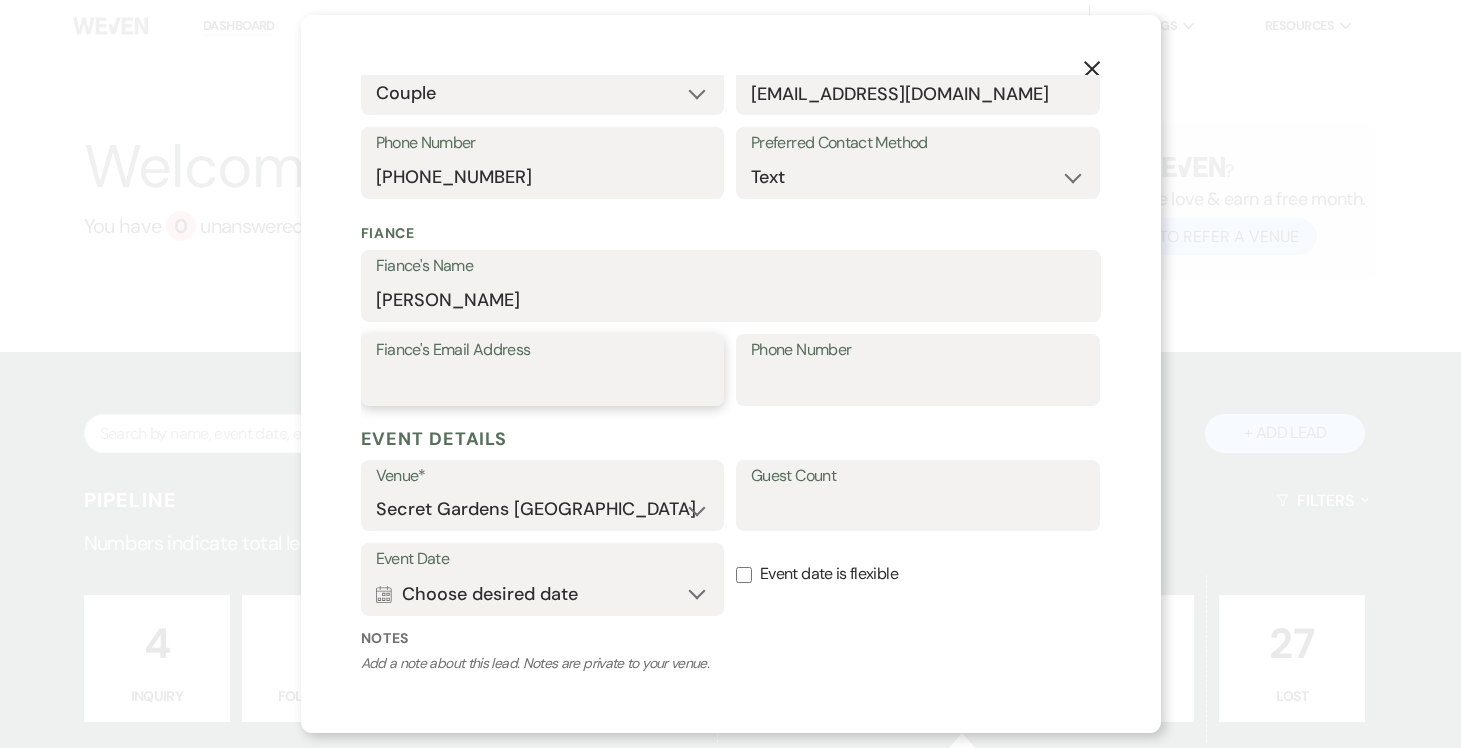 paste on "mandanromano66@gmail.com" 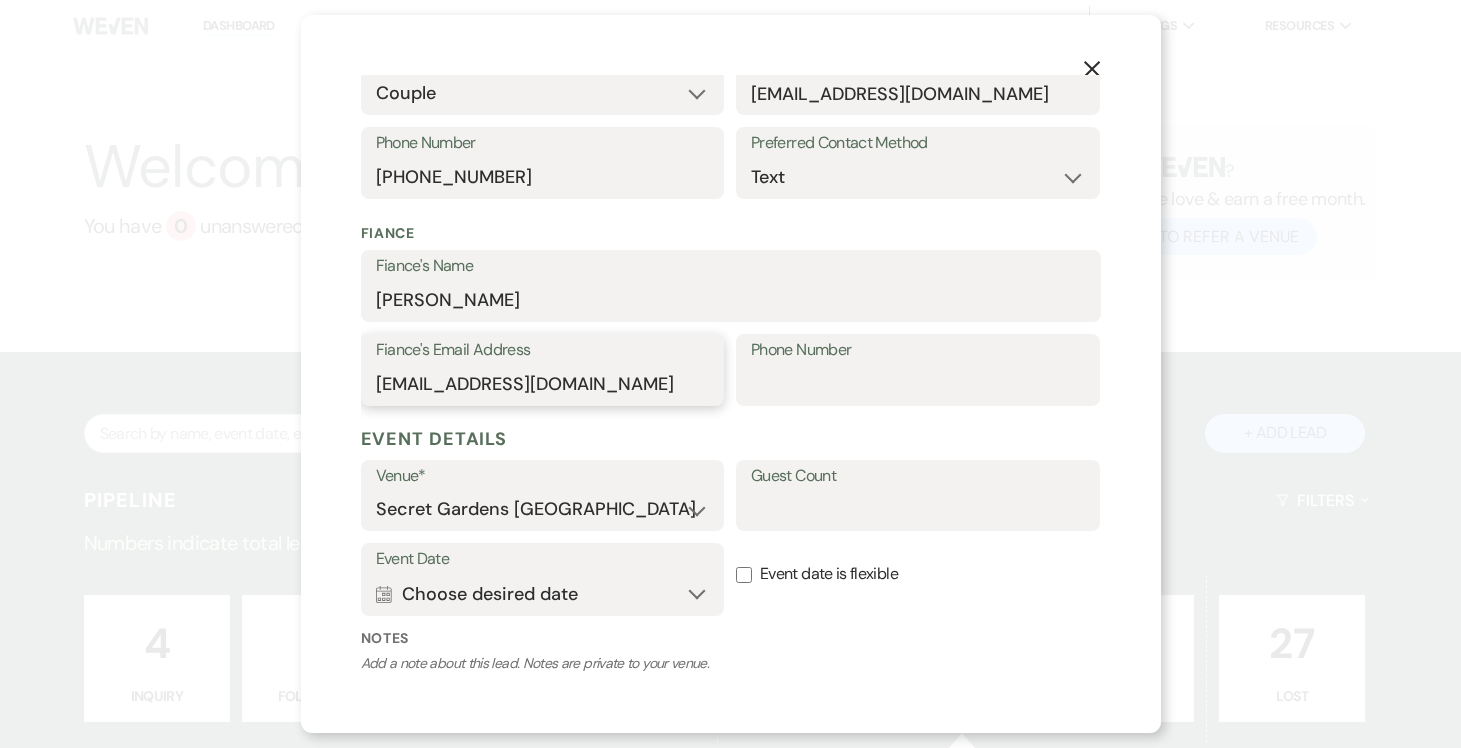 type on "mandanromano66@gmail.com" 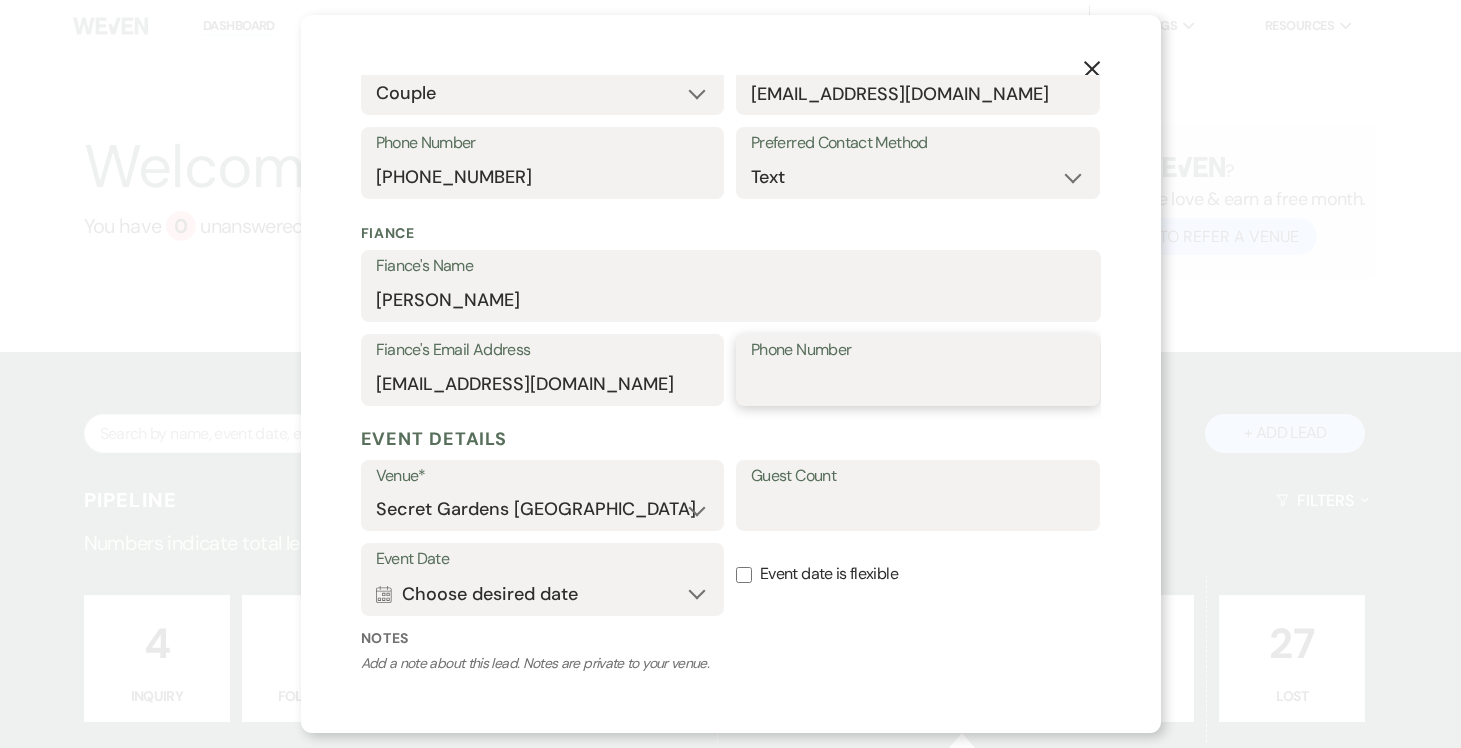click on "Phone Number" at bounding box center [918, 384] 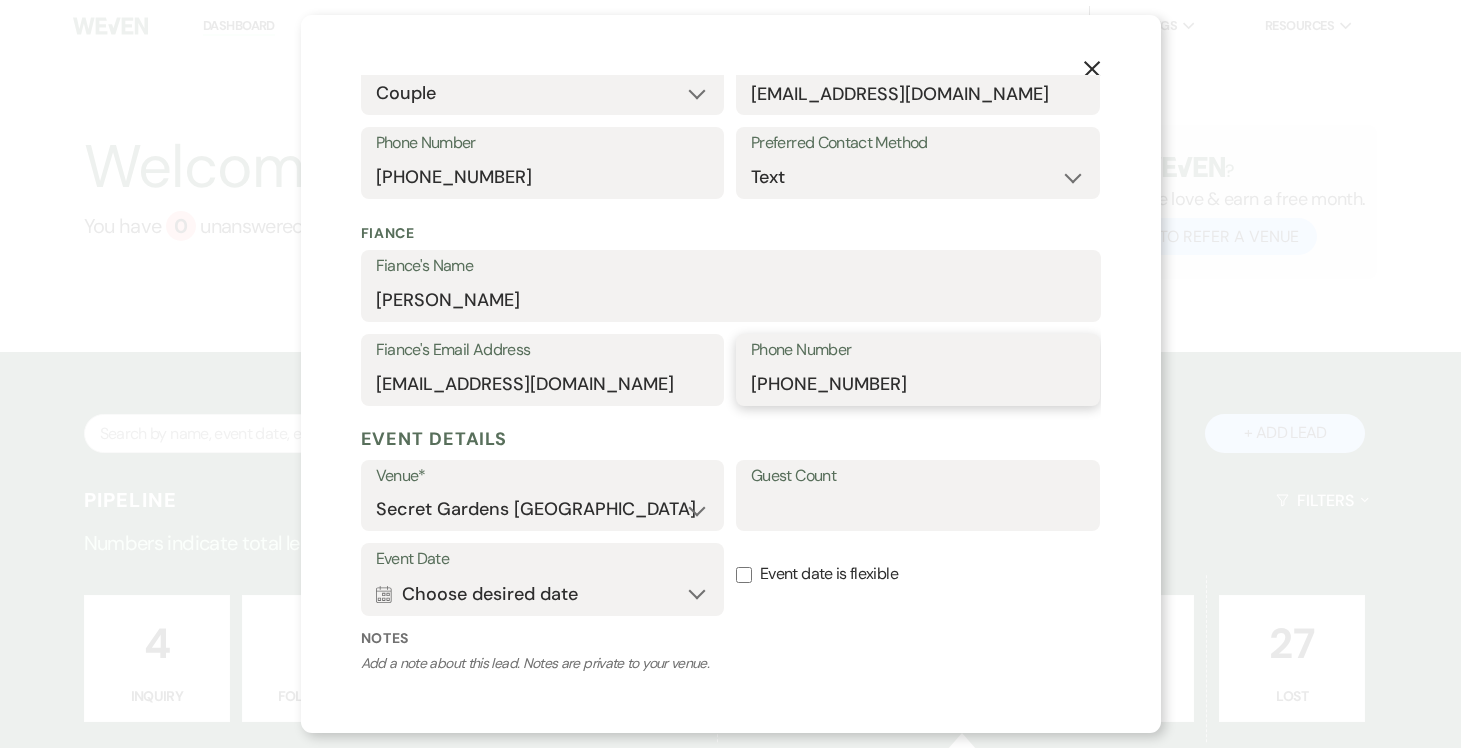 type on "954-494-9926" 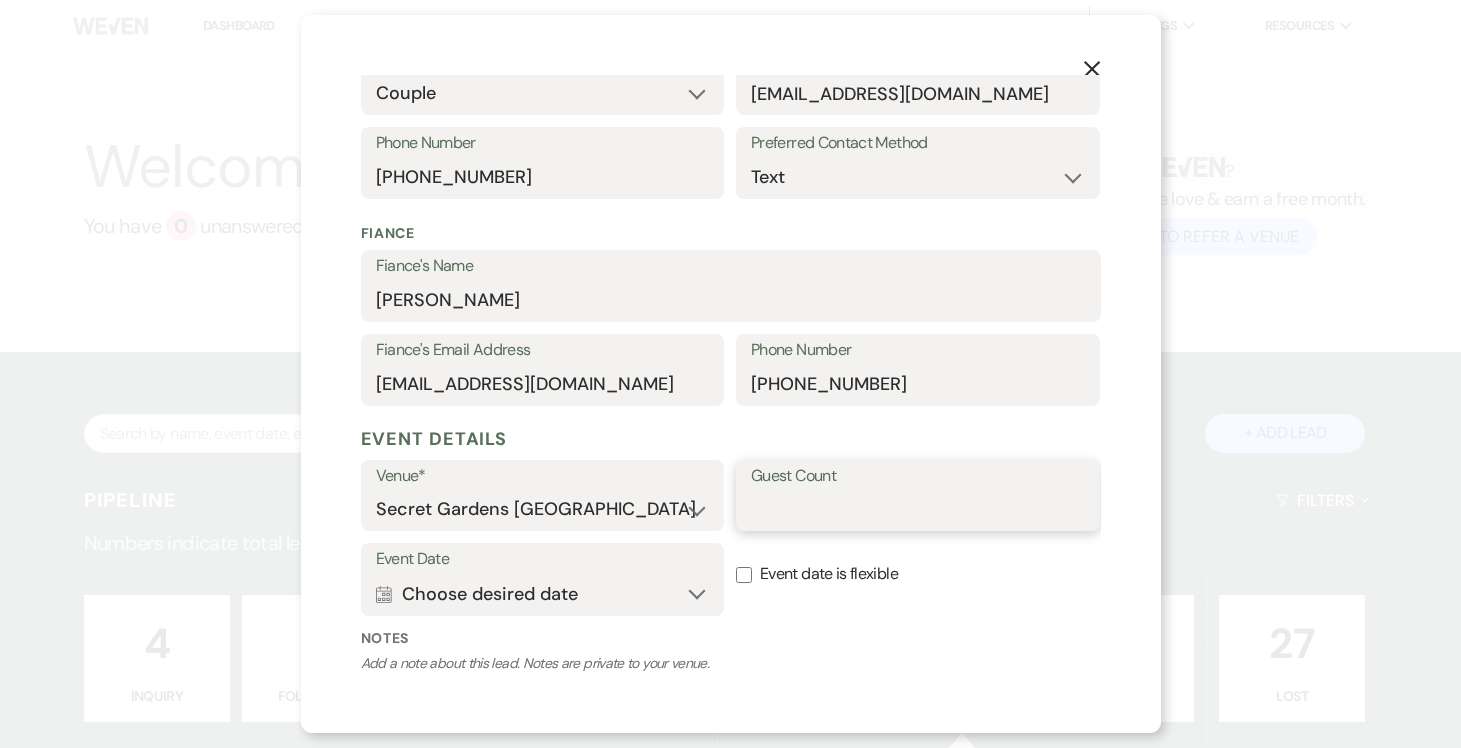 click on "Guest Count" at bounding box center [918, 509] 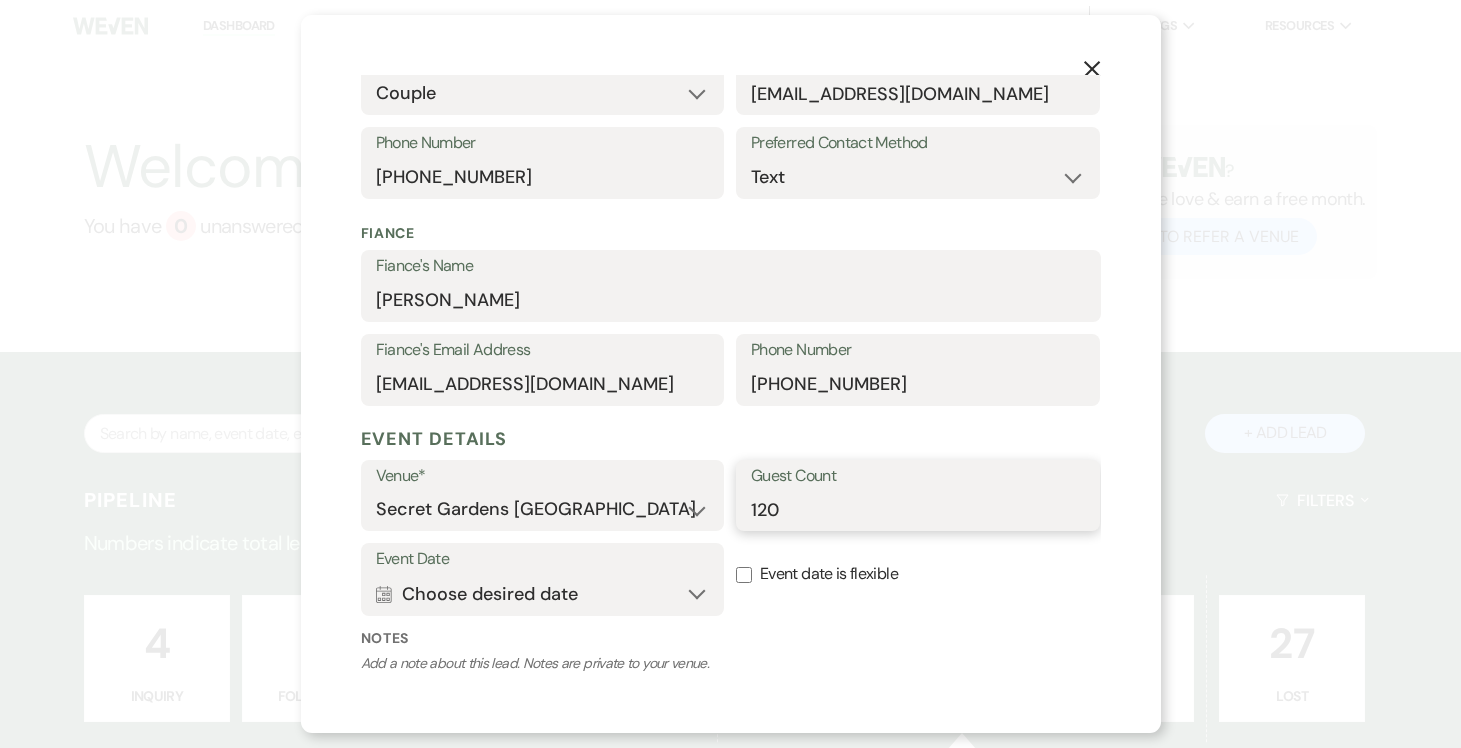 type on "120" 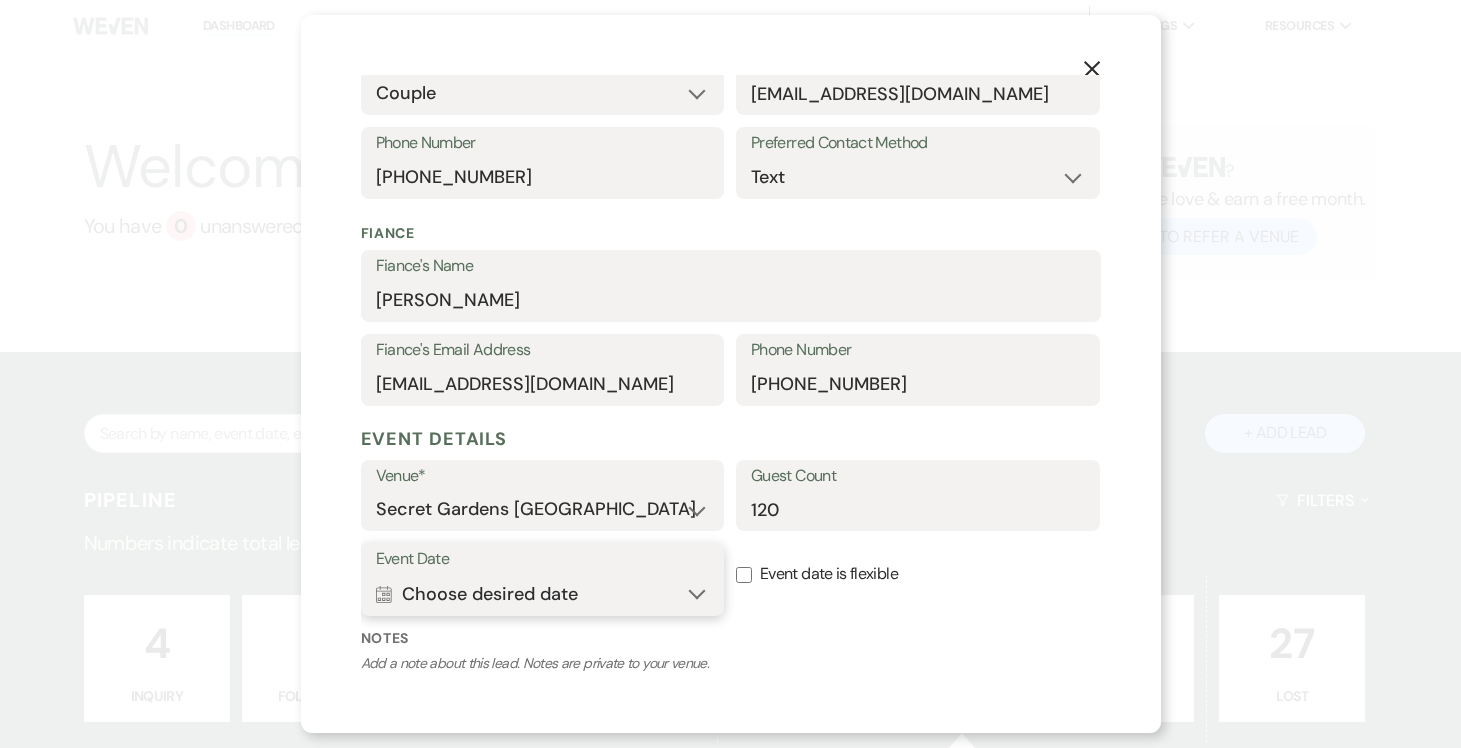 click on "Calendar Choose desired date Expand" at bounding box center (543, 594) 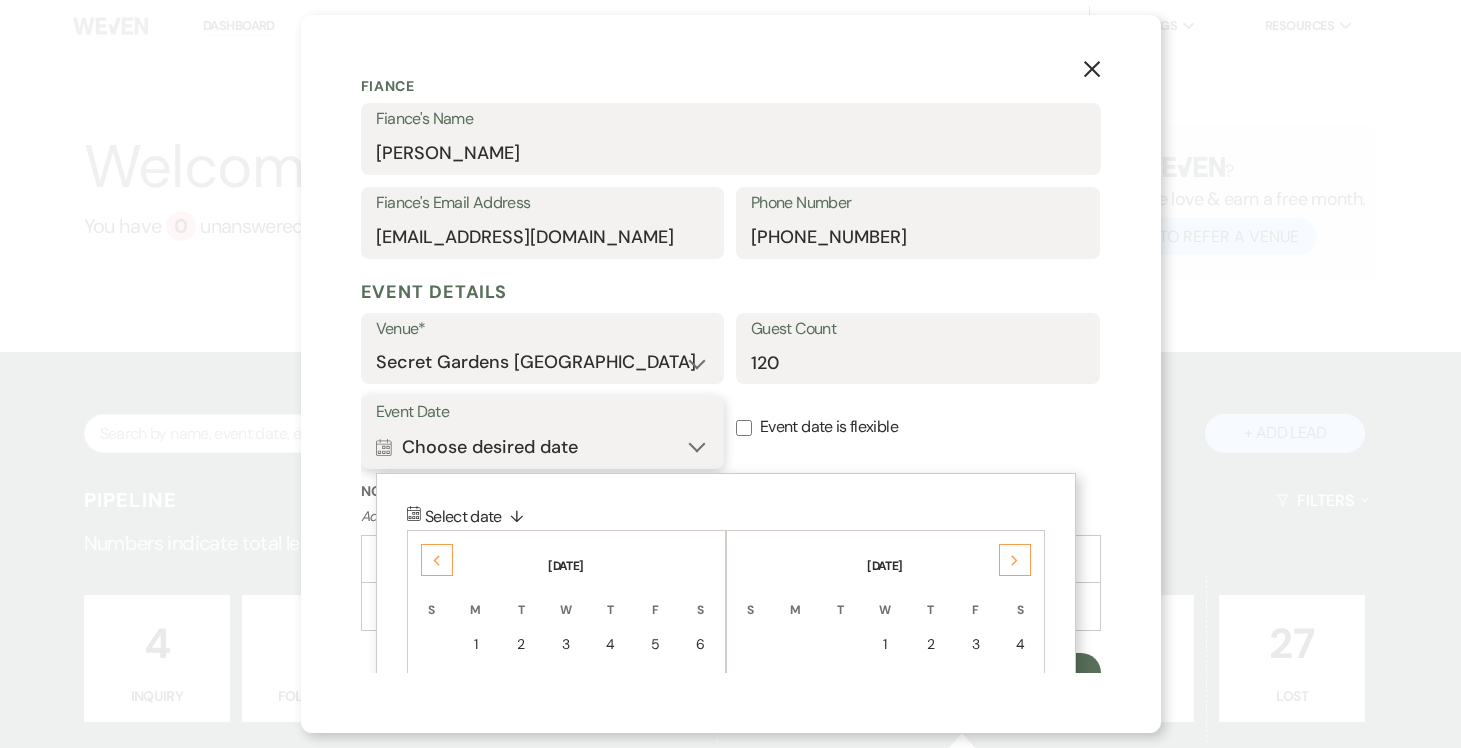 scroll, scrollTop: 589, scrollLeft: 0, axis: vertical 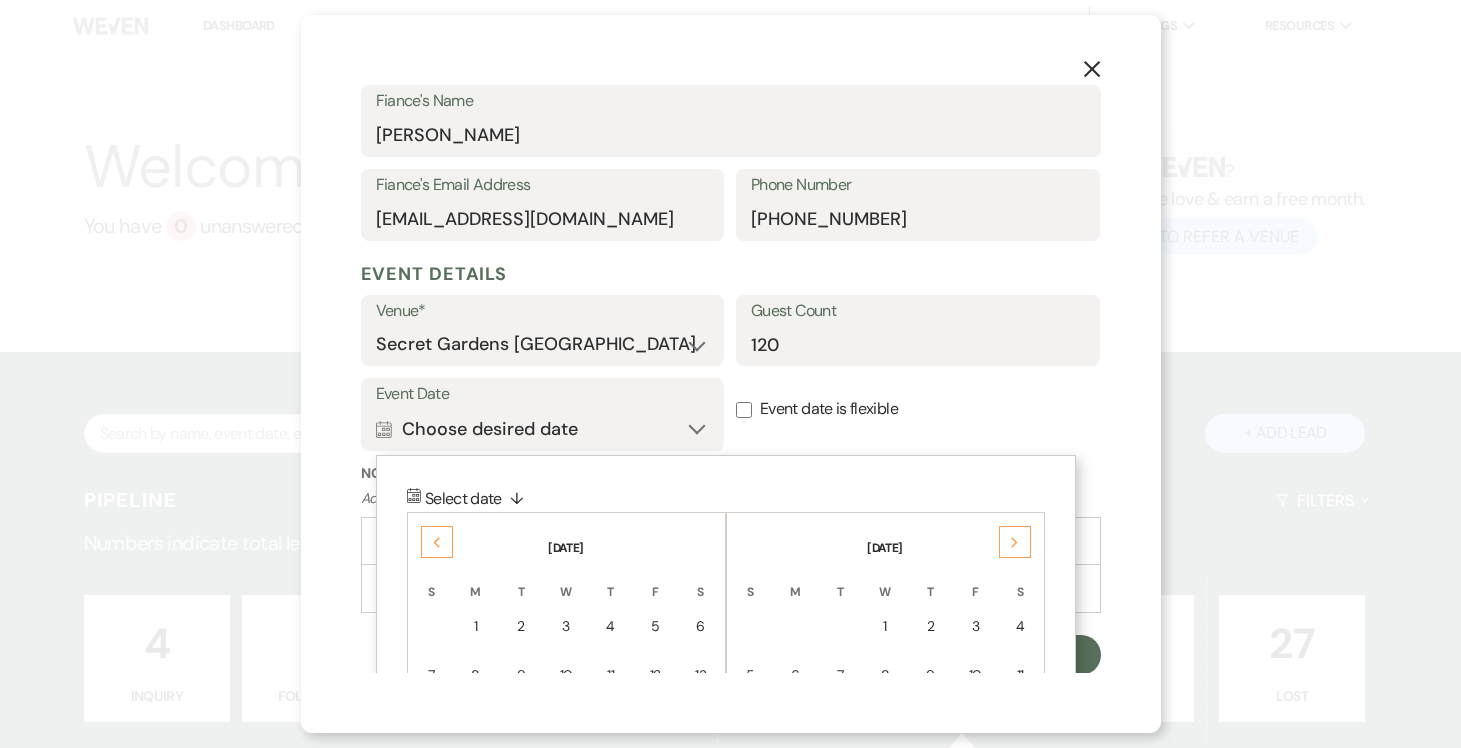 click on "Next" 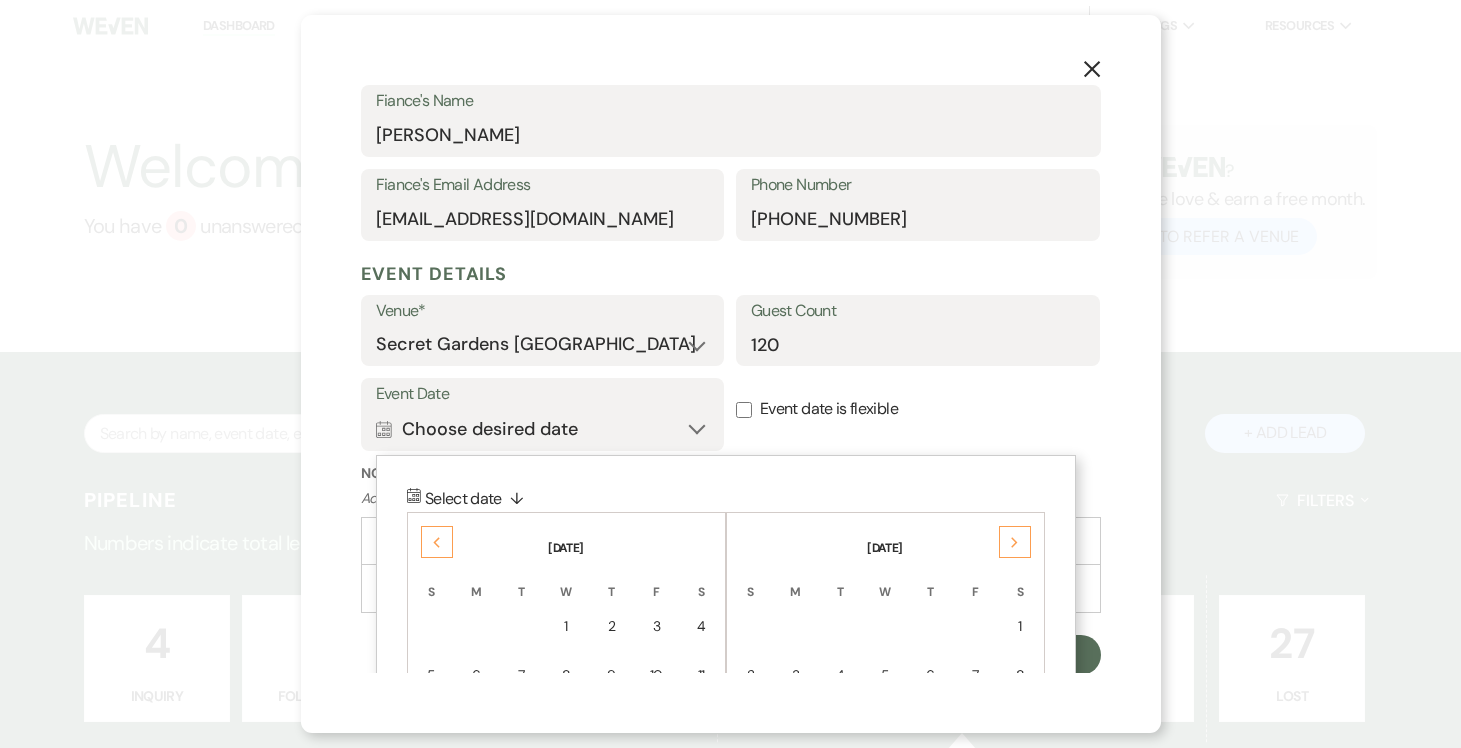 click on "Next" 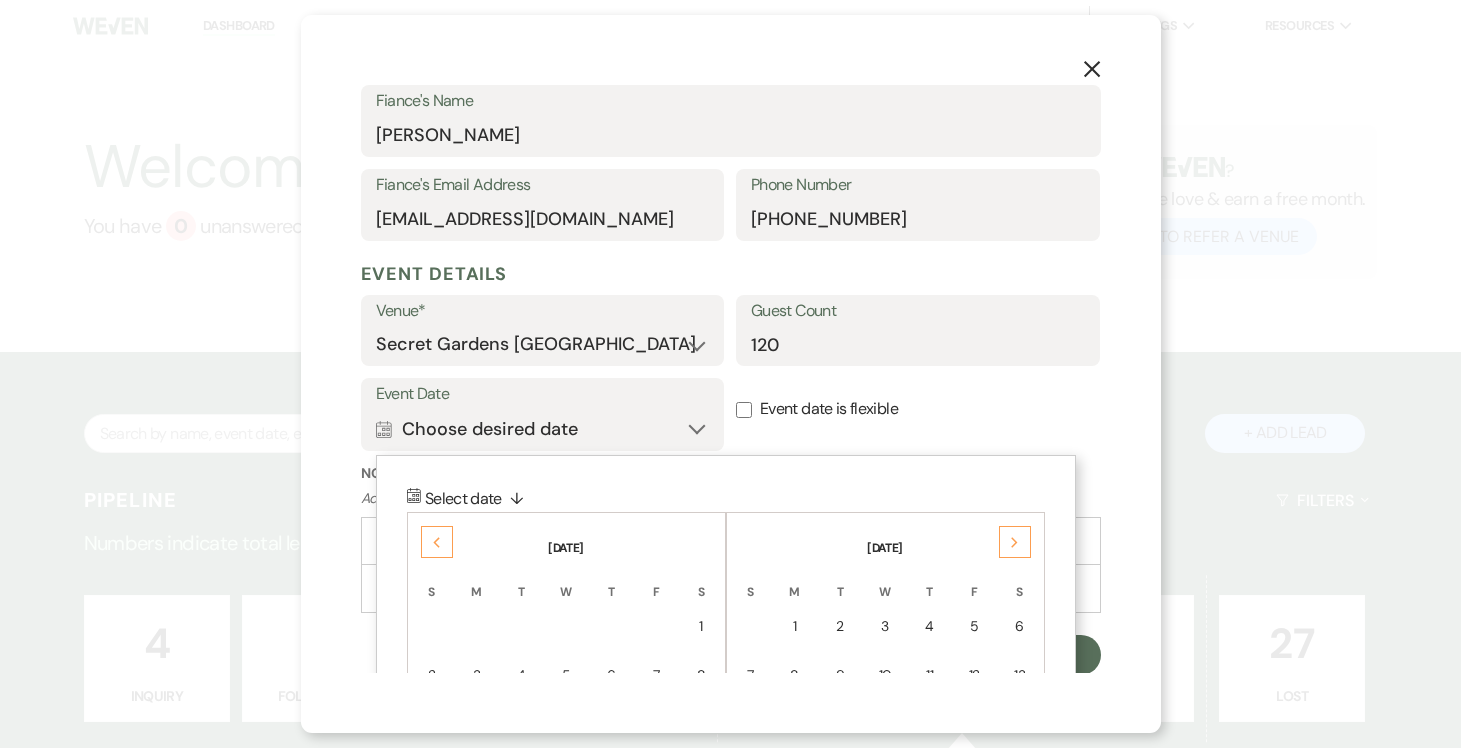 click on "Next" 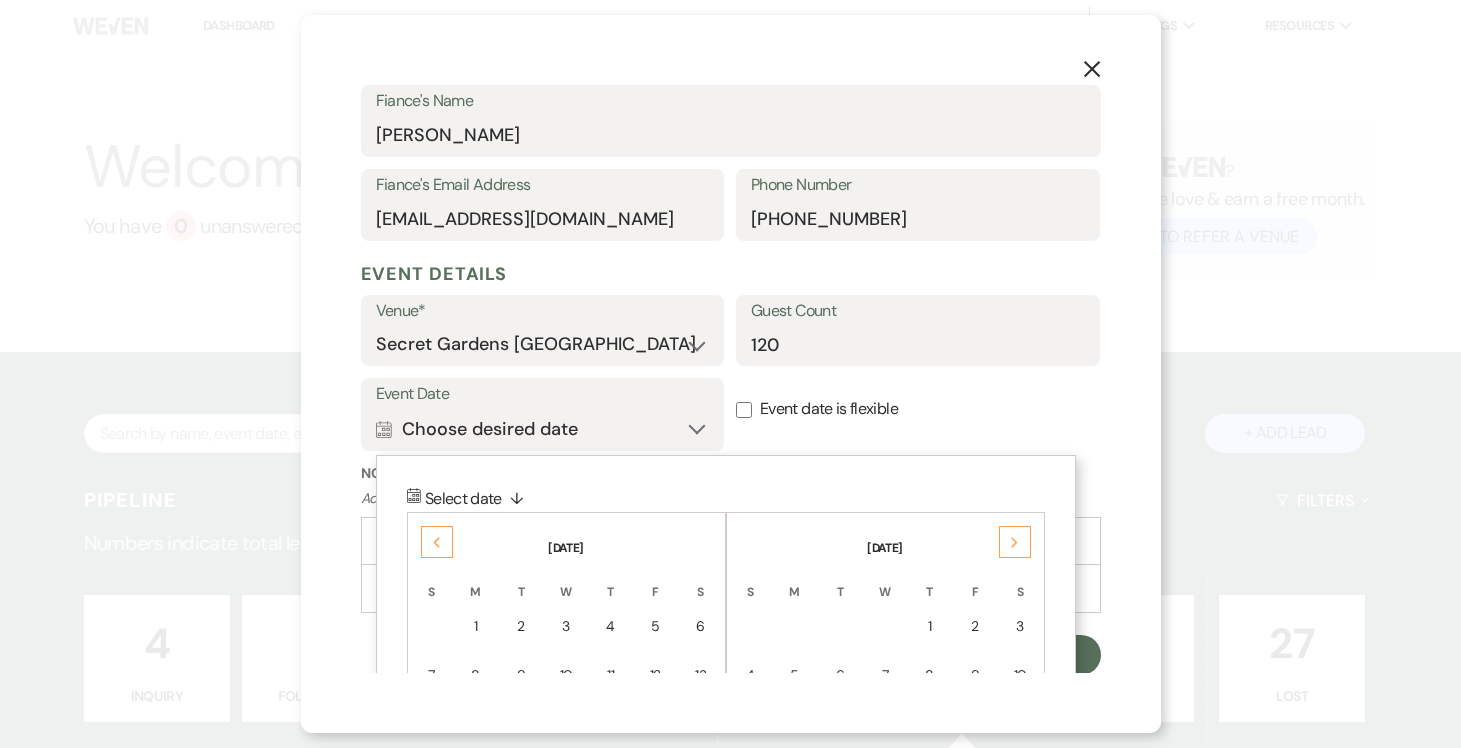 click on "Next" 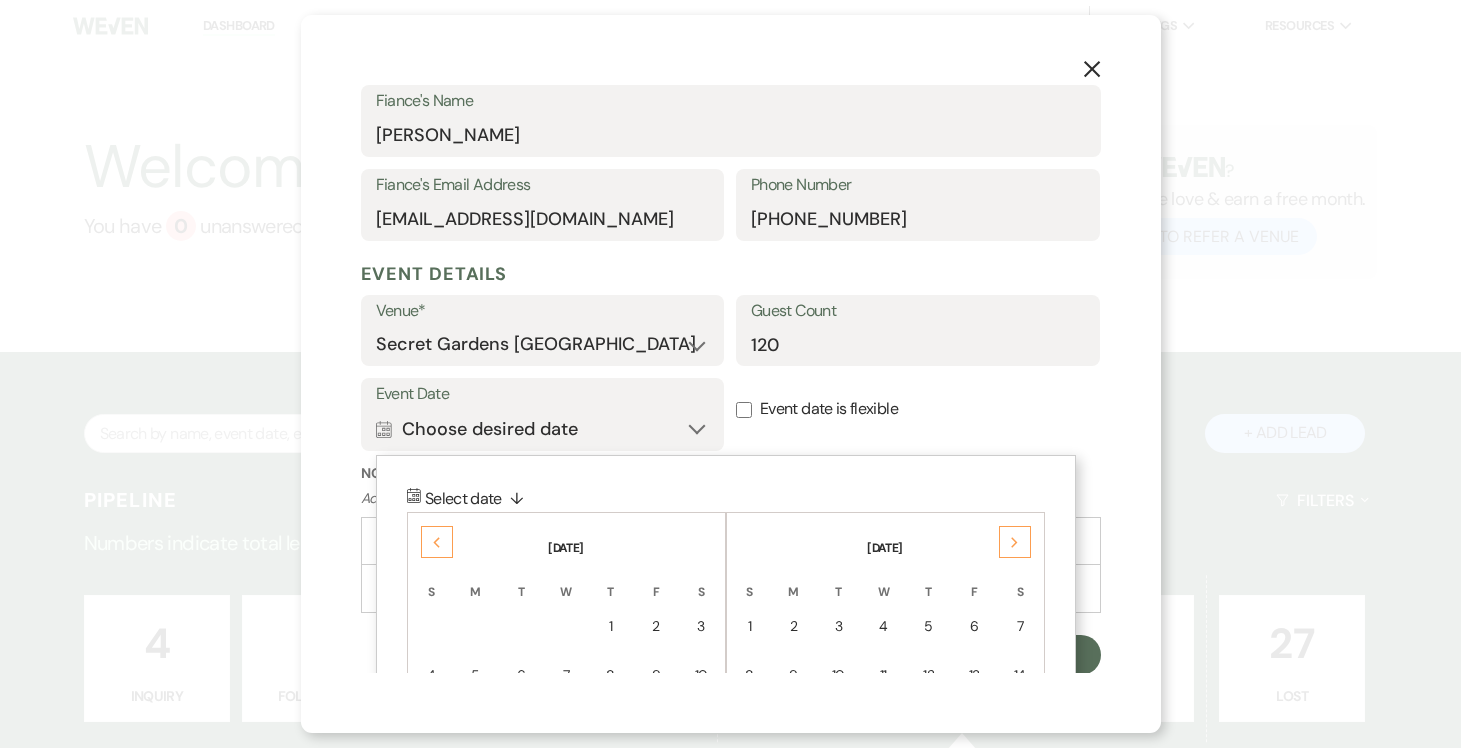 click on "Next" 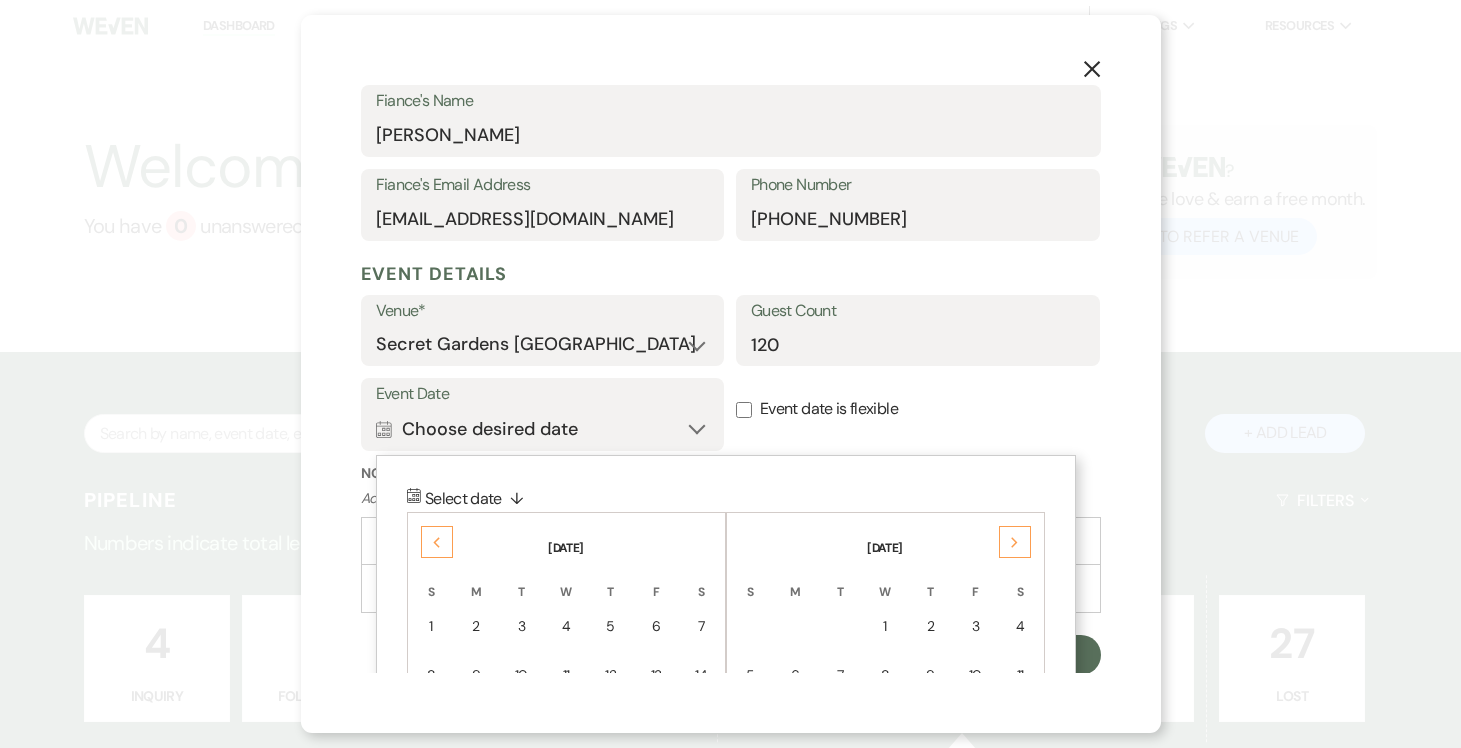 click on "Next" 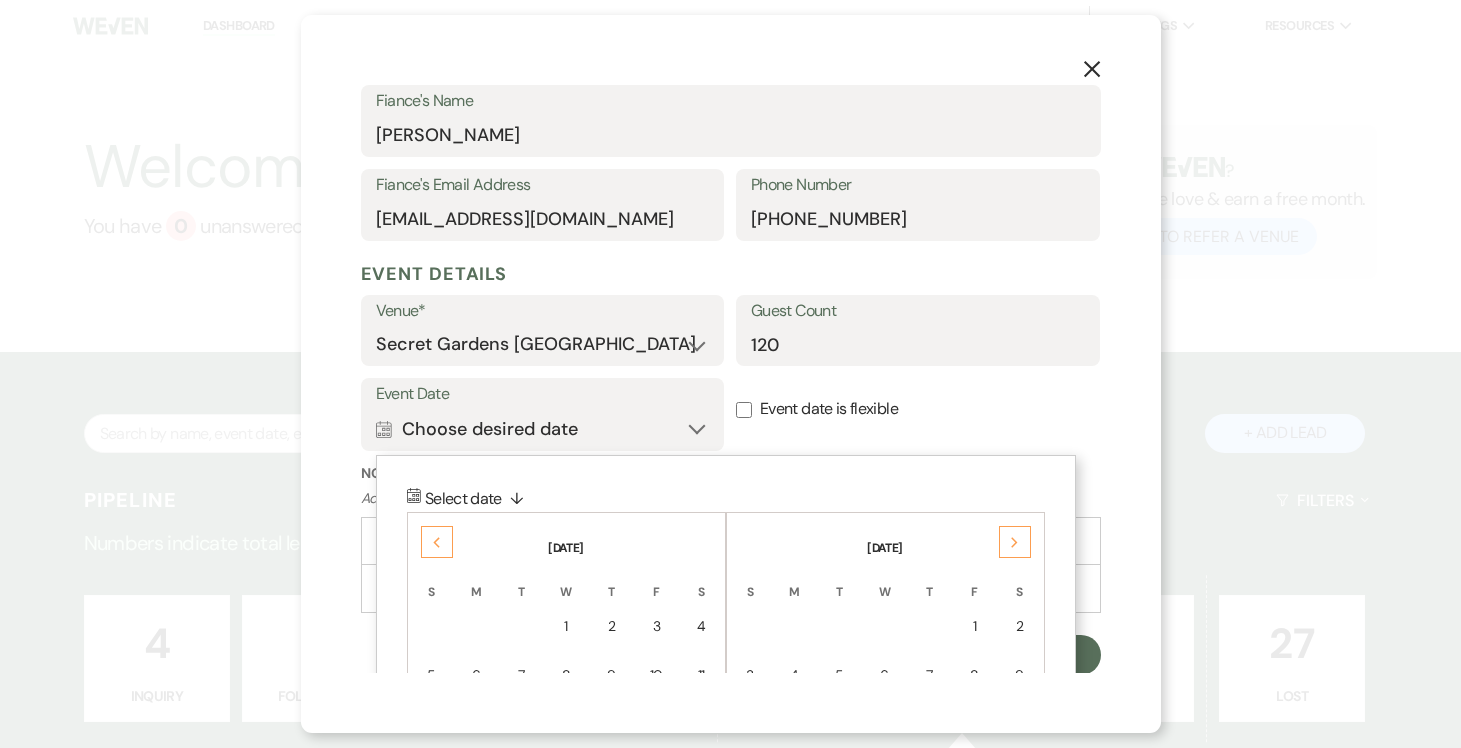 click on "Next" 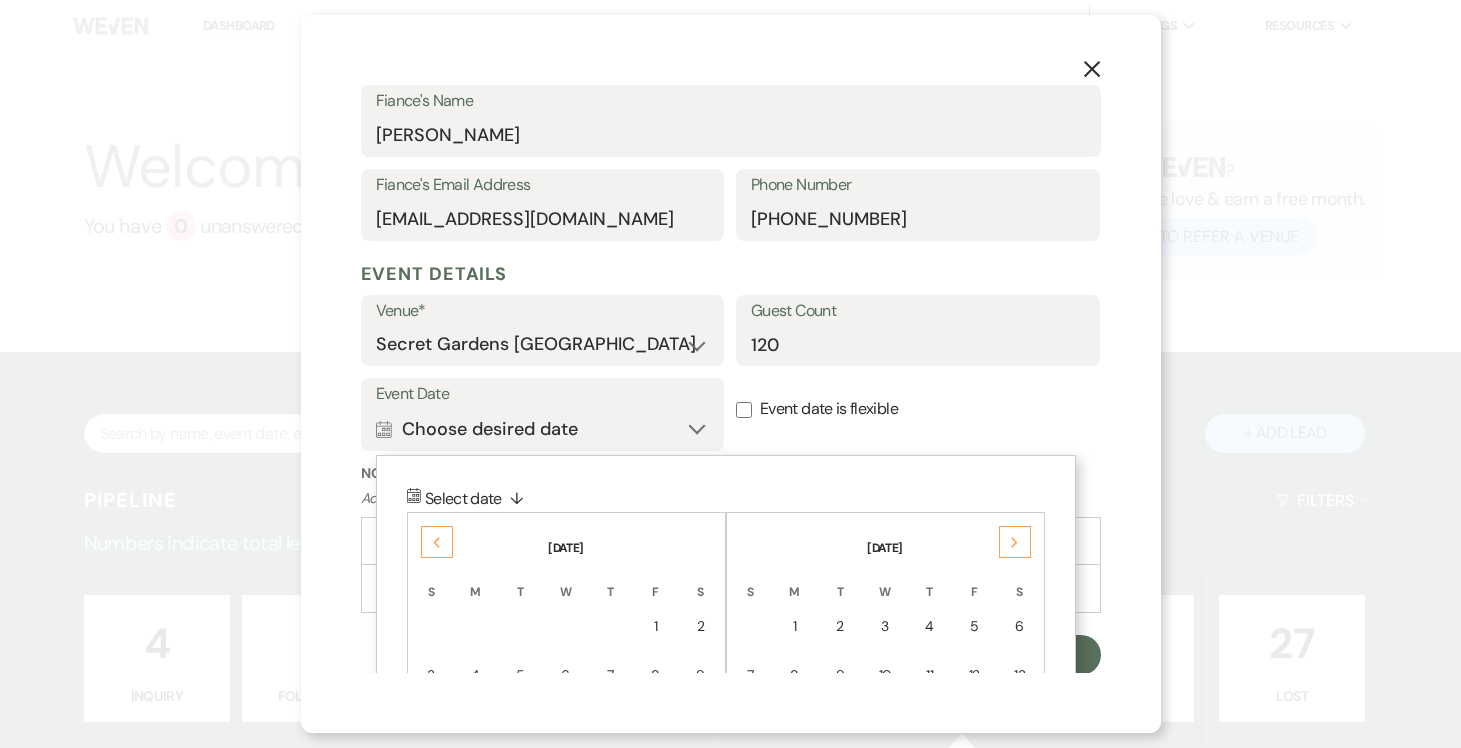 click on "Next" 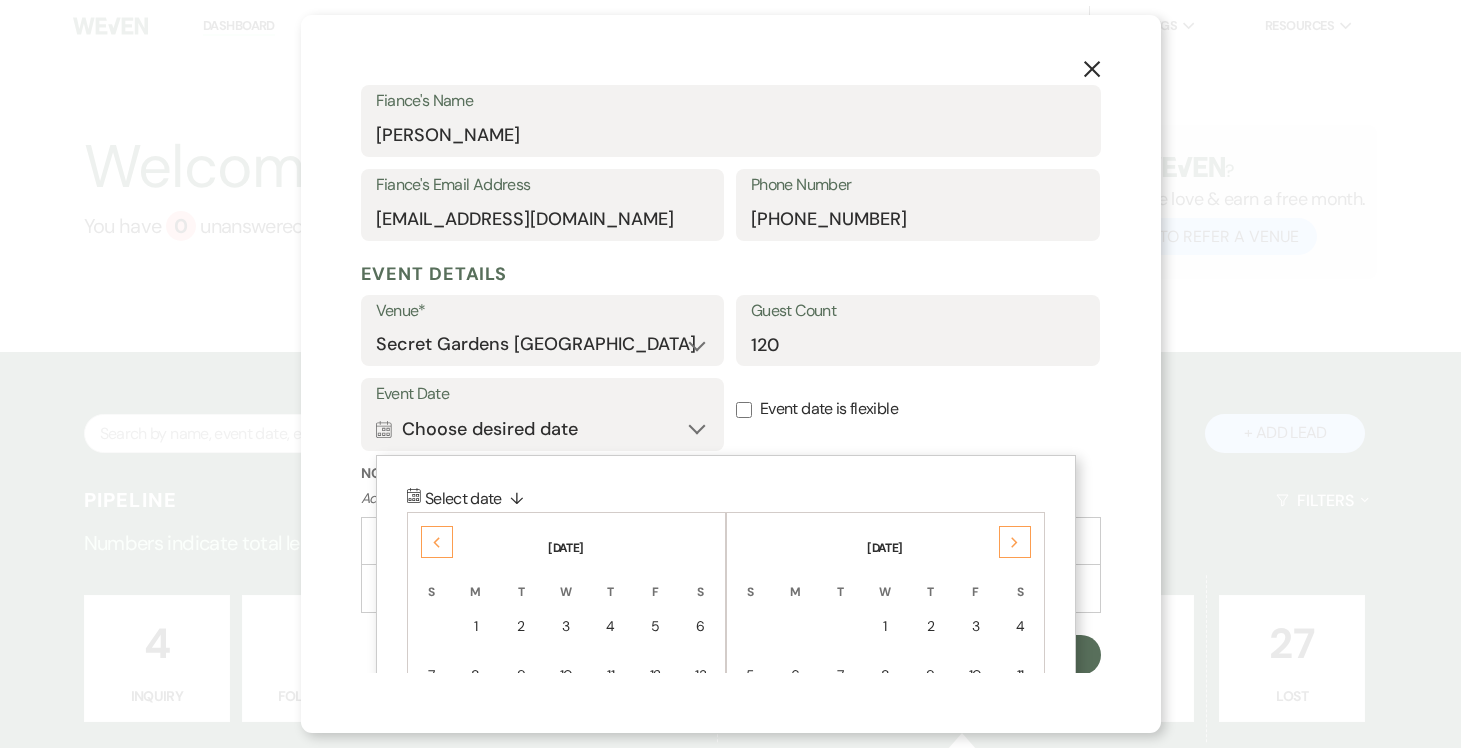click on "Next" 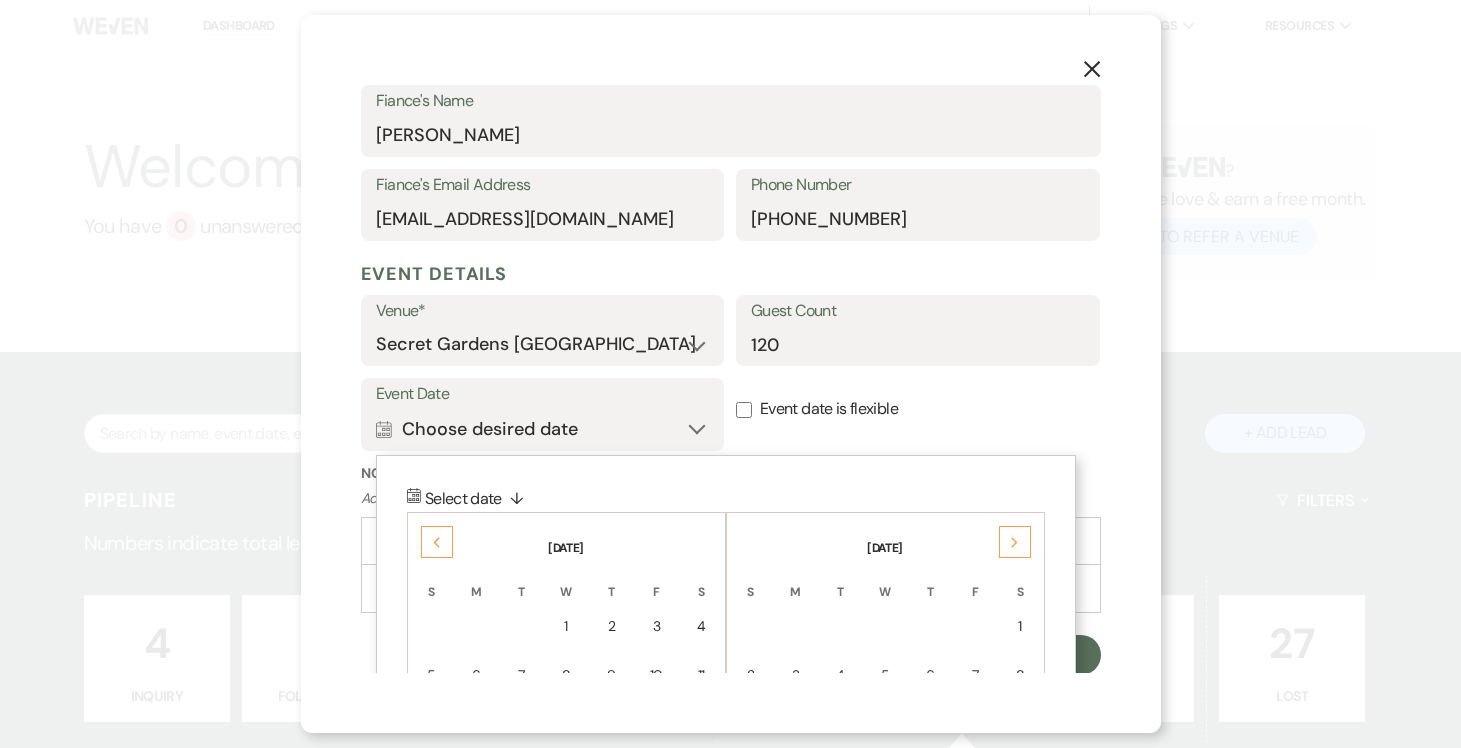 click on "Next" 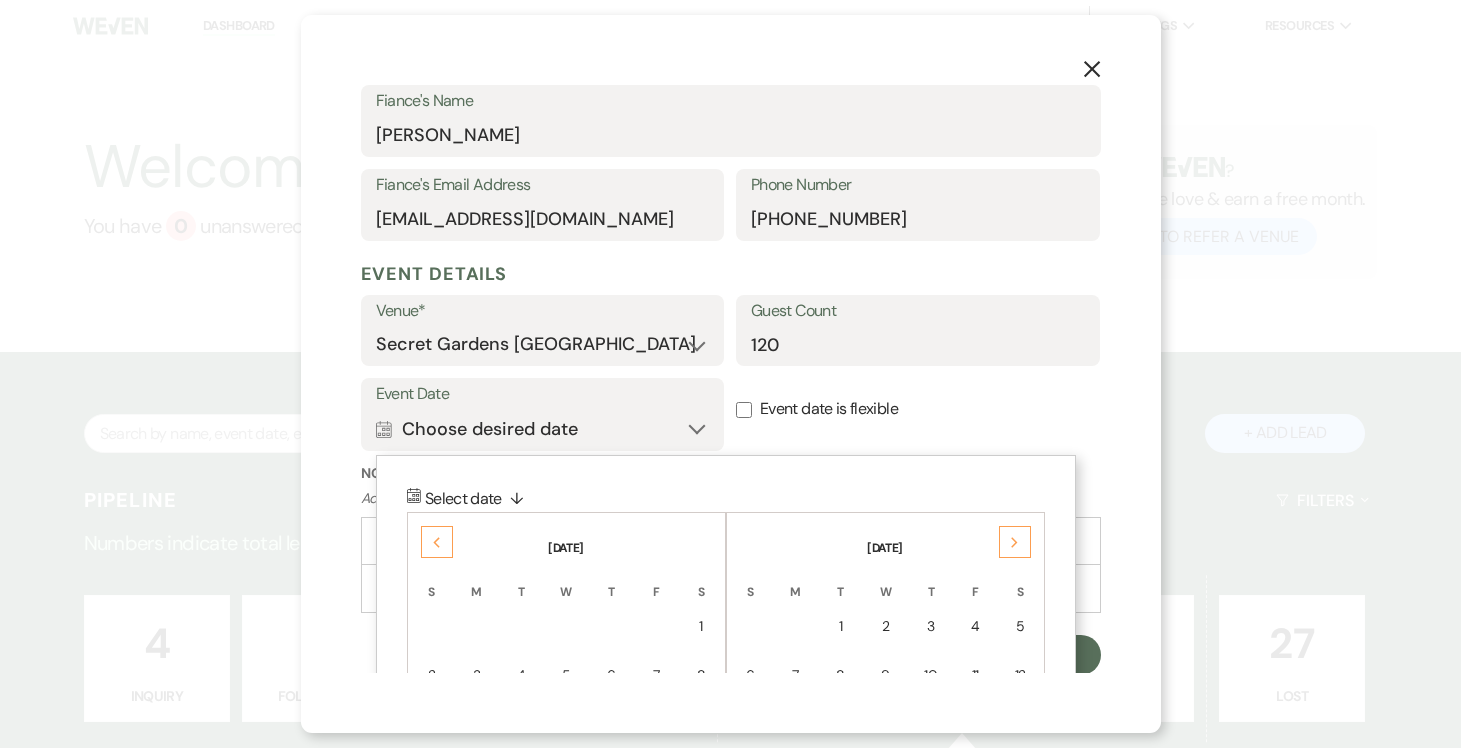 click on "Next" 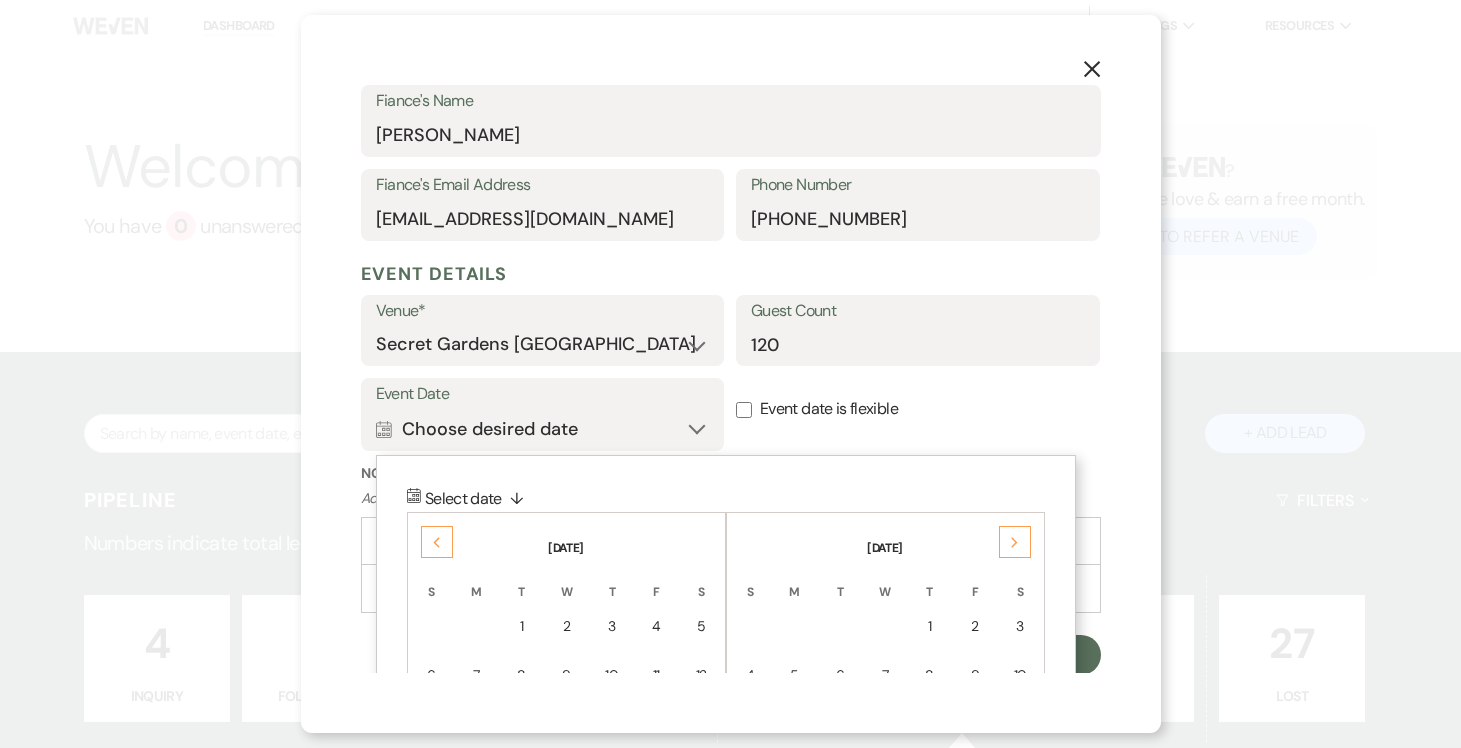click on "Next" 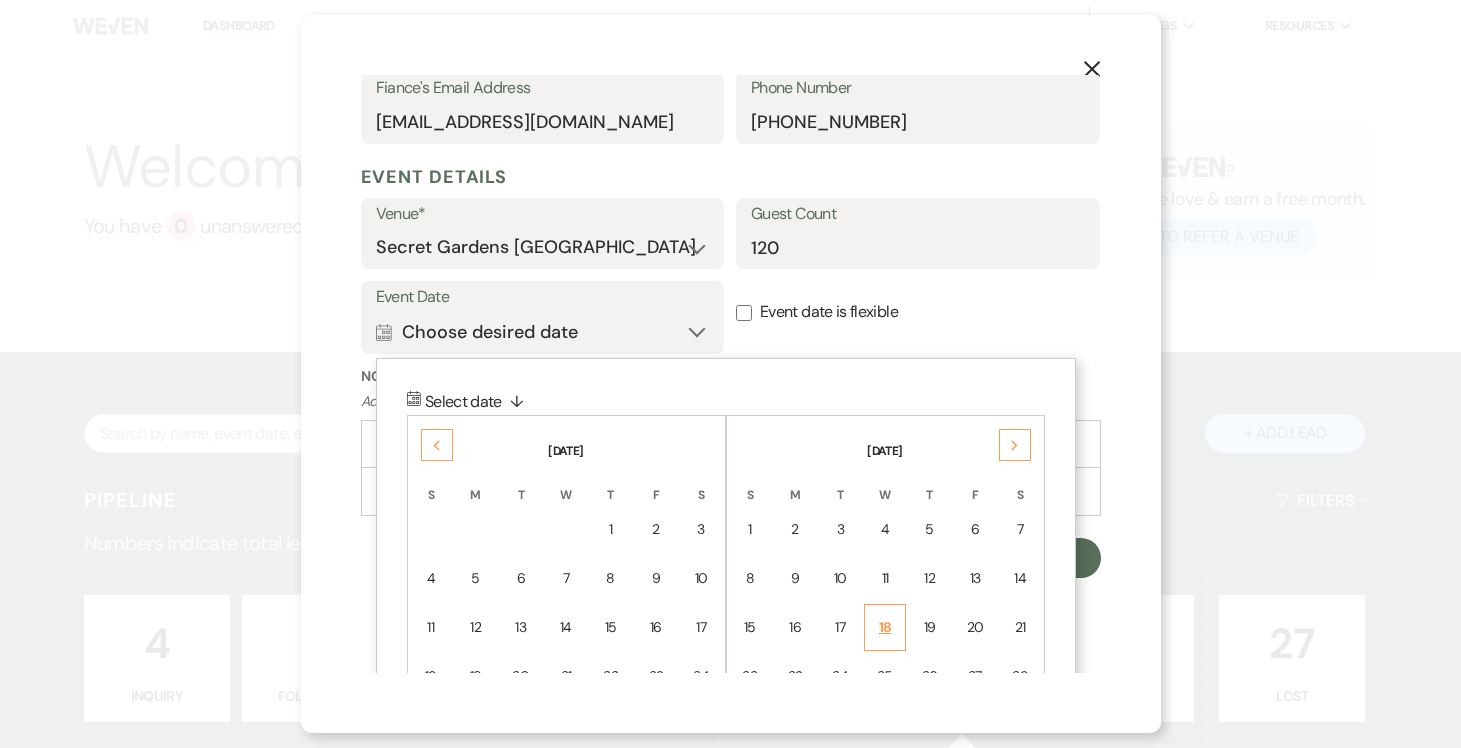 scroll, scrollTop: 744, scrollLeft: 0, axis: vertical 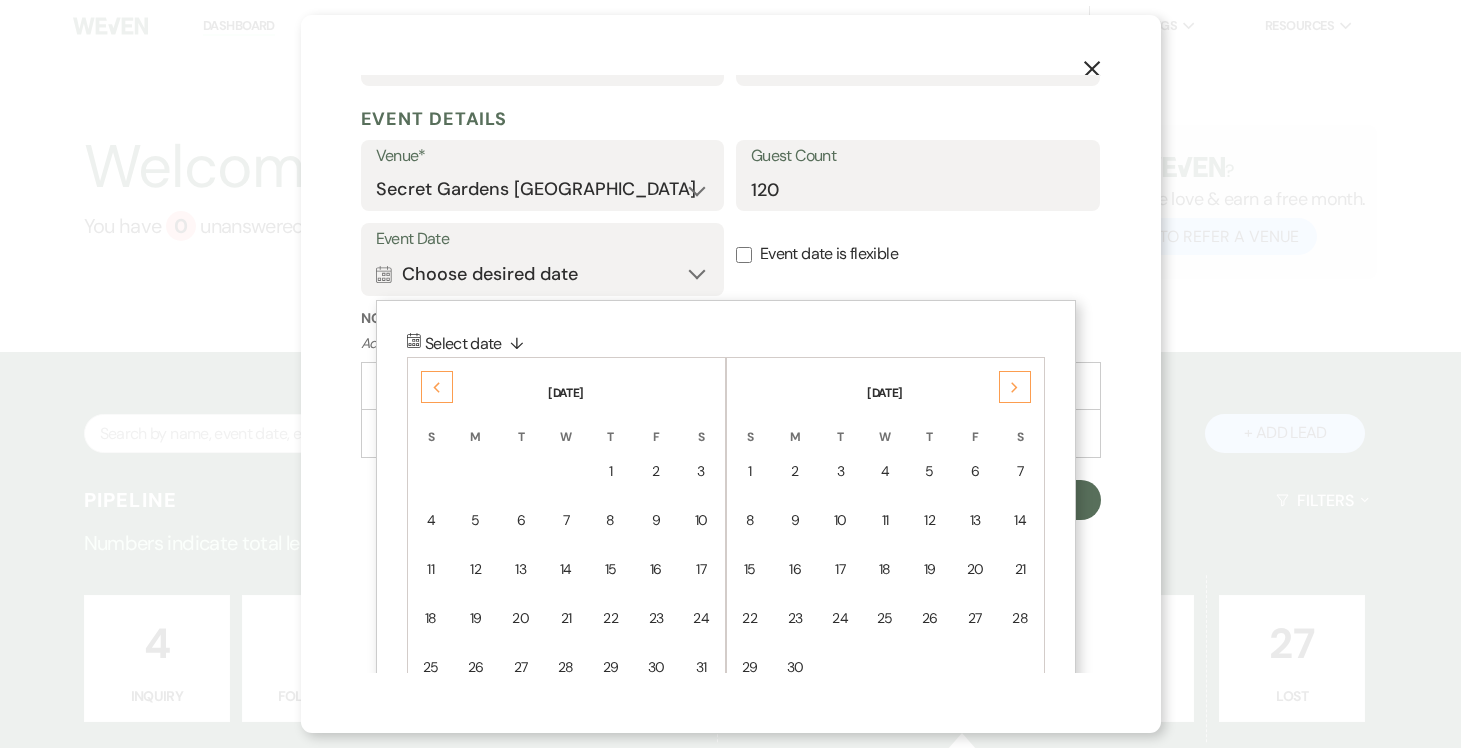 click on "13" at bounding box center (975, 520) 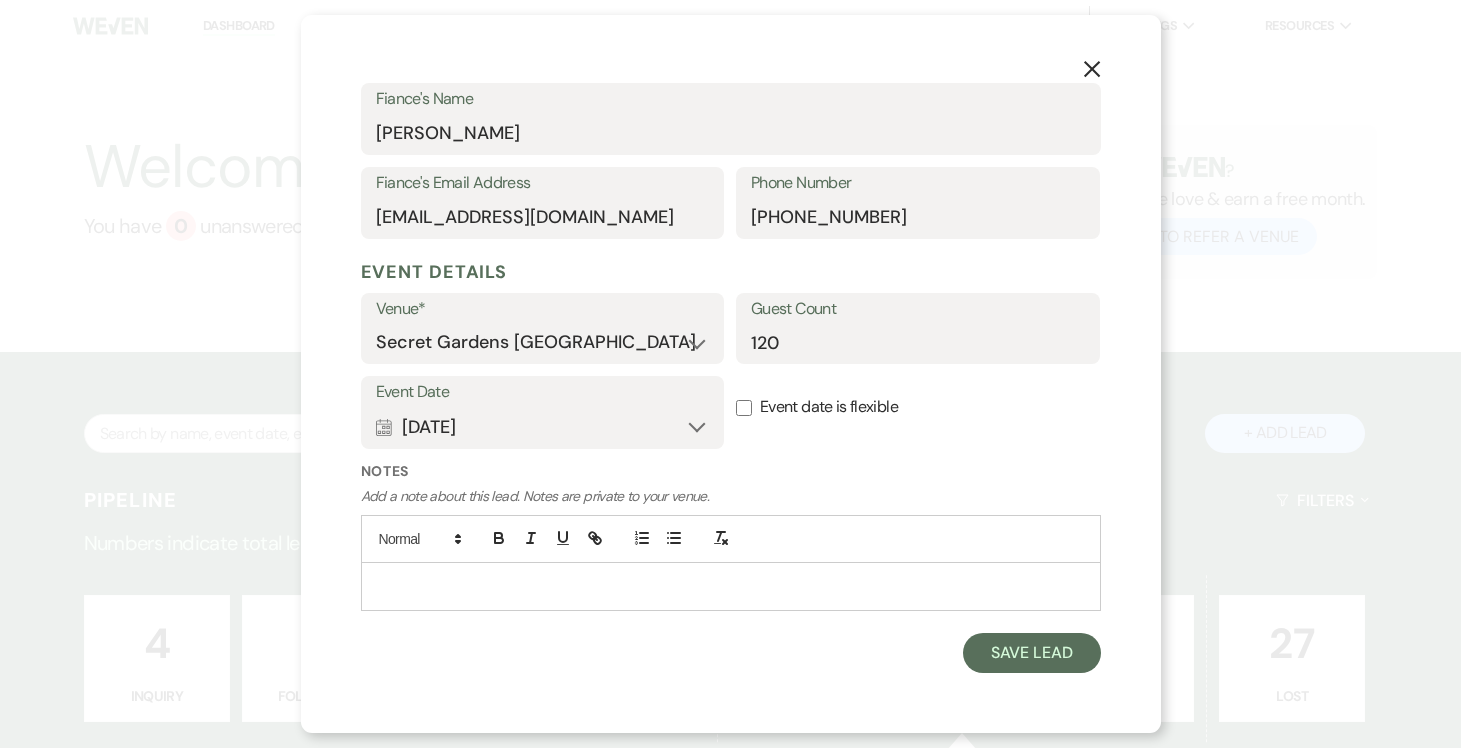 scroll, scrollTop: 589, scrollLeft: 0, axis: vertical 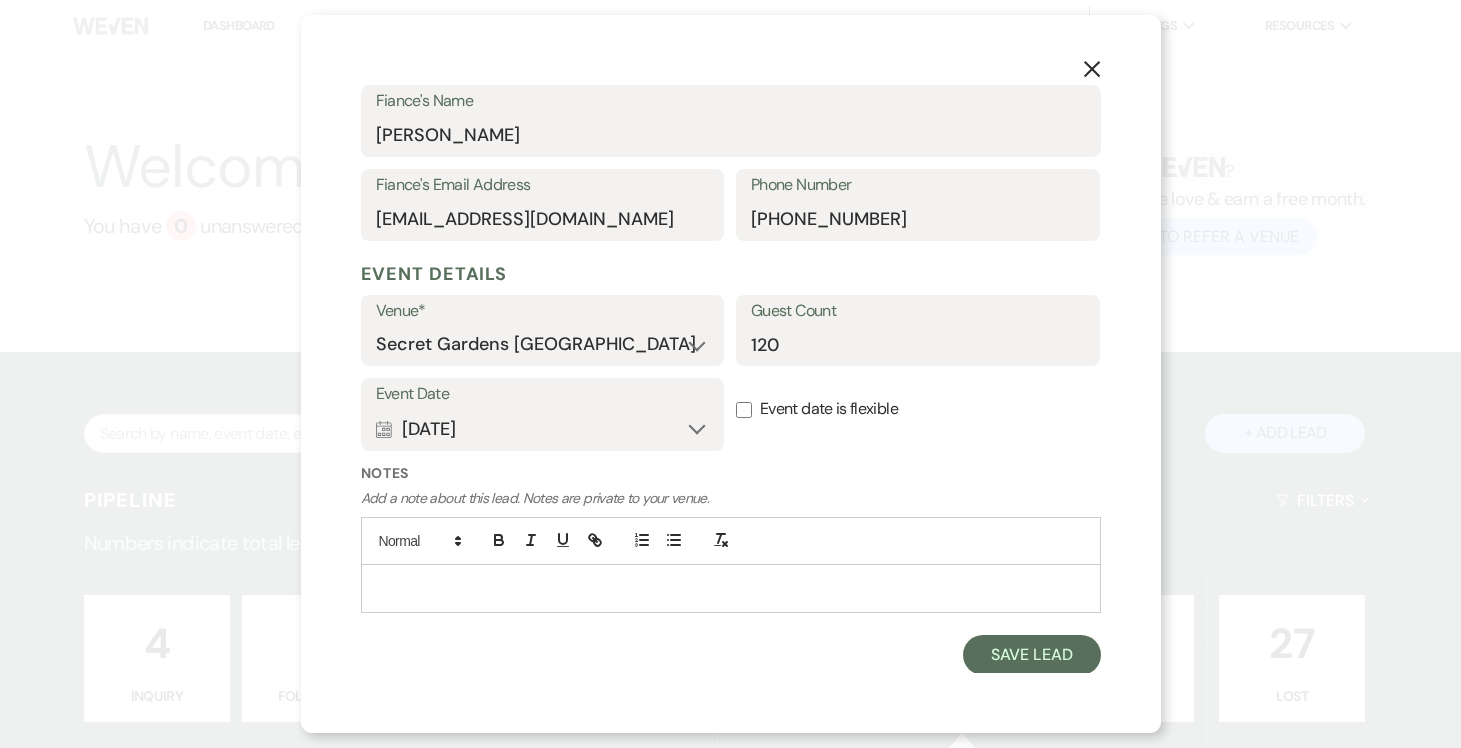 click at bounding box center [731, 588] 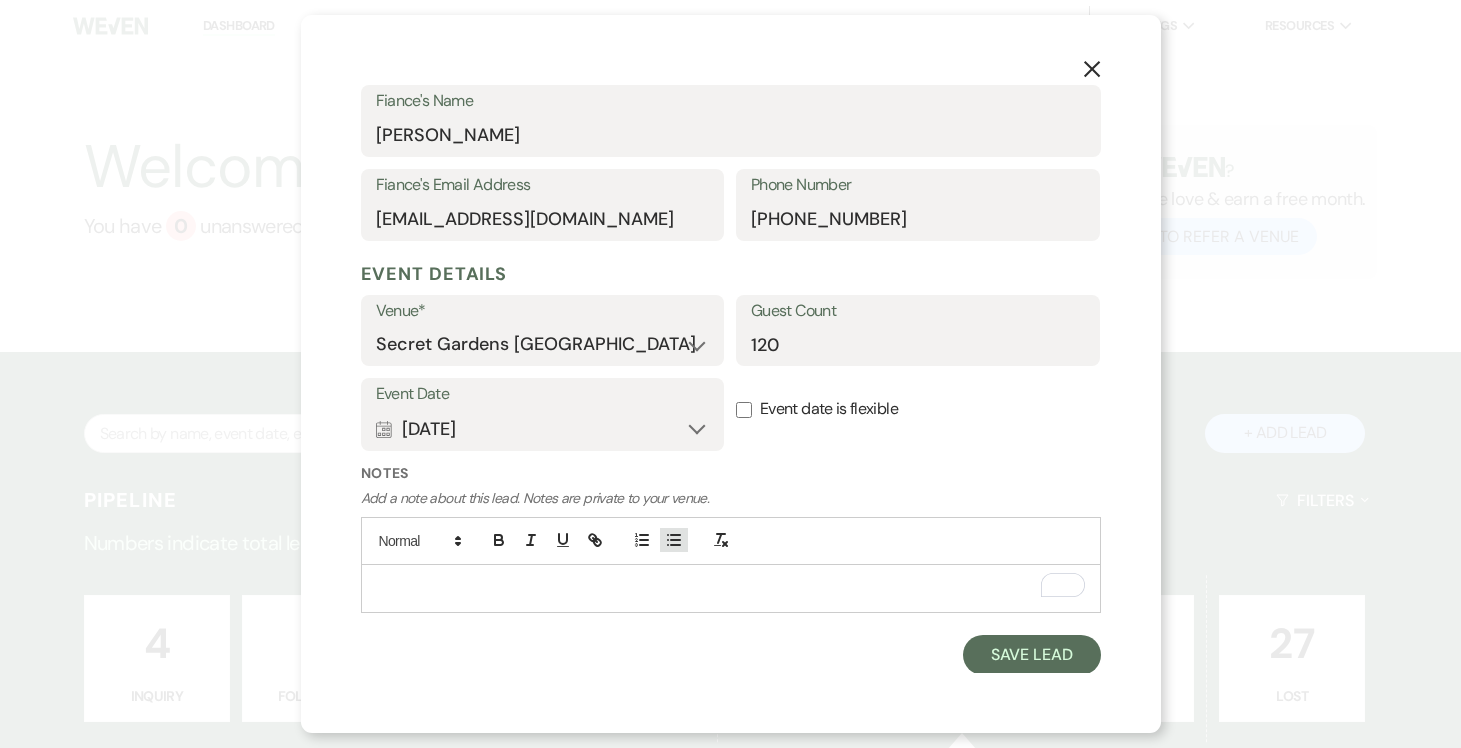 click 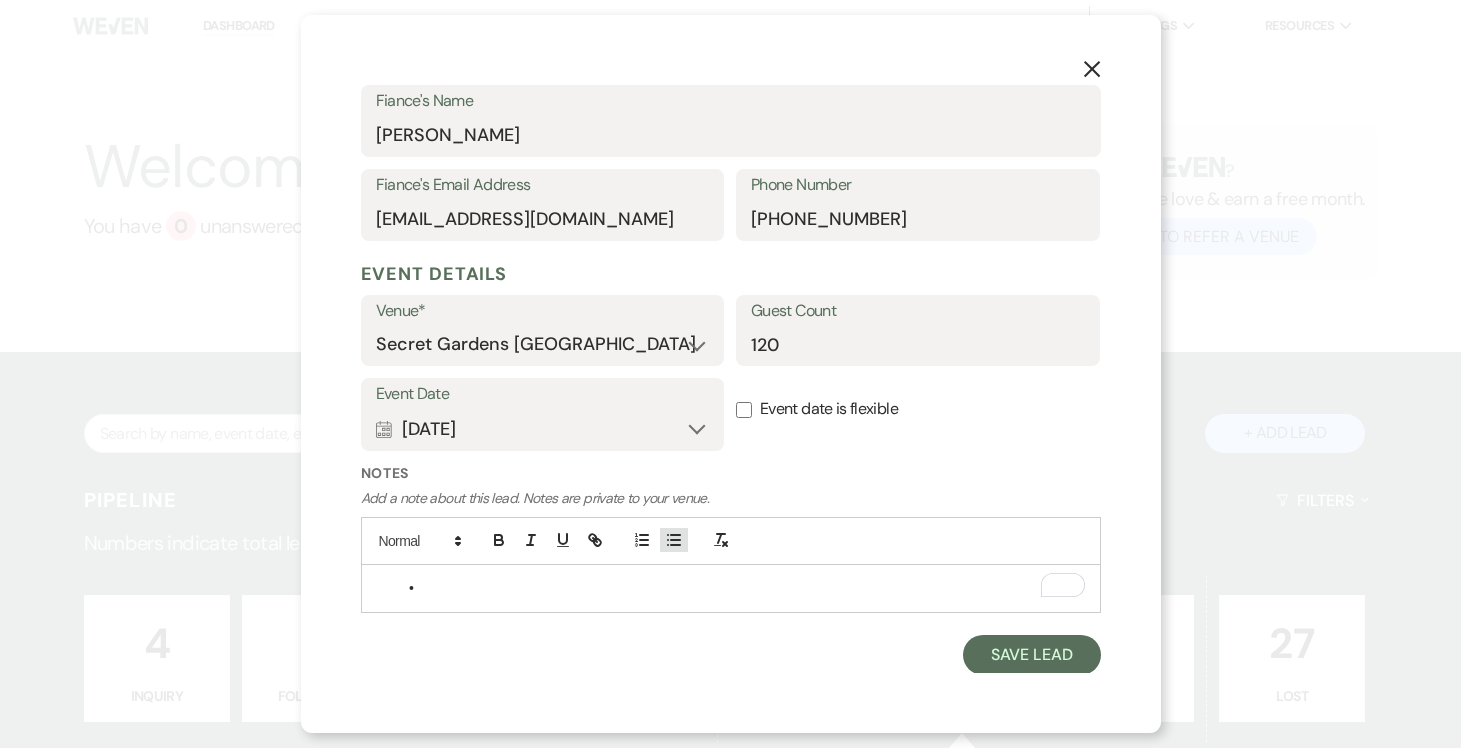 scroll, scrollTop: 589, scrollLeft: 0, axis: vertical 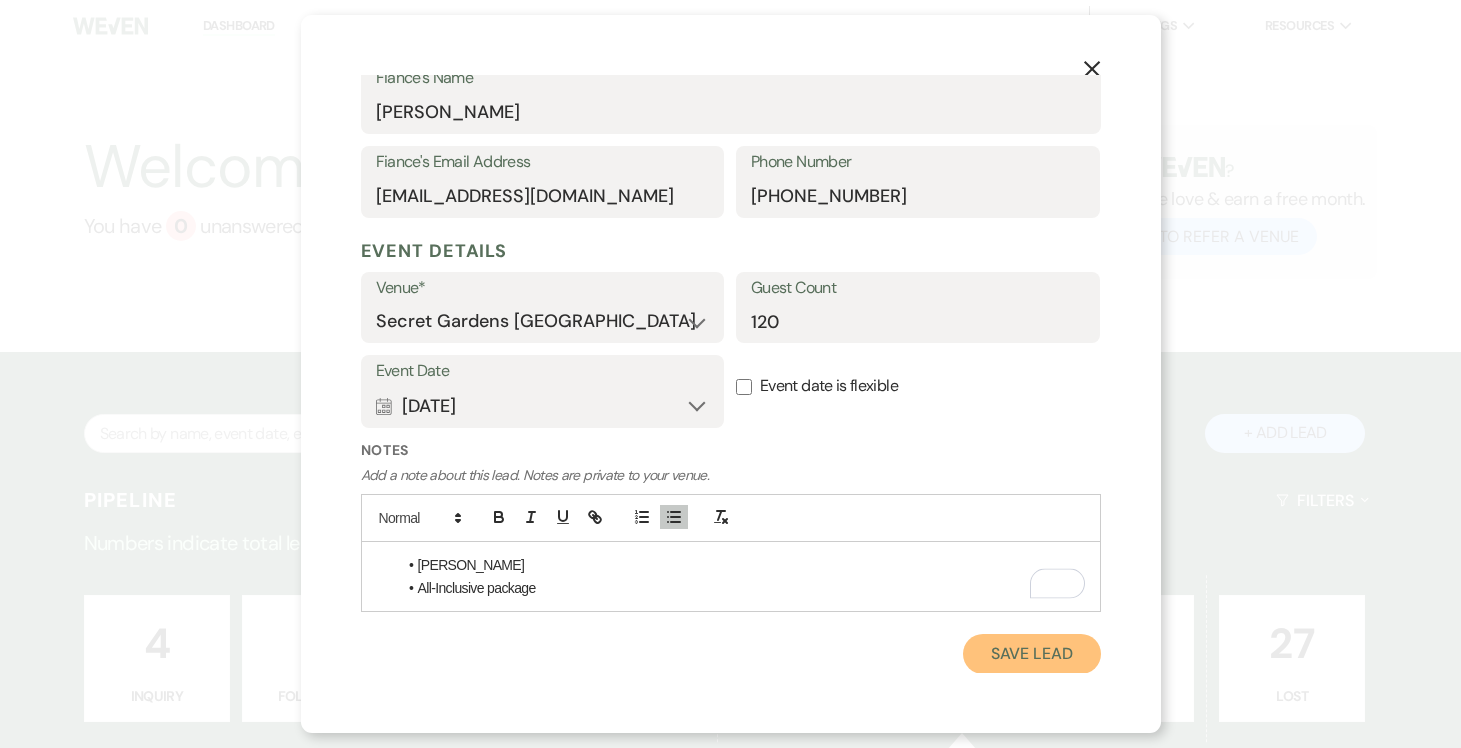 click on "Save Lead" at bounding box center [1031, 654] 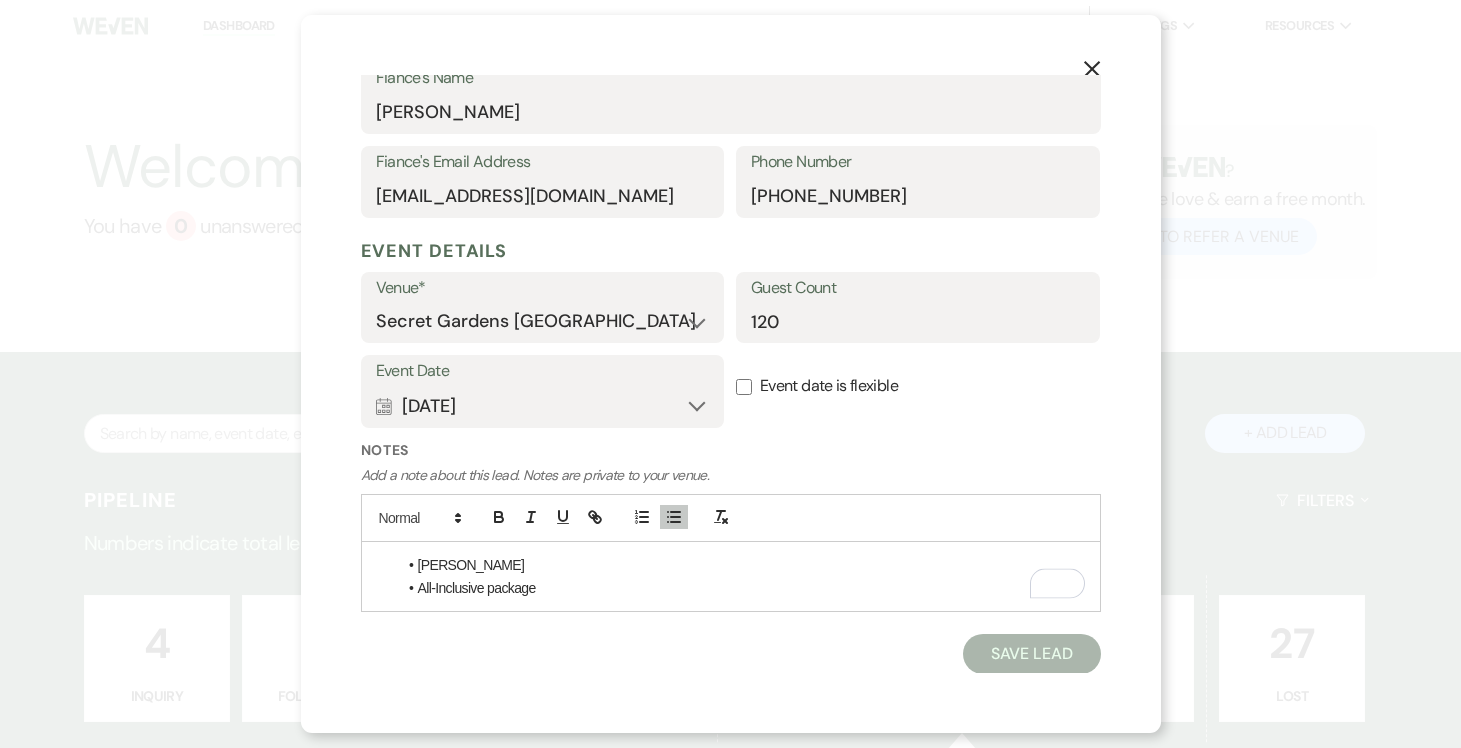 select on "6" 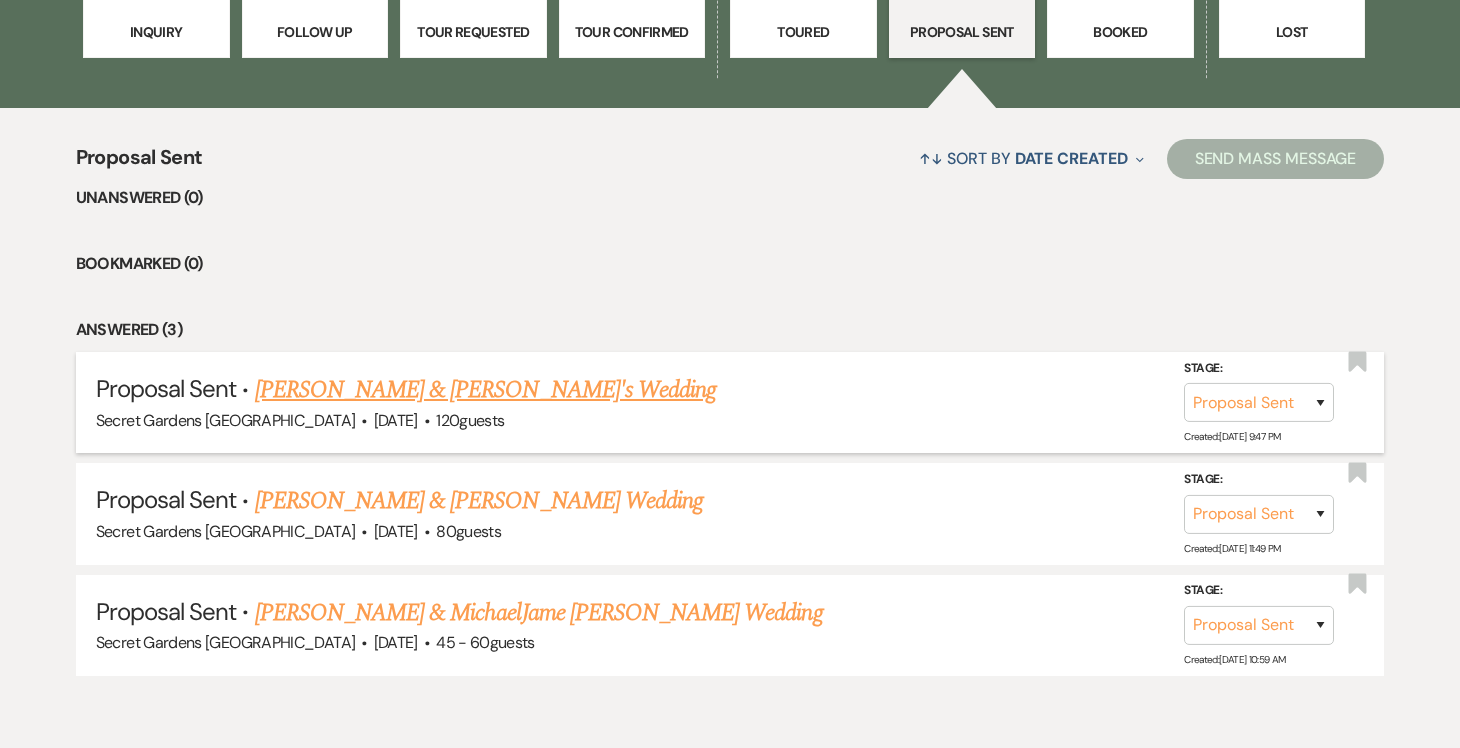 scroll, scrollTop: 668, scrollLeft: 0, axis: vertical 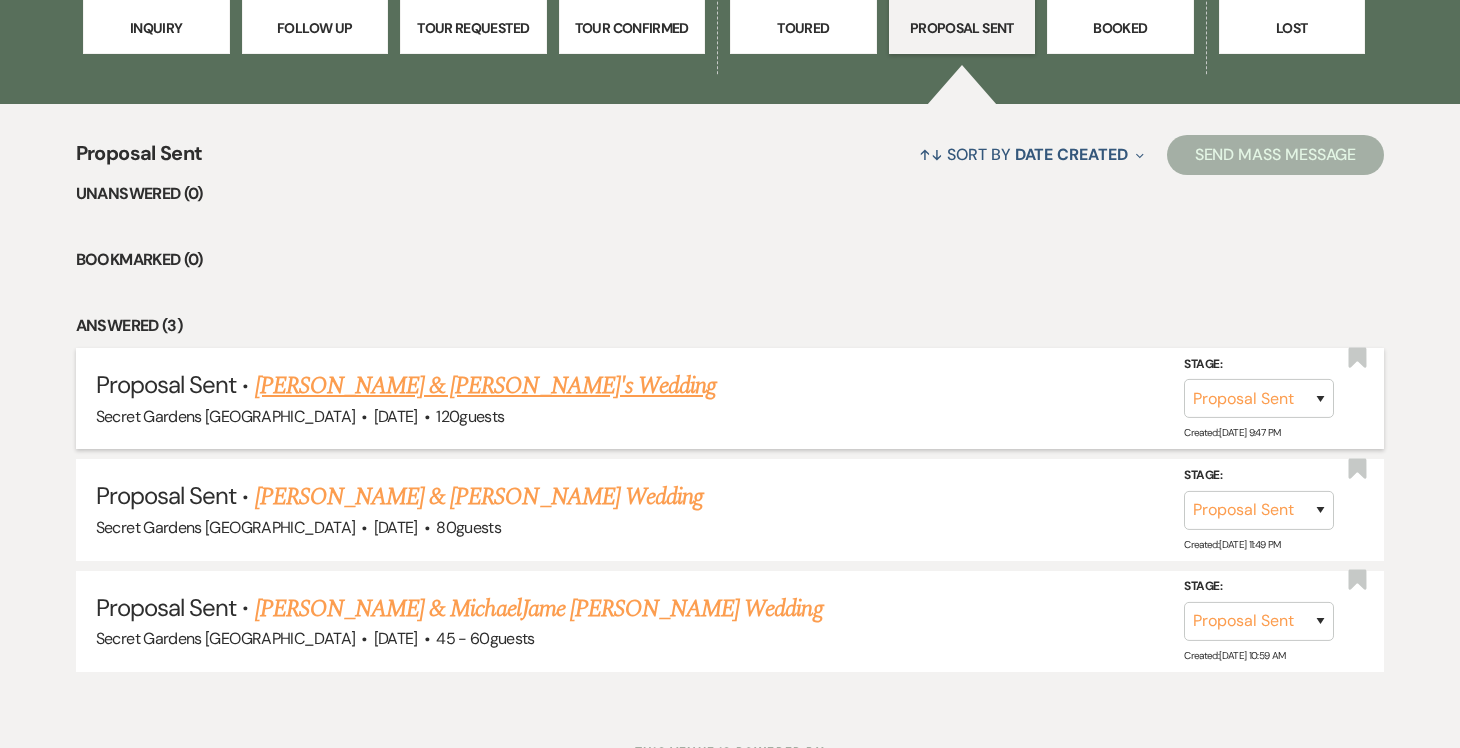 click on "Amanda Romano & Craig Bar's Wedding" at bounding box center [486, 386] 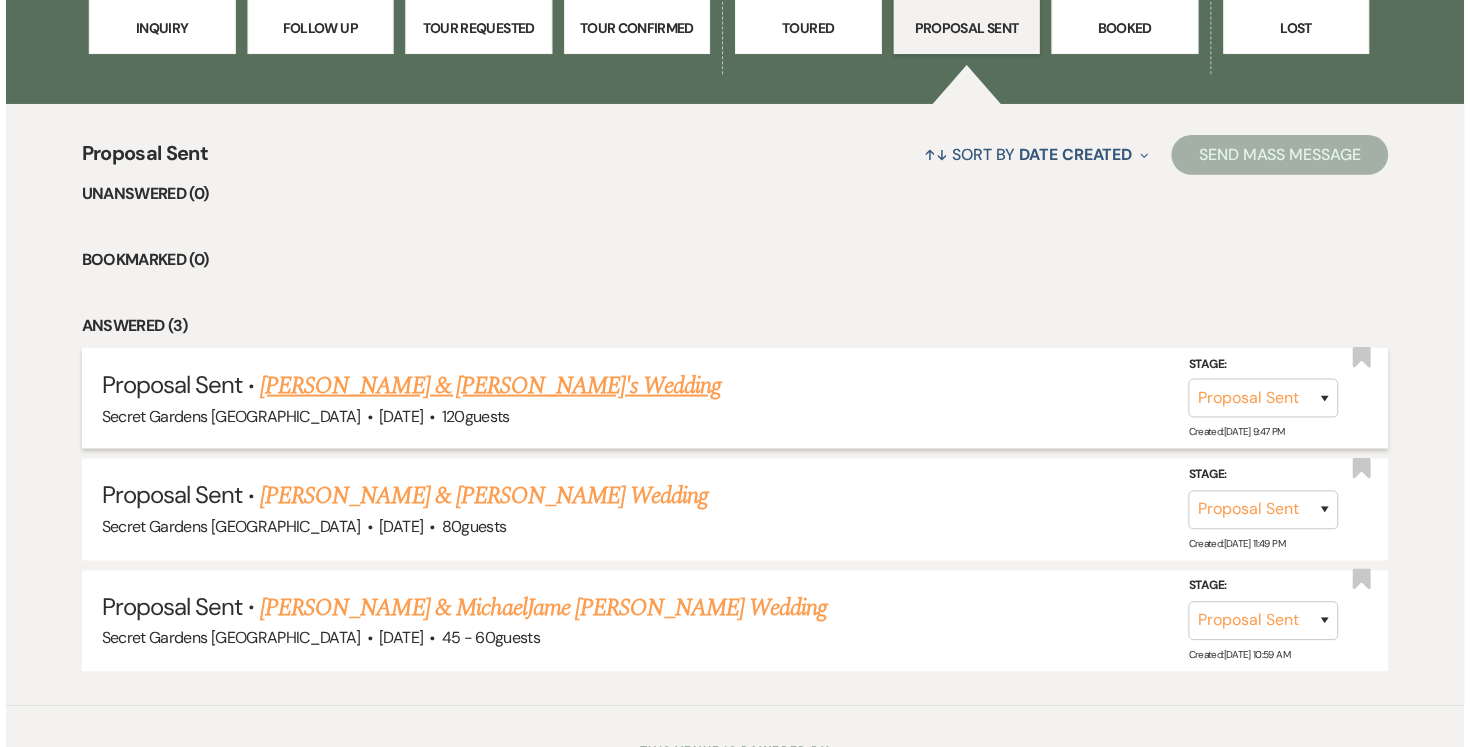 scroll, scrollTop: 0, scrollLeft: 0, axis: both 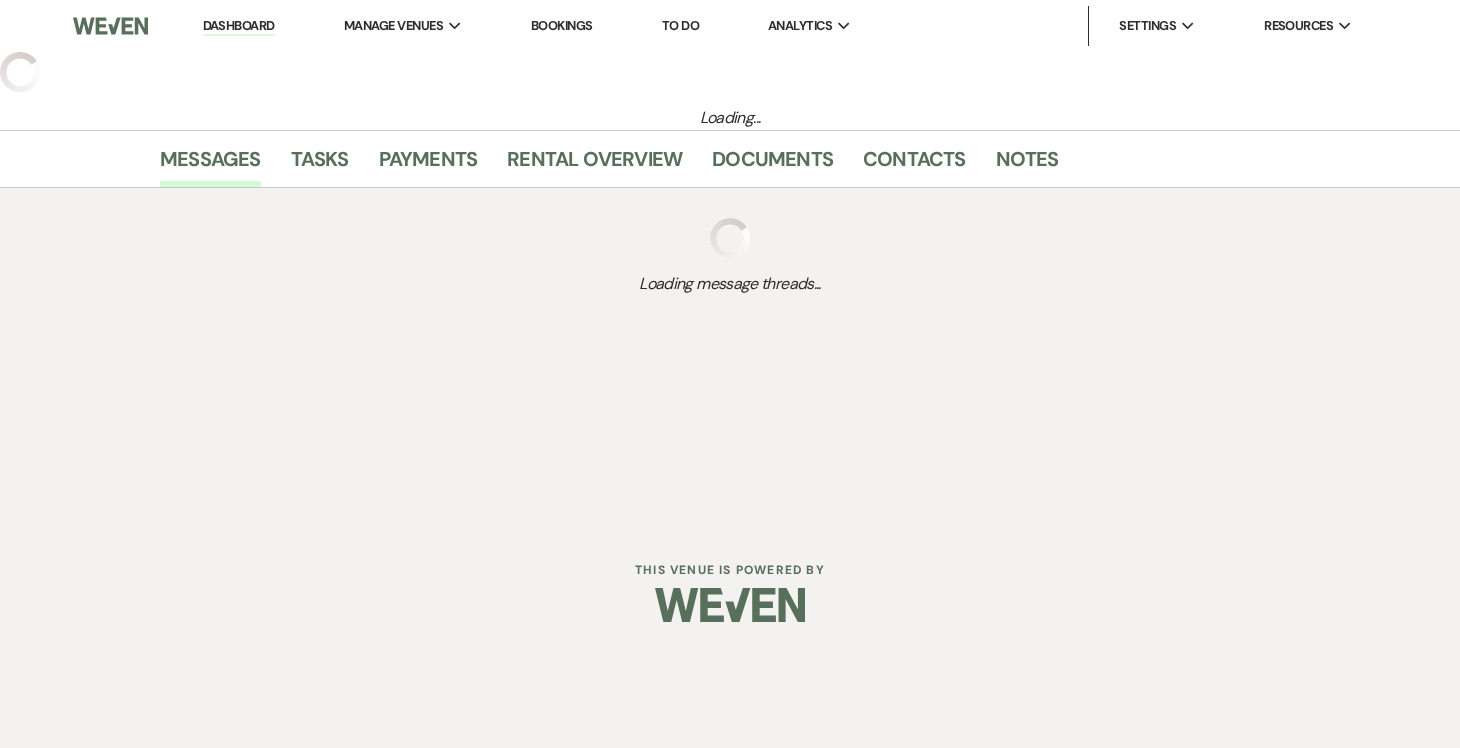 select on "6" 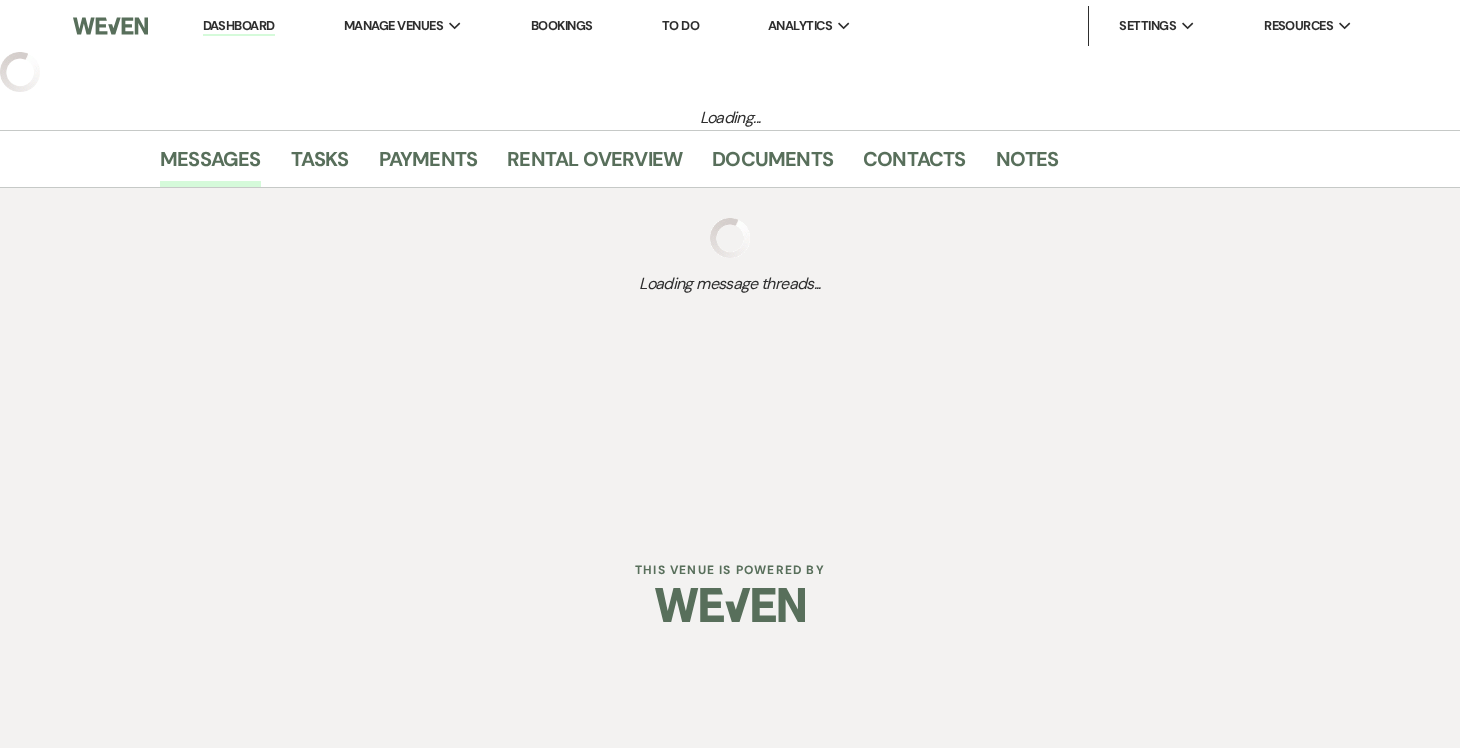 select on "2" 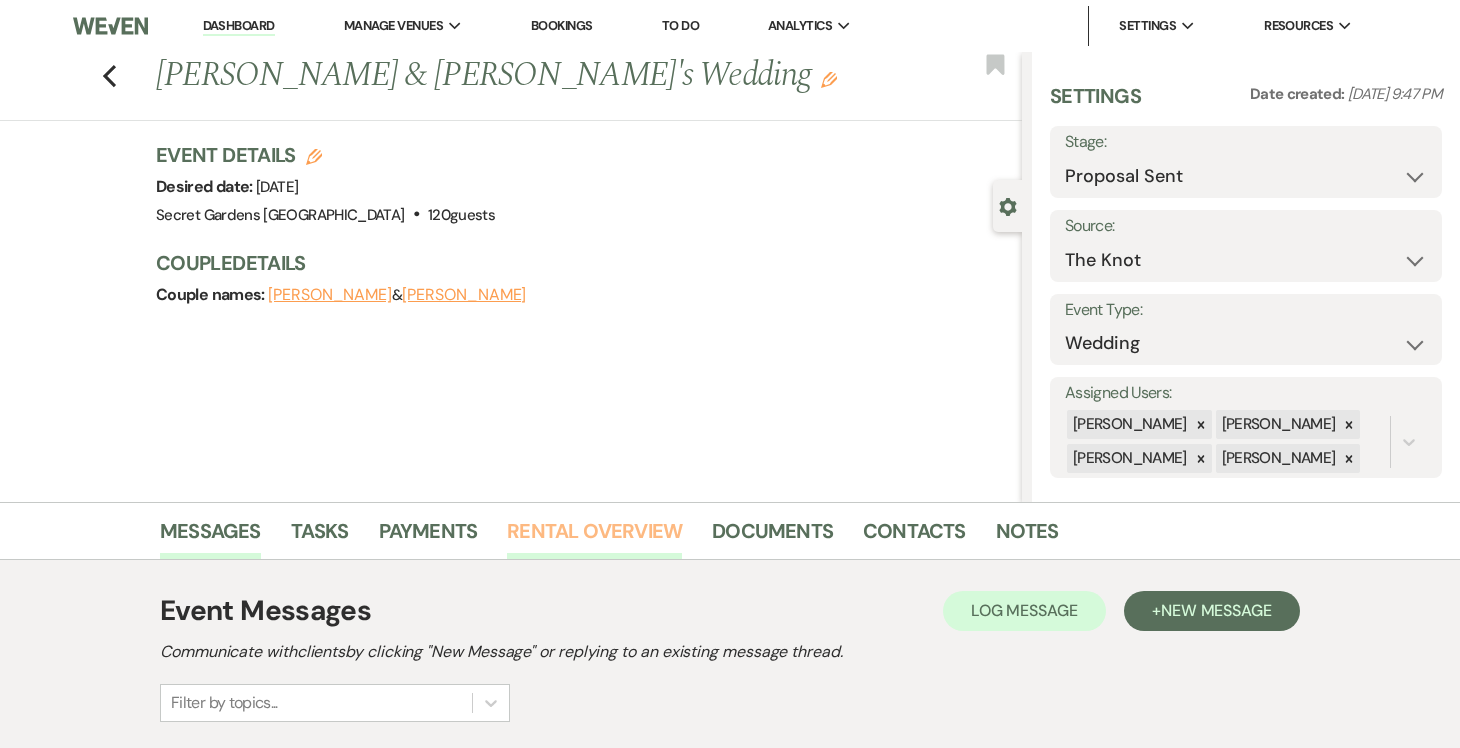click on "Rental Overview" at bounding box center [594, 537] 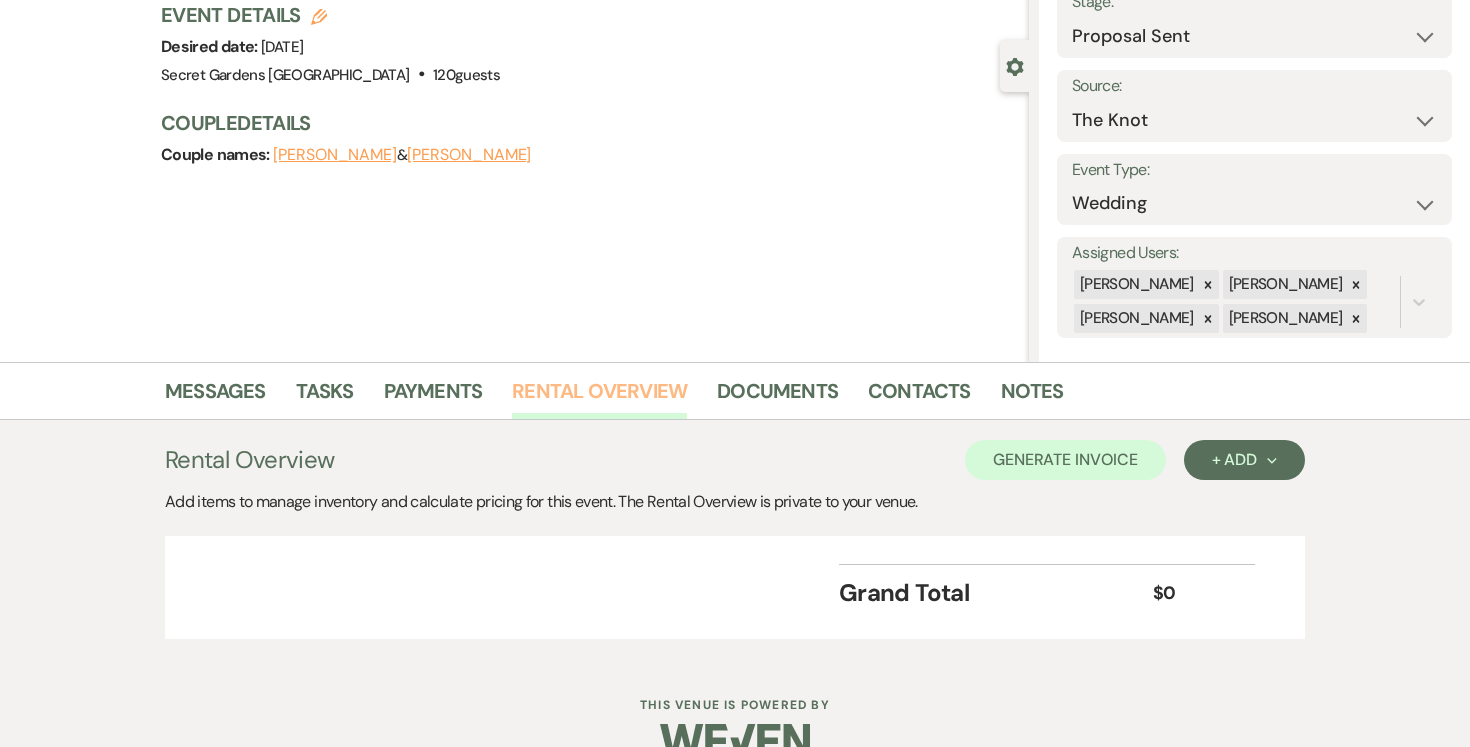 scroll, scrollTop: 181, scrollLeft: 0, axis: vertical 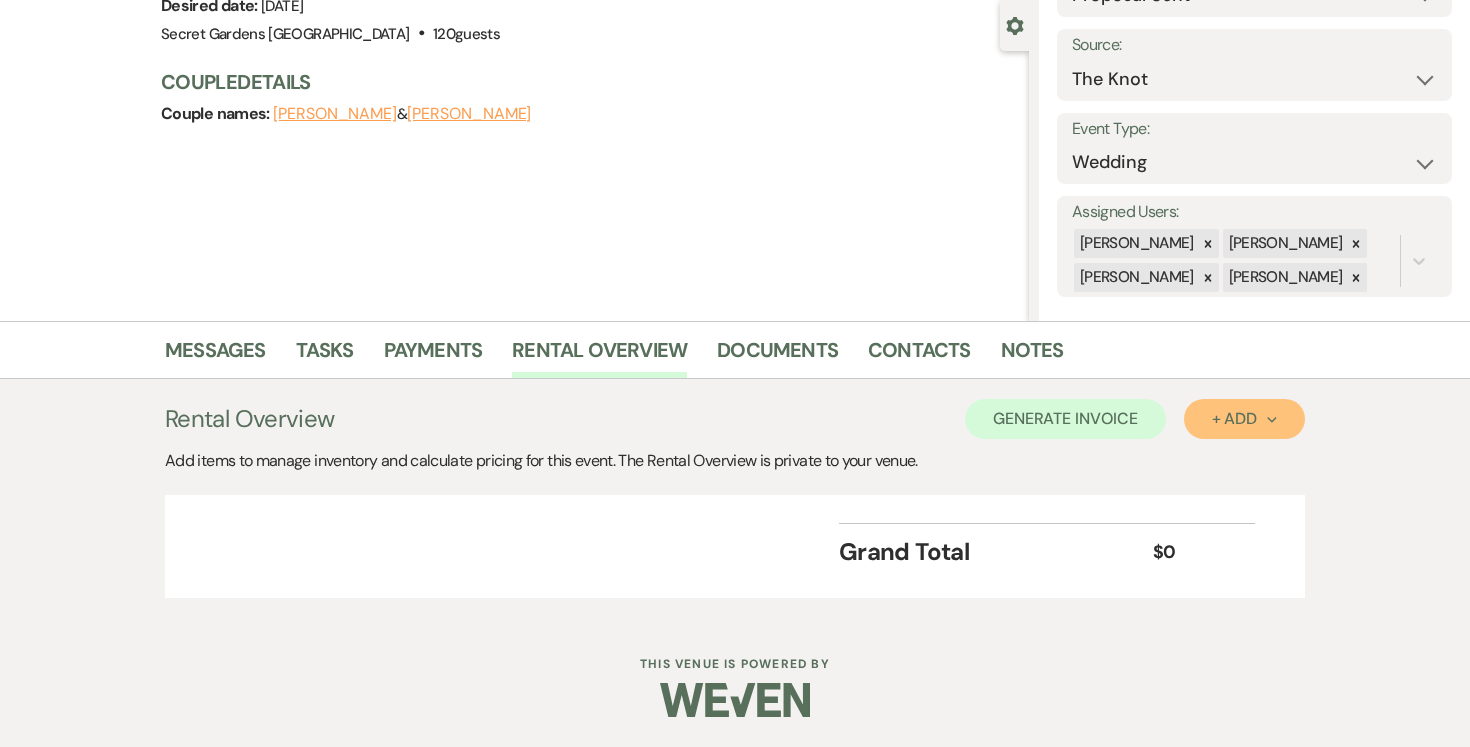 click on "+ Add Next" at bounding box center [1244, 419] 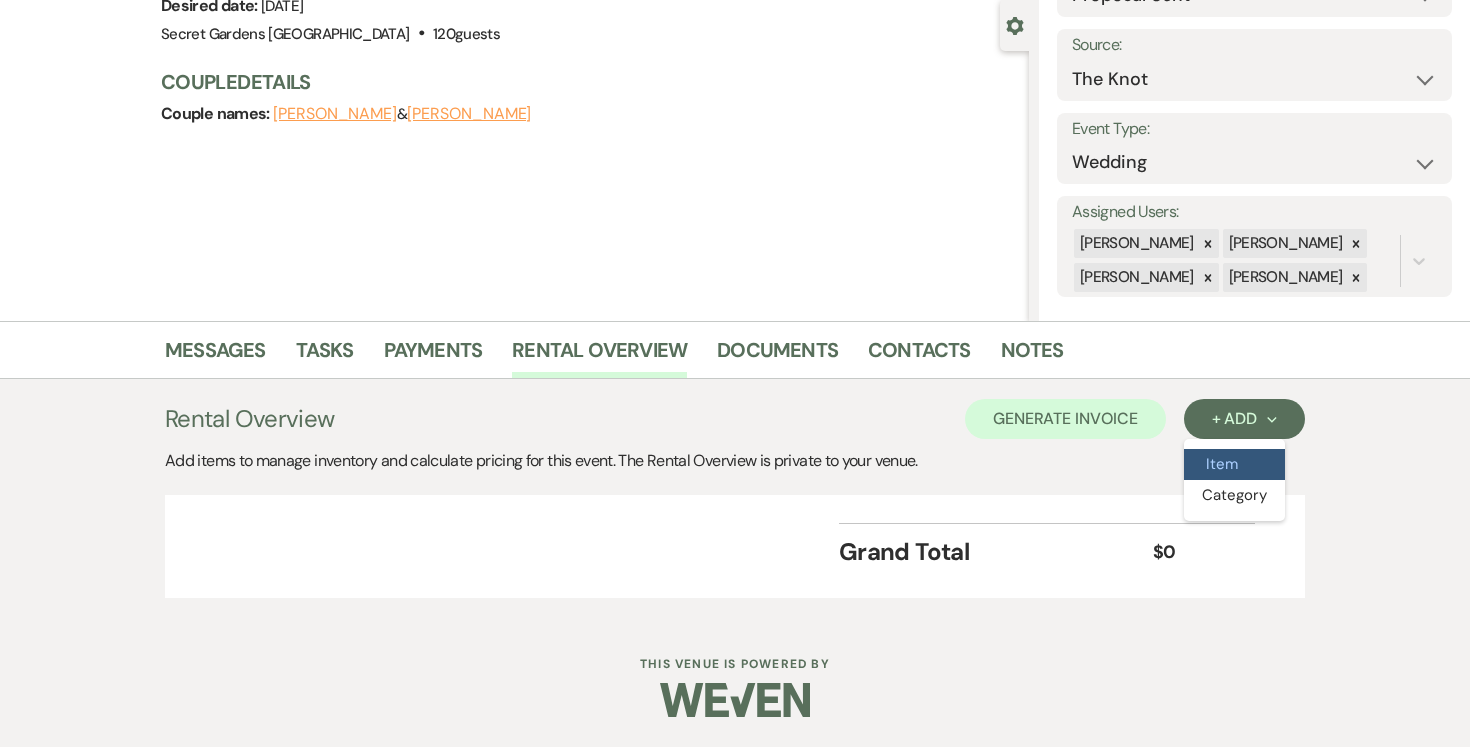 click on "Item" at bounding box center [1234, 464] 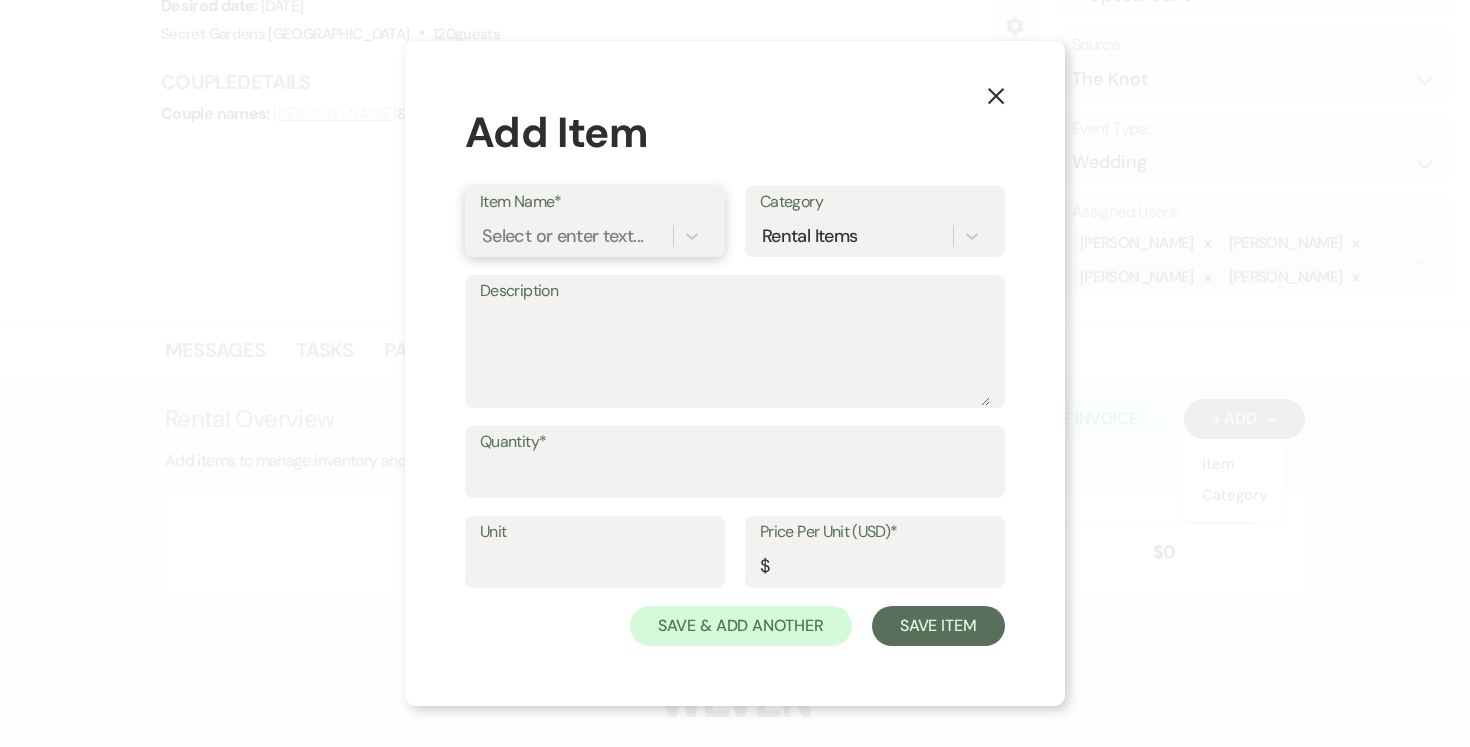 click on "Select or enter text..." at bounding box center (562, 236) 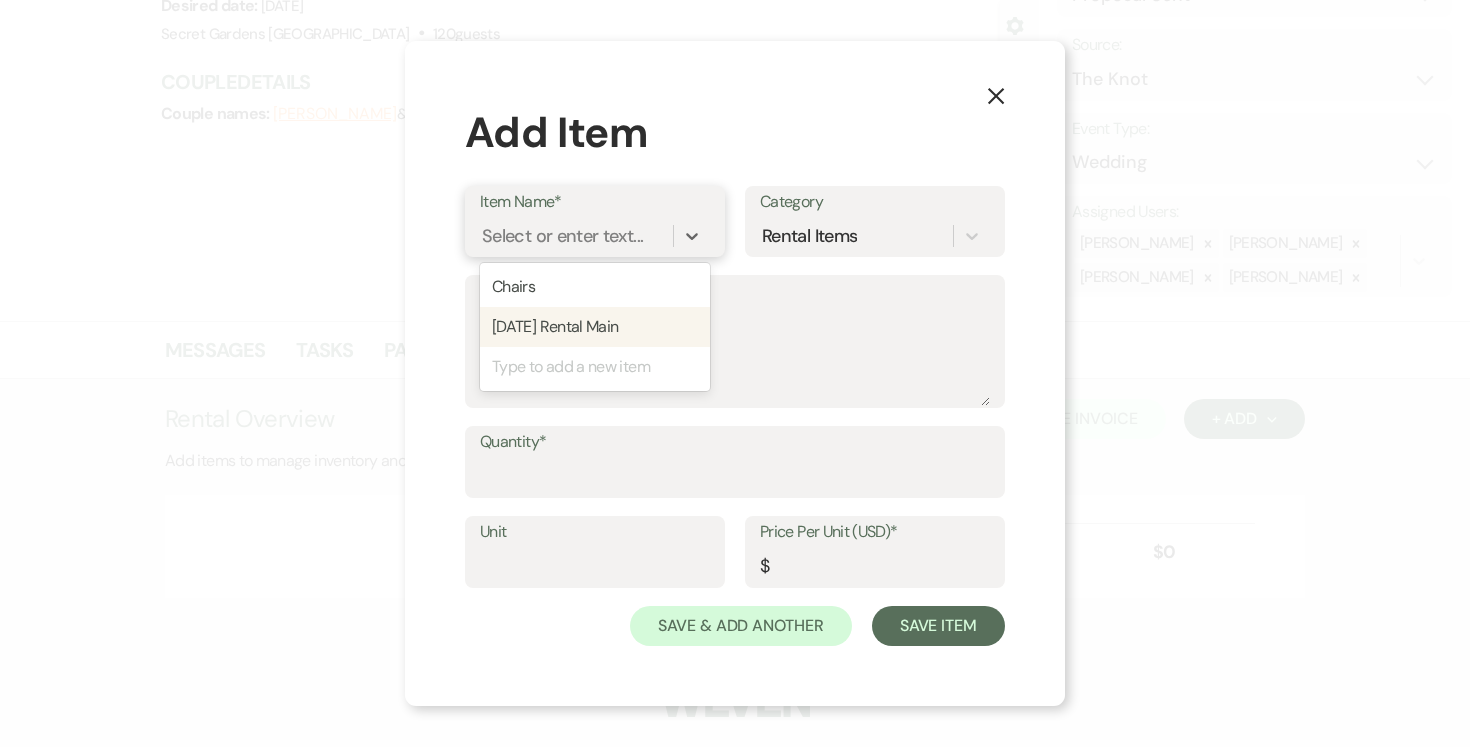 drag, startPoint x: 603, startPoint y: 368, endPoint x: 594, endPoint y: 282, distance: 86.46965 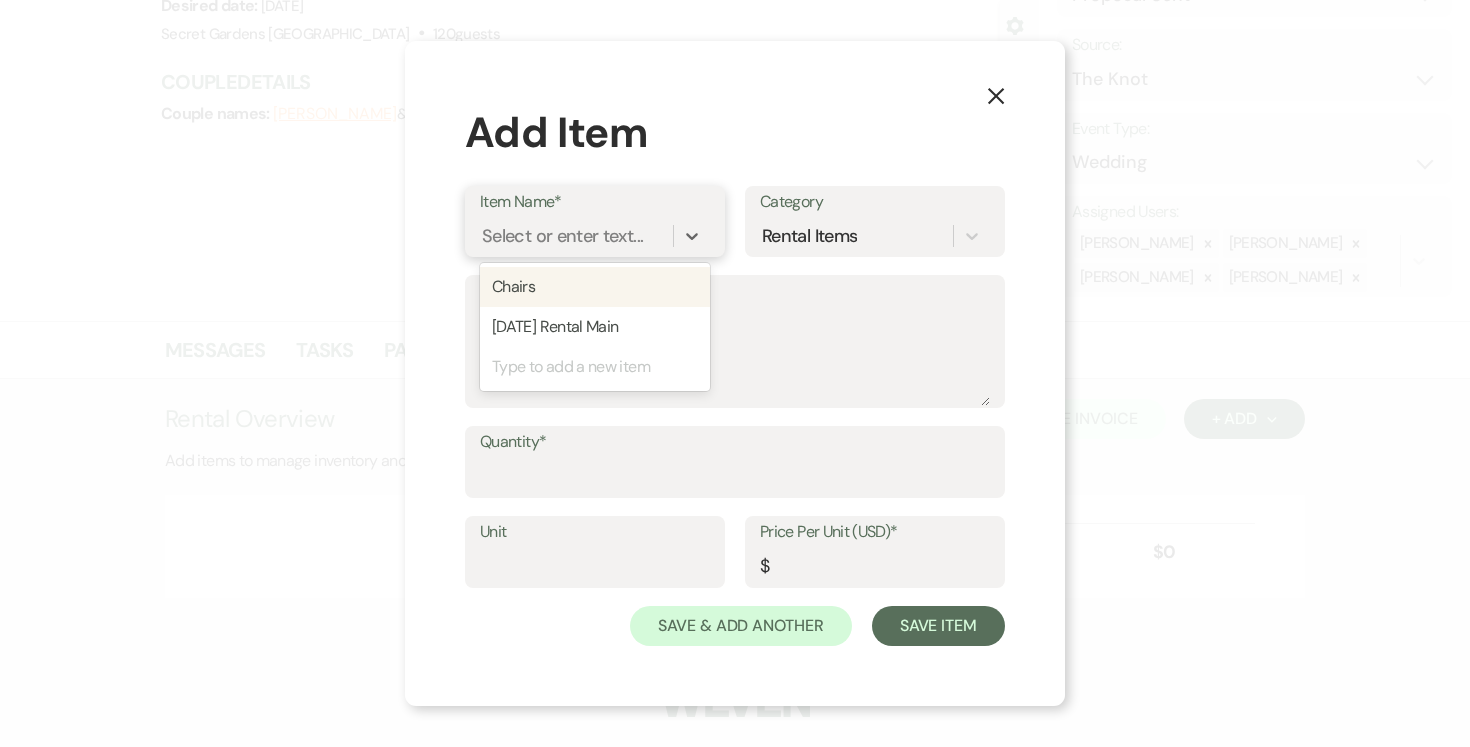click on "Select or enter text..." at bounding box center [562, 236] 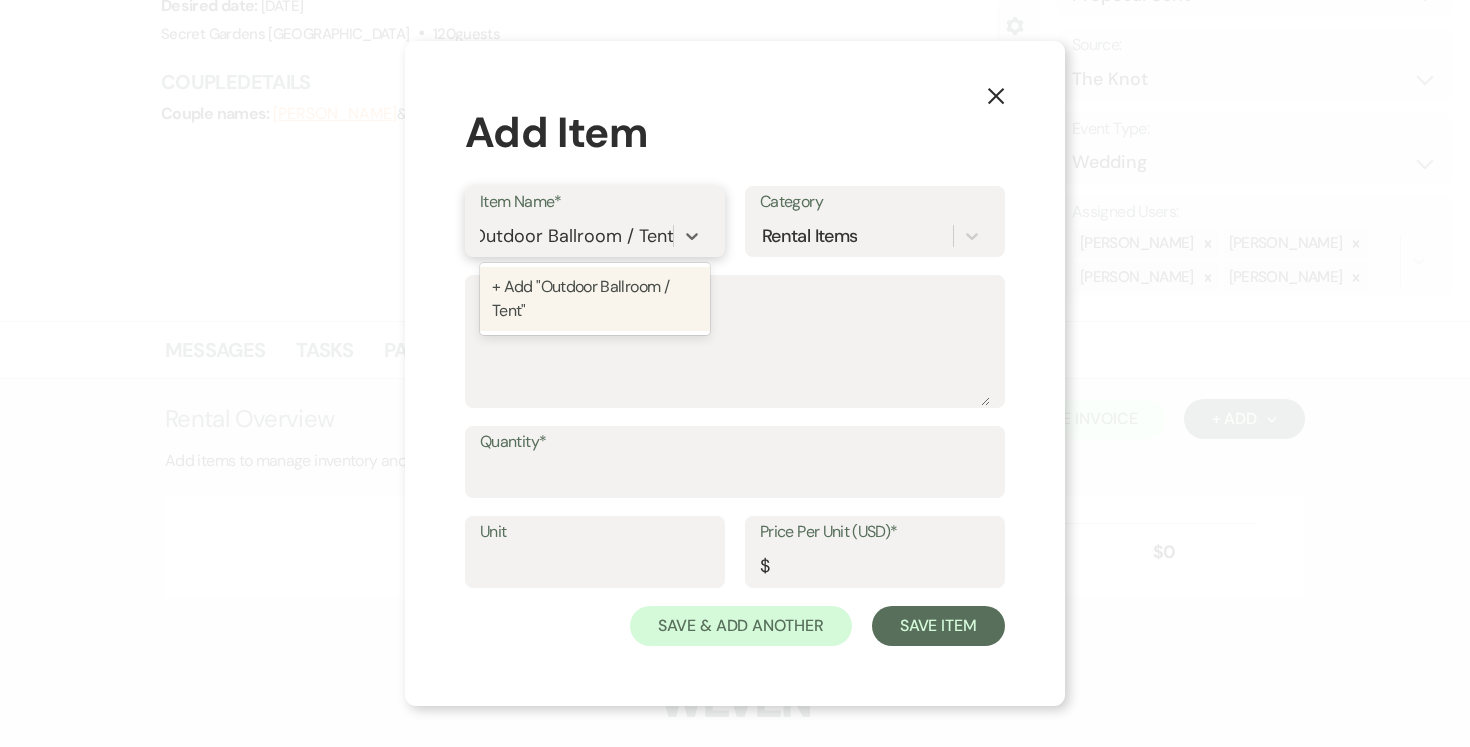 type on "Outdoor Ballroom / Tent" 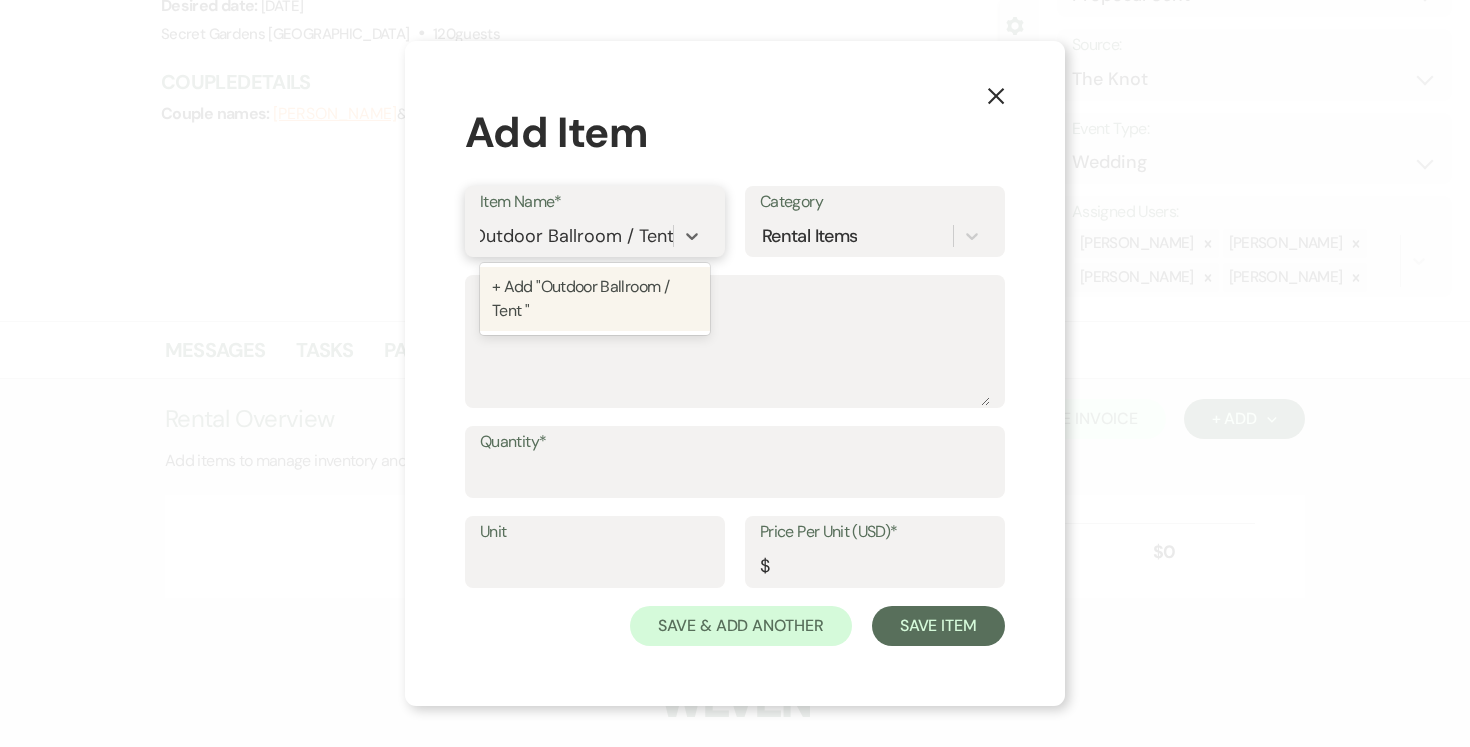 scroll, scrollTop: 0, scrollLeft: 14, axis: horizontal 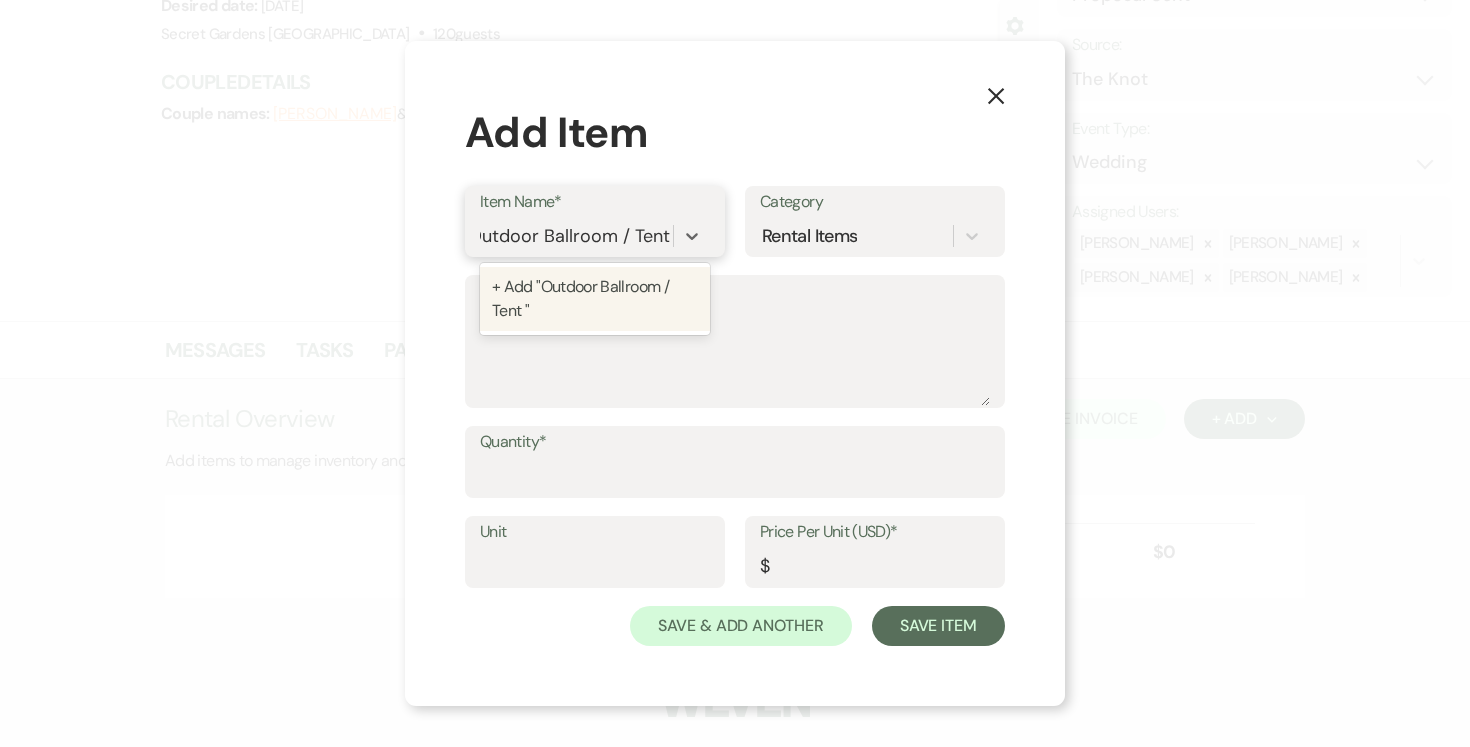 click on "+ Add "Outdoor Ballroom / Tent "" at bounding box center [595, 299] 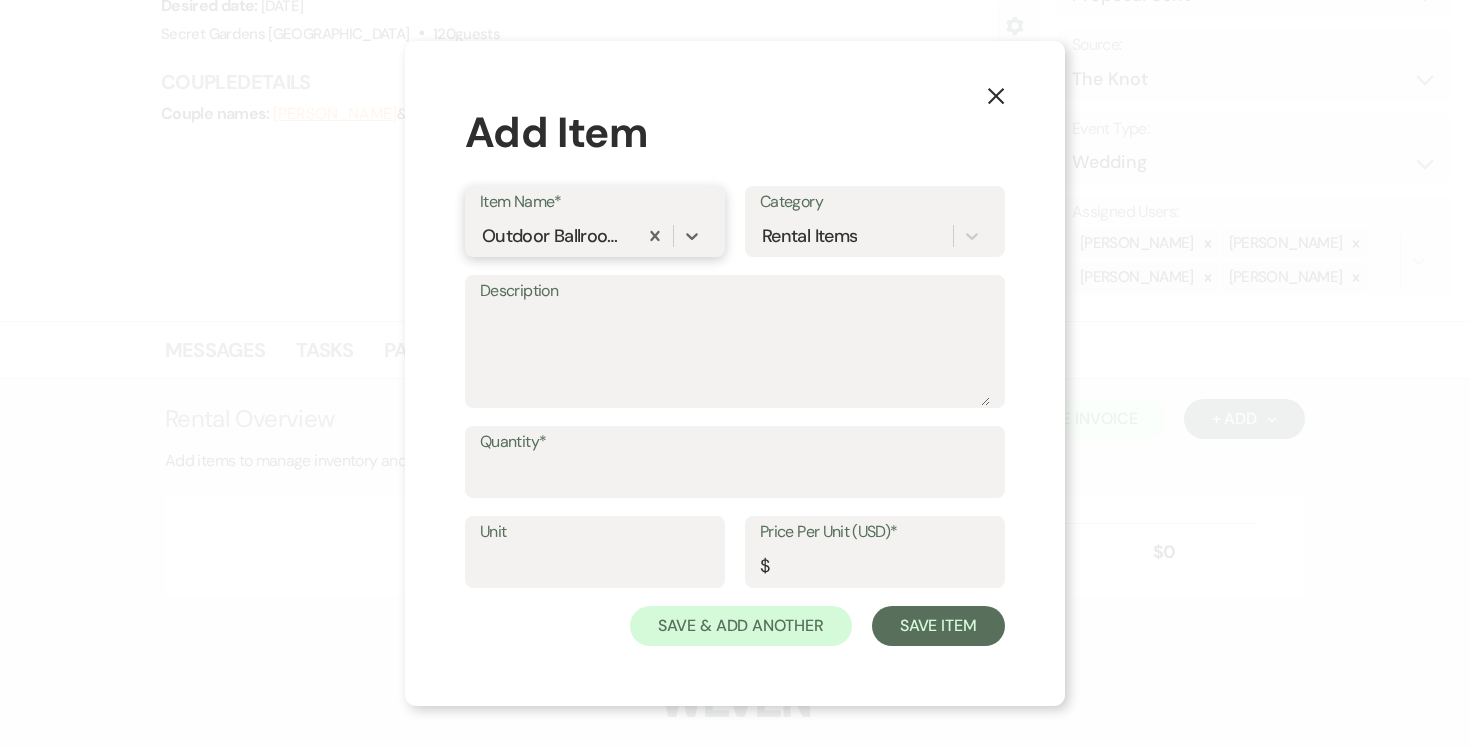 scroll, scrollTop: 0, scrollLeft: 0, axis: both 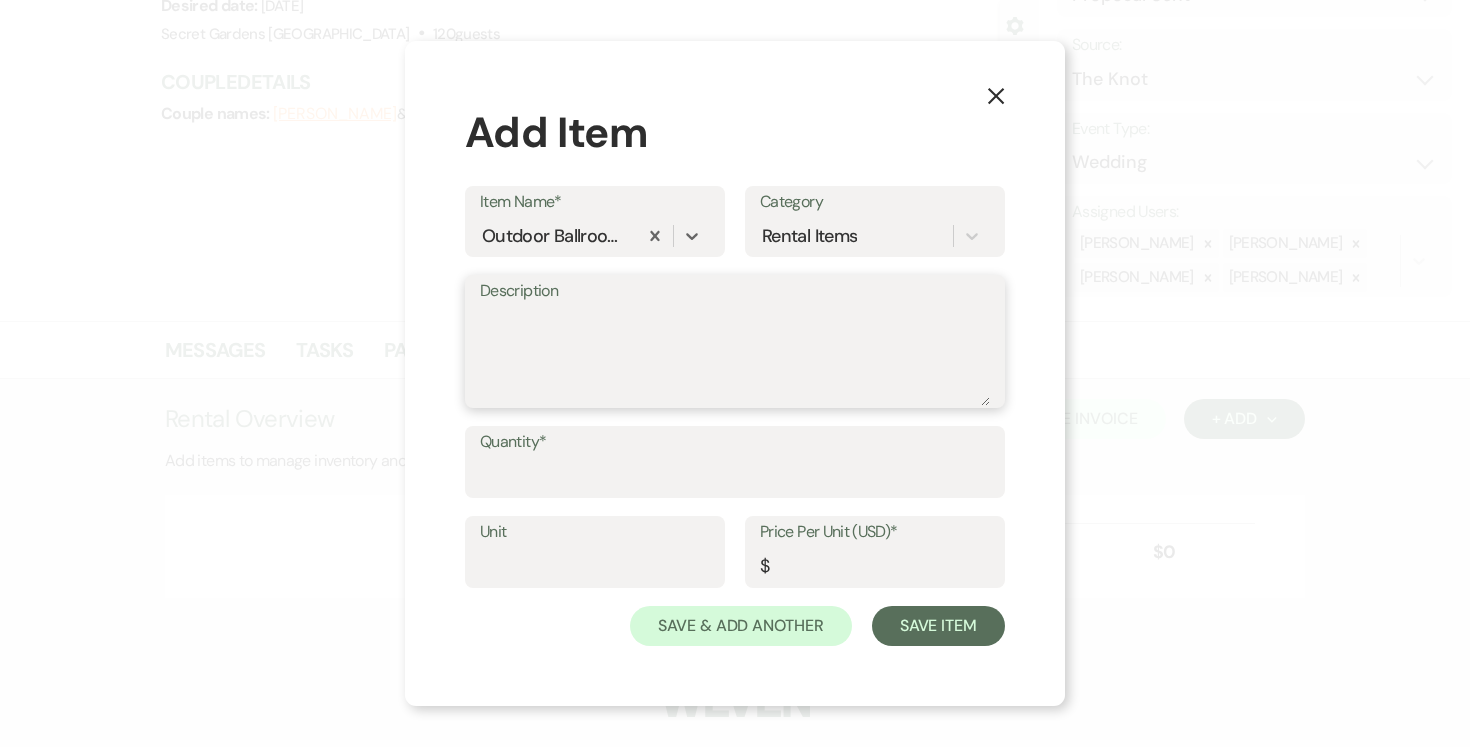 click on "Description" at bounding box center [735, 356] 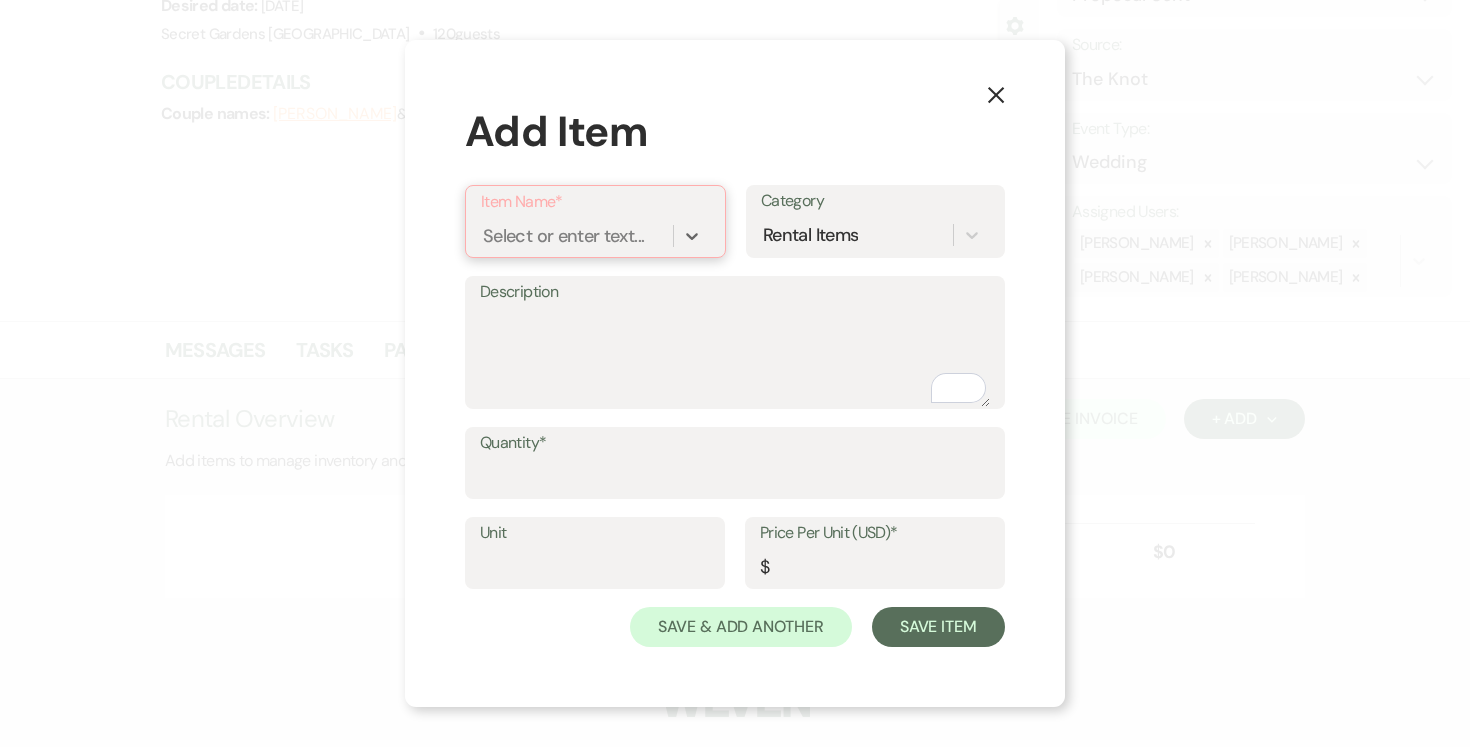 click on "Select or enter text..." at bounding box center (563, 236) 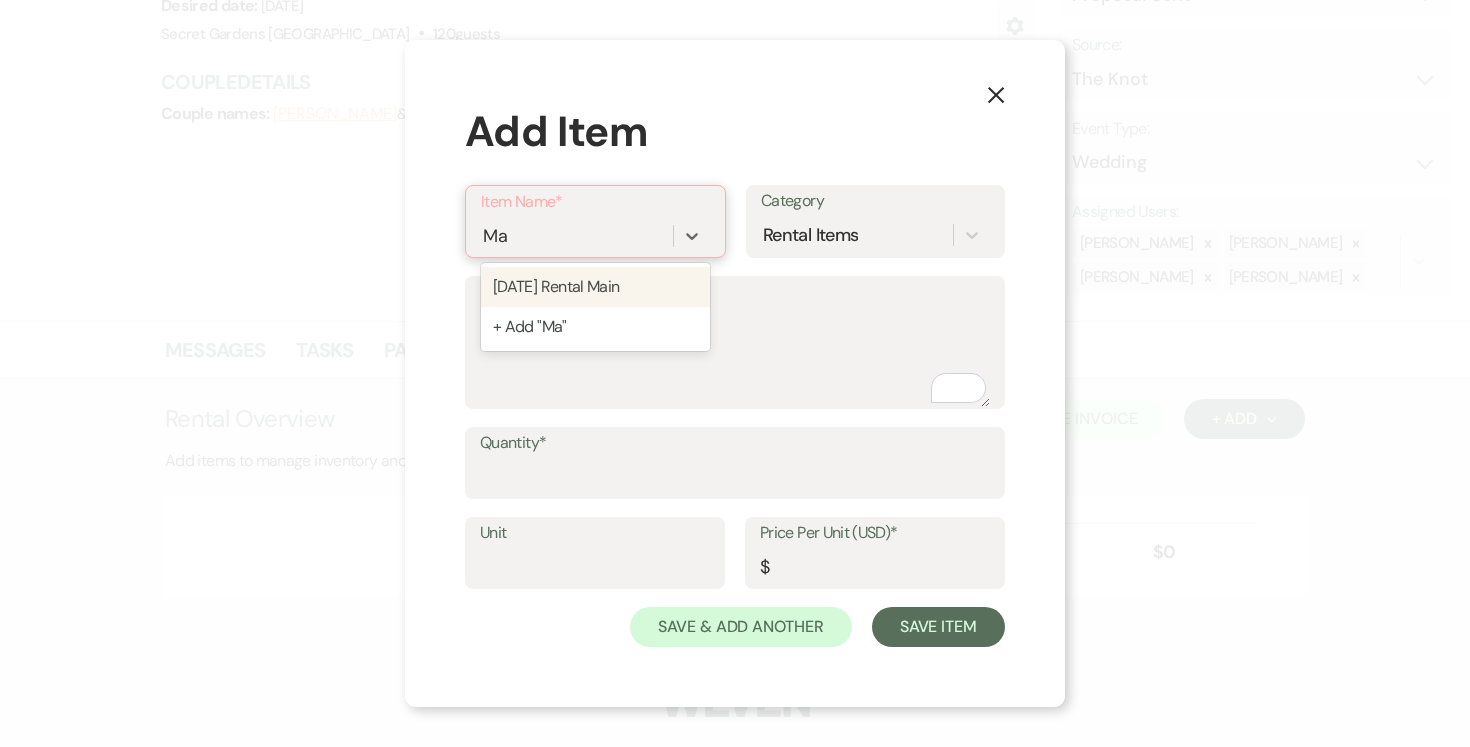type on "M" 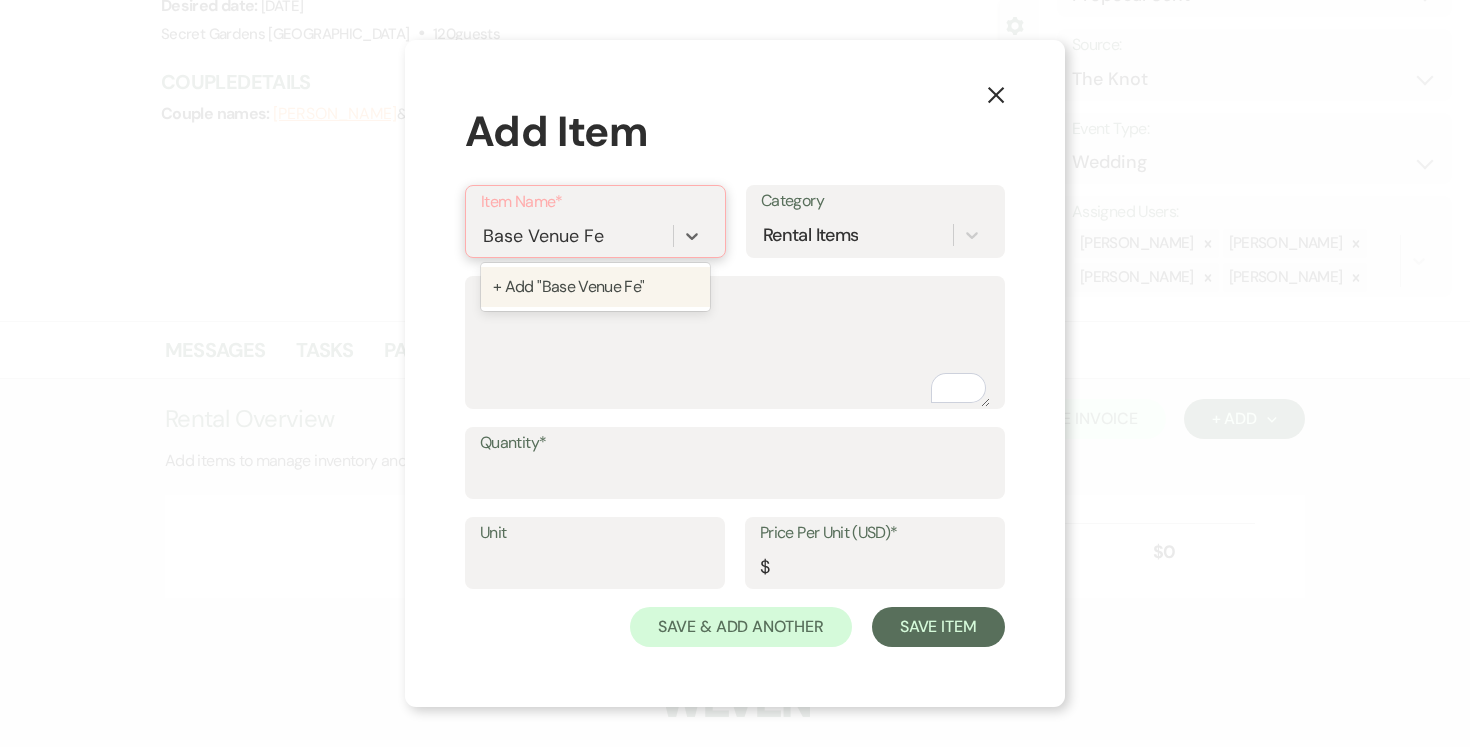 type on "Base Venue Fee" 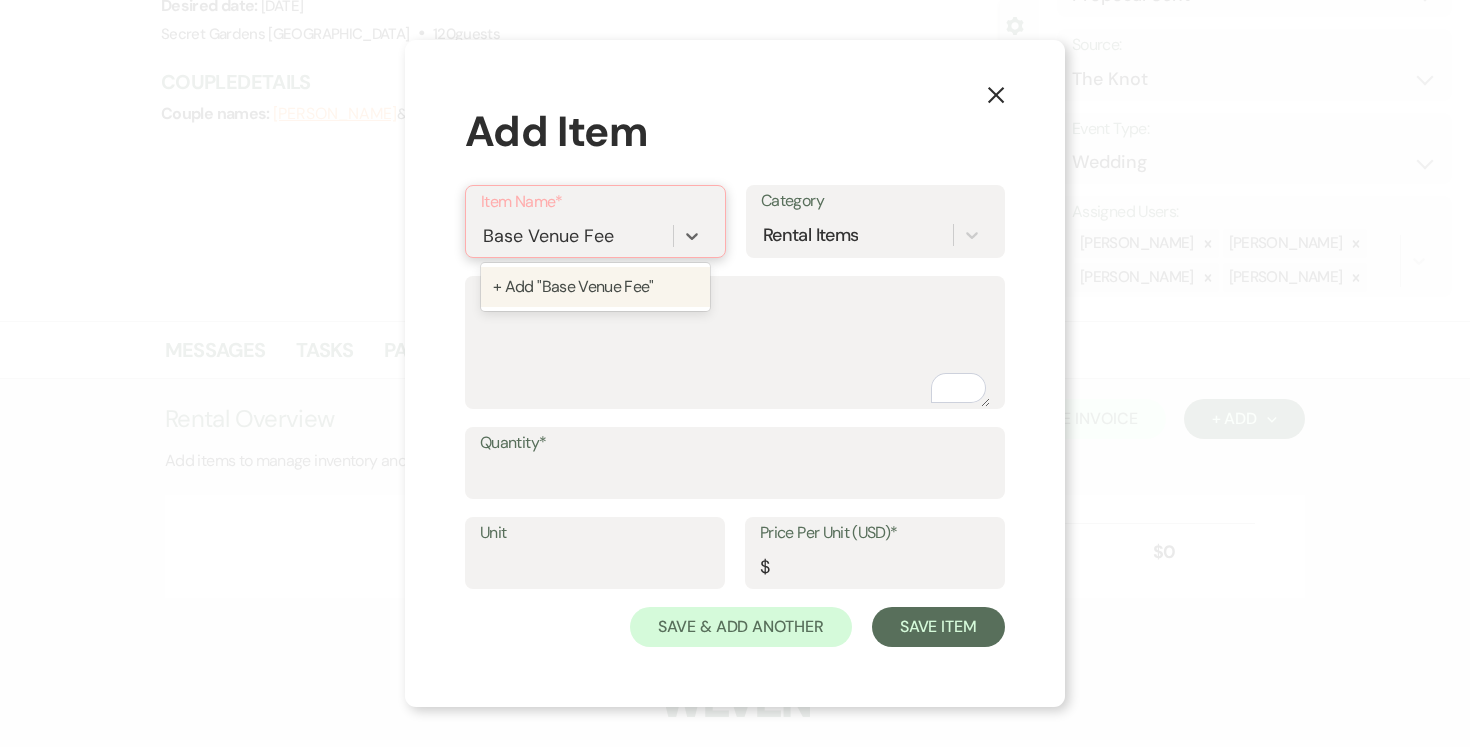 click on "+ Add "Base Venue Fee"" at bounding box center [595, 287] 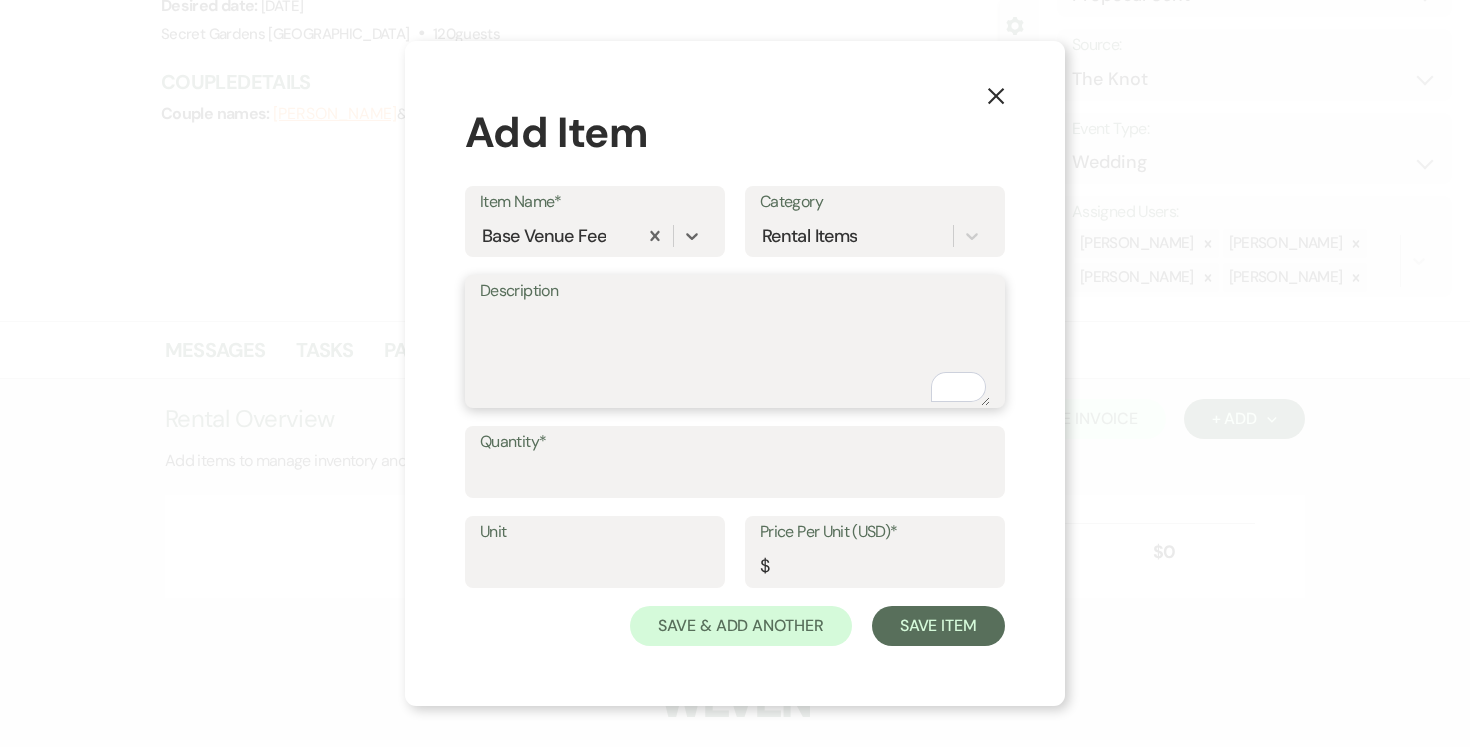 click on "Description" at bounding box center [735, 356] 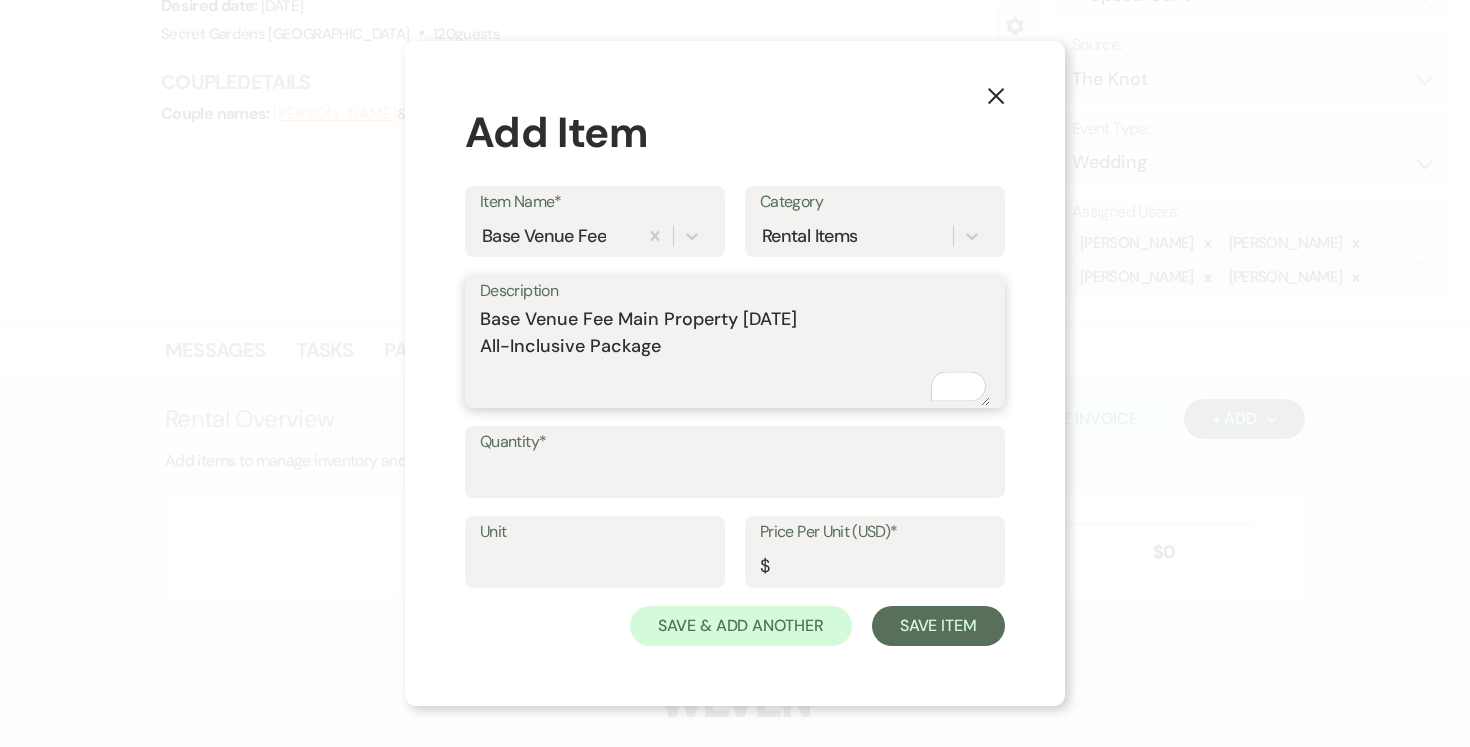 type on "Base Venue Fee Main Property Friday
All-Inclusive Package" 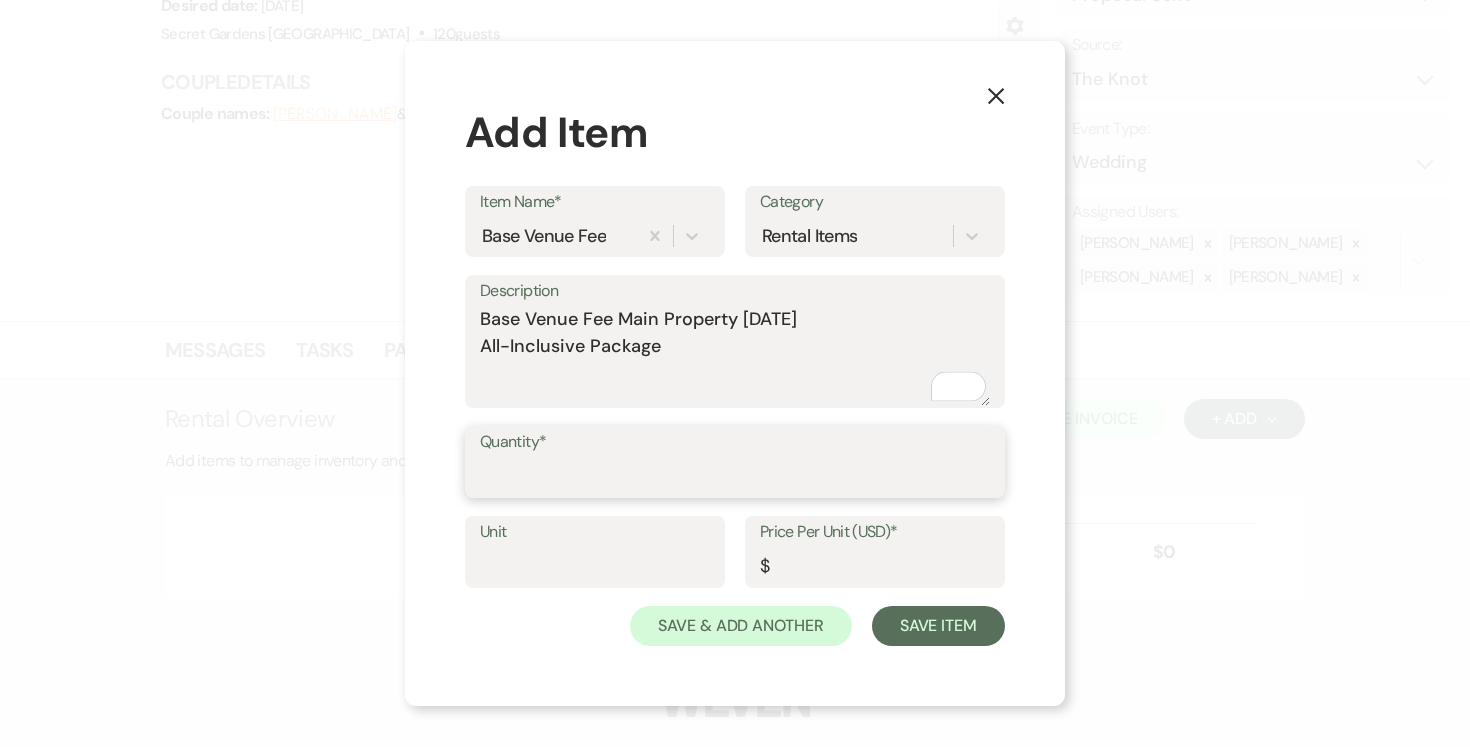 click on "Quantity*" at bounding box center (735, 476) 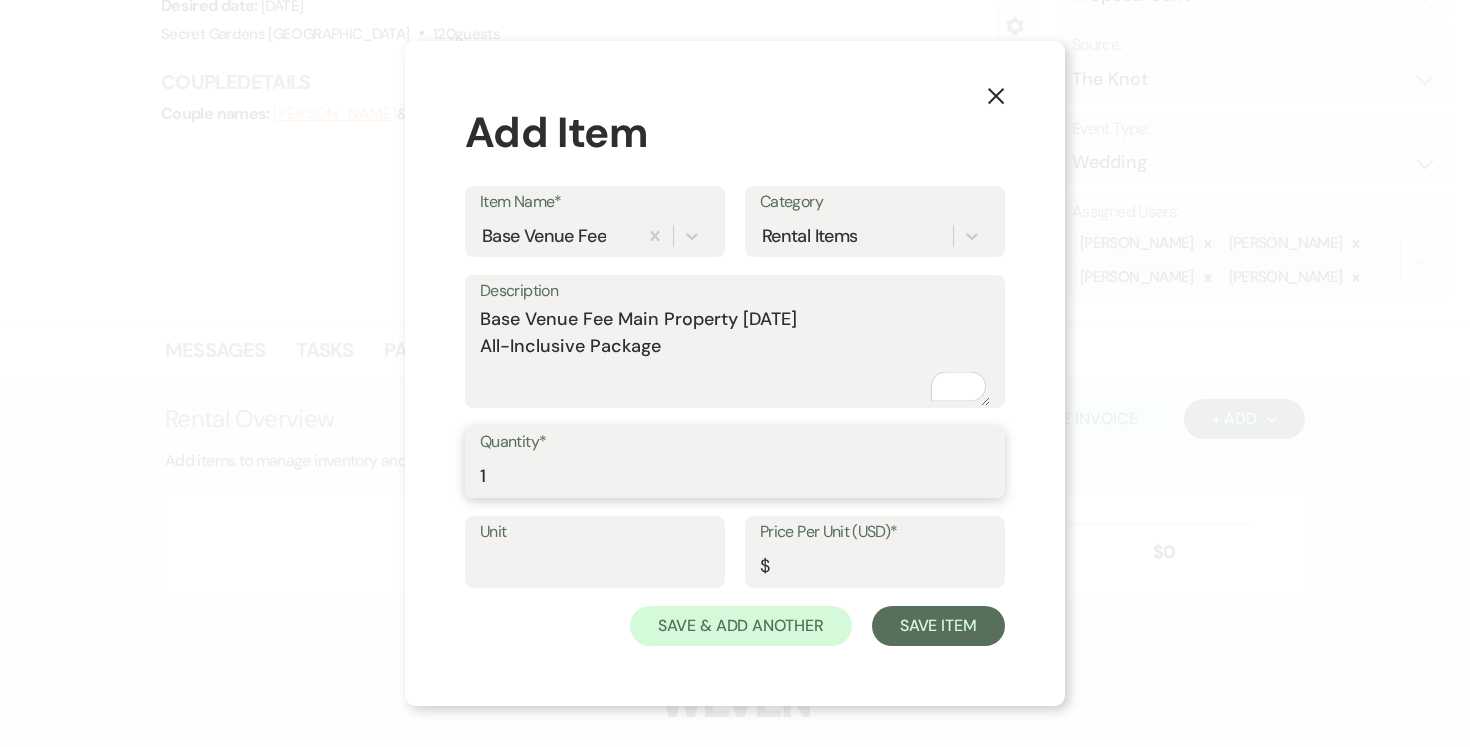 type on "1" 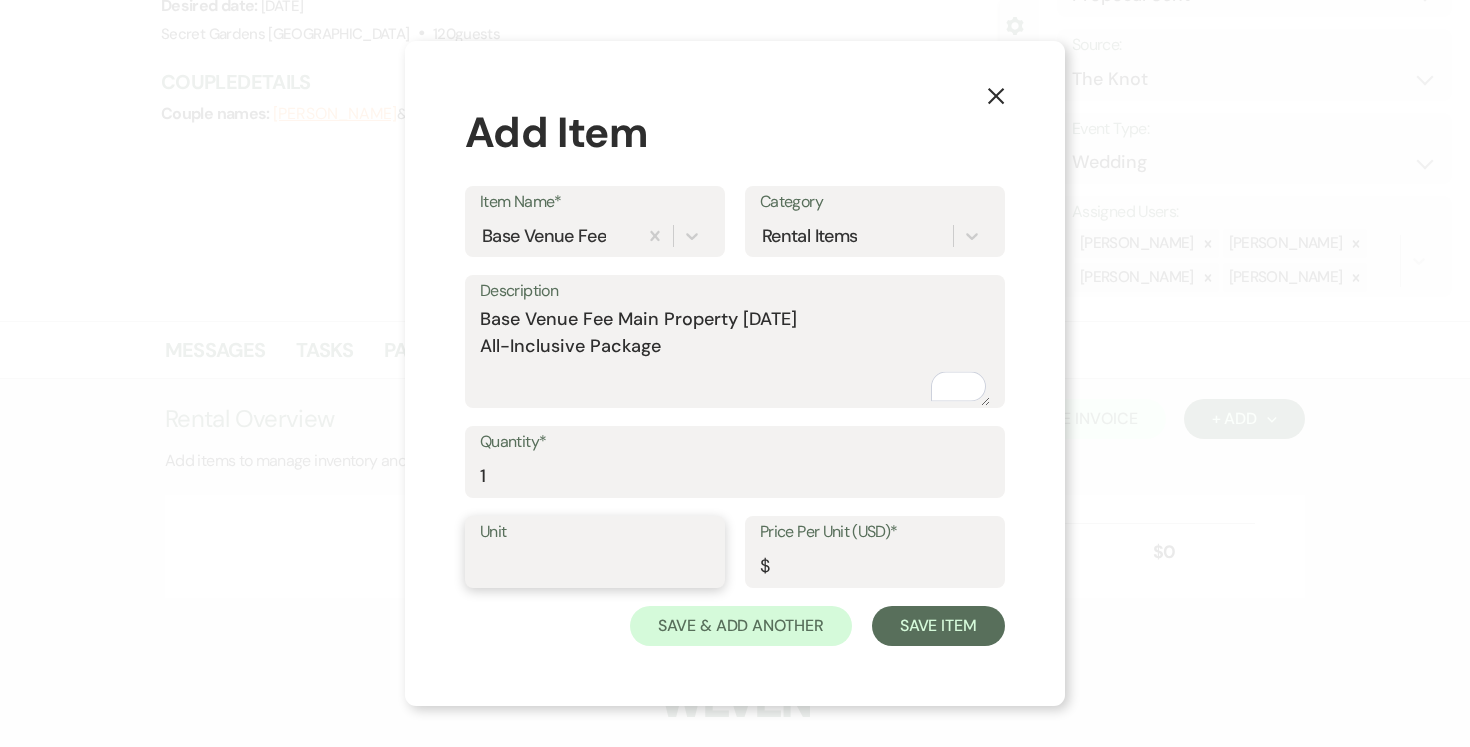 click on "Unit" at bounding box center [595, 566] 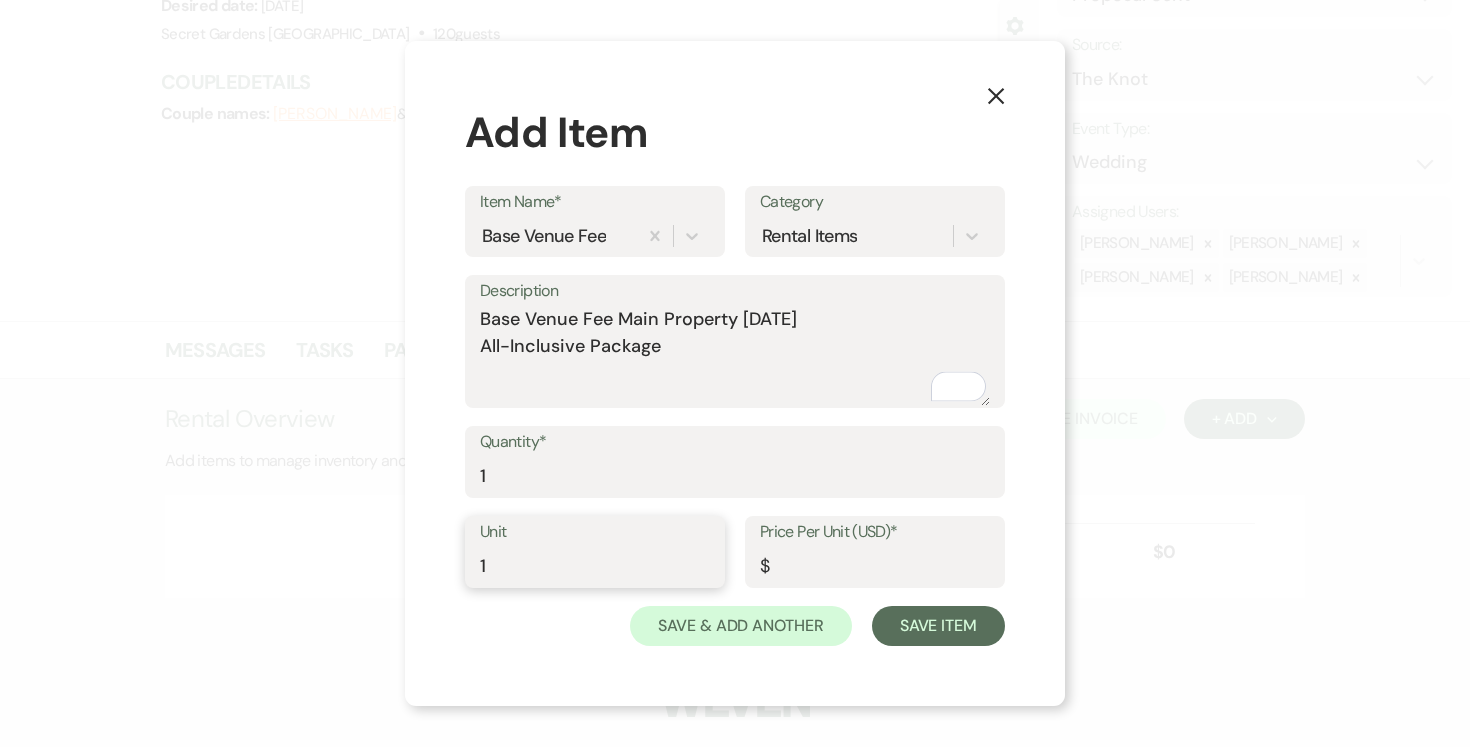 type on "1" 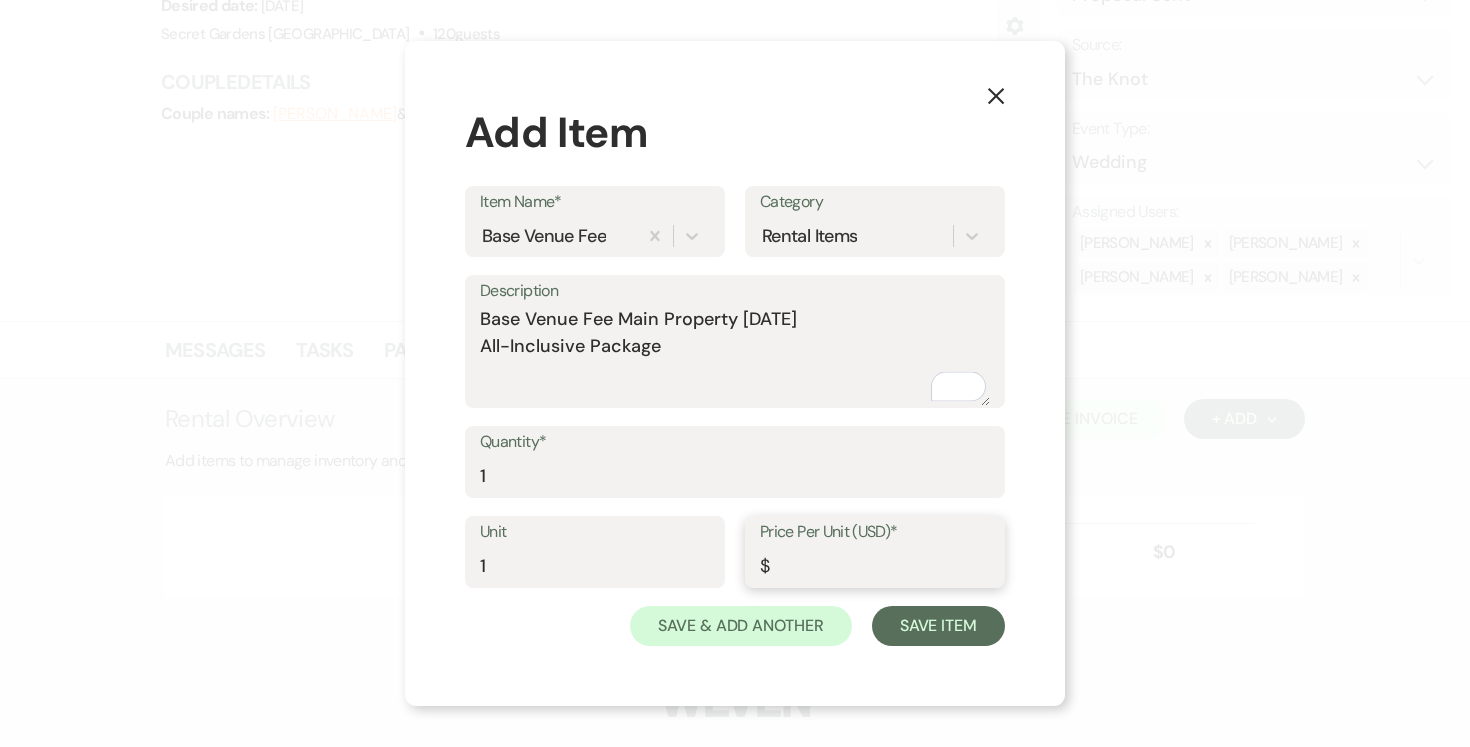 click on "Price Per Unit (USD)*" at bounding box center [875, 566] 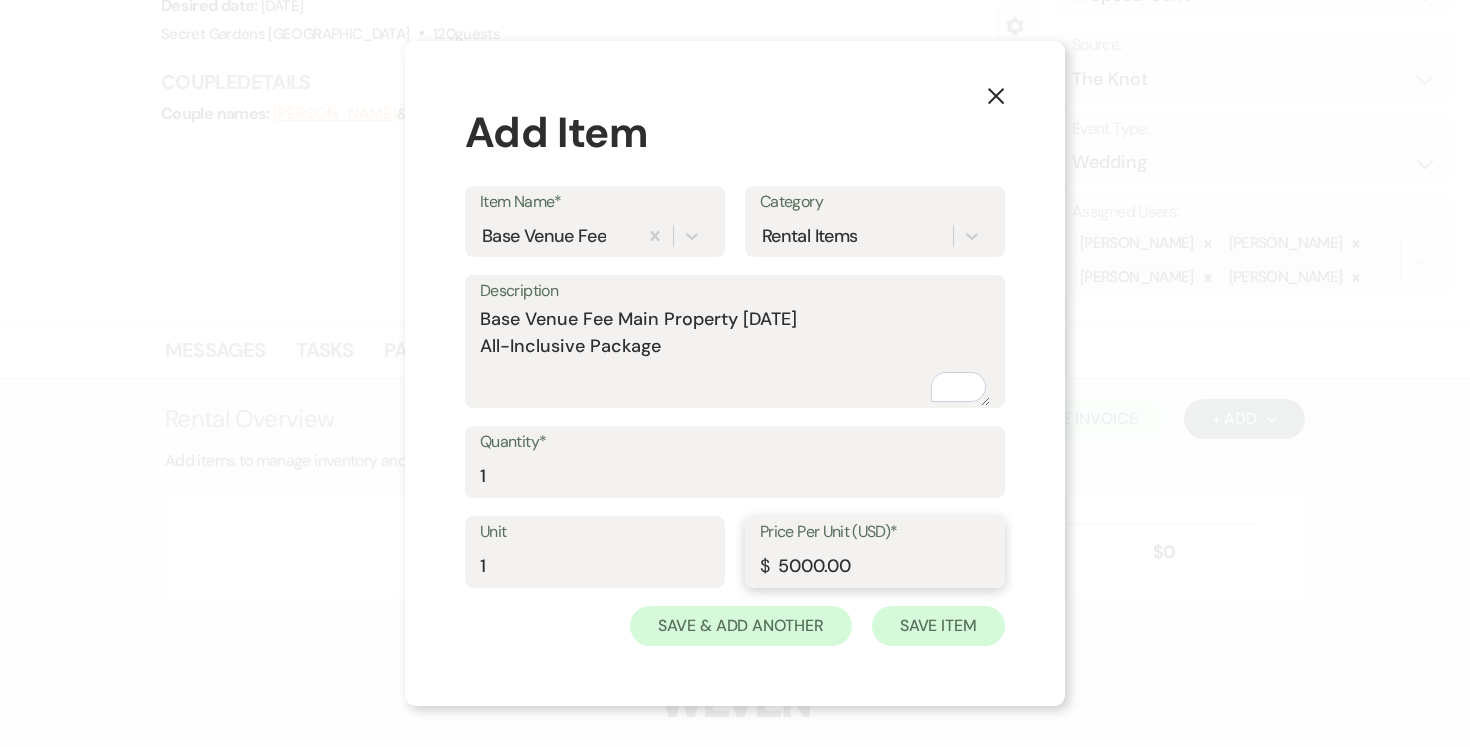 type on "5000.00" 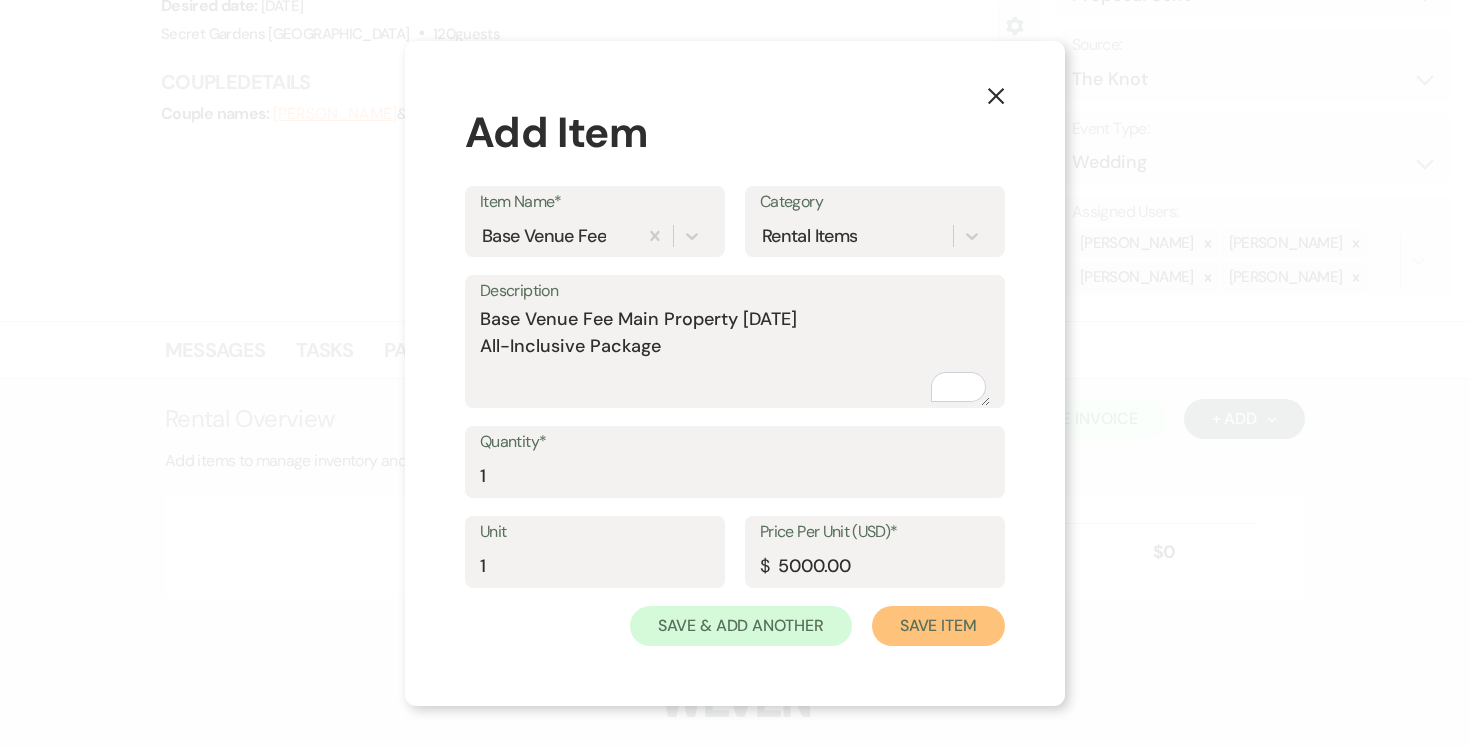 click on "Save Item" at bounding box center [938, 626] 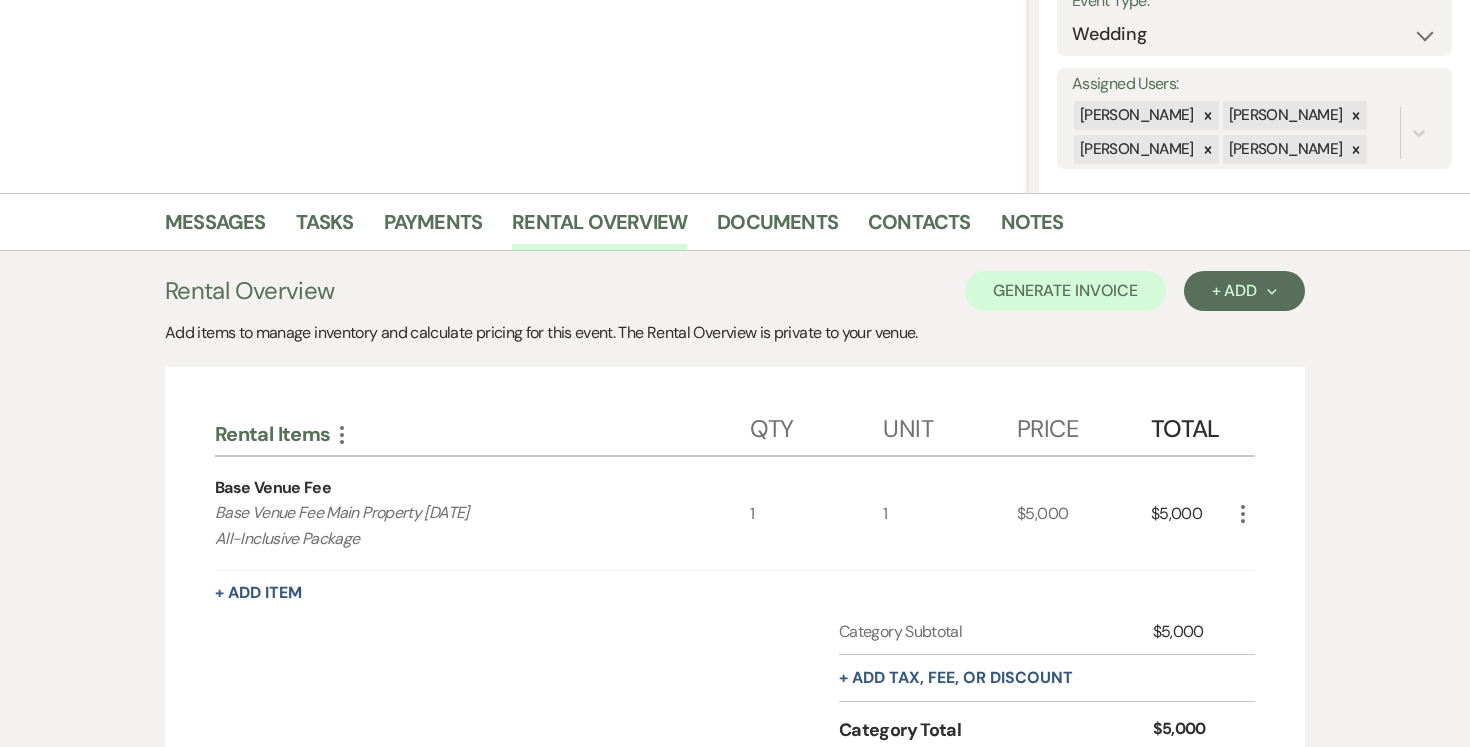 scroll, scrollTop: 310, scrollLeft: 0, axis: vertical 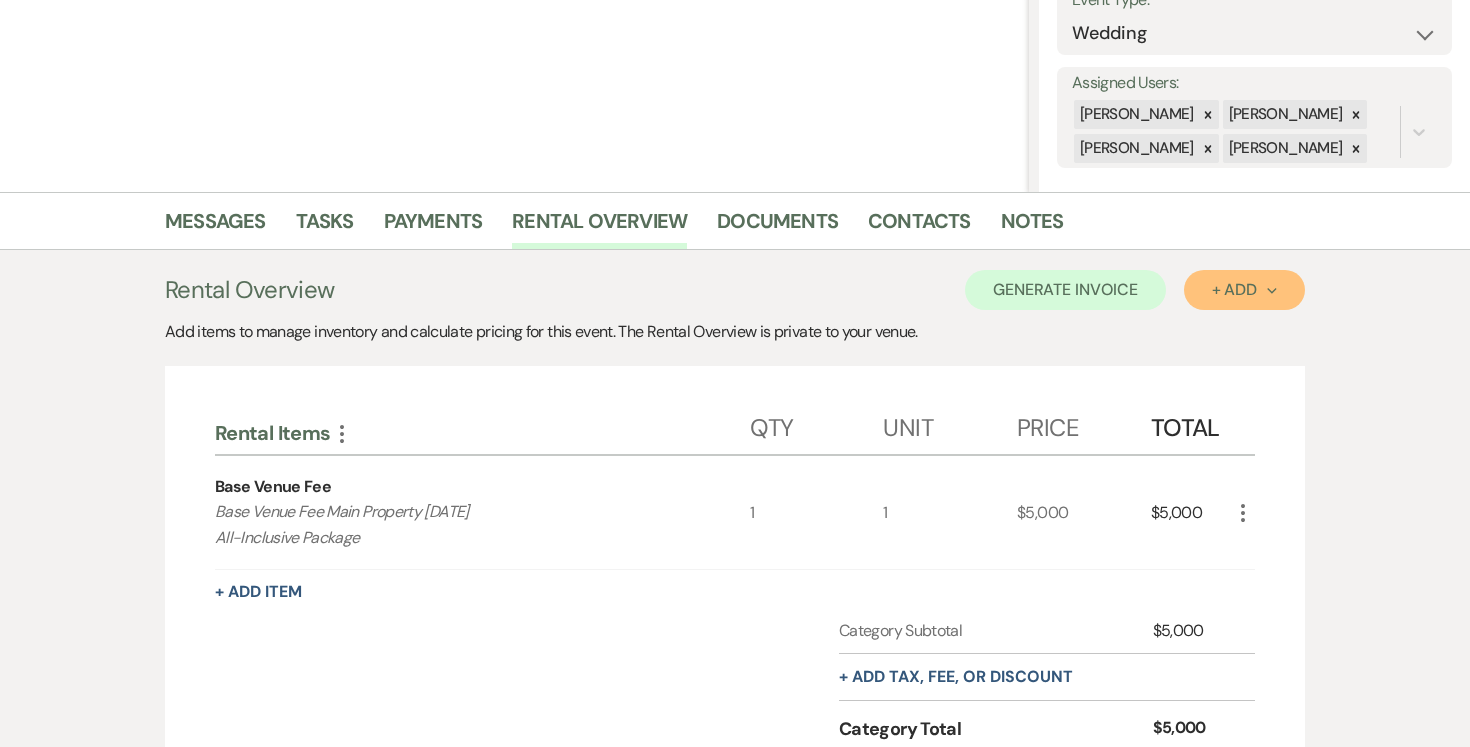 click on "+ Add Next" at bounding box center [1244, 290] 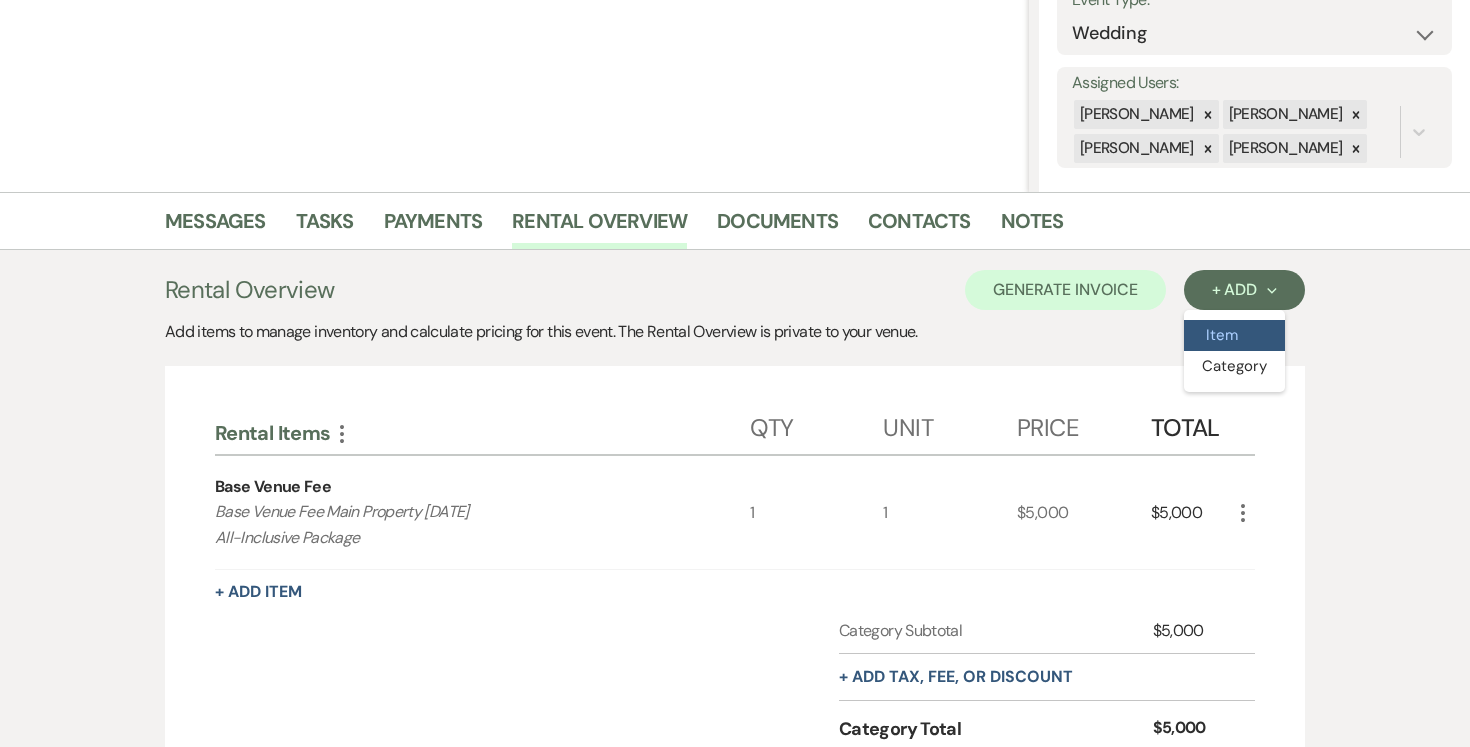 click on "Item" at bounding box center [1234, 335] 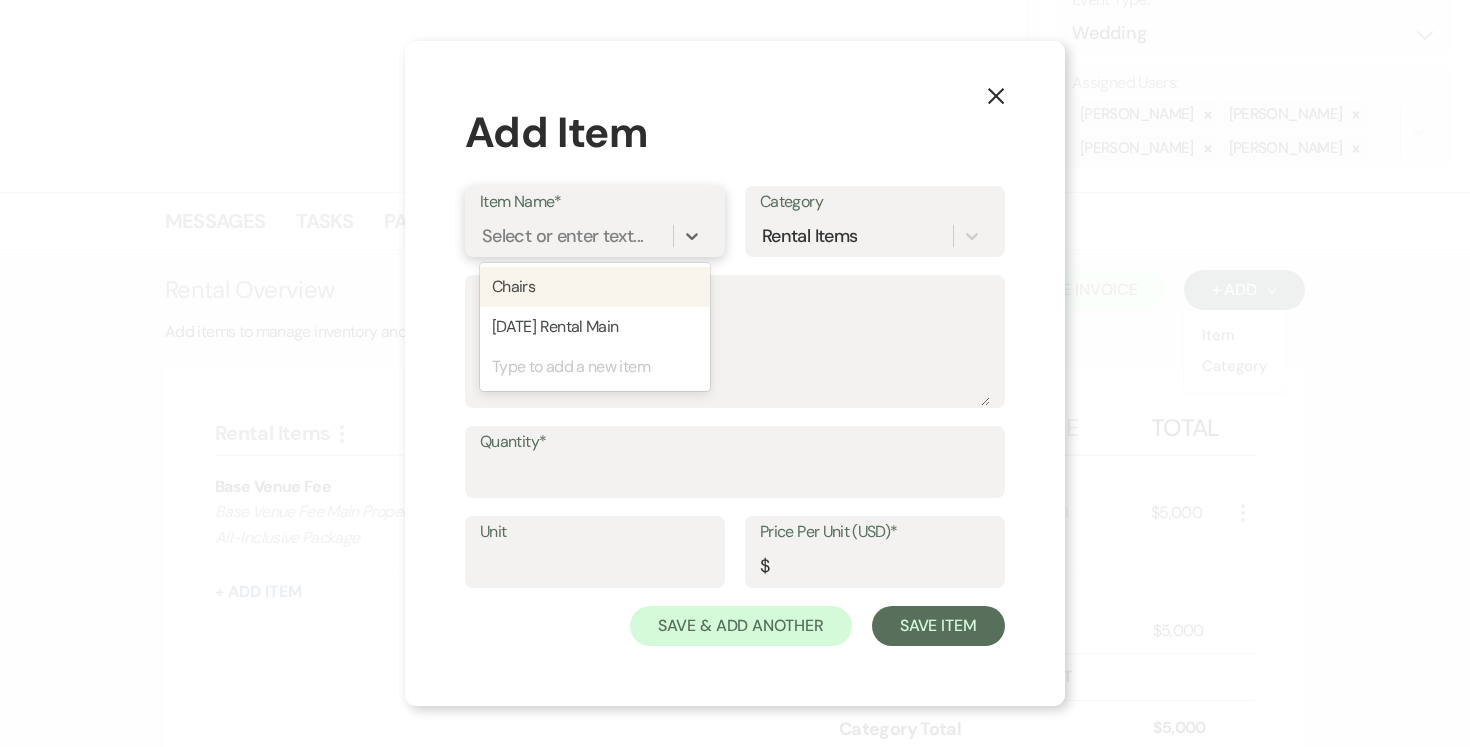 click on "Select or enter text..." at bounding box center (562, 236) 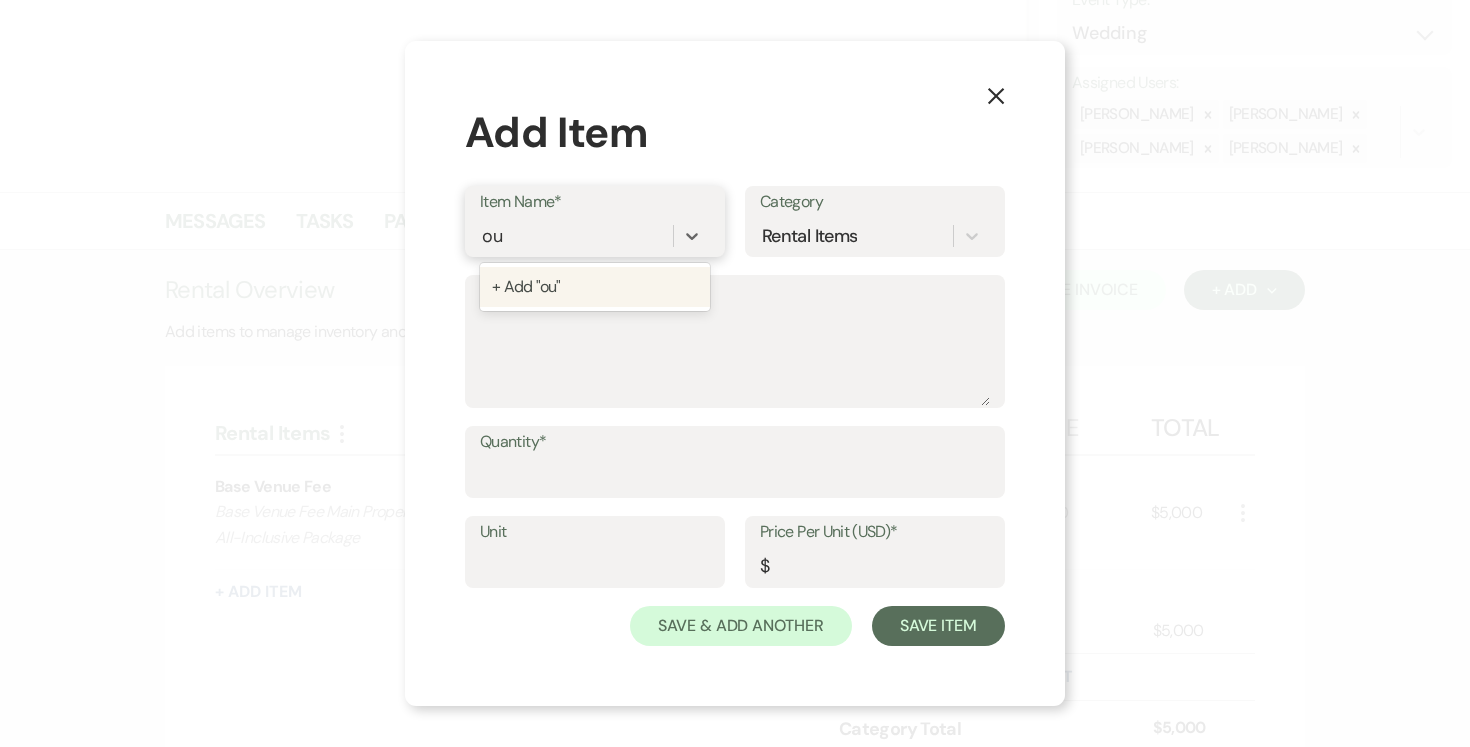 type on "o" 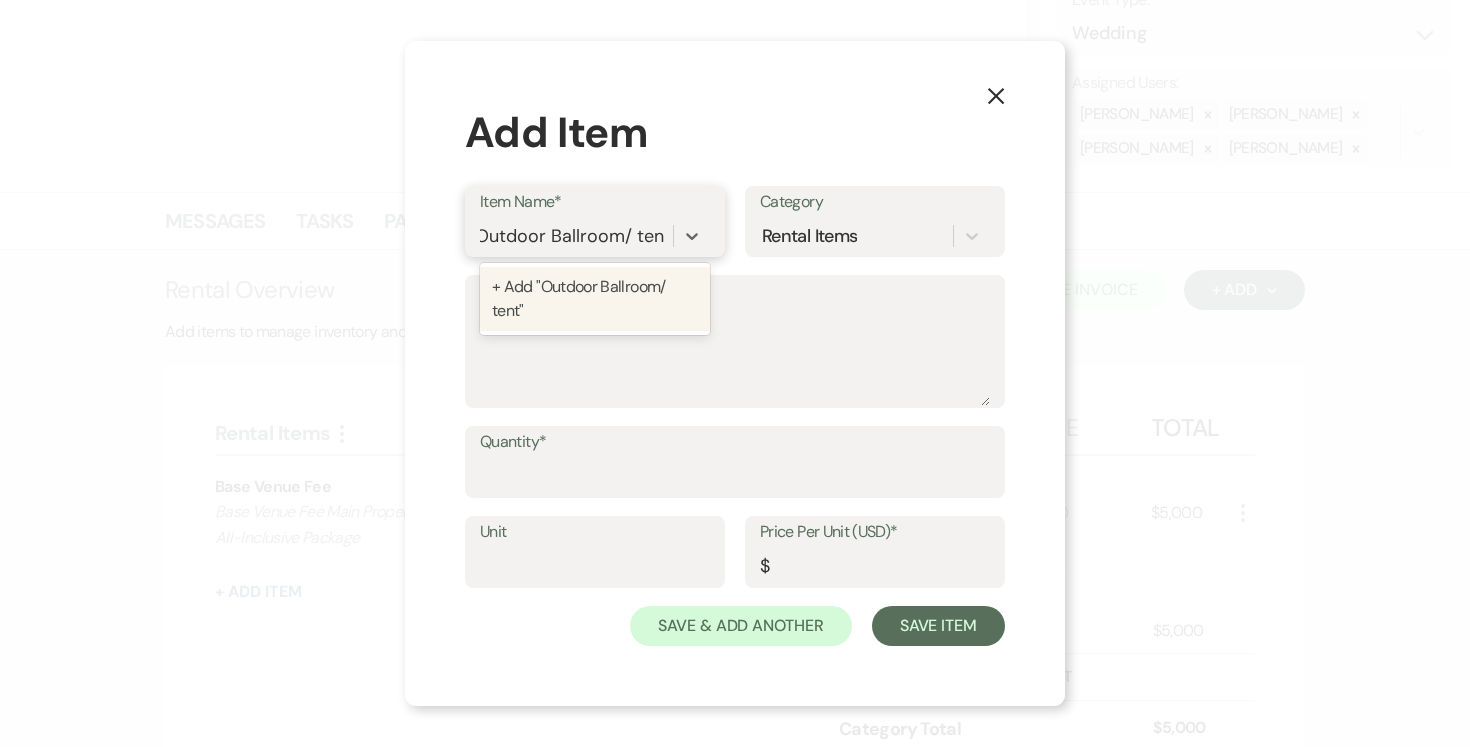 scroll, scrollTop: 0, scrollLeft: 0, axis: both 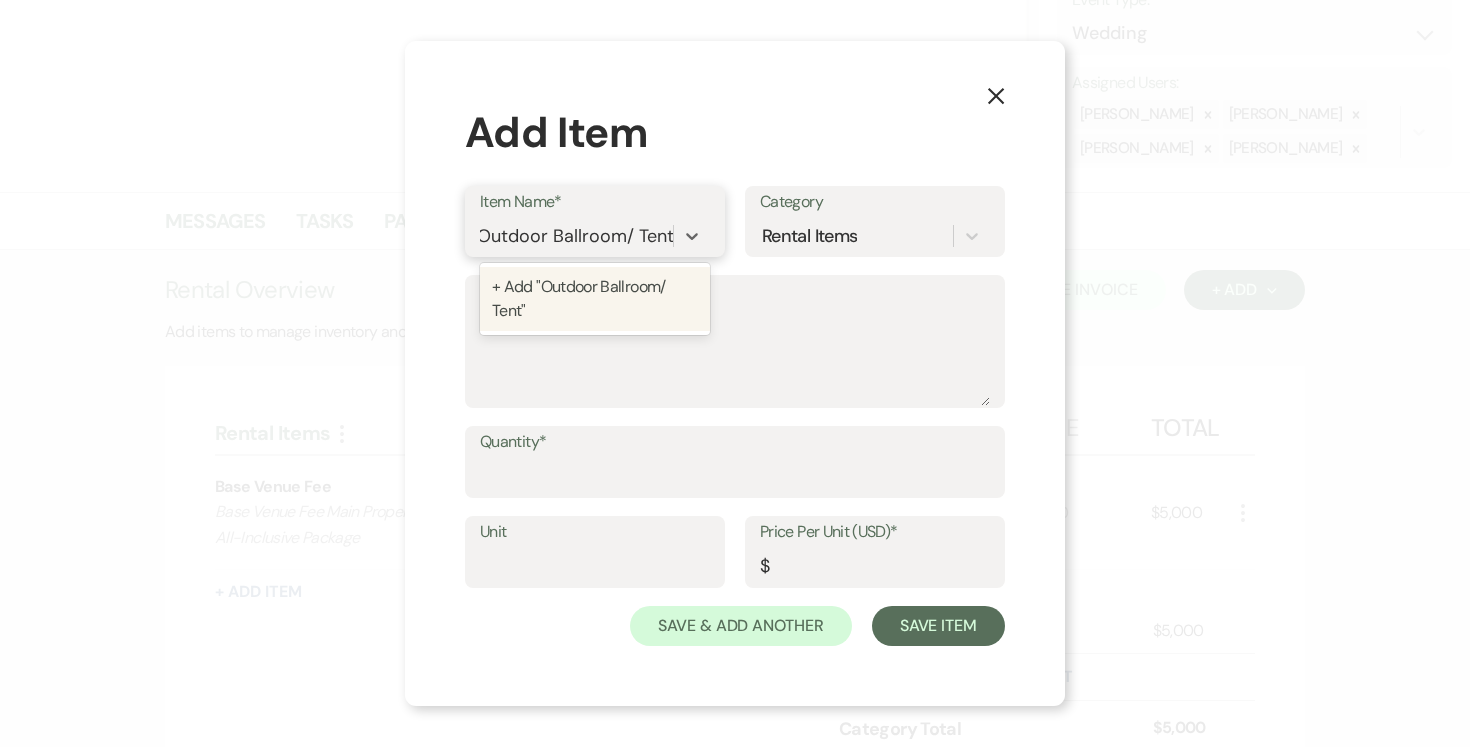 type on "Outdoor Ballroom/ Tent" 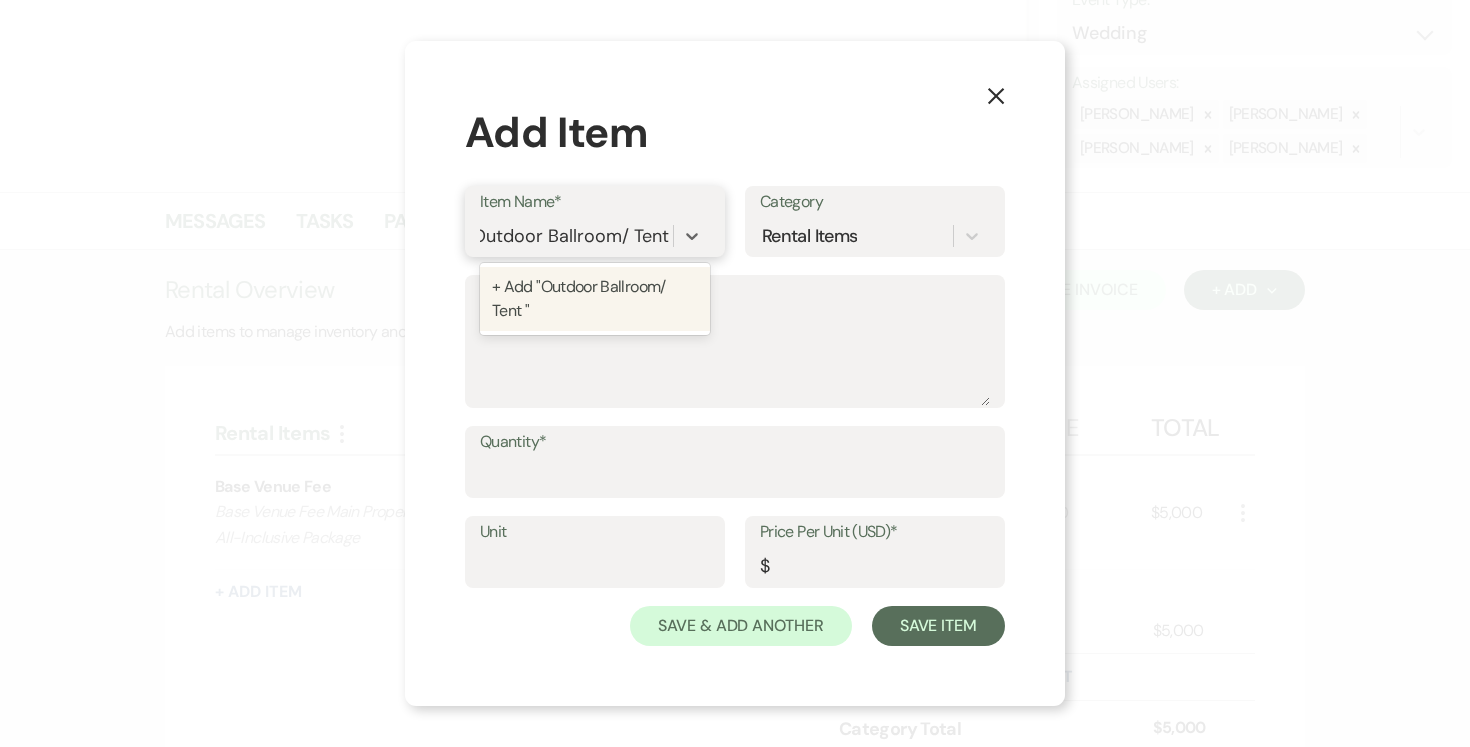 click on "+ Add "Outdoor Ballroom/ Tent "" at bounding box center [595, 299] 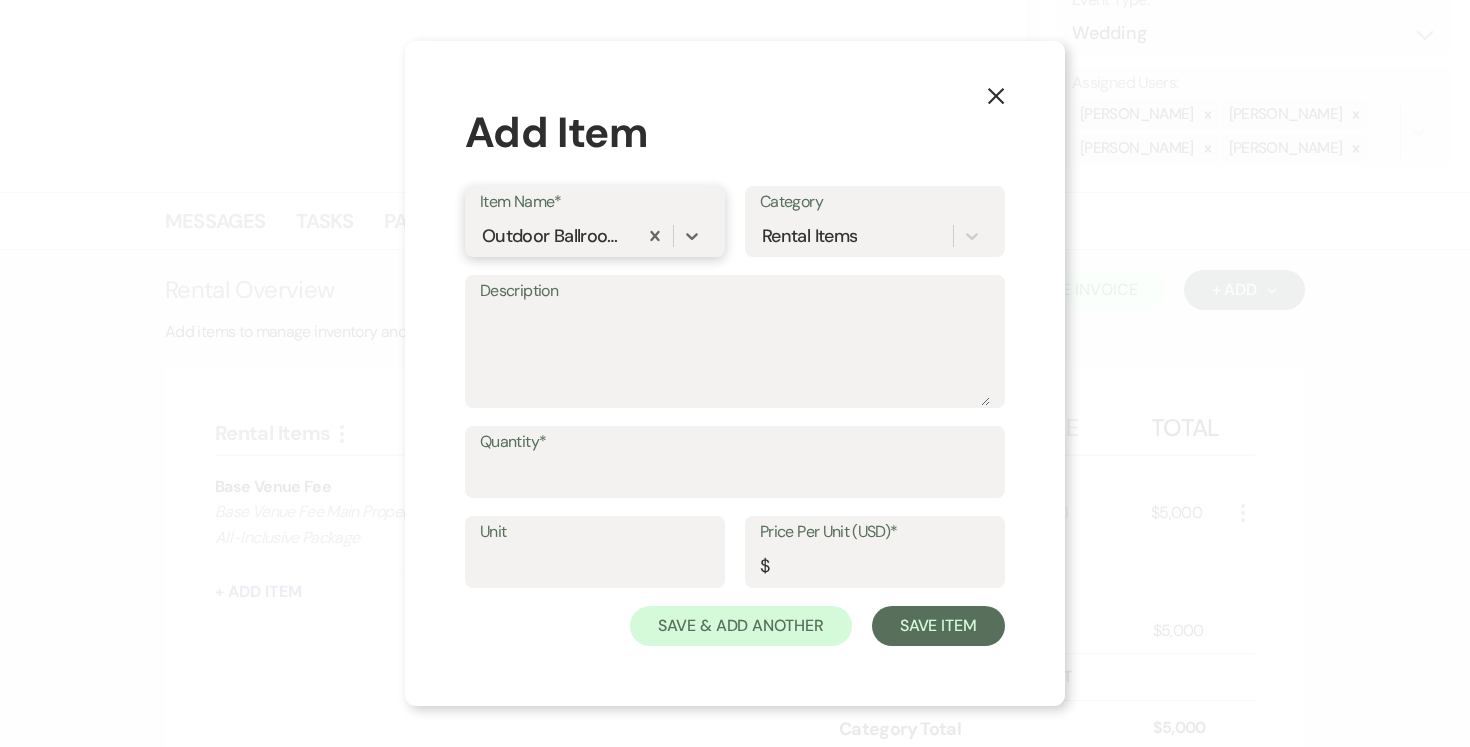 scroll, scrollTop: 0, scrollLeft: 0, axis: both 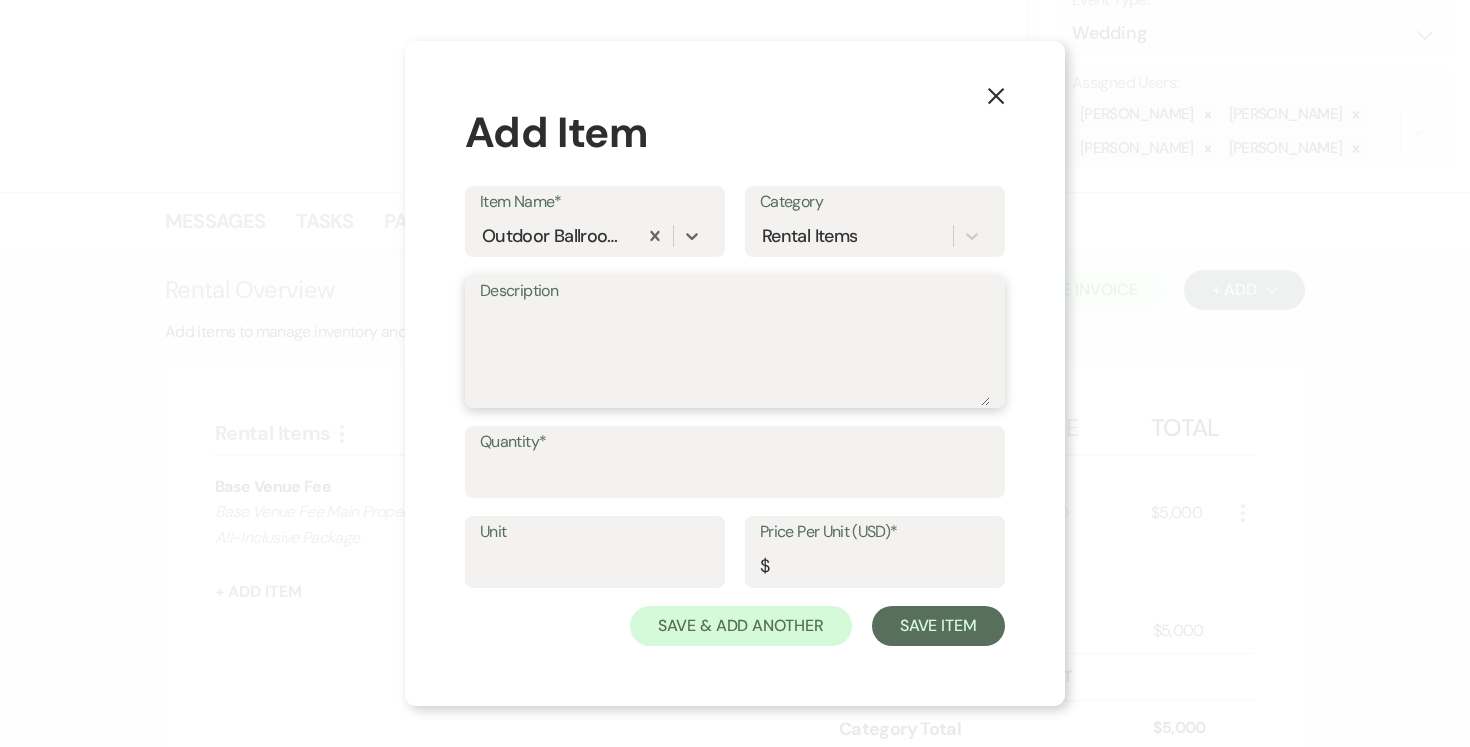 click on "Description" at bounding box center [735, 356] 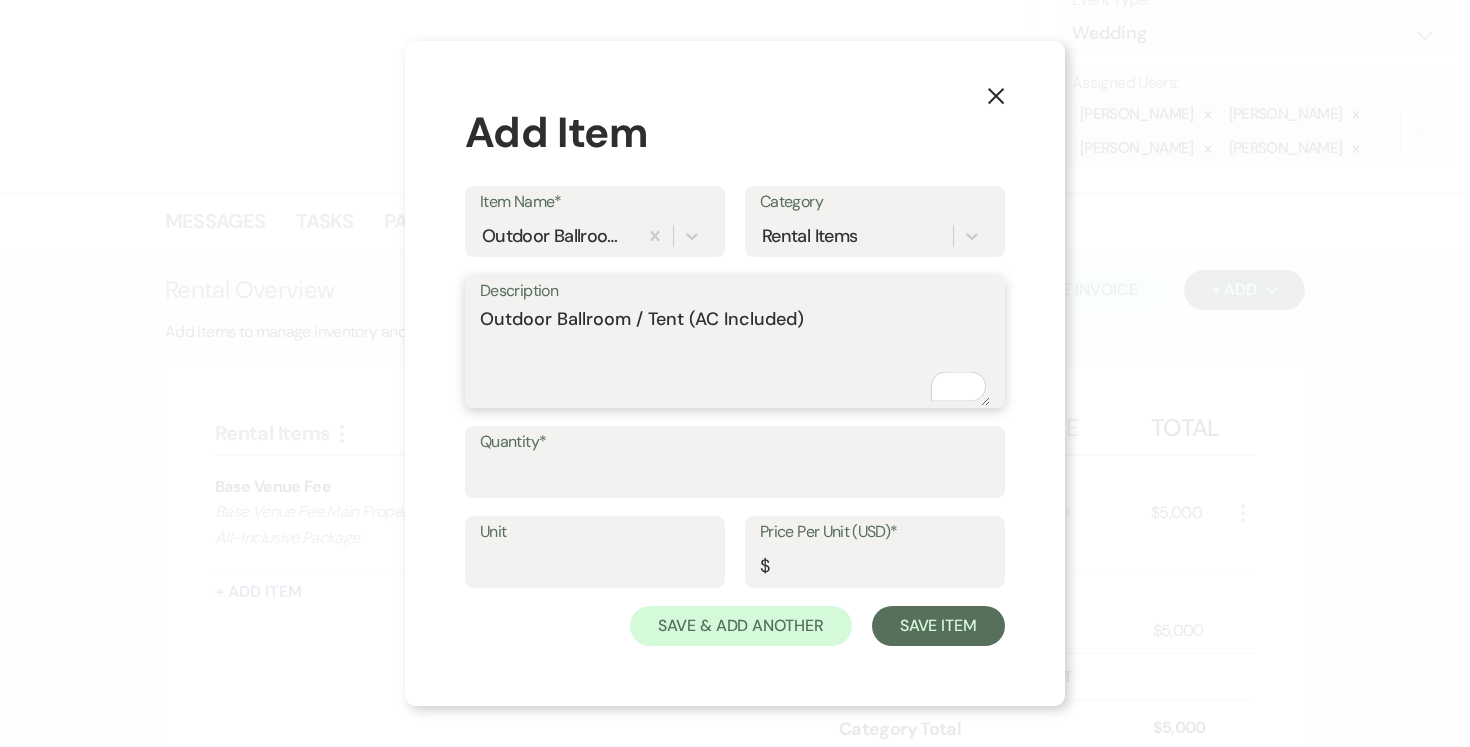 type on "Outdoor Ballroom / Tent (AC Included)" 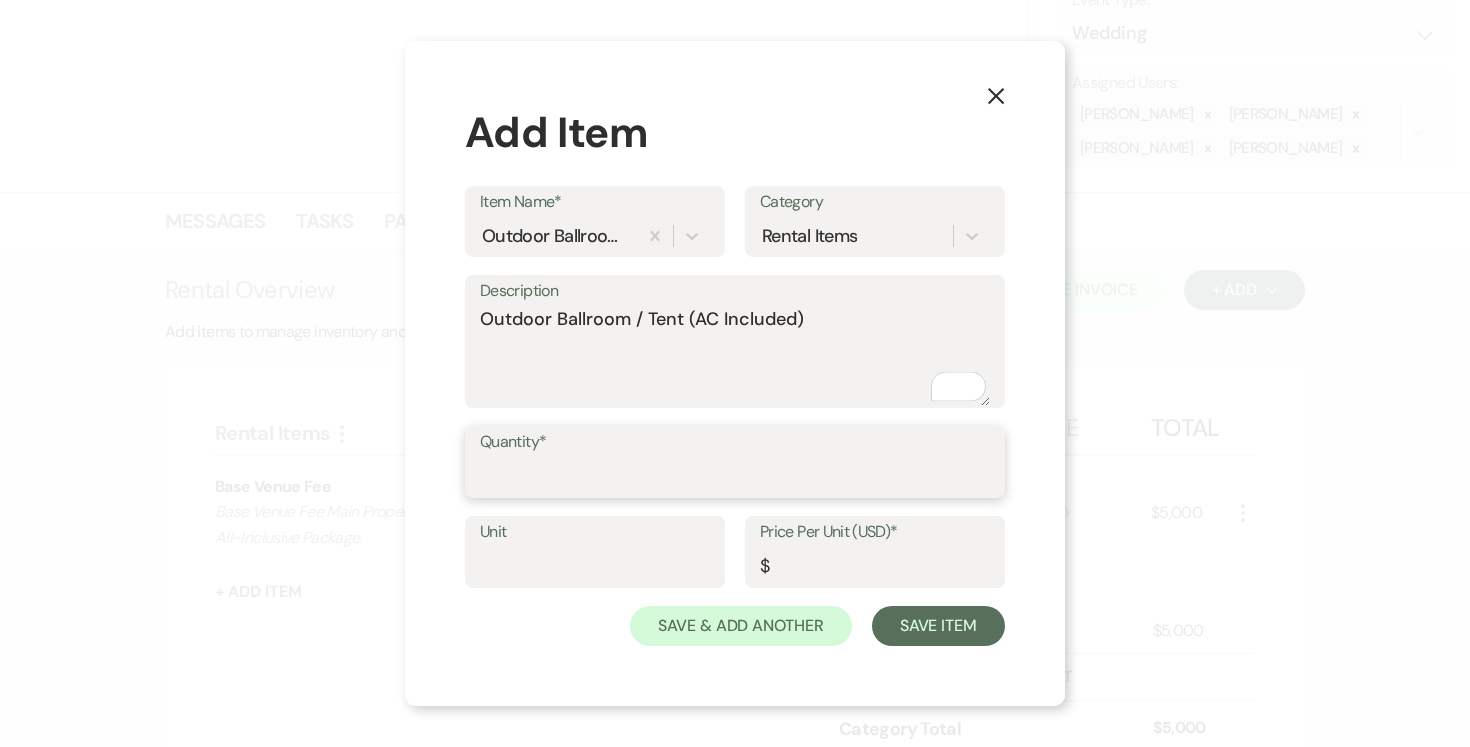 click on "Quantity*" at bounding box center (735, 476) 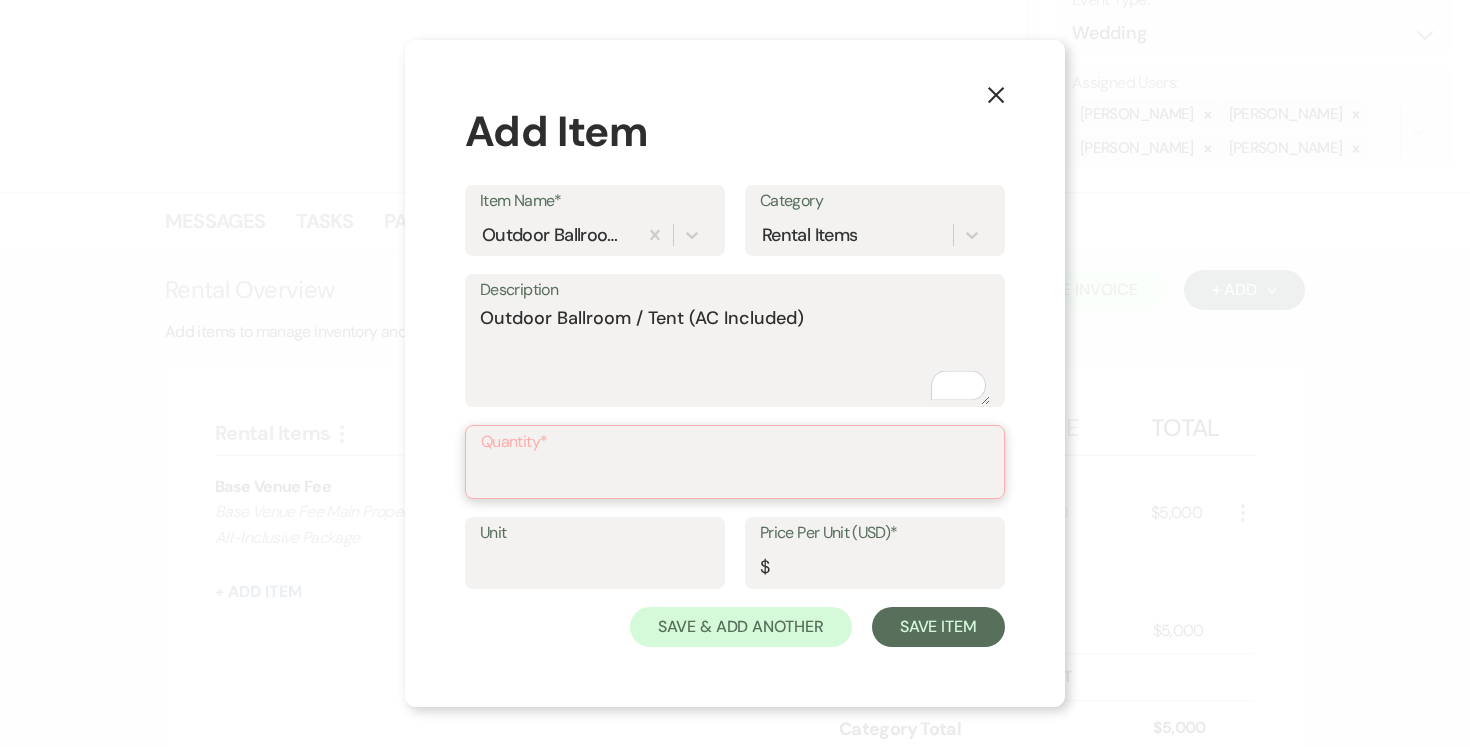 click on "Quantity*" at bounding box center [735, 476] 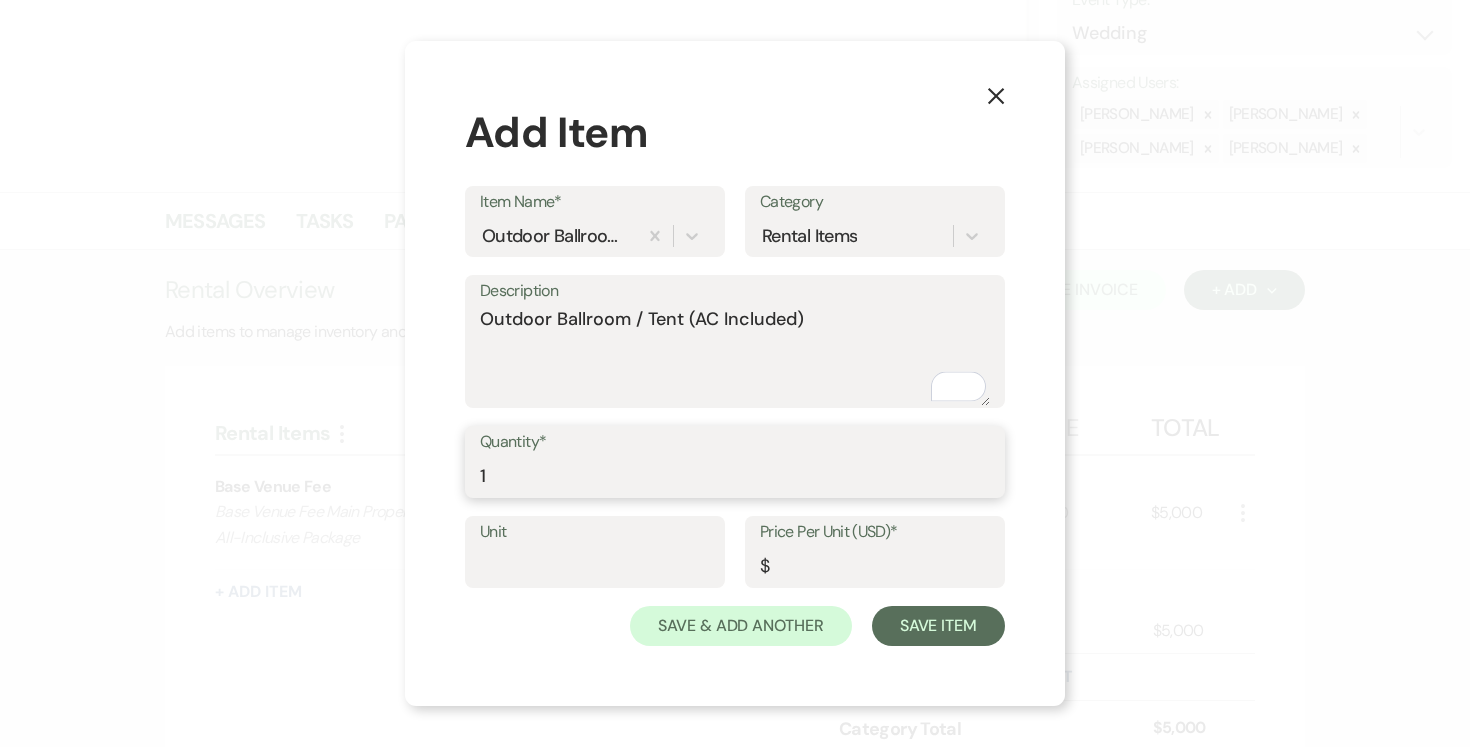 type on "1" 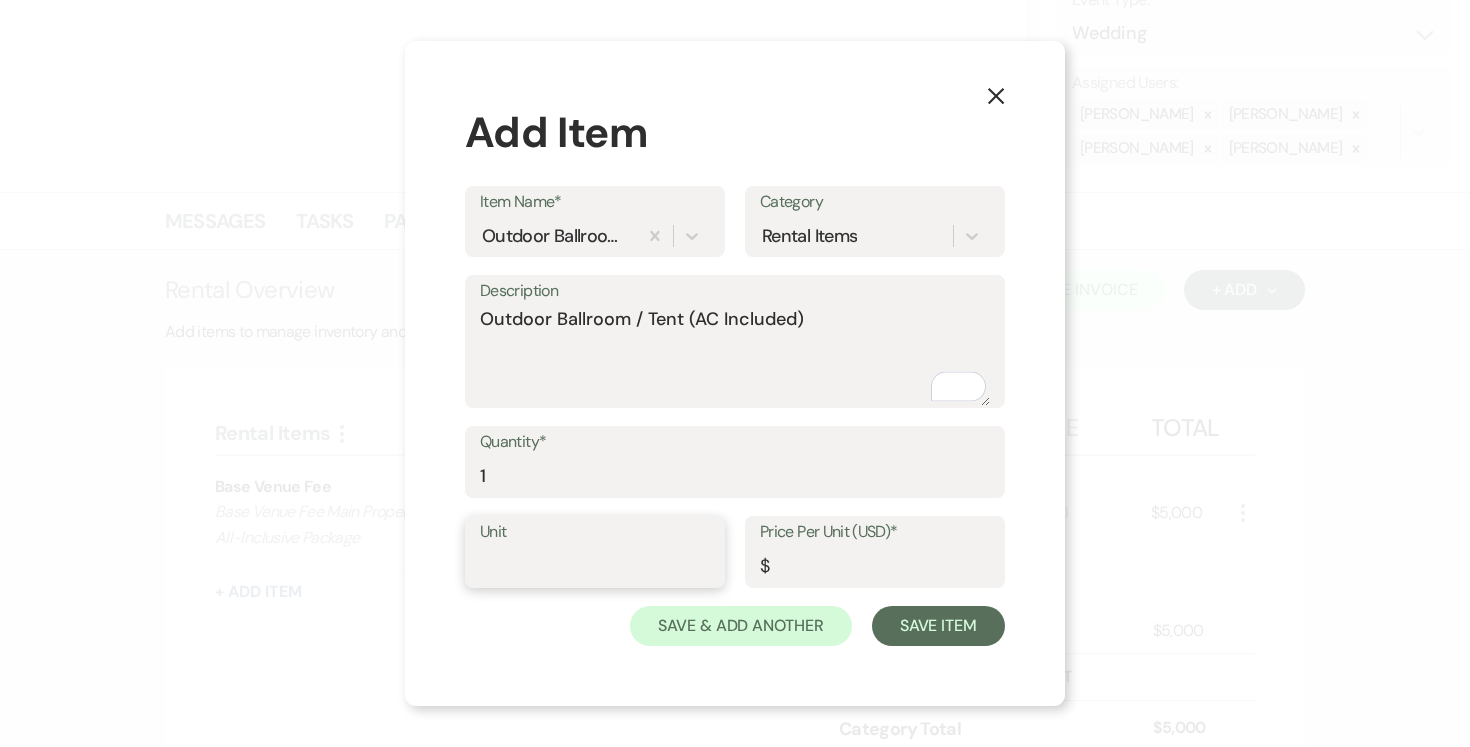 click on "Unit" at bounding box center (595, 566) 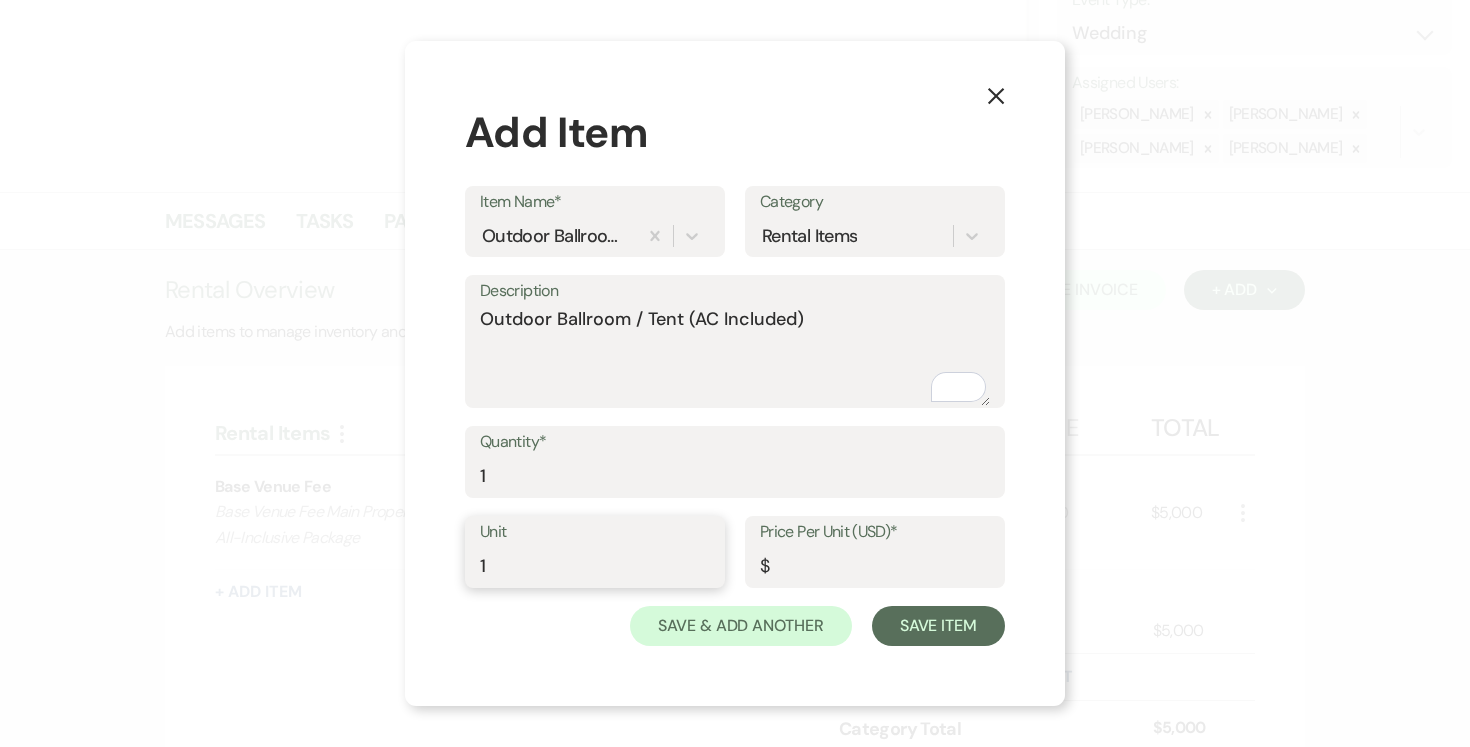 type on "1" 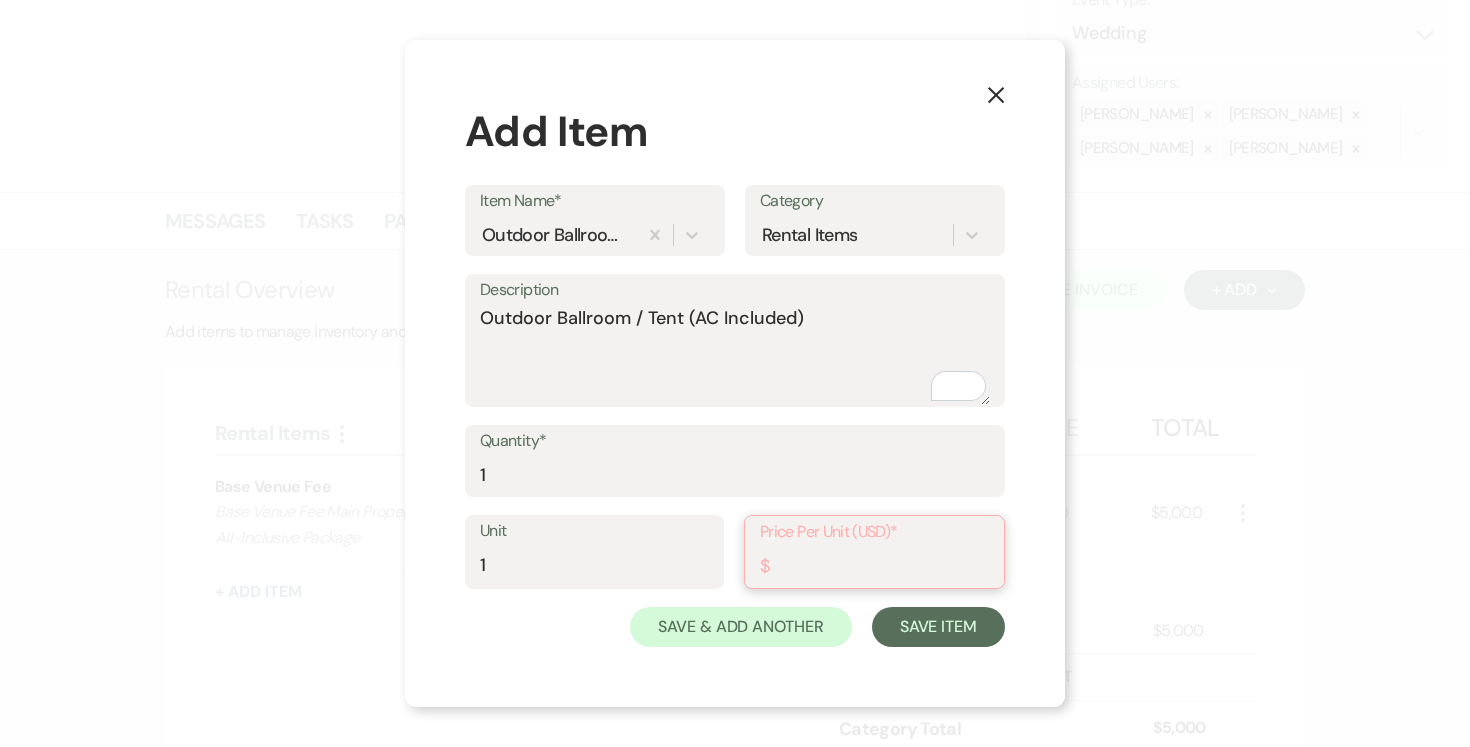 click on "Price Per Unit (USD)*" at bounding box center [874, 566] 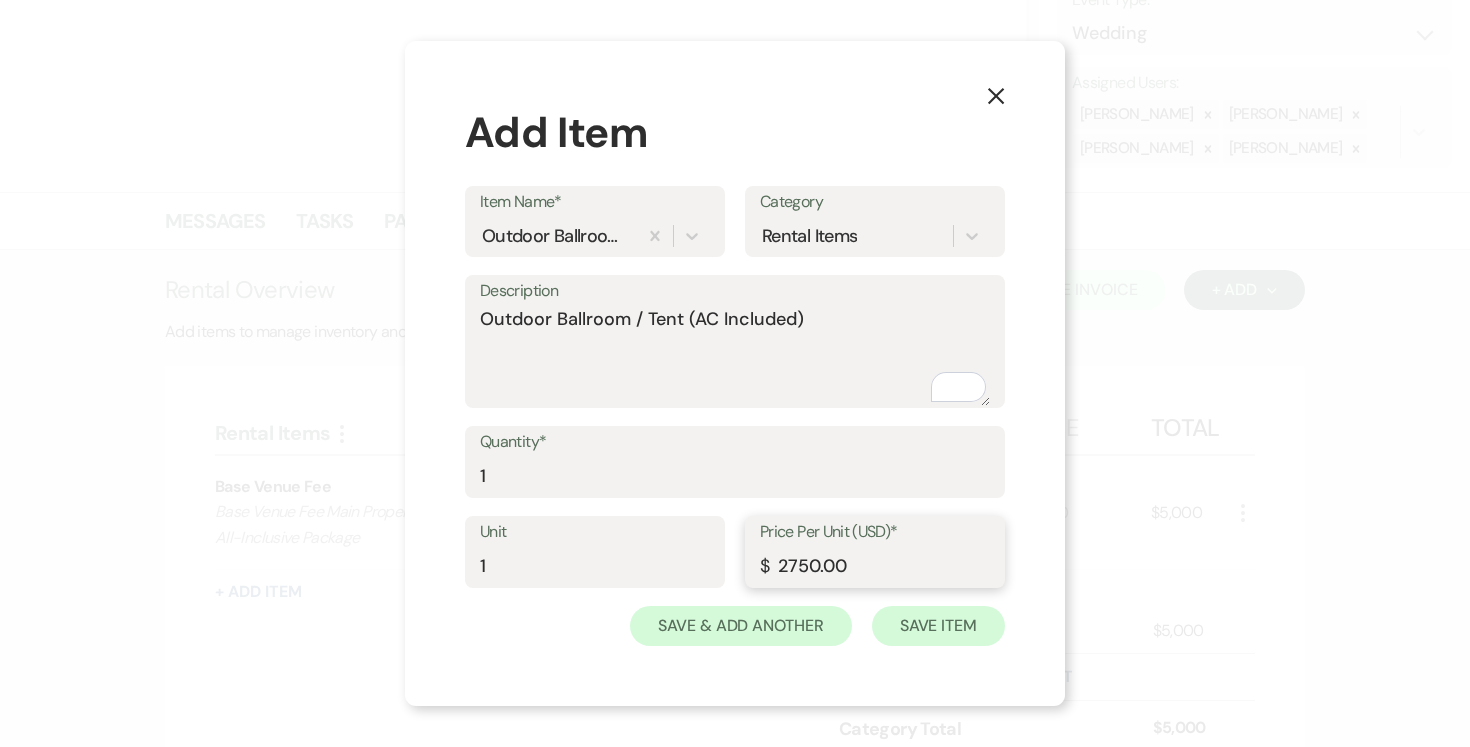 type on "2750.00" 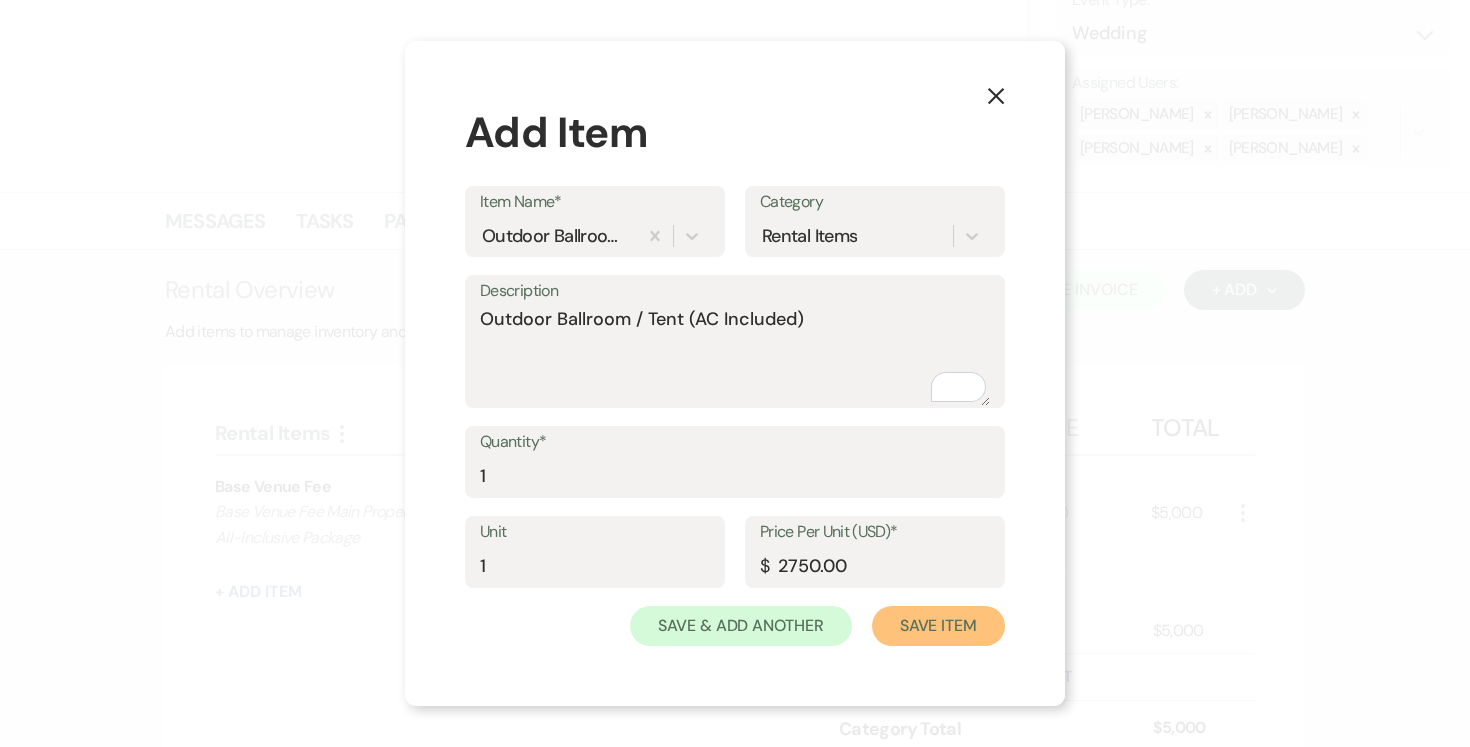 click on "Save Item" at bounding box center (938, 626) 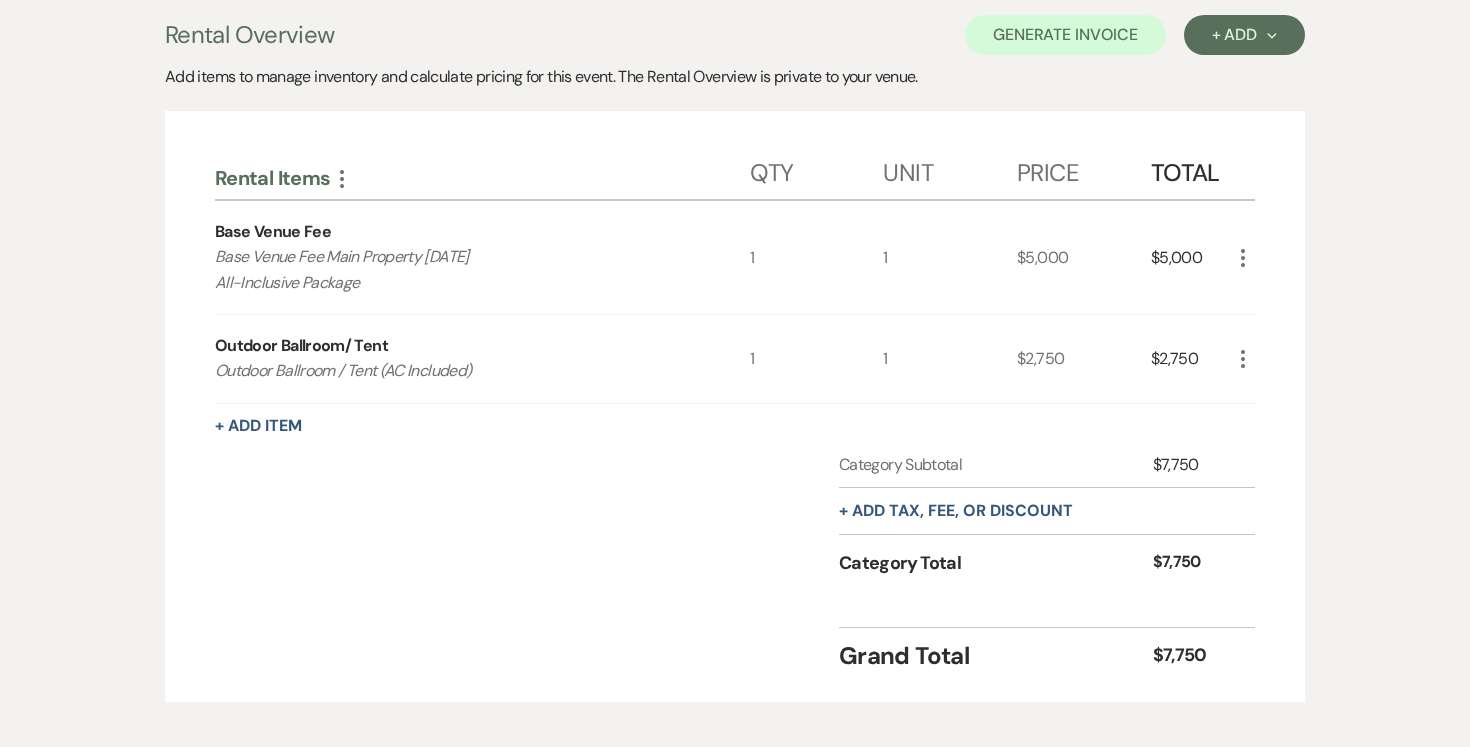 scroll, scrollTop: 540, scrollLeft: 0, axis: vertical 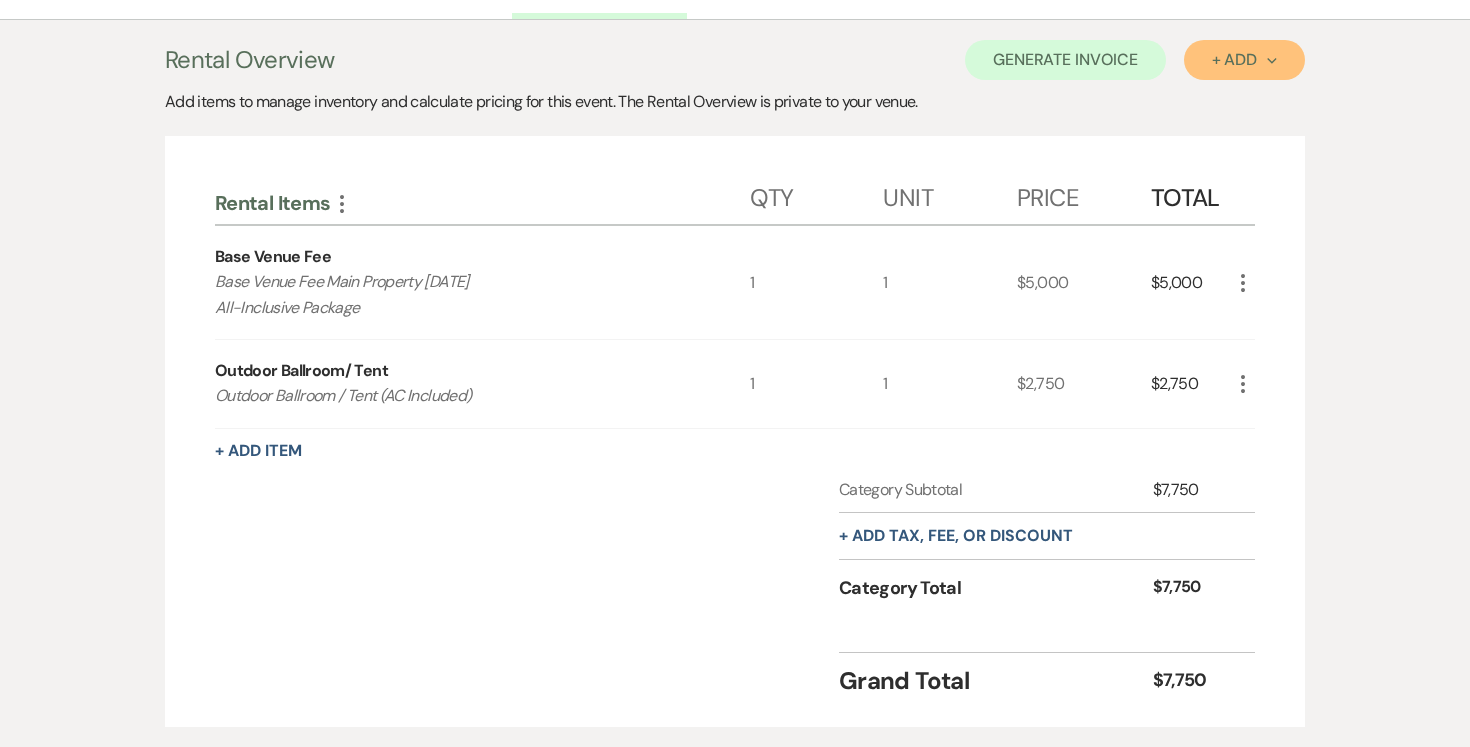 click on "+ Add Next" at bounding box center (1244, 60) 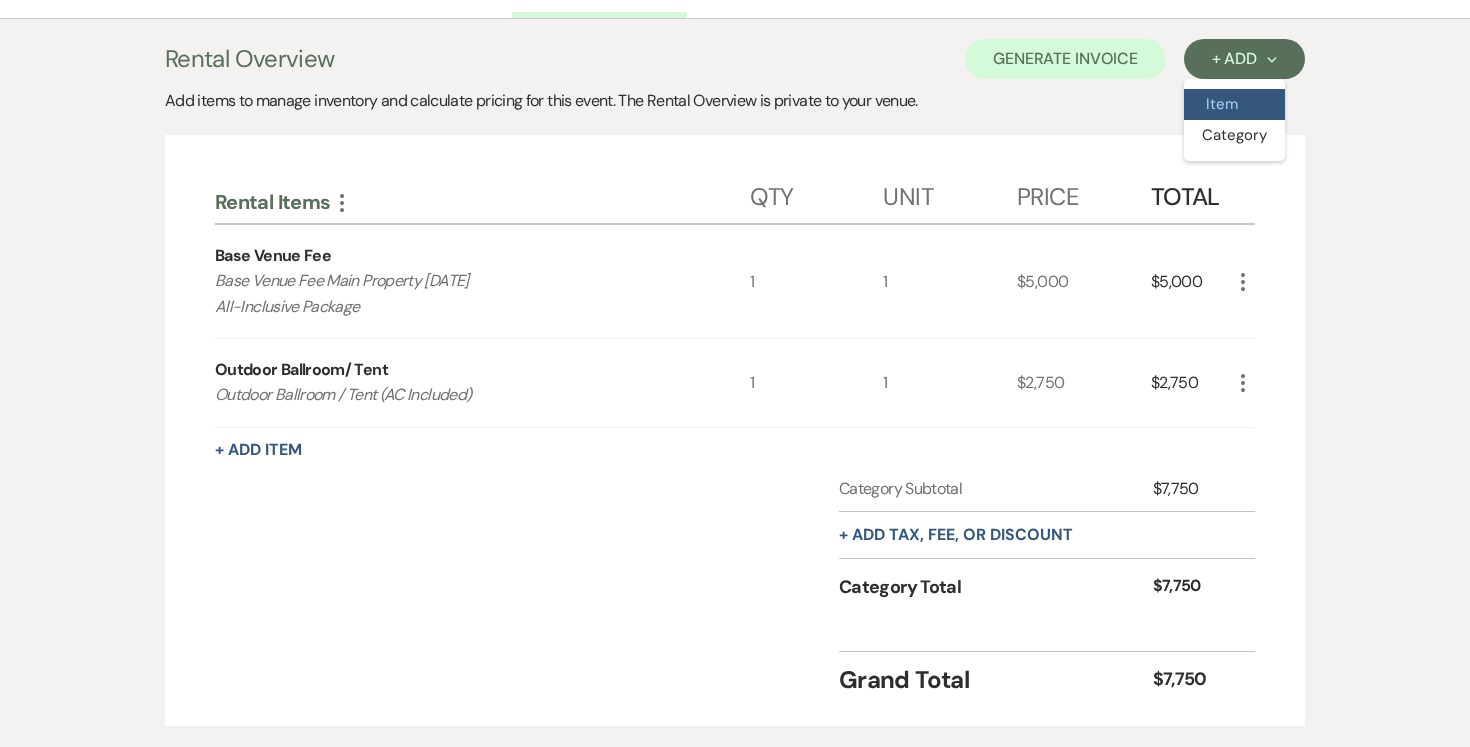 click on "Item" at bounding box center (1234, 104) 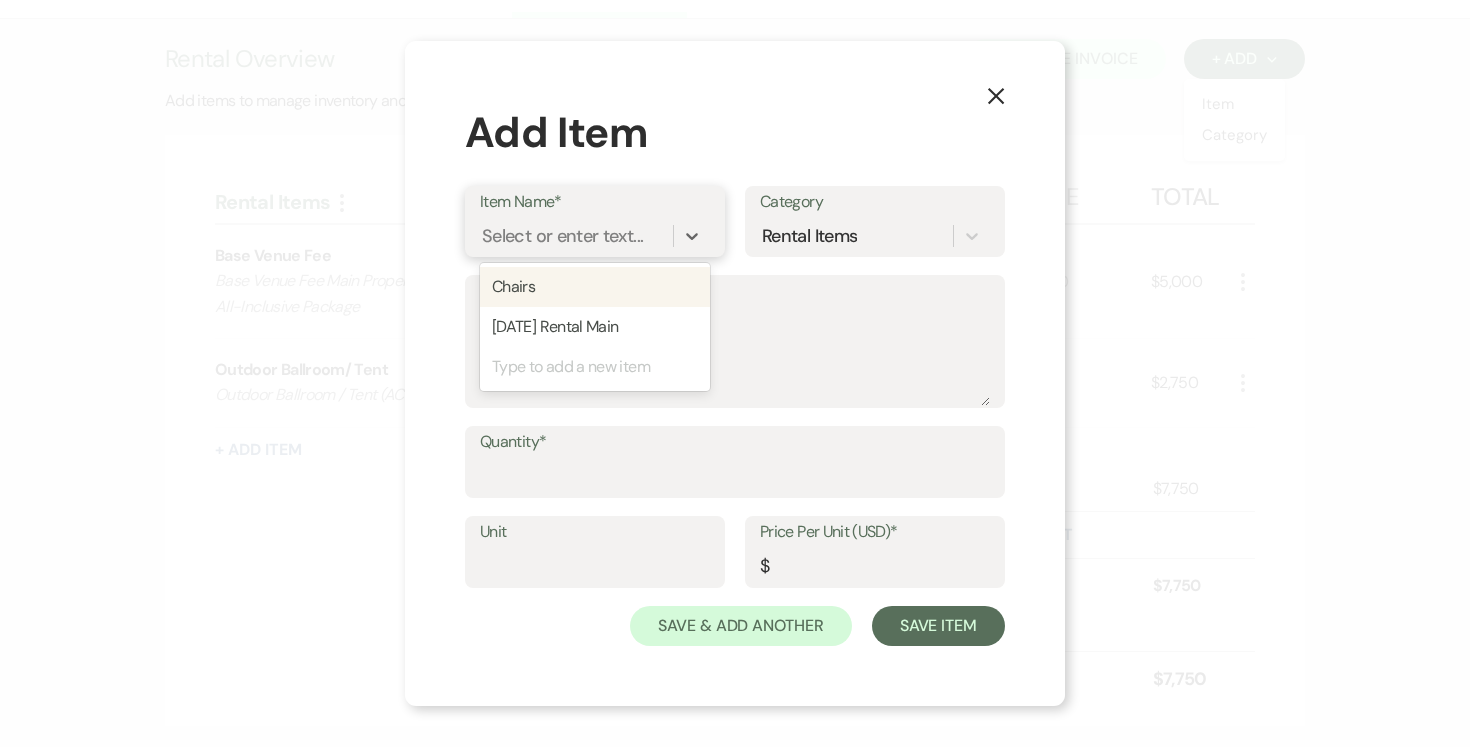 click on "Select or enter text..." at bounding box center (562, 236) 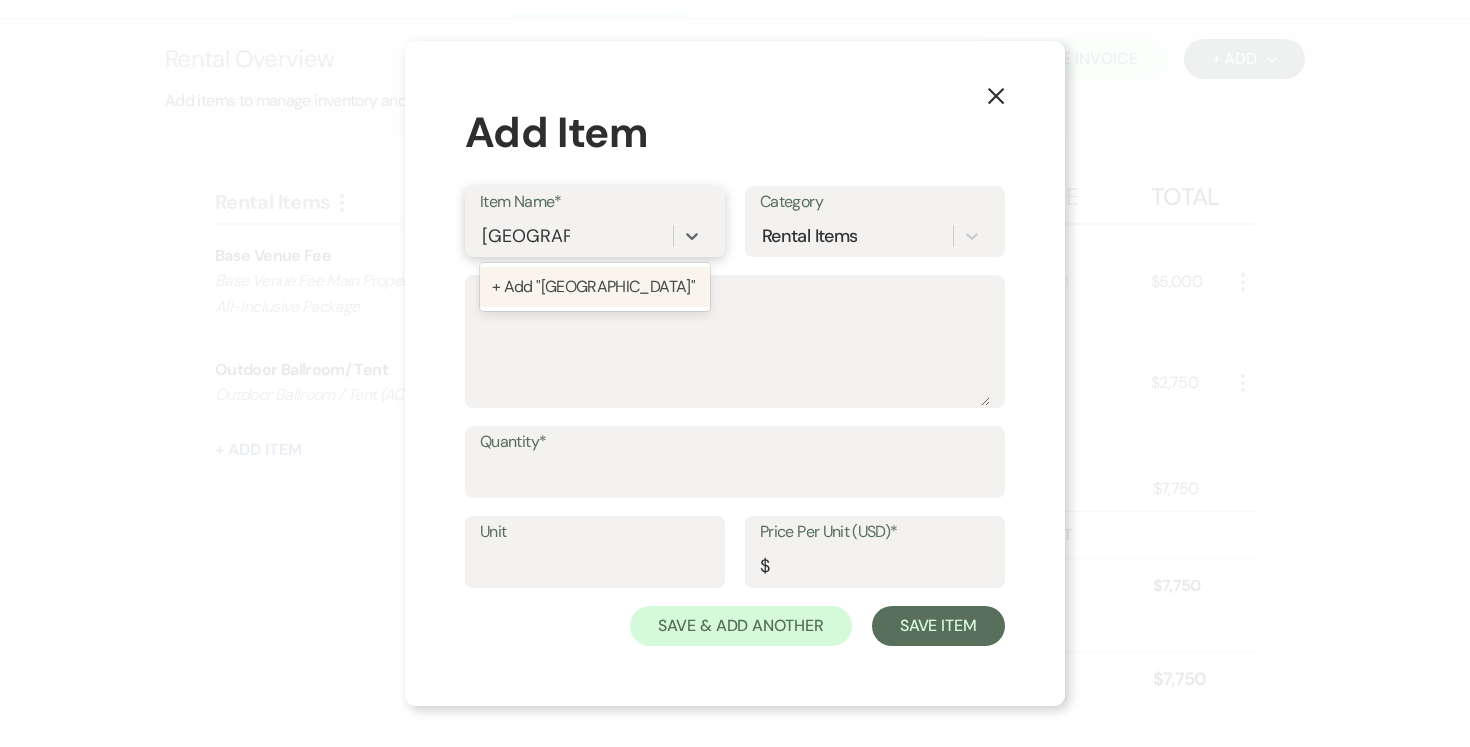 type on "Valet Parking" 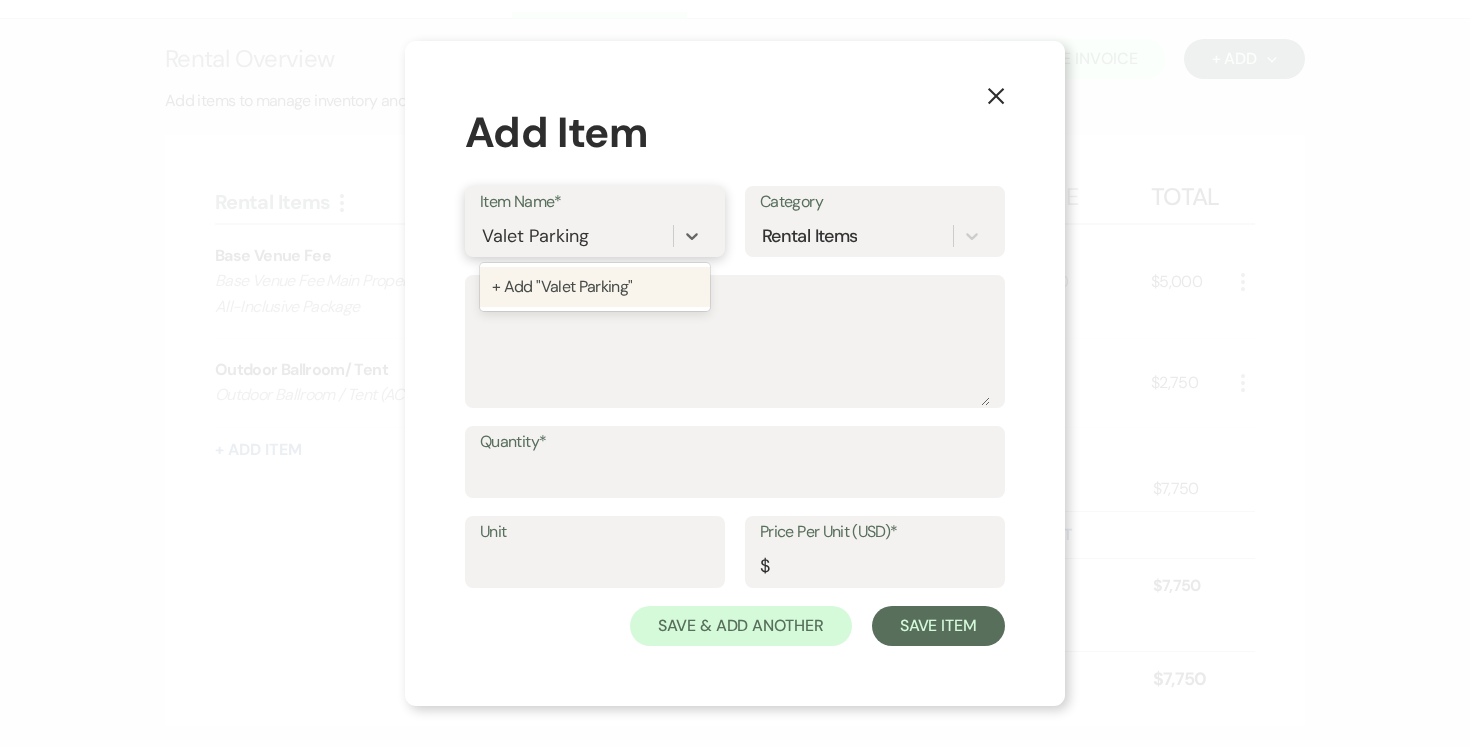 click on "+ Add "Valet Parking"" at bounding box center (595, 287) 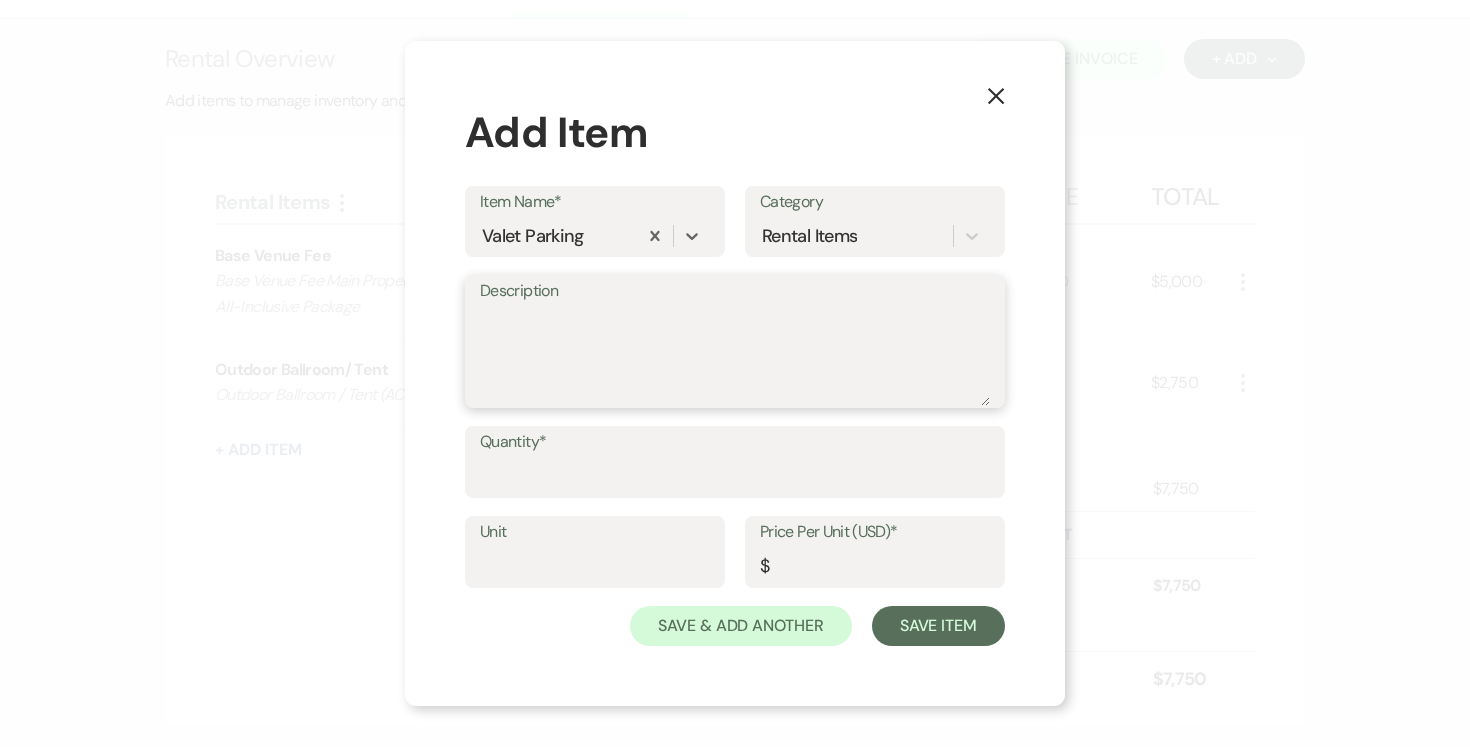 click on "Description" at bounding box center (735, 356) 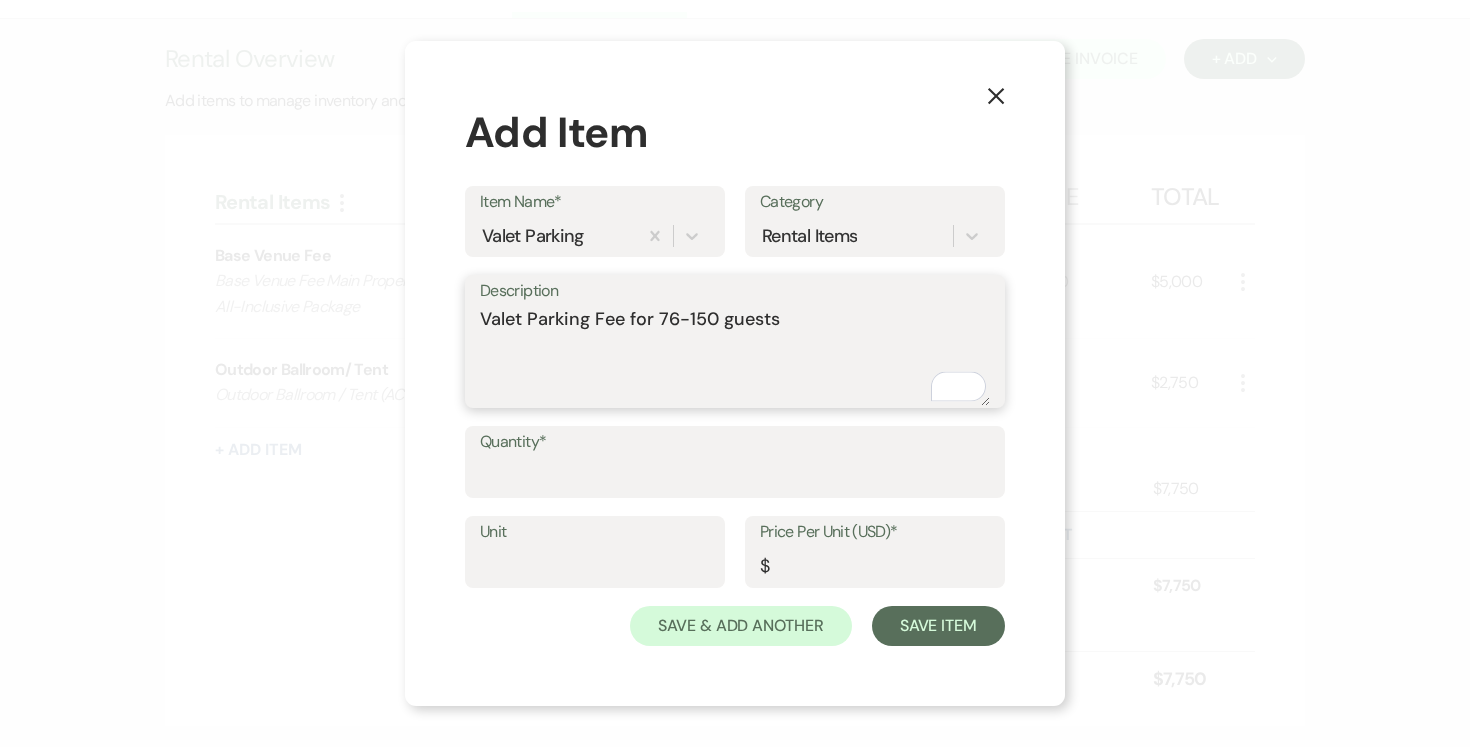 type on "Valet Parking Fee for 76-150 guests" 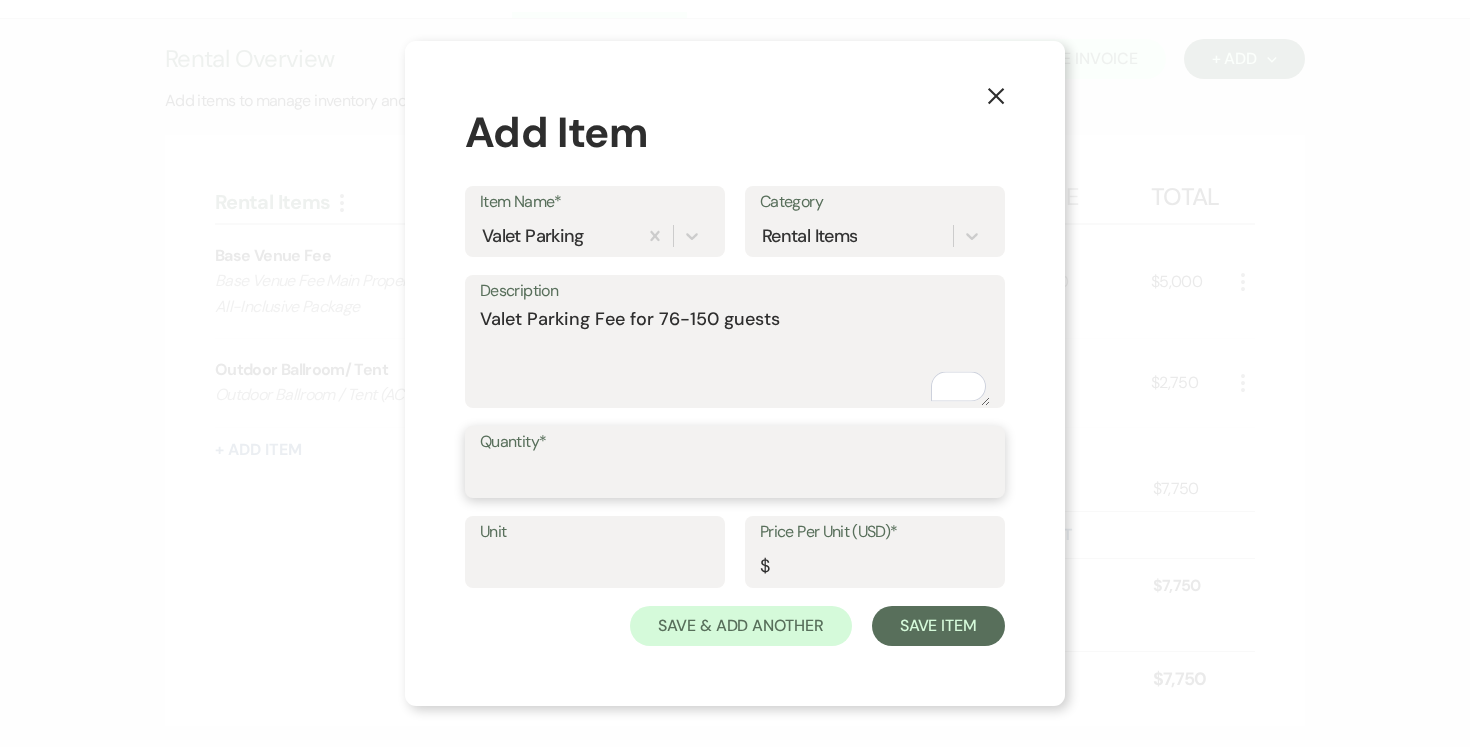 click on "Quantity*" at bounding box center [735, 476] 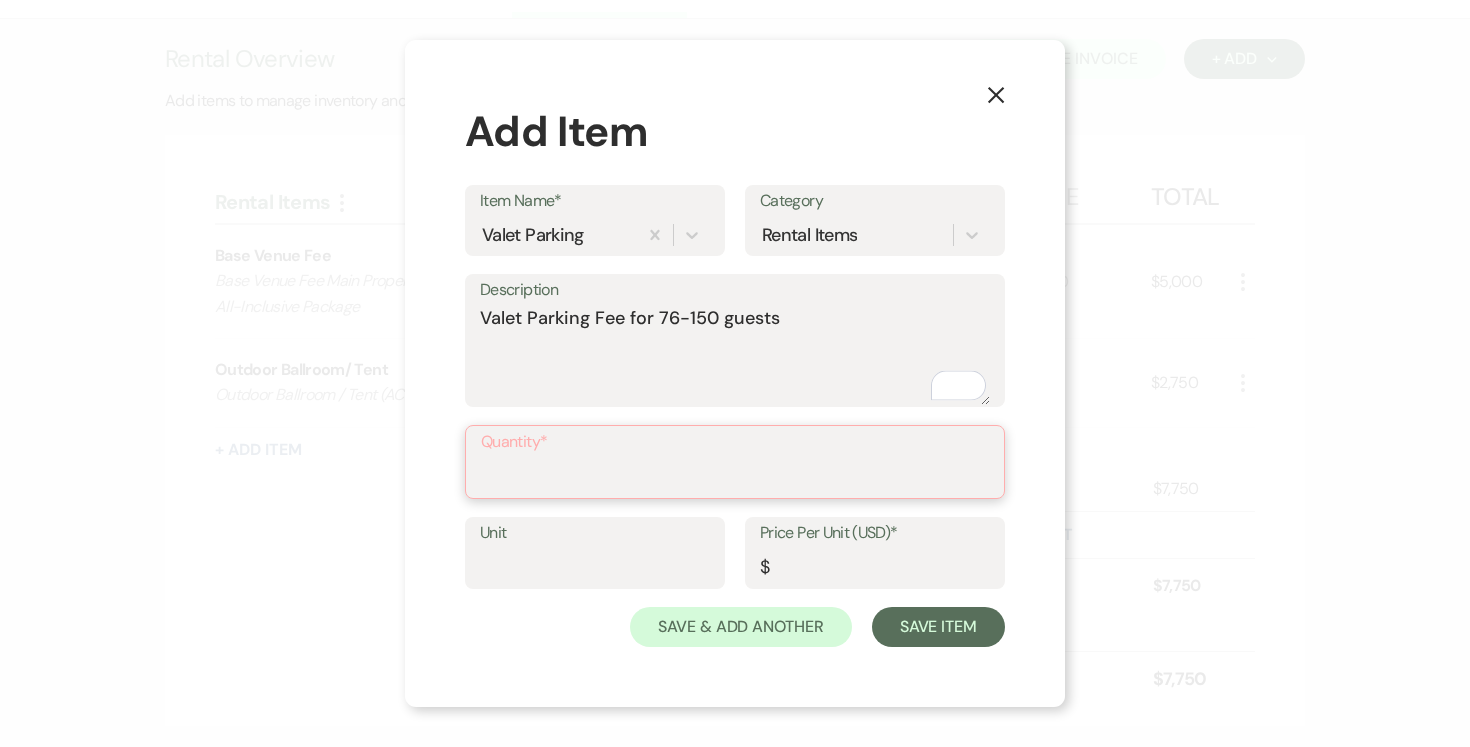 click on "Quantity*" at bounding box center (735, 476) 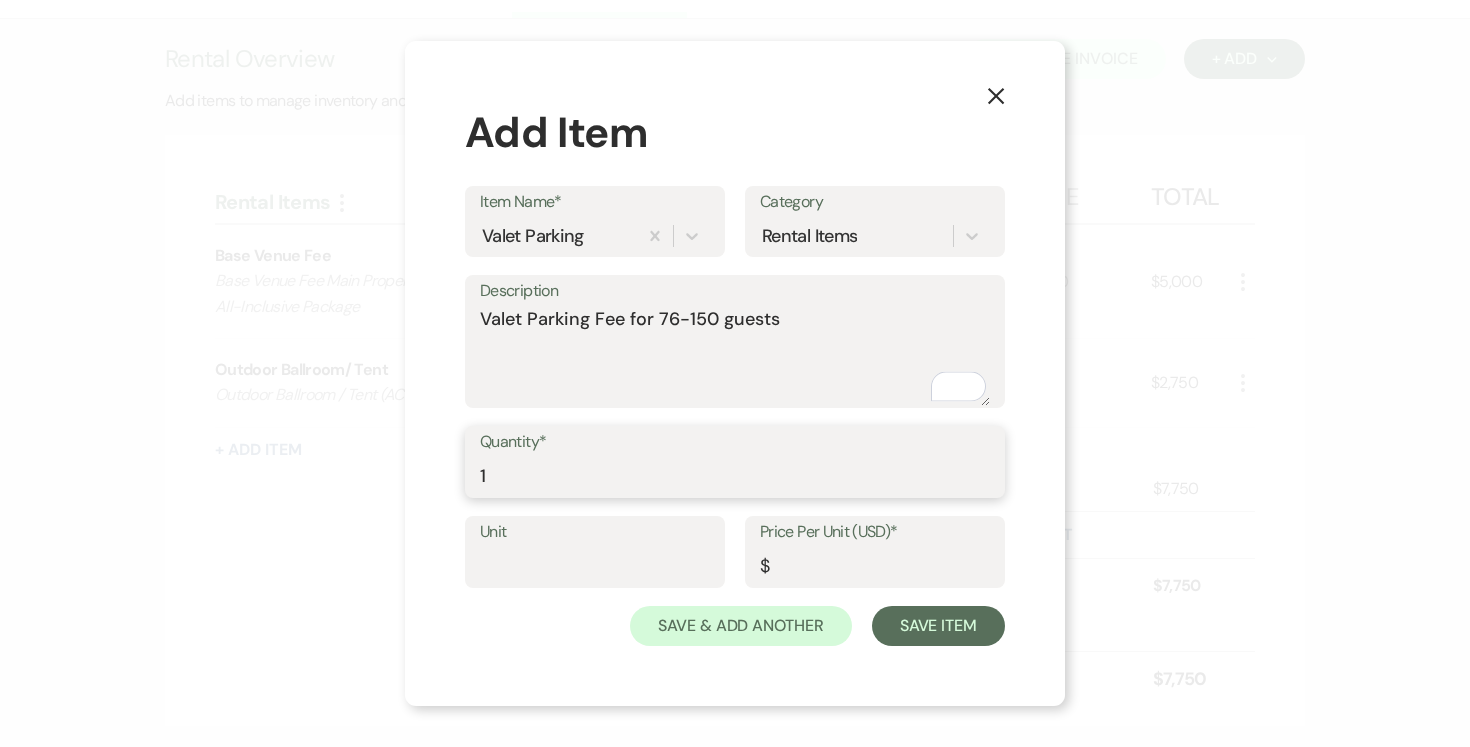 type on "1" 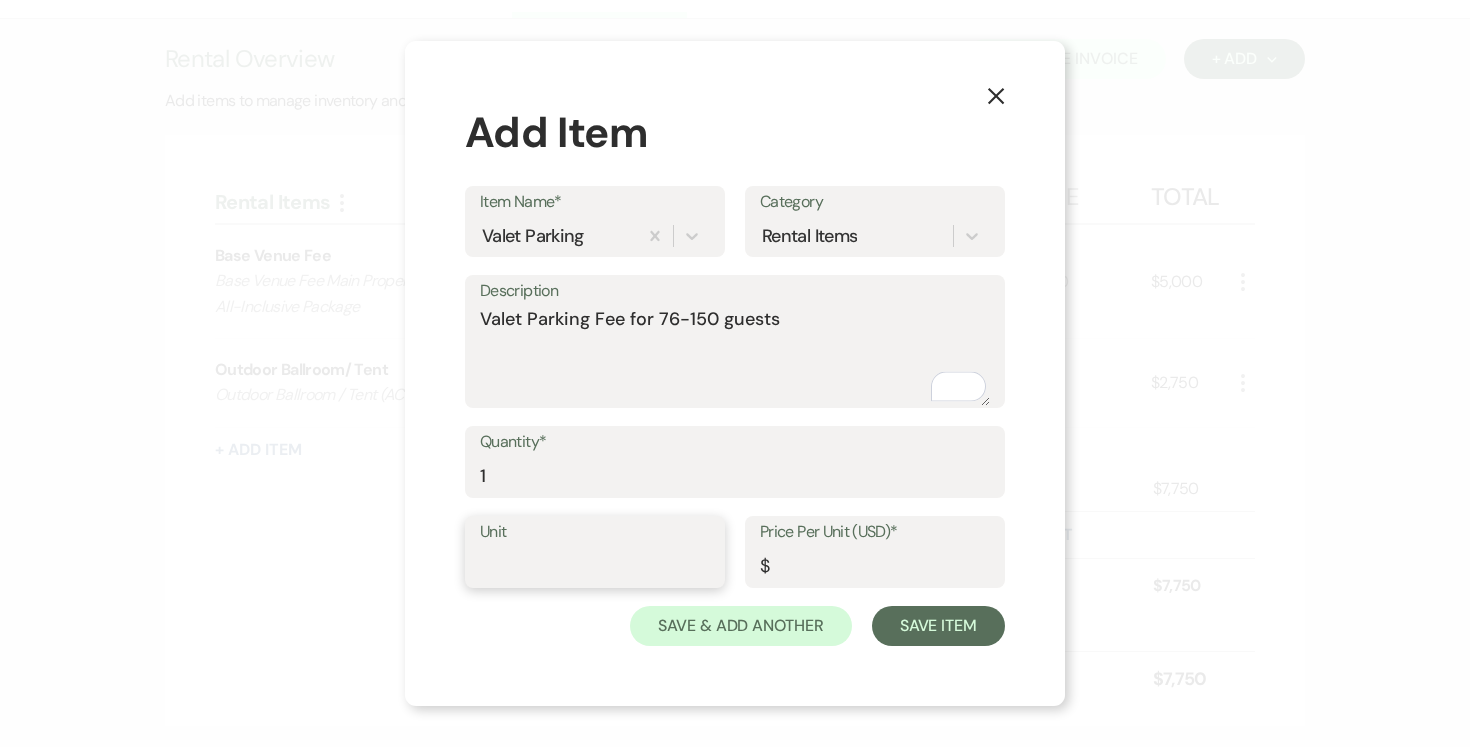 click on "Unit" at bounding box center [595, 566] 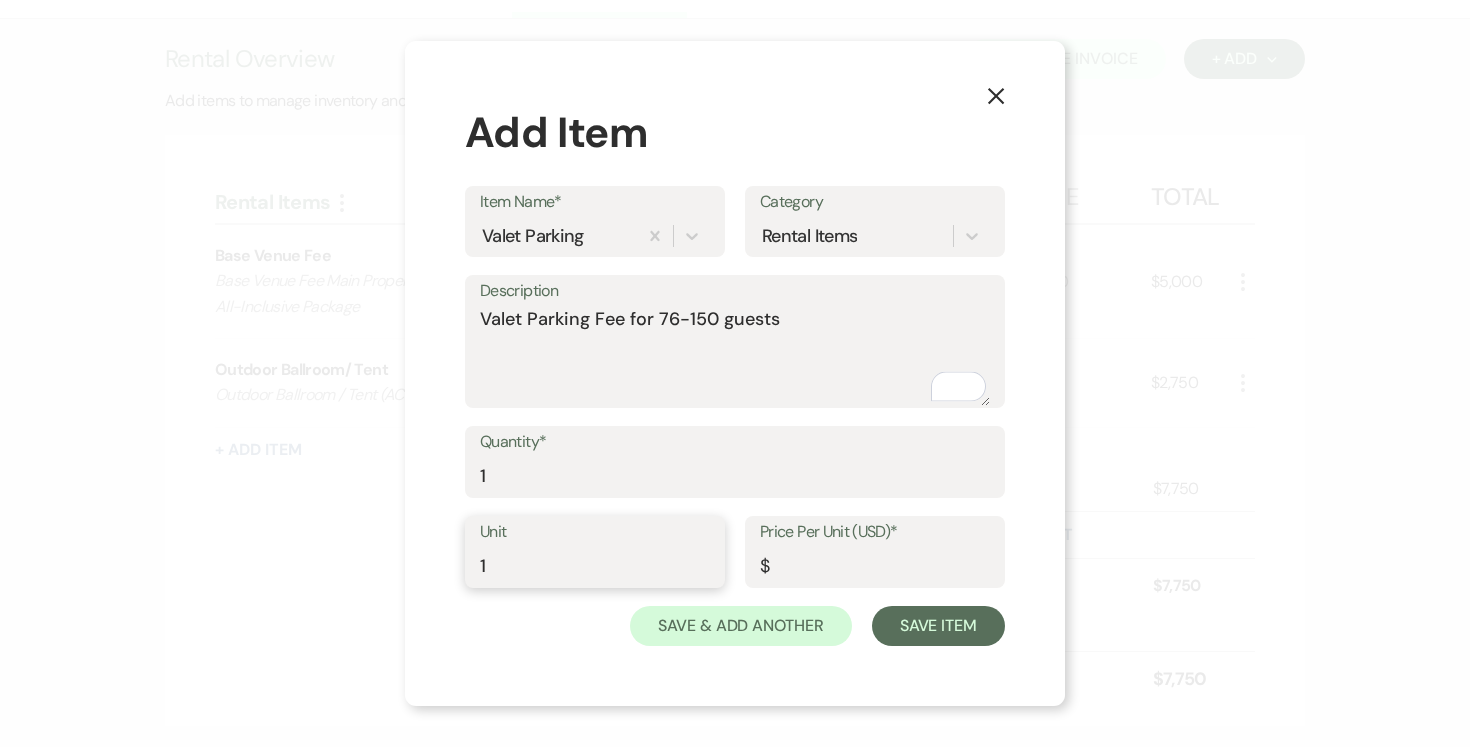 type on "1" 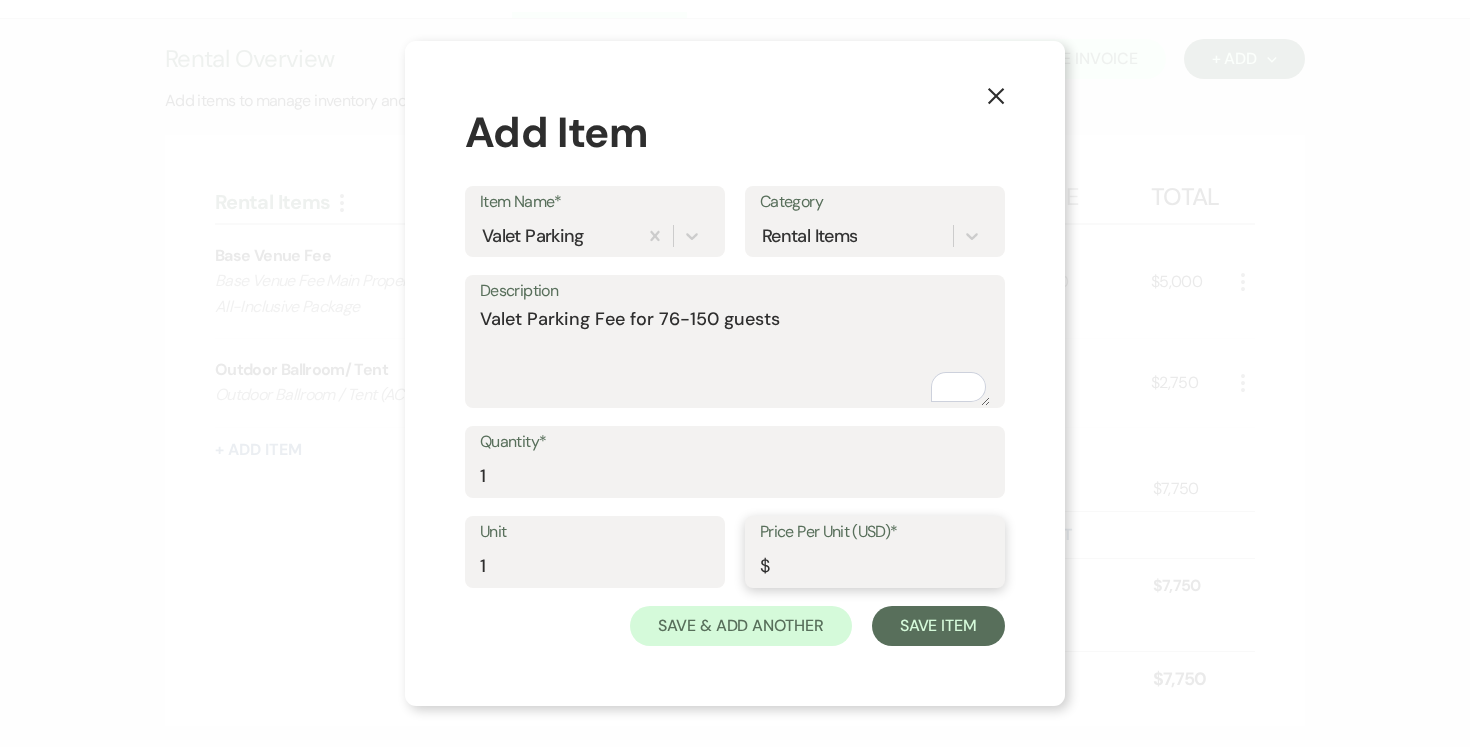 click on "Price Per Unit (USD)*" at bounding box center [875, 566] 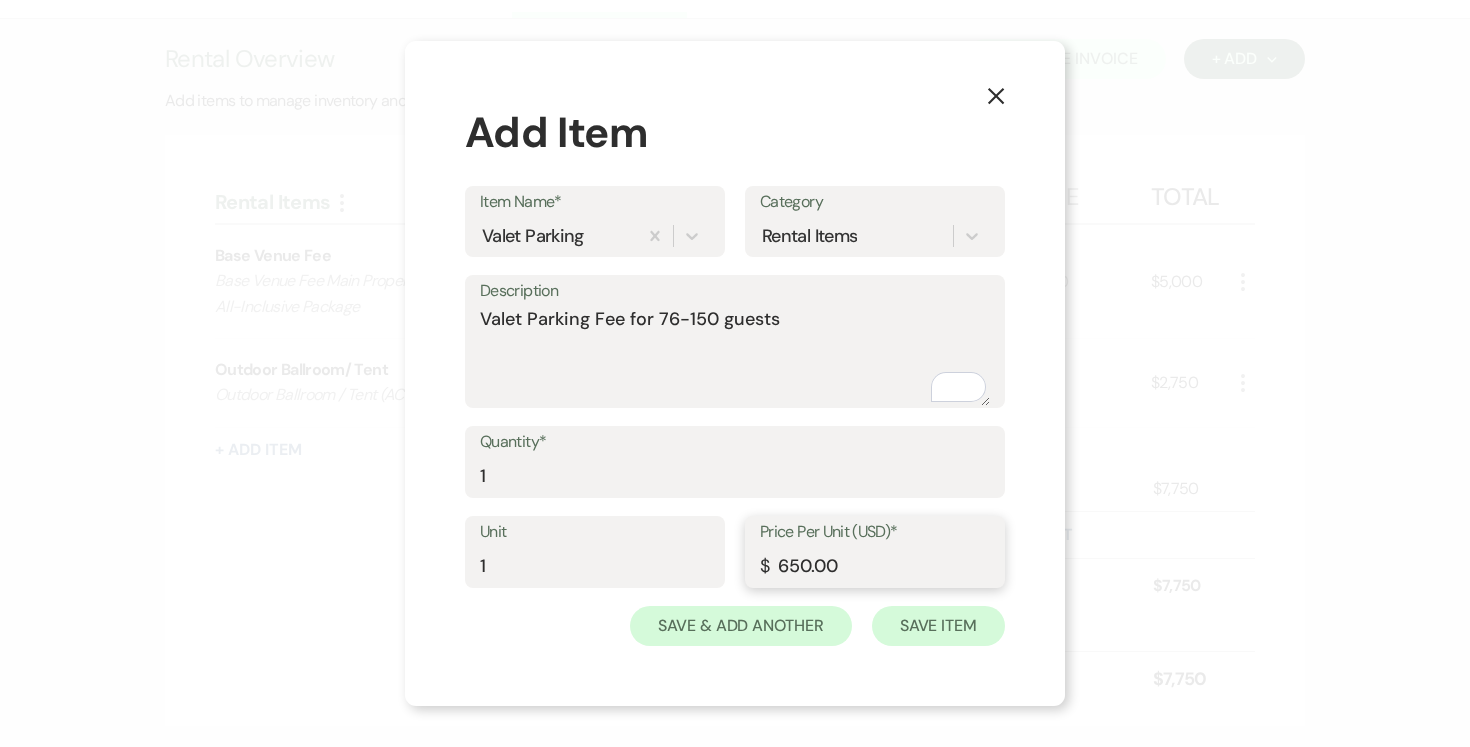 type on "650.00" 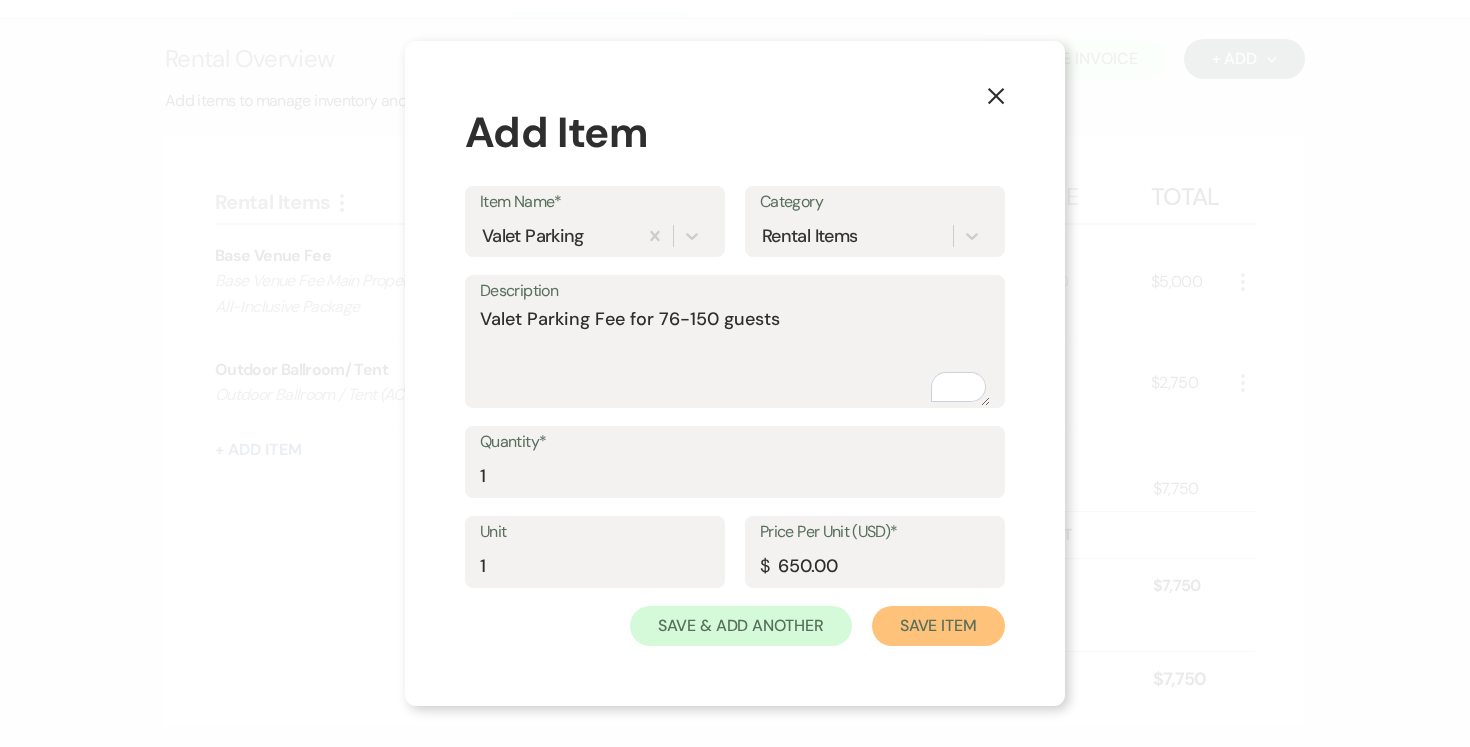 click on "Save Item" at bounding box center [938, 626] 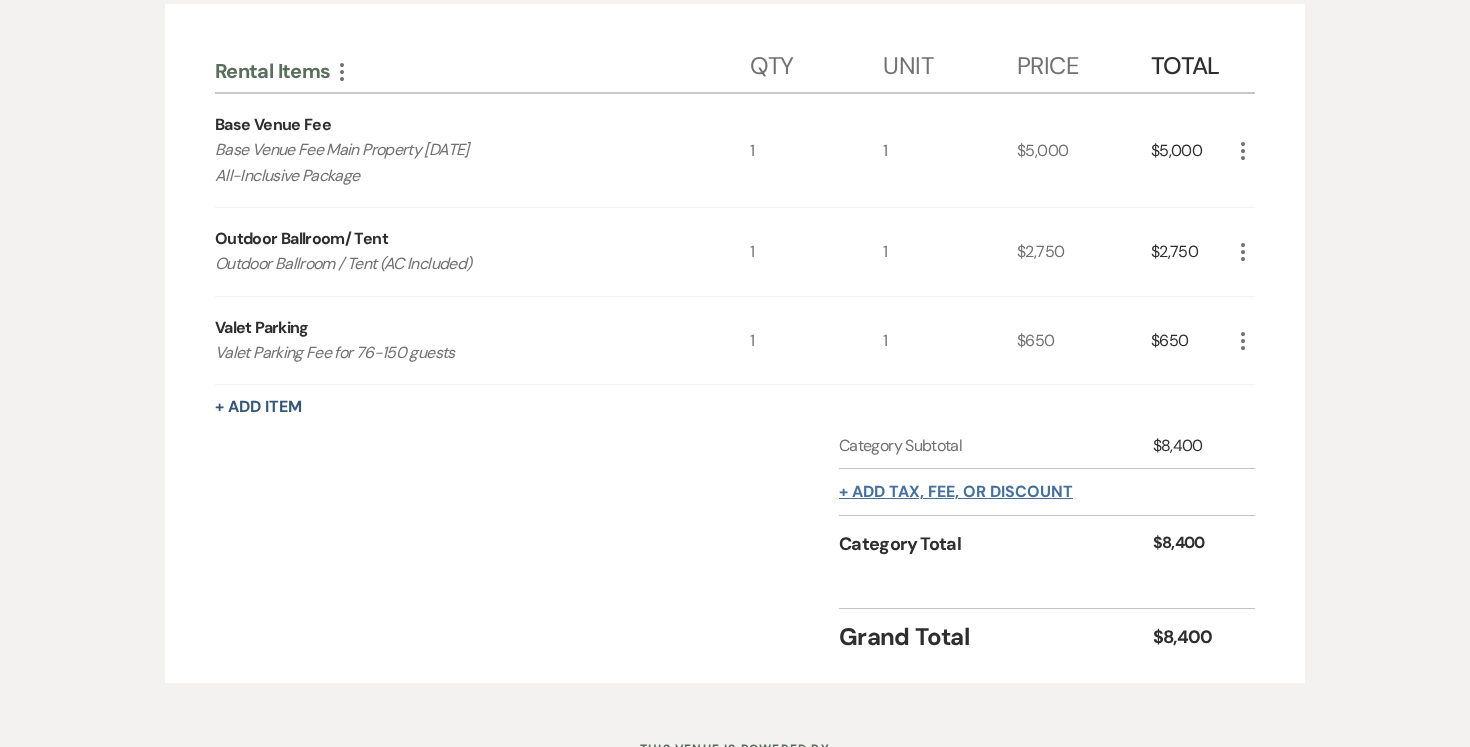 scroll, scrollTop: 673, scrollLeft: 0, axis: vertical 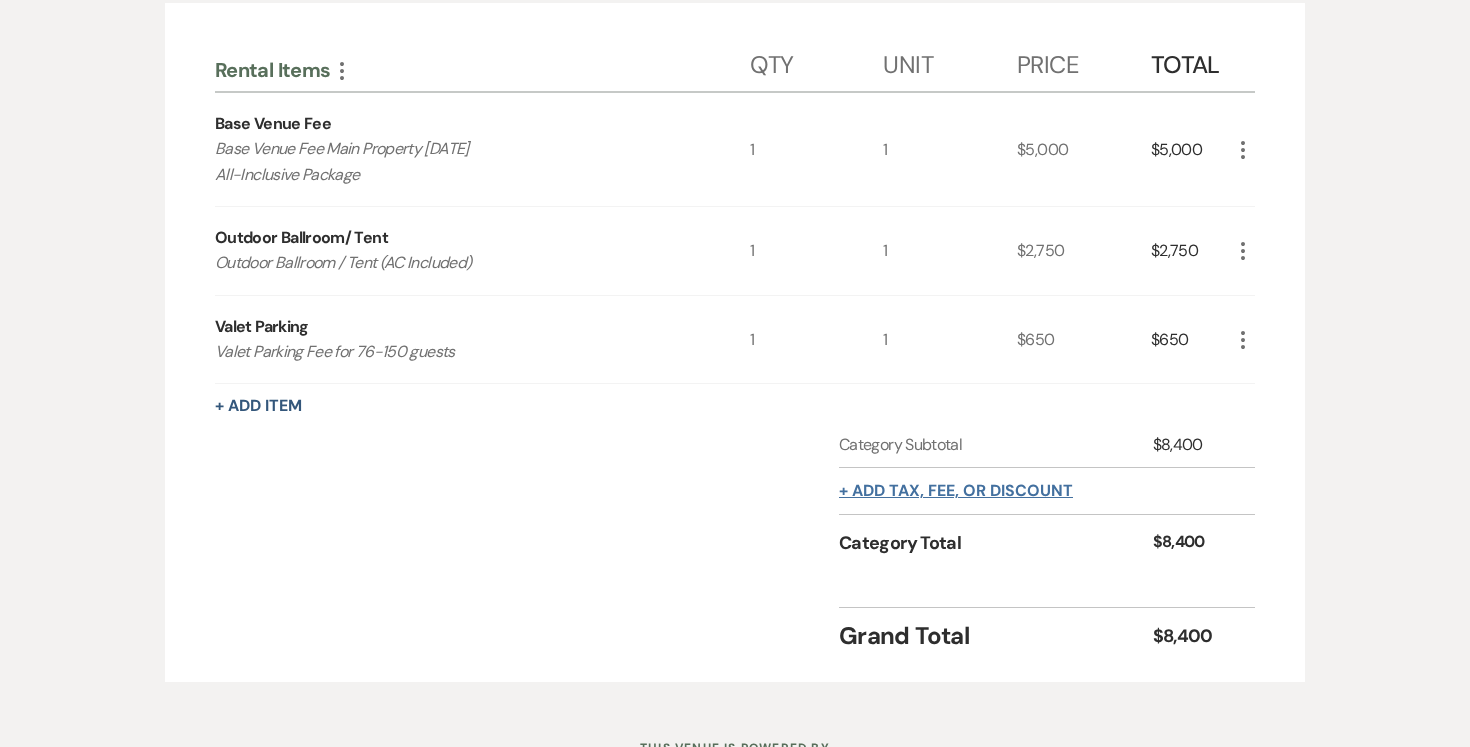 click on "+ Add tax, fee, or discount" at bounding box center (956, 491) 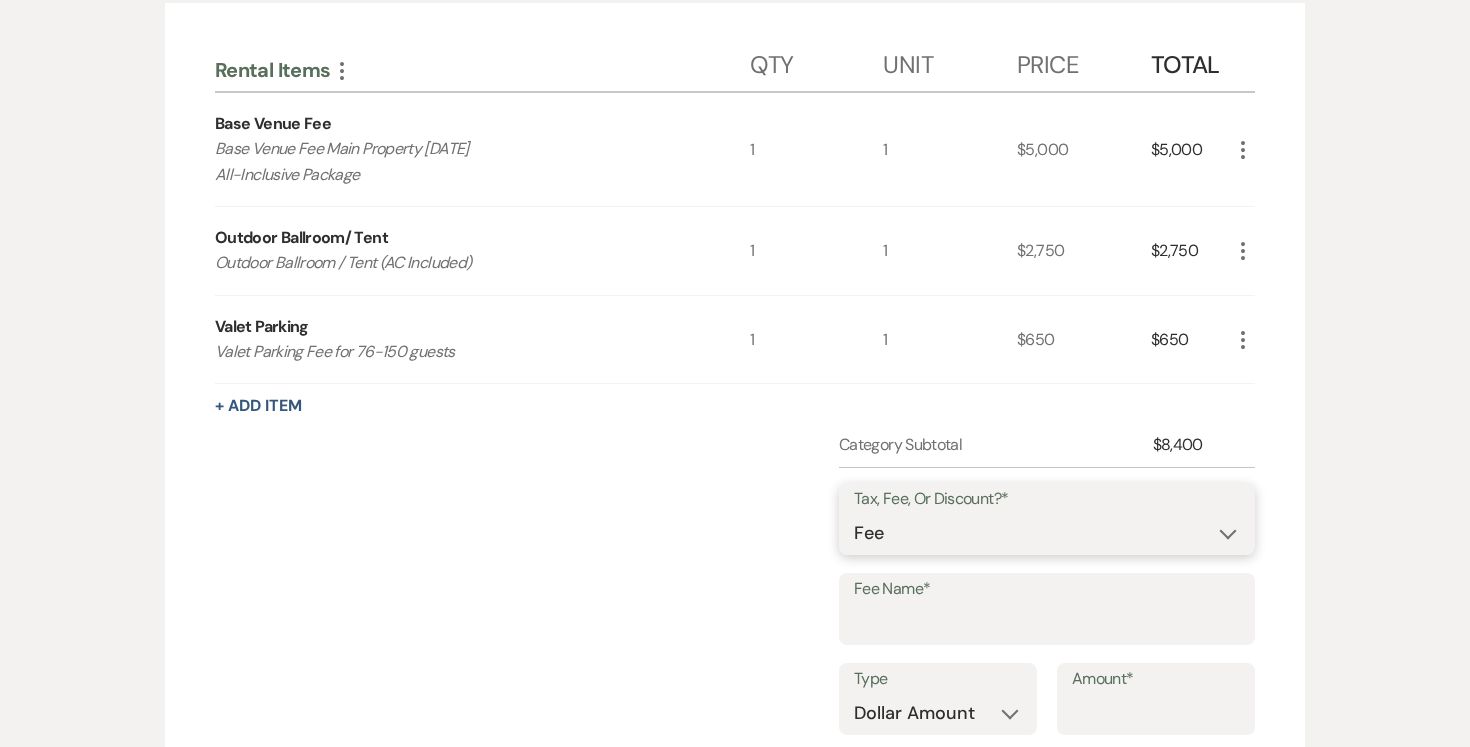click on "Fee Discount Tax" at bounding box center (1047, 533) 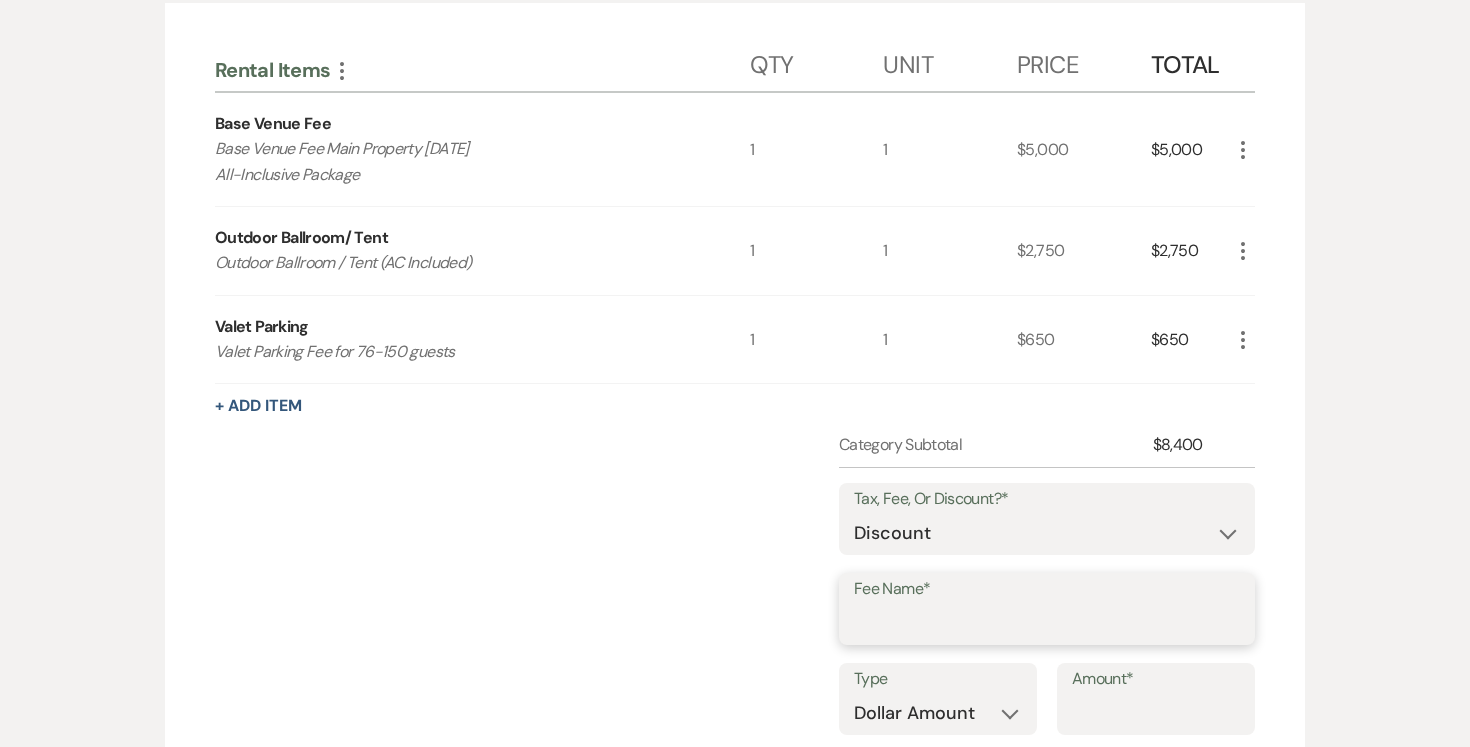 click on "Fee Name*" at bounding box center (1047, 623) 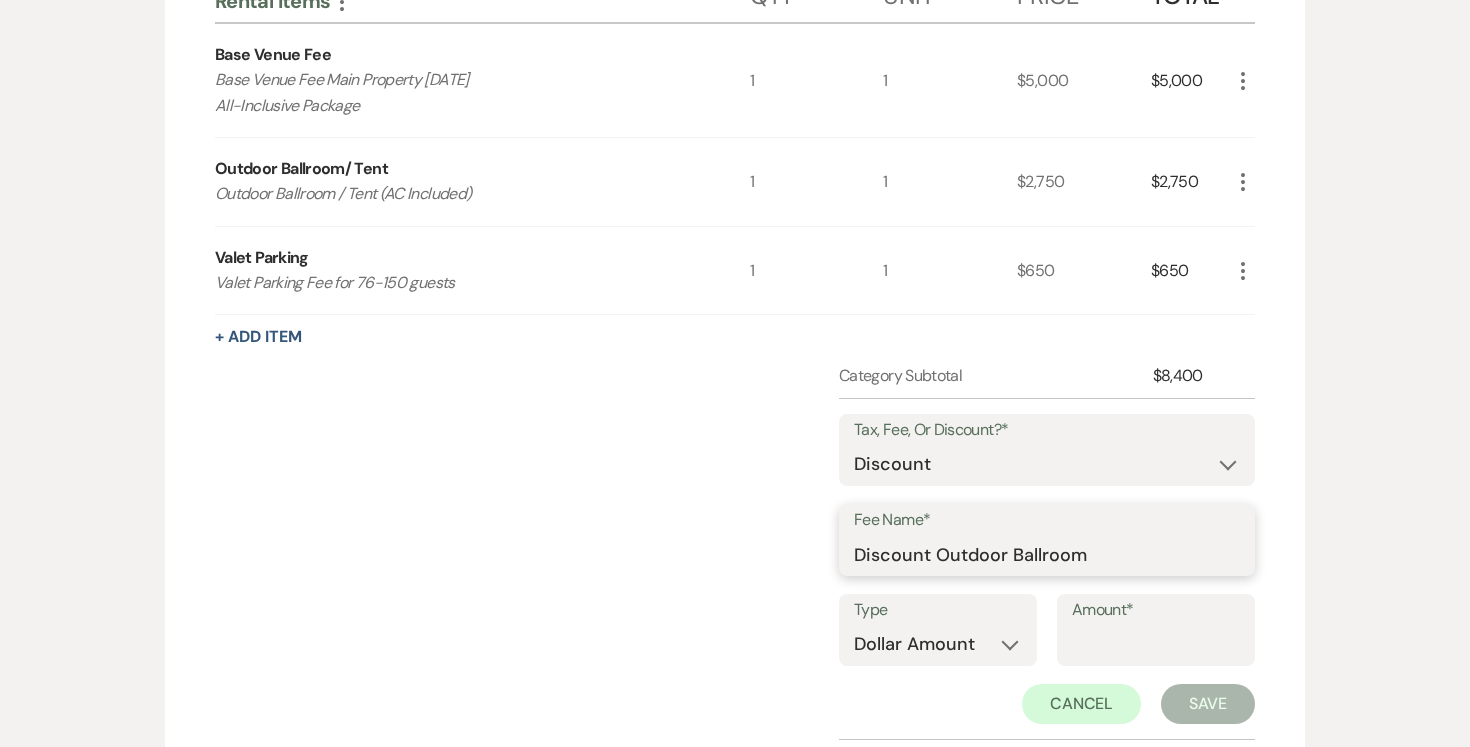 scroll, scrollTop: 756, scrollLeft: 0, axis: vertical 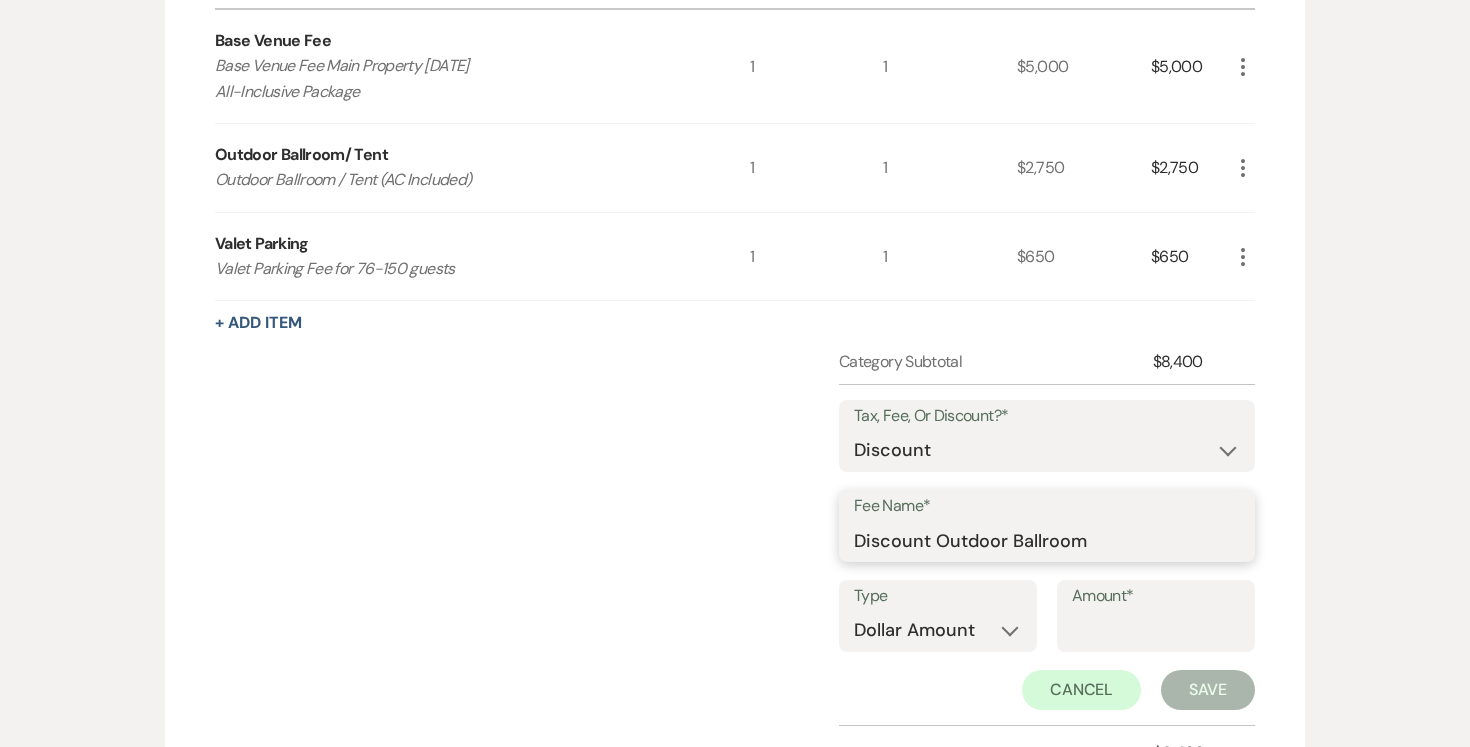 type on "Discount Outdoor Ballroom" 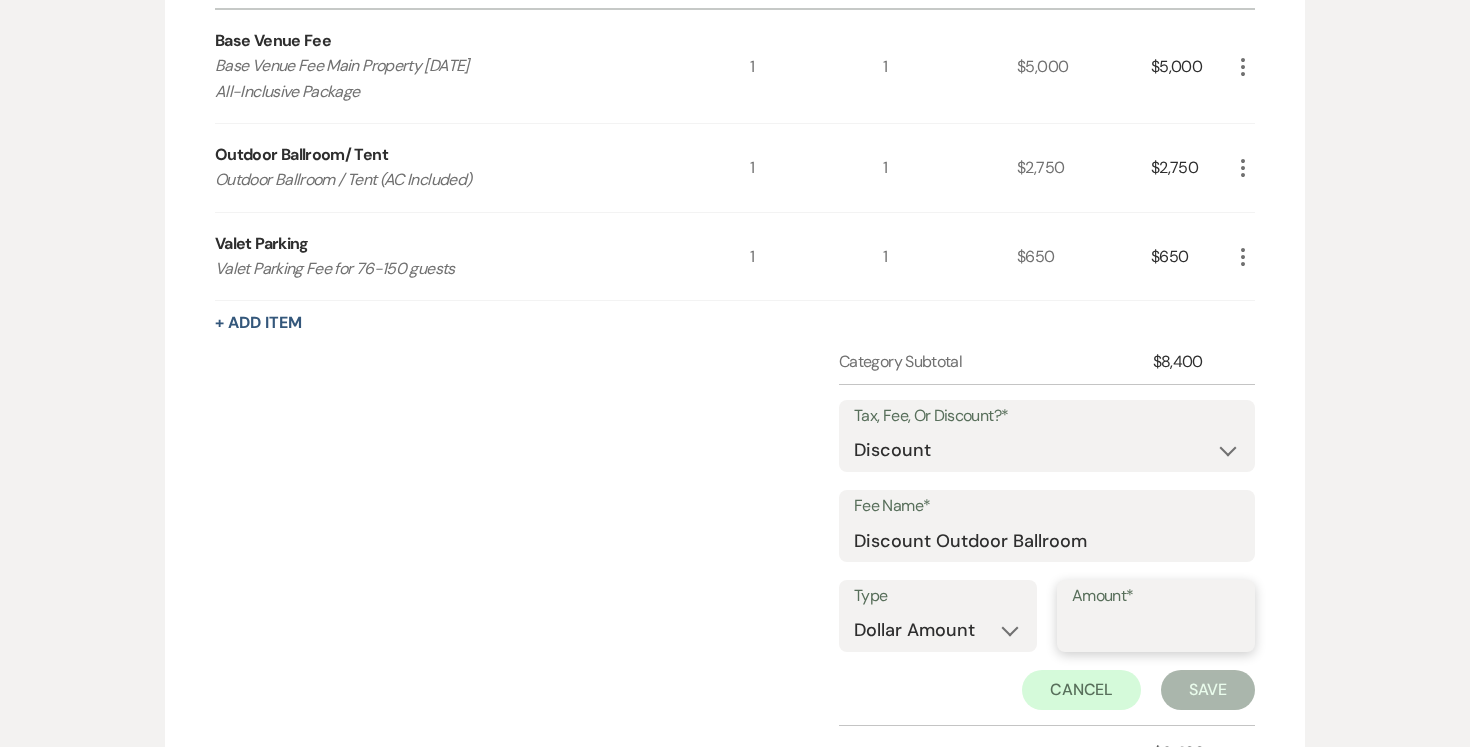click on "Amount*" at bounding box center (1156, 630) 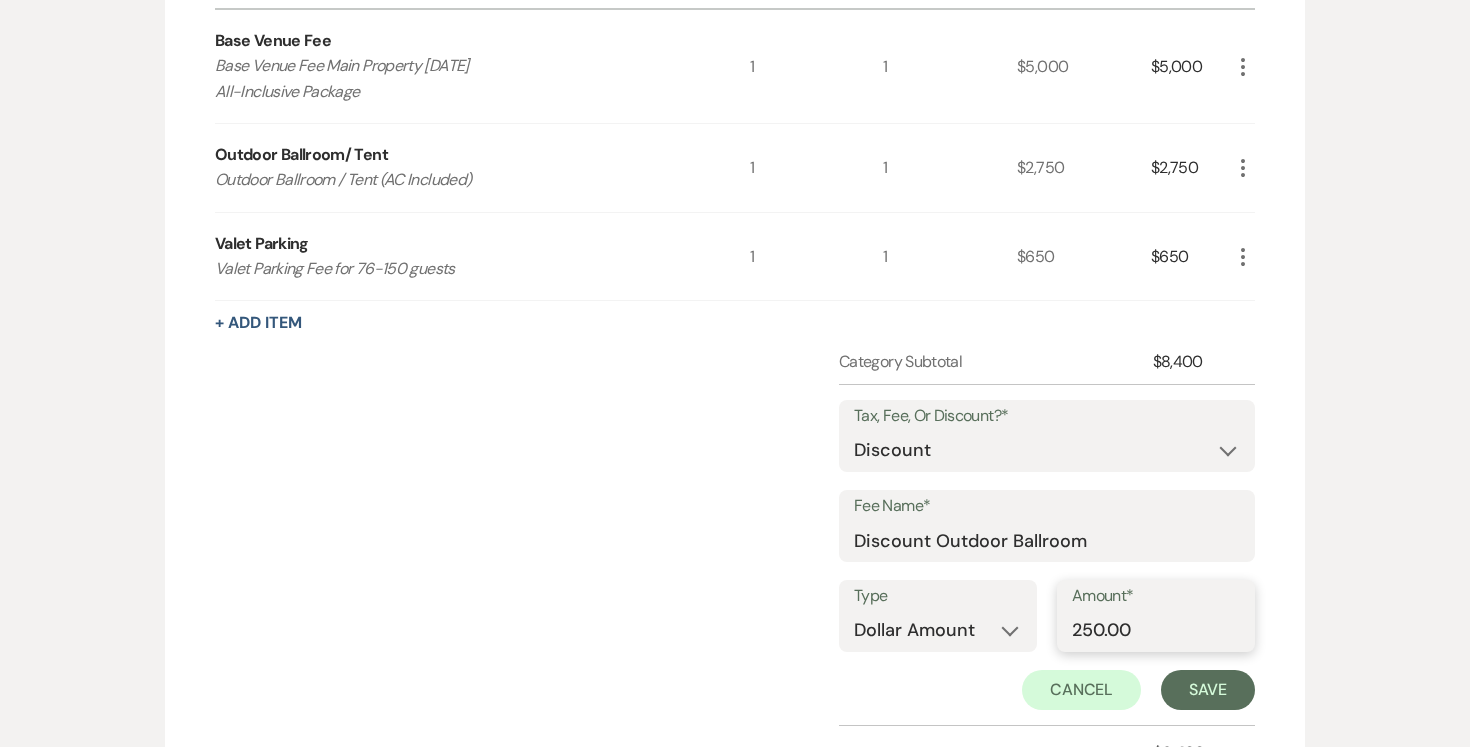 type on "250.00" 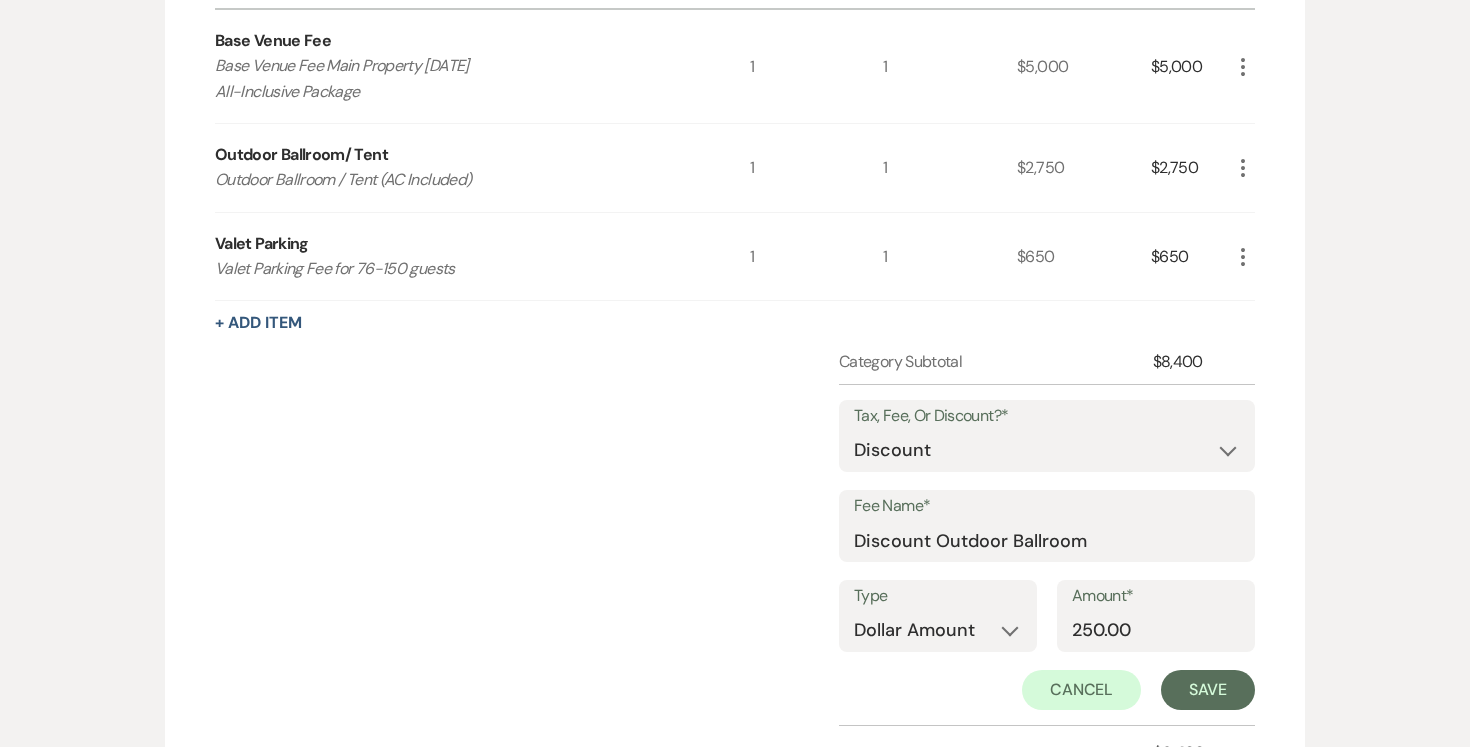 scroll, scrollTop: 755, scrollLeft: 0, axis: vertical 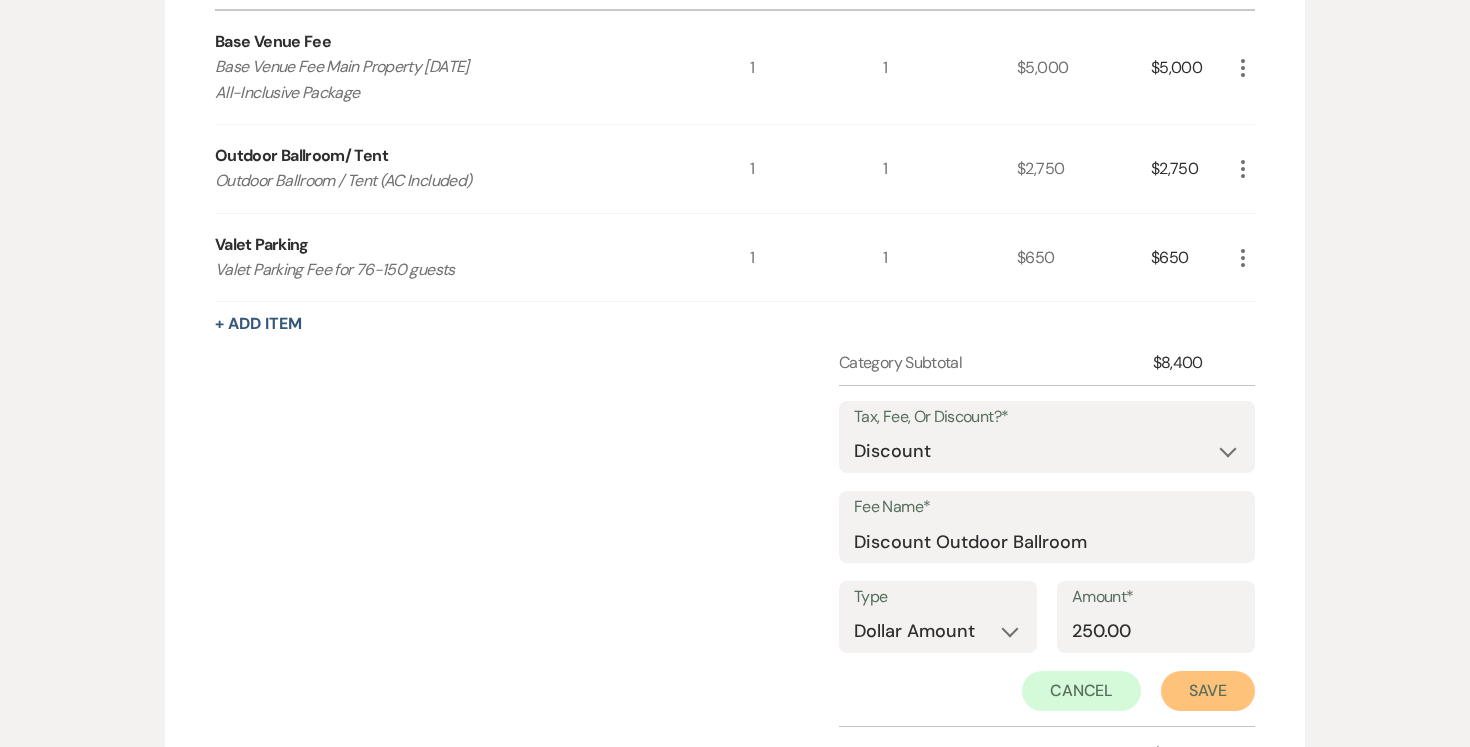 click on "Save" at bounding box center (1208, 691) 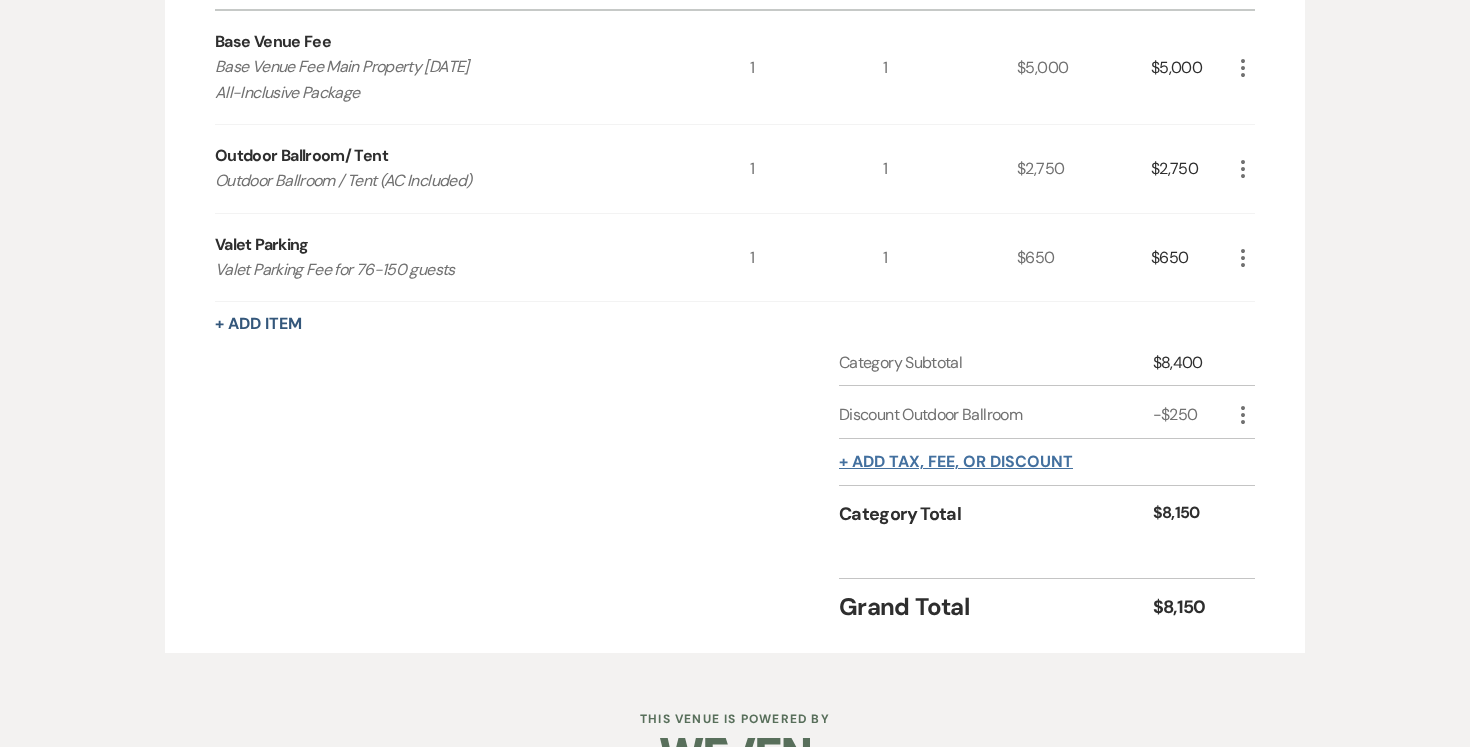 click on "+ Add tax, fee, or discount" at bounding box center [956, 462] 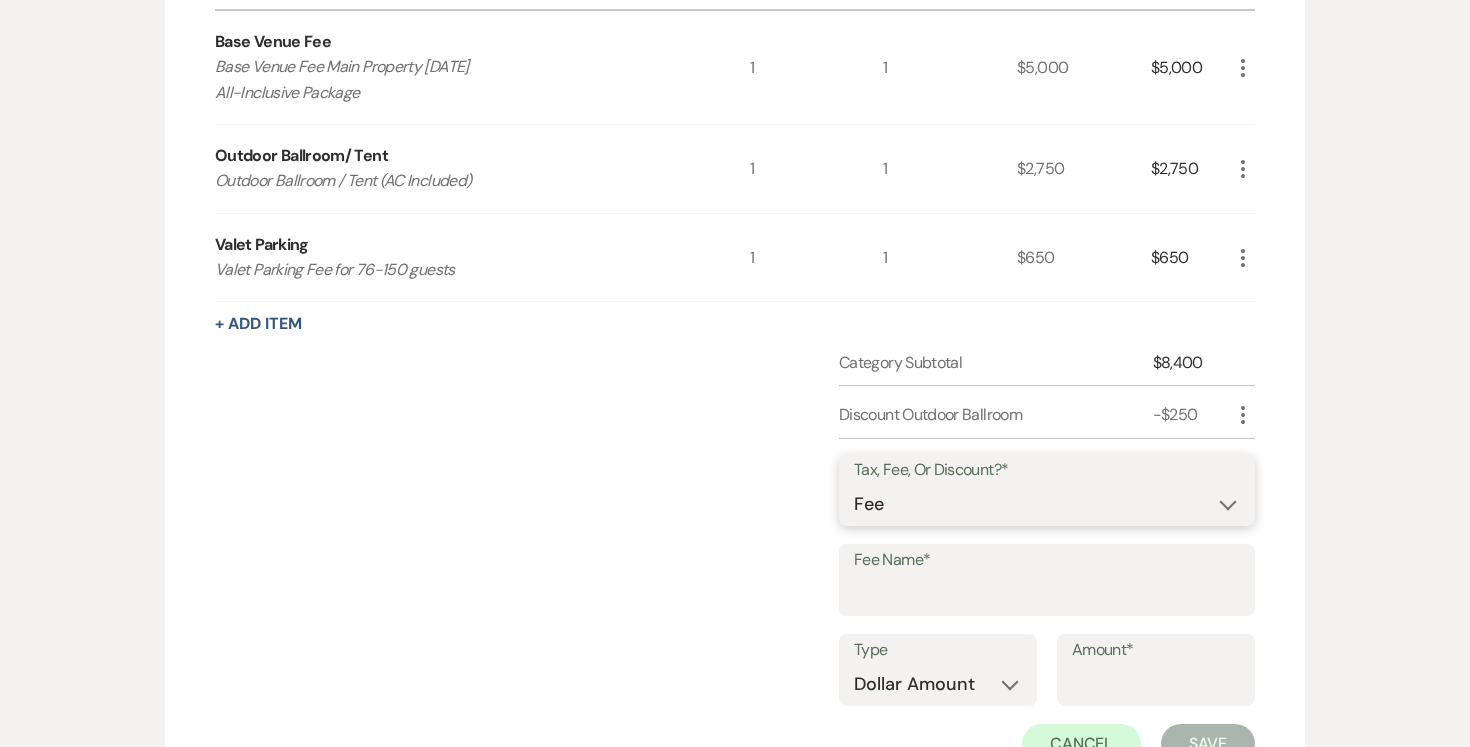 click on "Fee Discount Tax" at bounding box center (1047, 504) 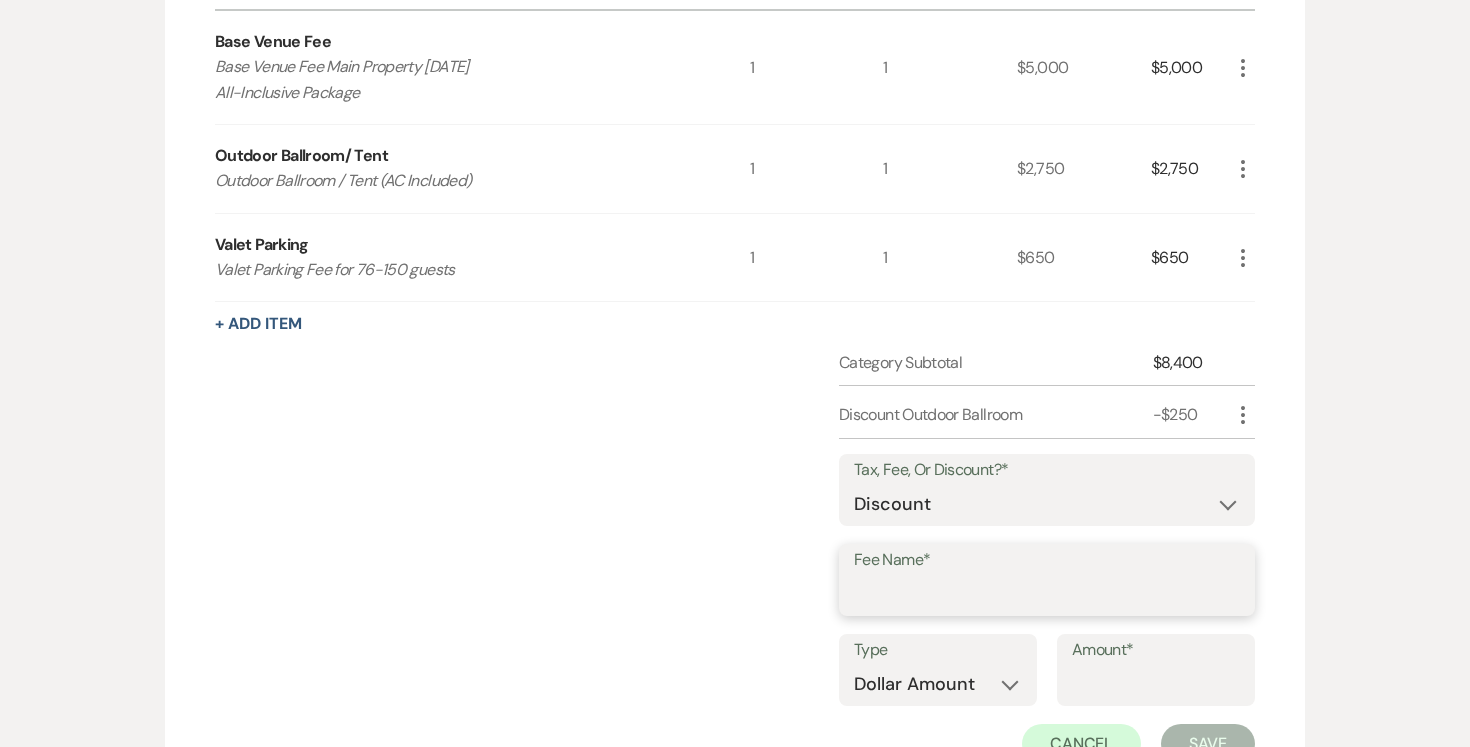 click on "Fee Name*" at bounding box center [1047, 594] 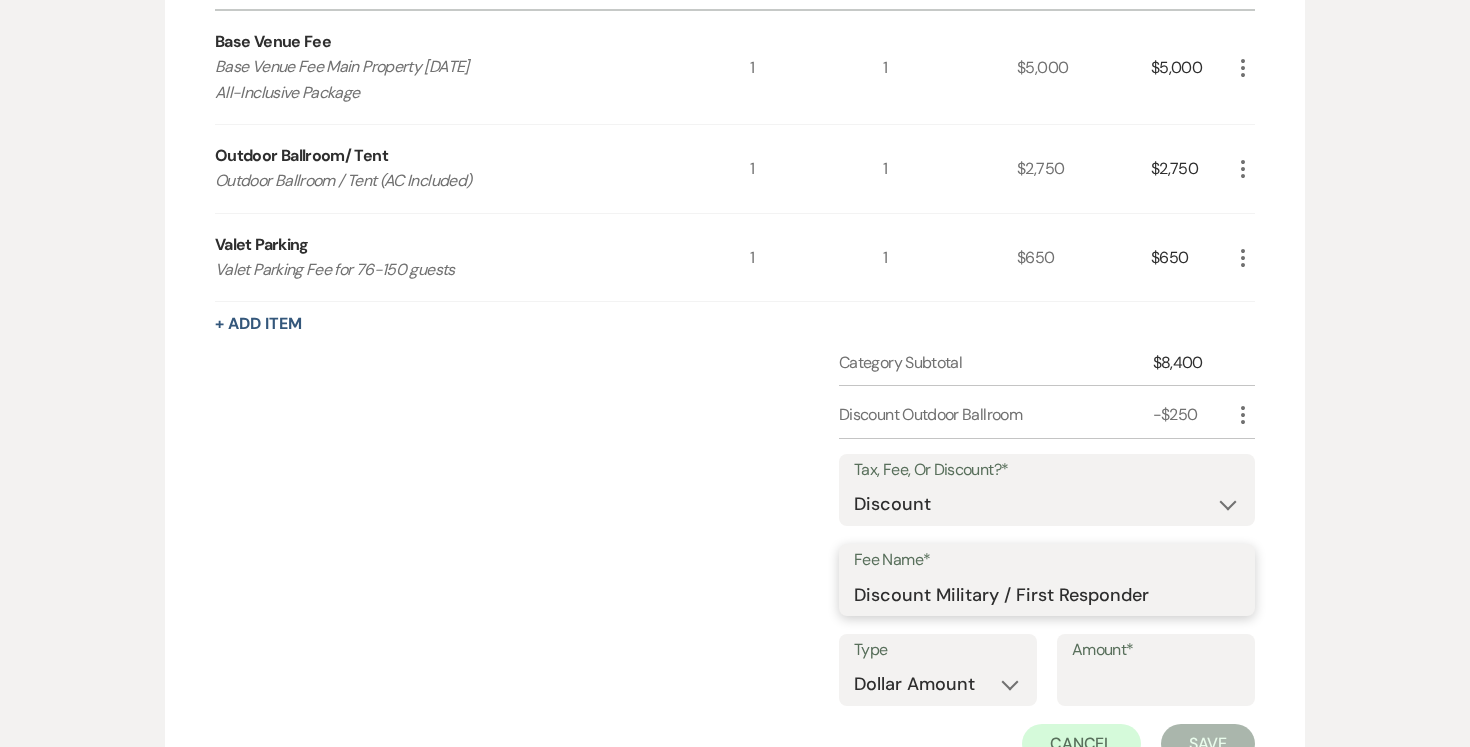 type on "Discount Military / First Responder" 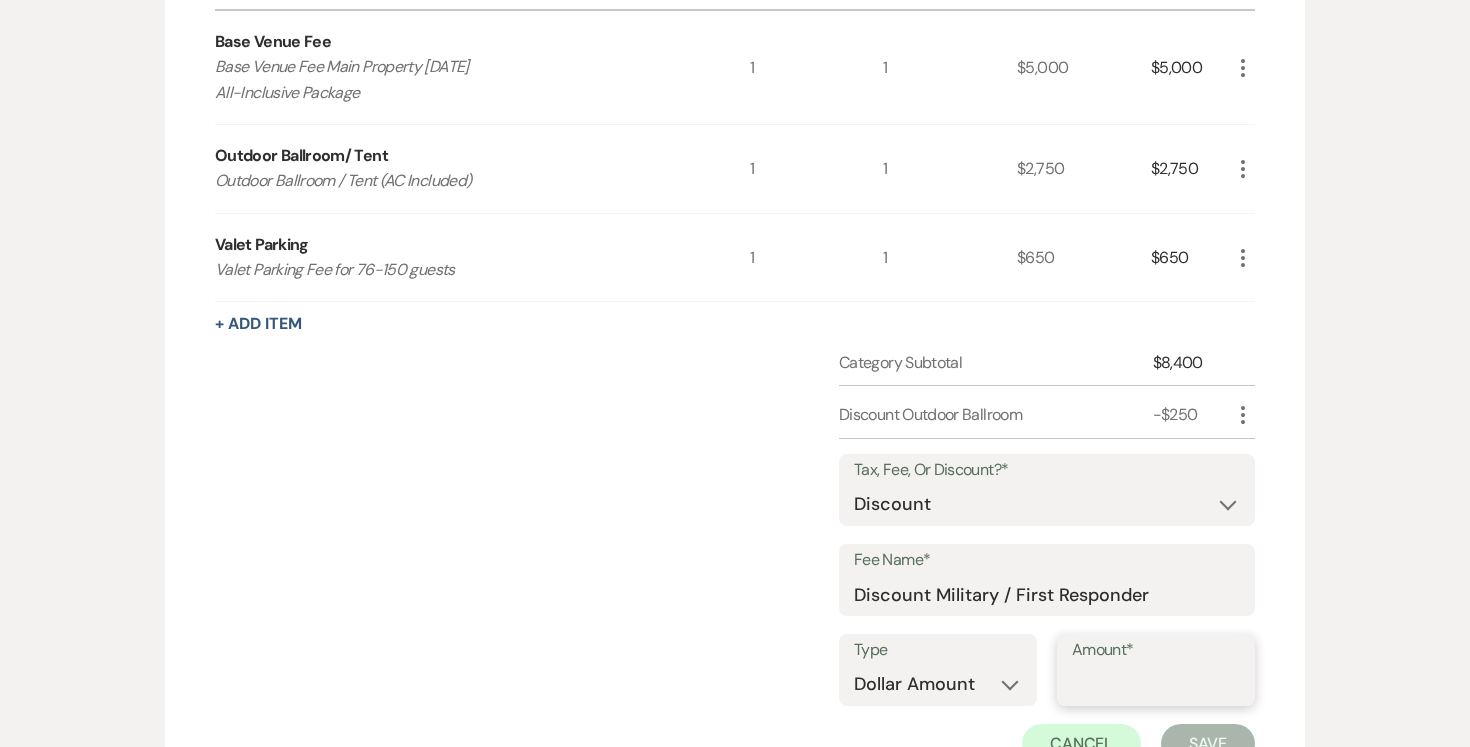 click on "Amount*" at bounding box center [1156, 684] 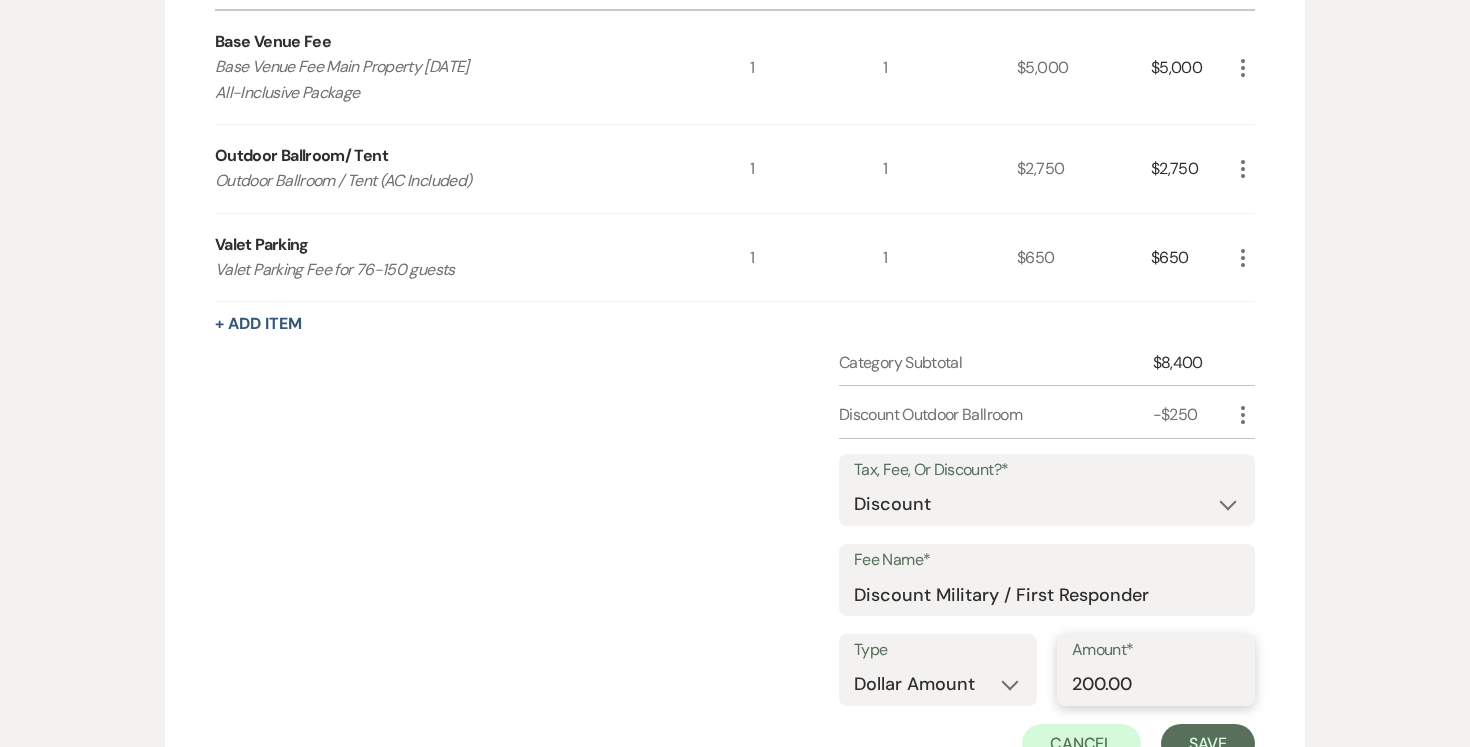 type on "200.00" 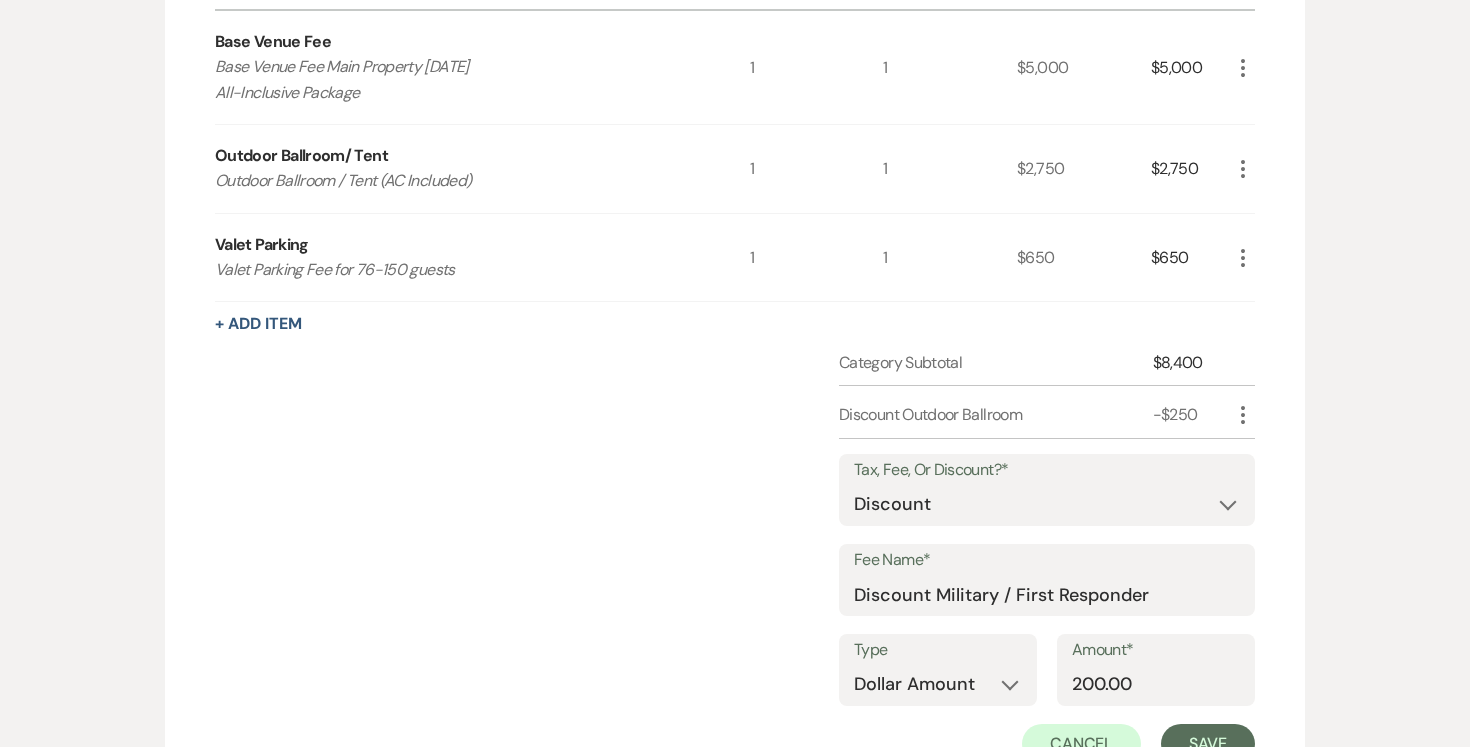 scroll, scrollTop: 865, scrollLeft: 0, axis: vertical 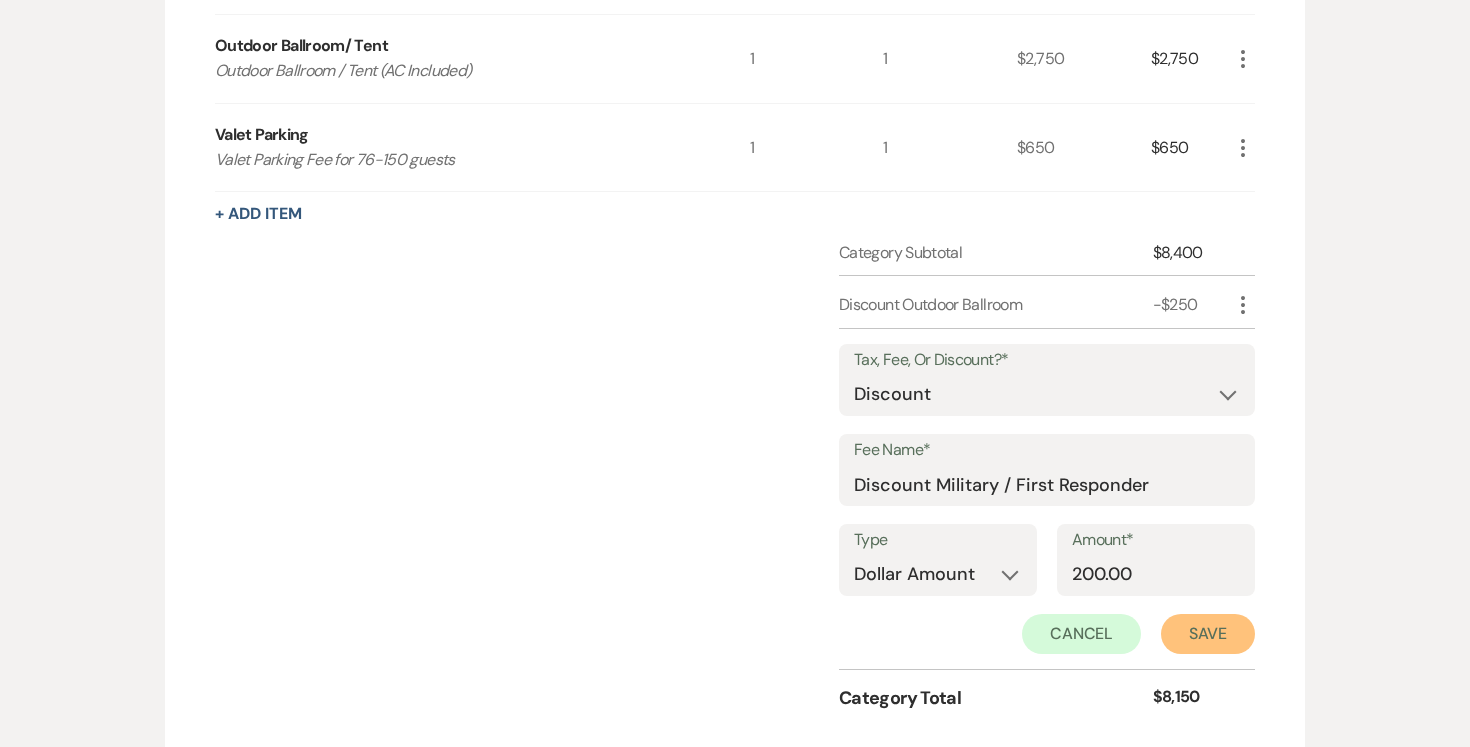 click on "Save" at bounding box center (1208, 634) 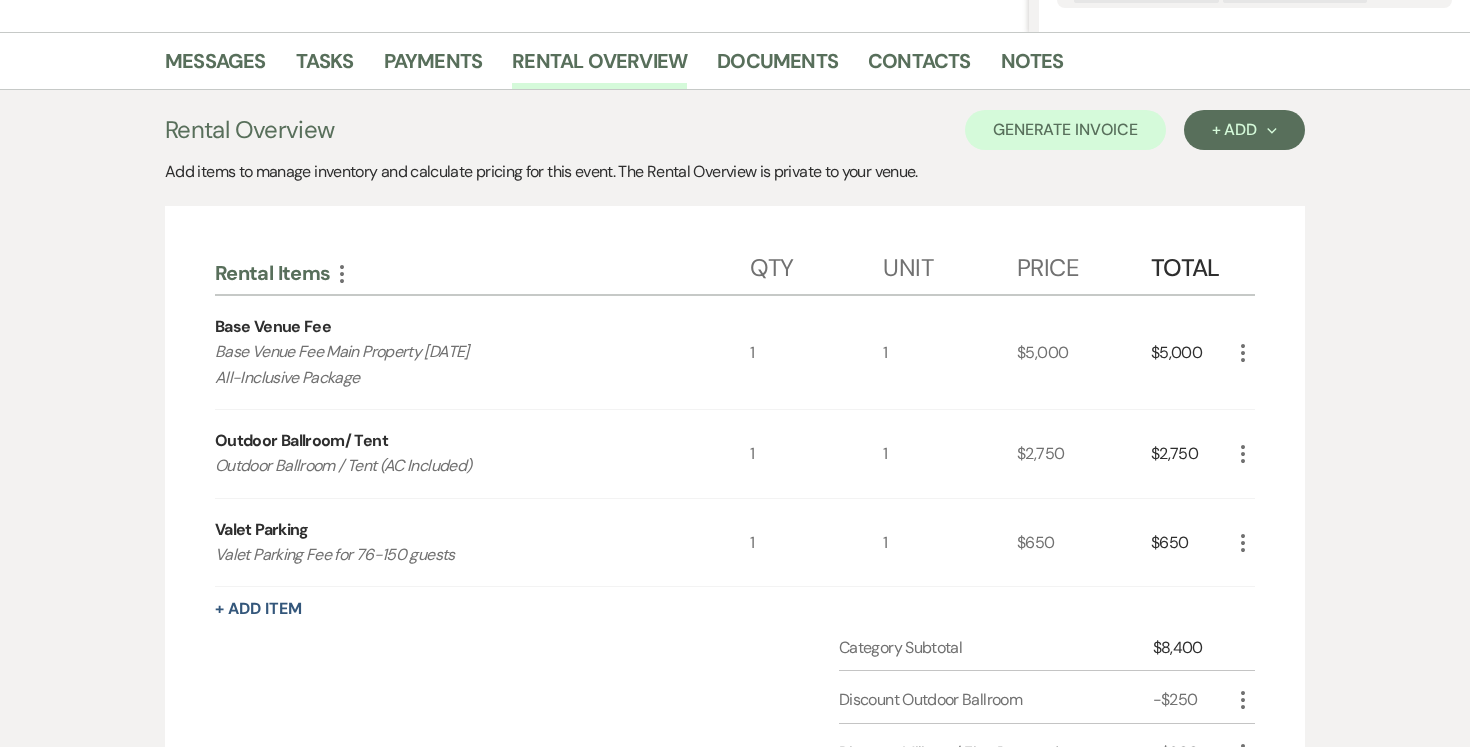 scroll, scrollTop: 350, scrollLeft: 0, axis: vertical 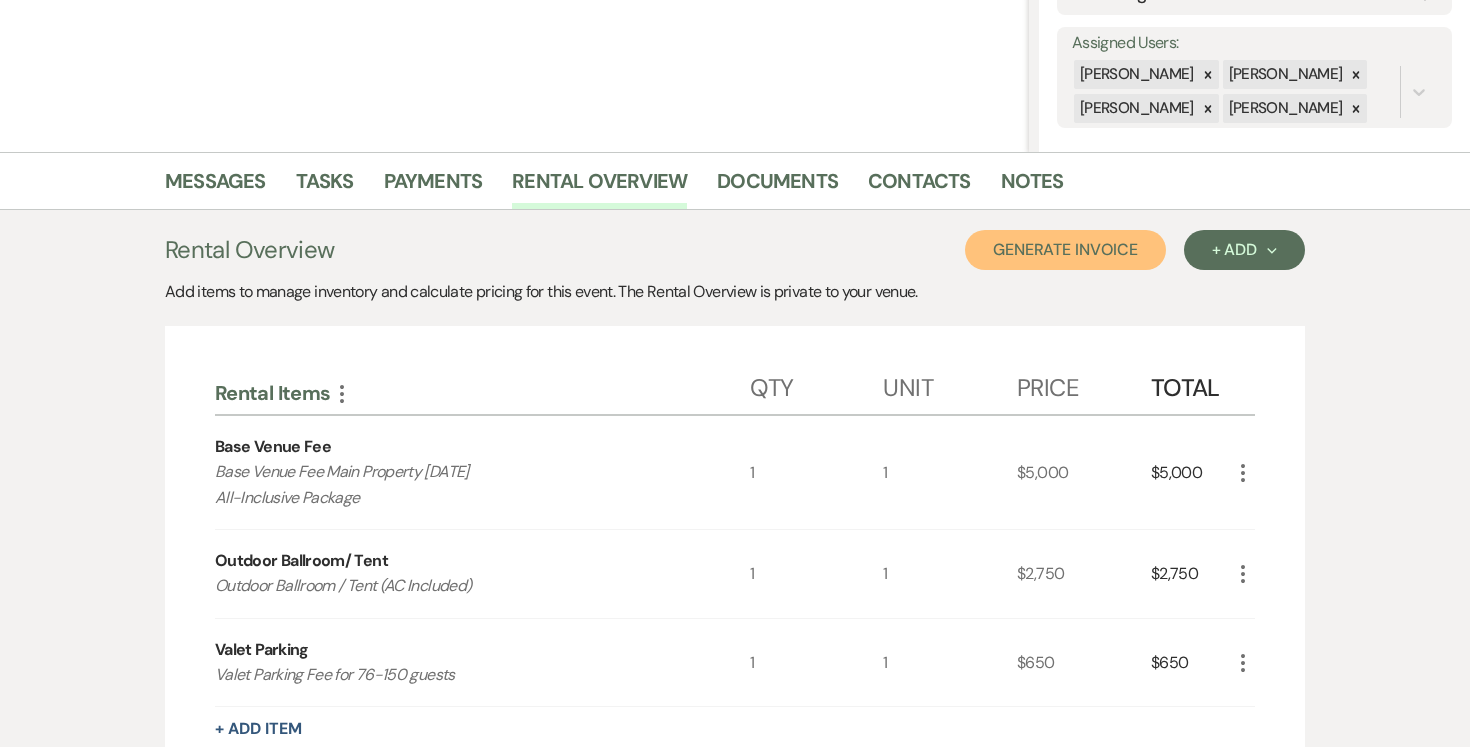 click on "Generate Invoice" at bounding box center [1065, 250] 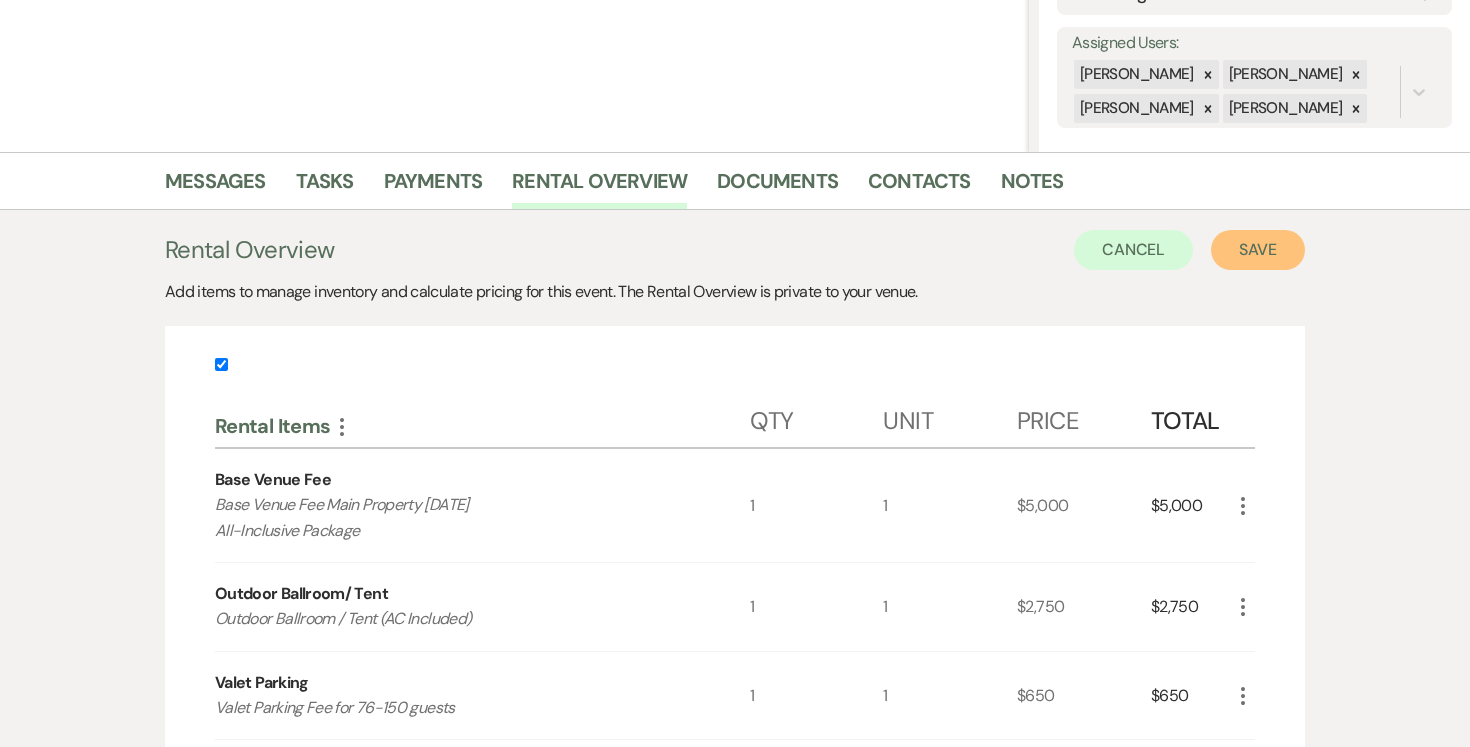 click on "Save" at bounding box center (1258, 250) 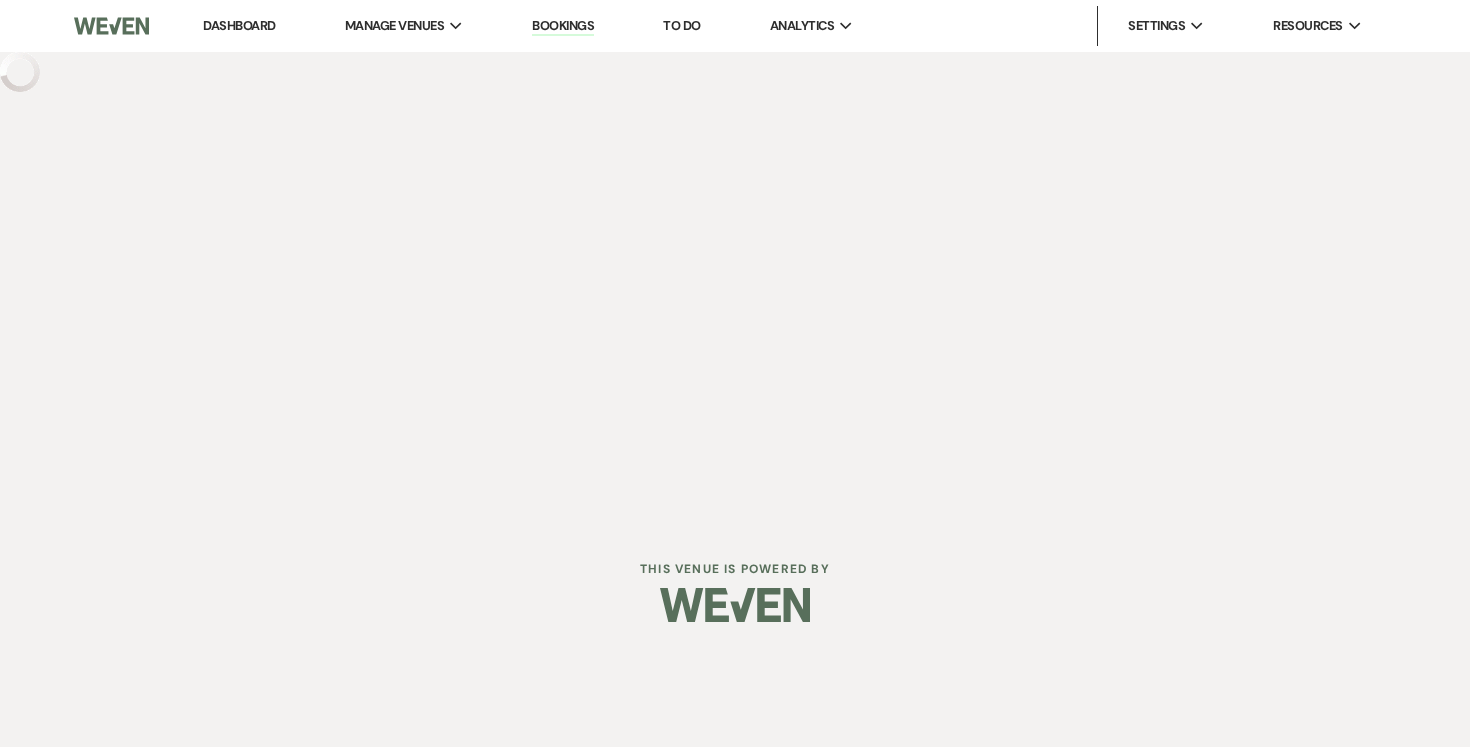 scroll, scrollTop: 0, scrollLeft: 0, axis: both 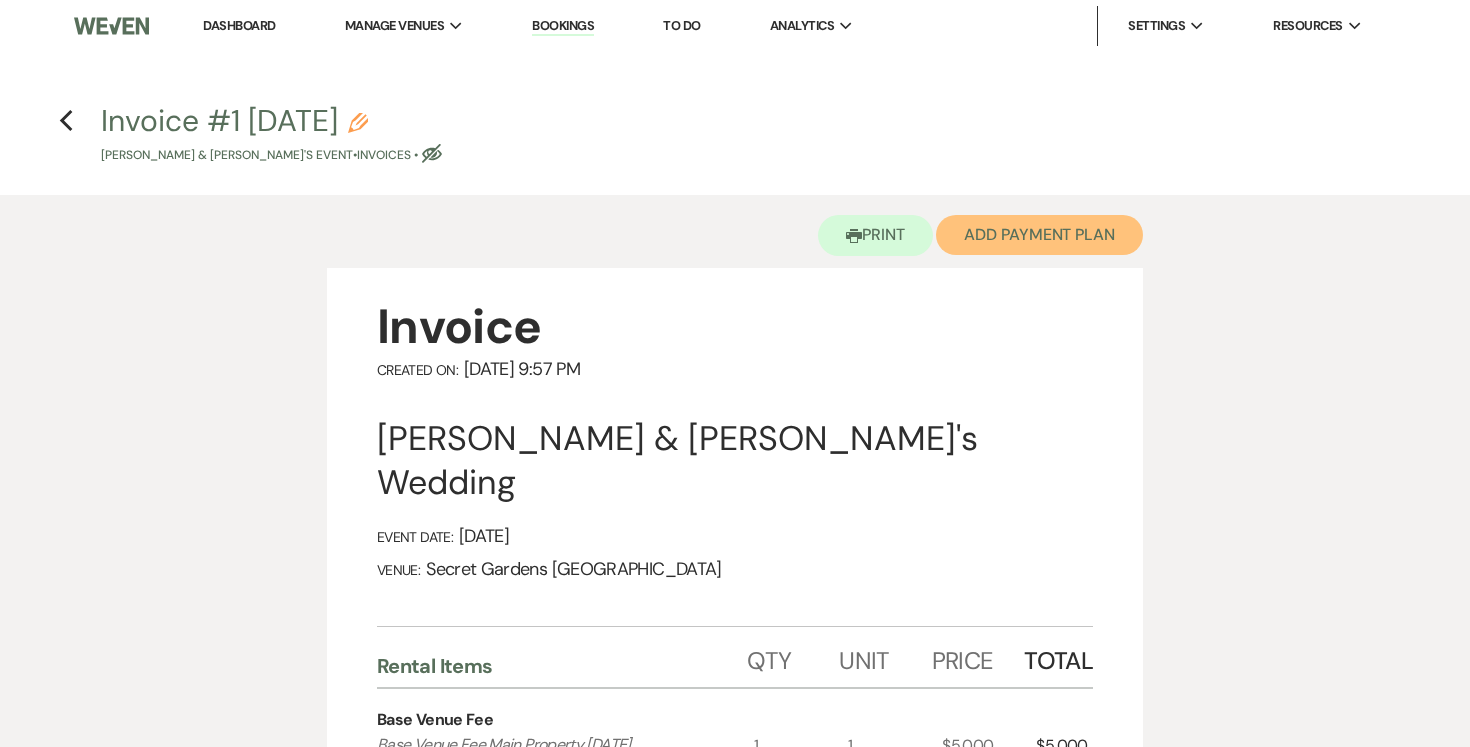 click on "Add Payment Plan" at bounding box center (1039, 235) 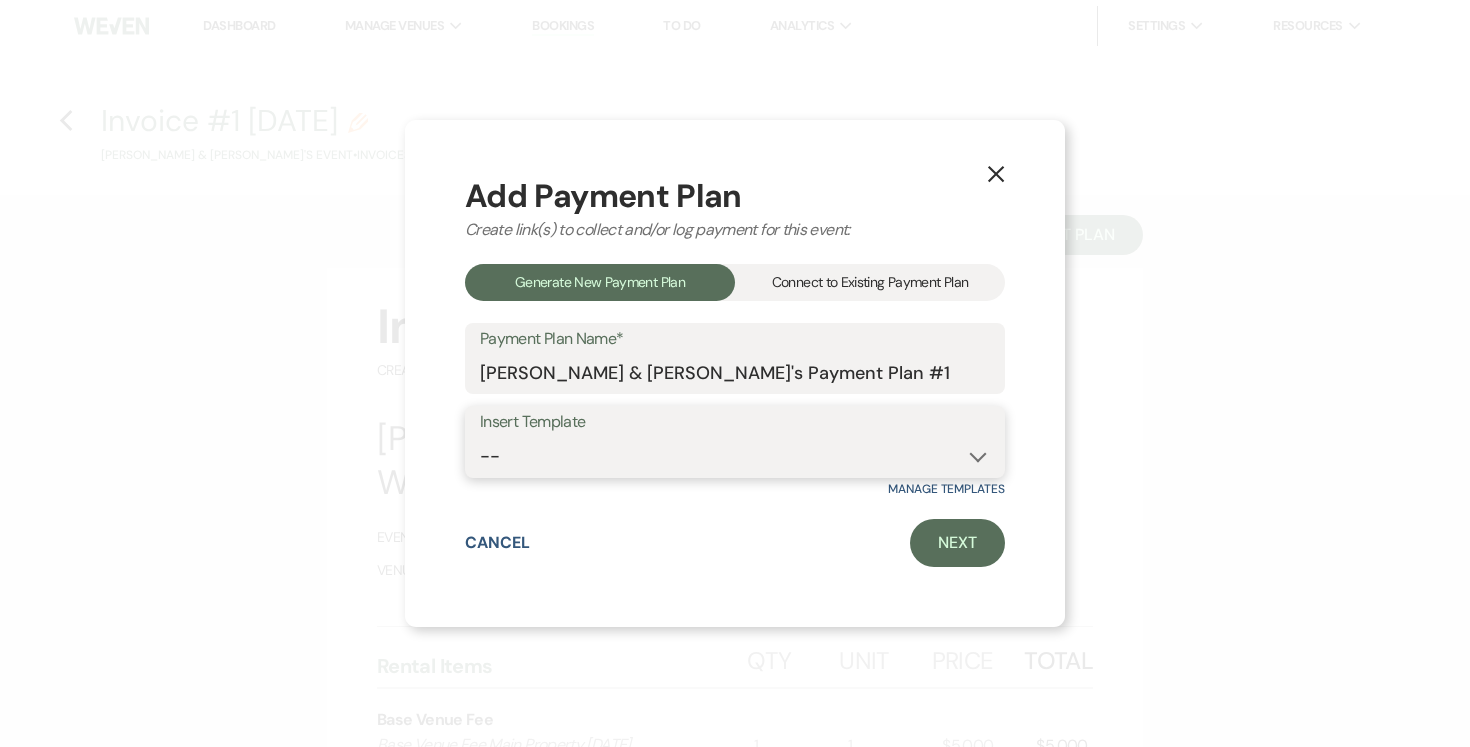 click on "-- Test Standard Payment Plan Balance Security Early Access Bridal Suite" at bounding box center [735, 456] 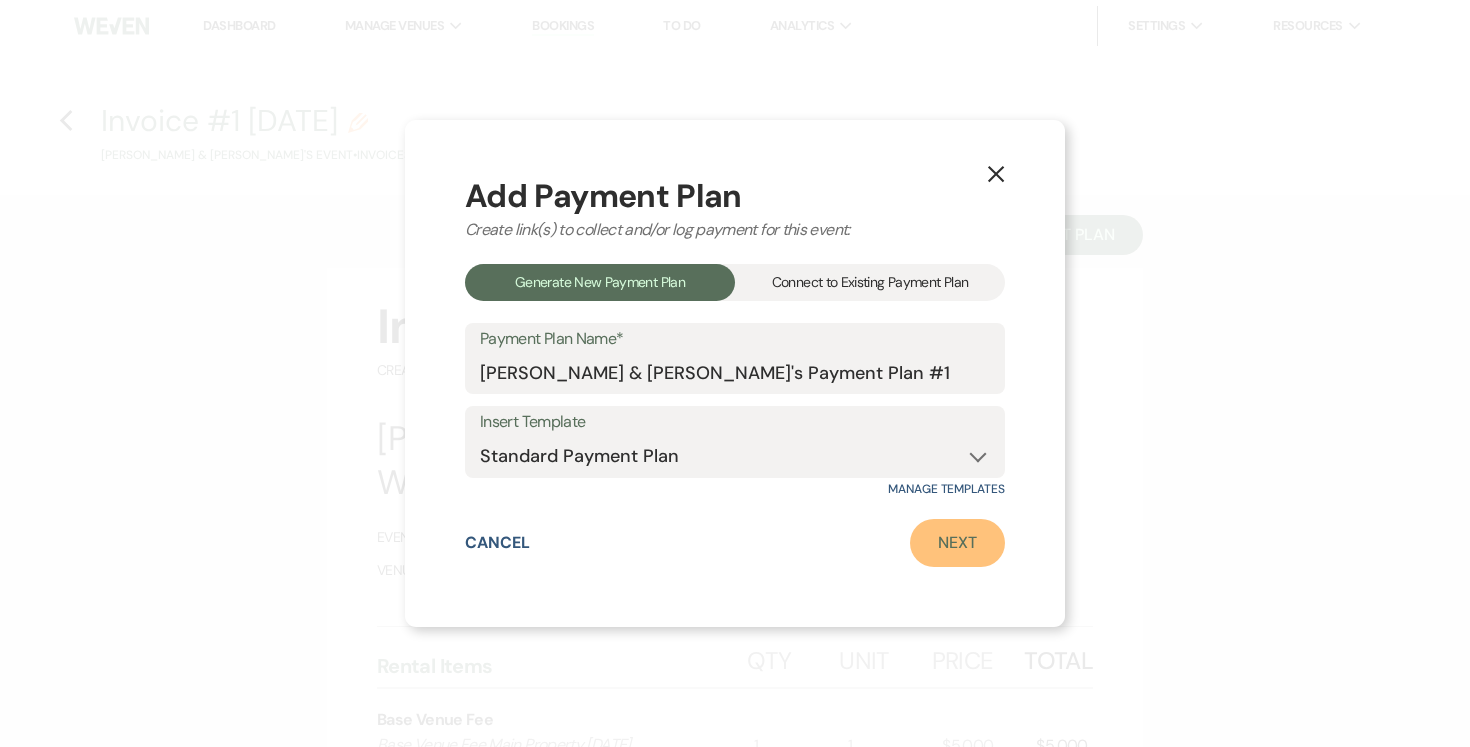 click on "Next" at bounding box center [957, 543] 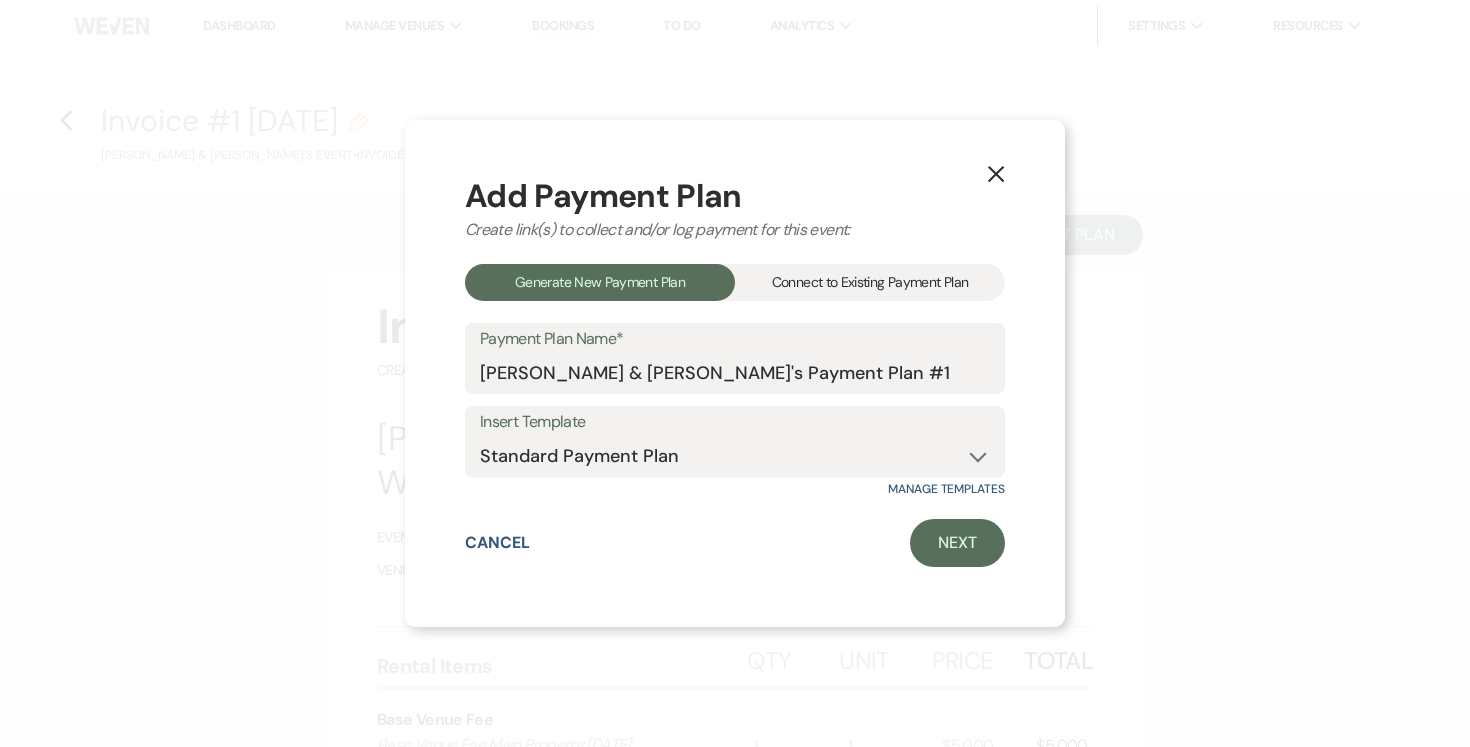 select on "26212" 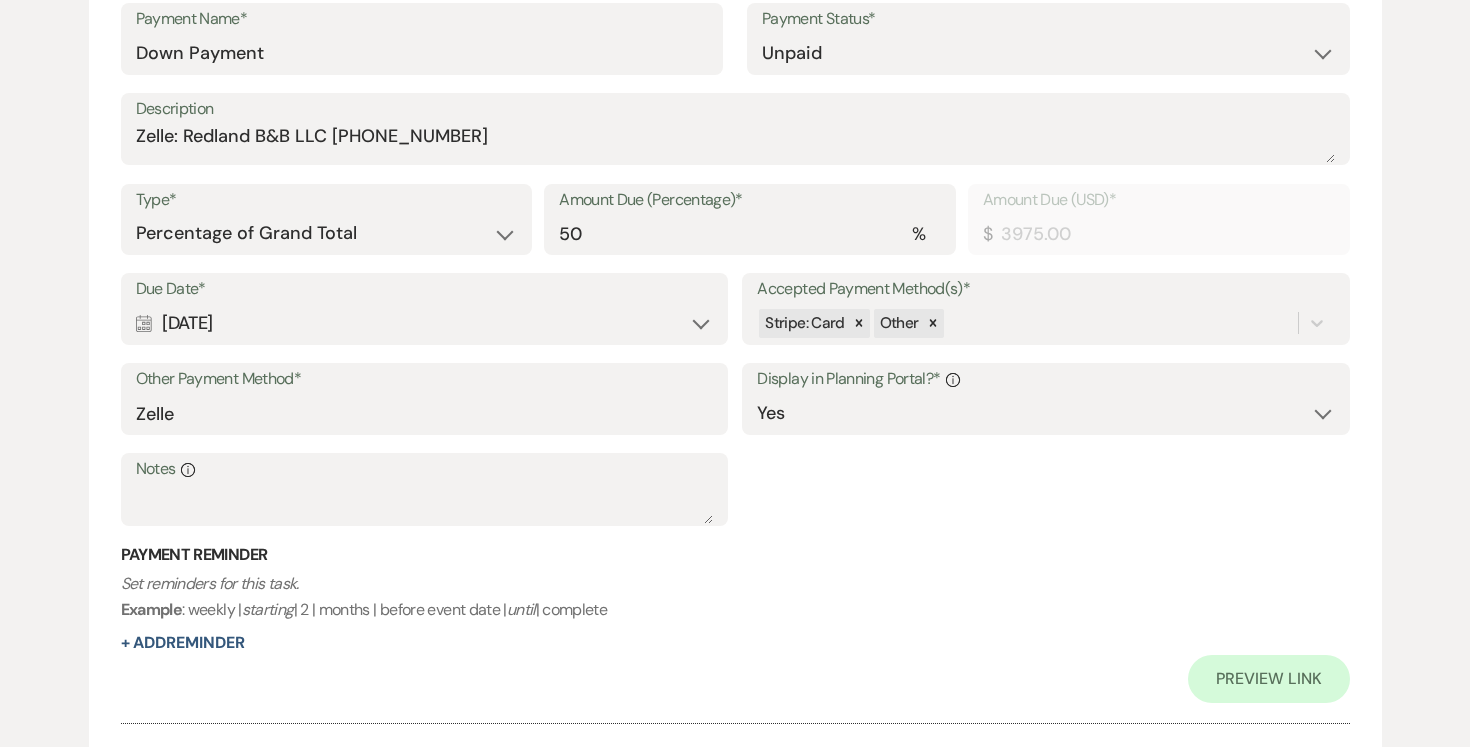 scroll, scrollTop: 643, scrollLeft: 0, axis: vertical 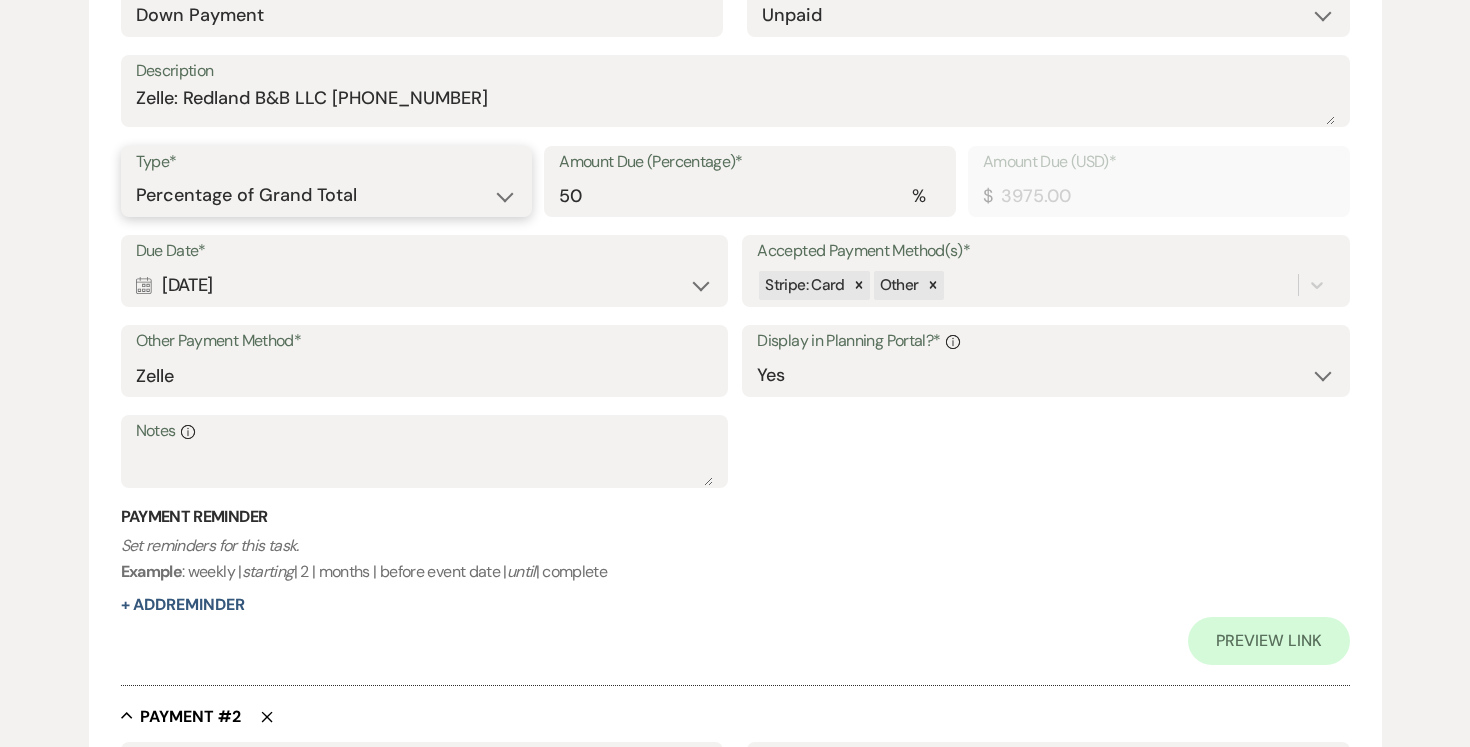 click on "Dollar Amount Percentage of Grand Total" at bounding box center [327, 195] 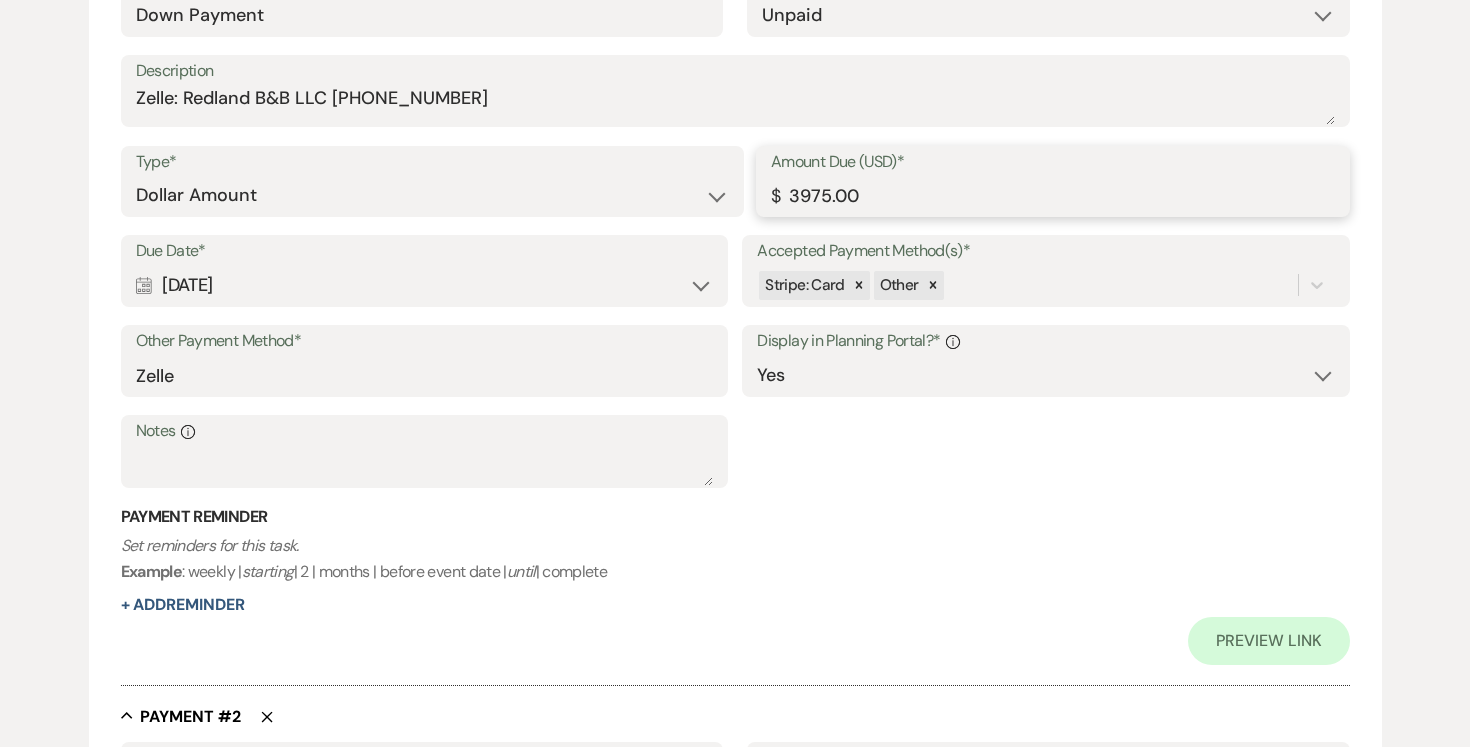 click on "3975.00" at bounding box center (1053, 195) 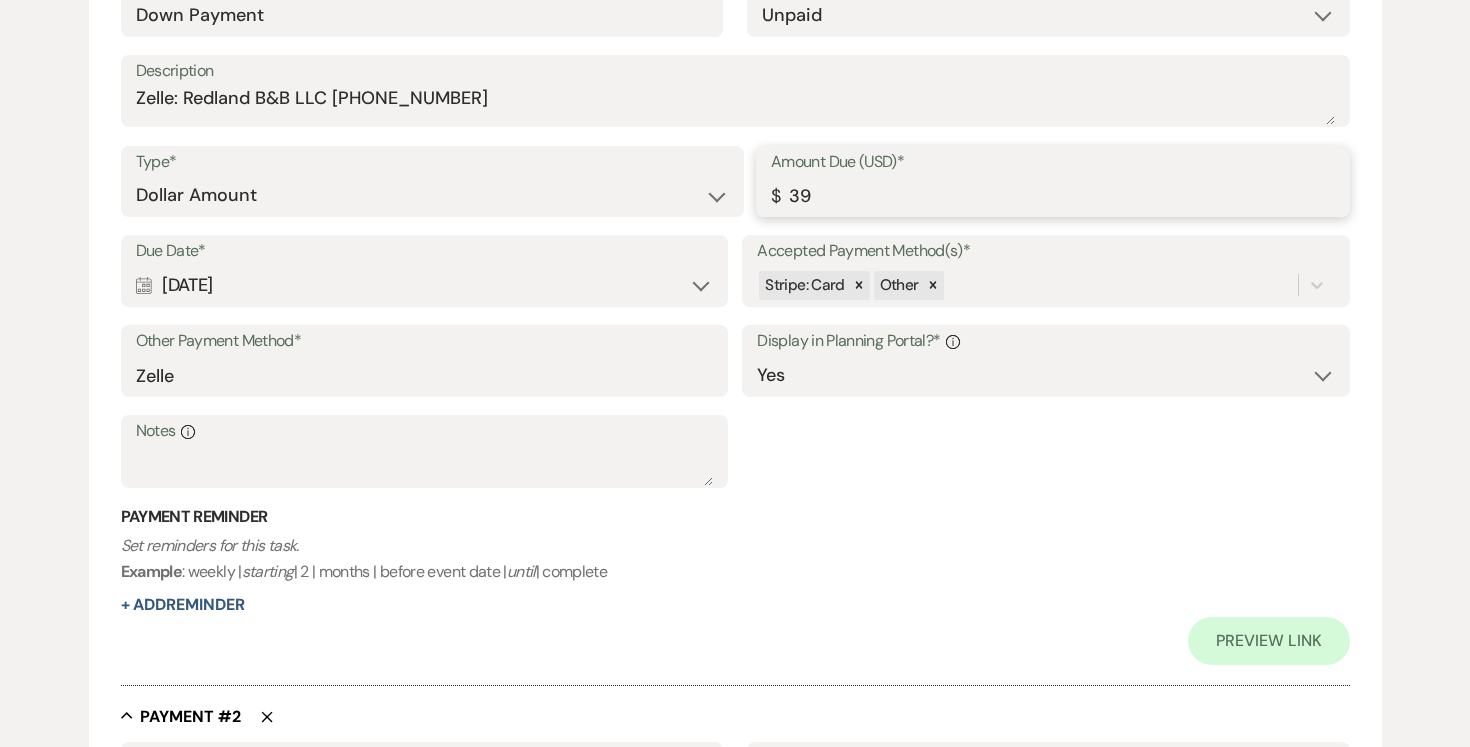 type on "3" 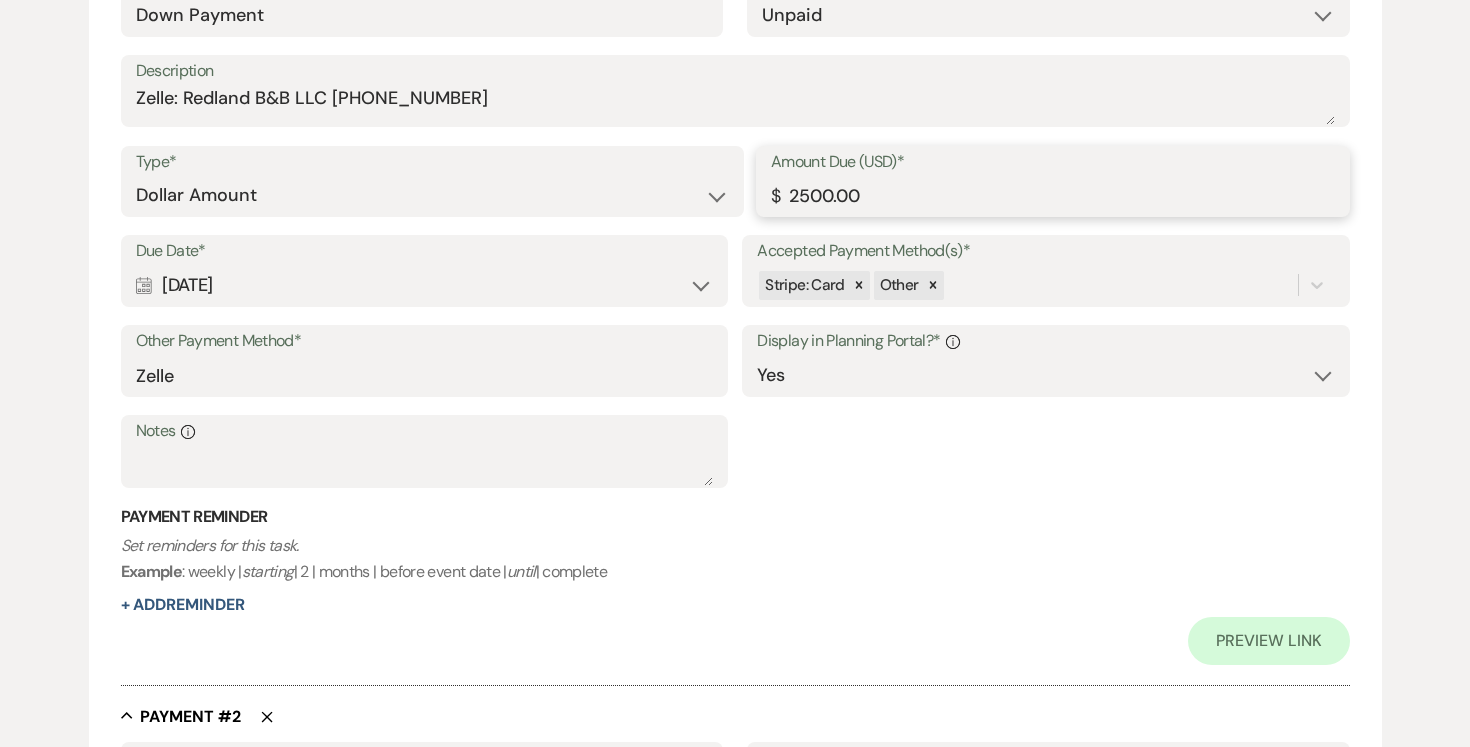 type on "2500.00" 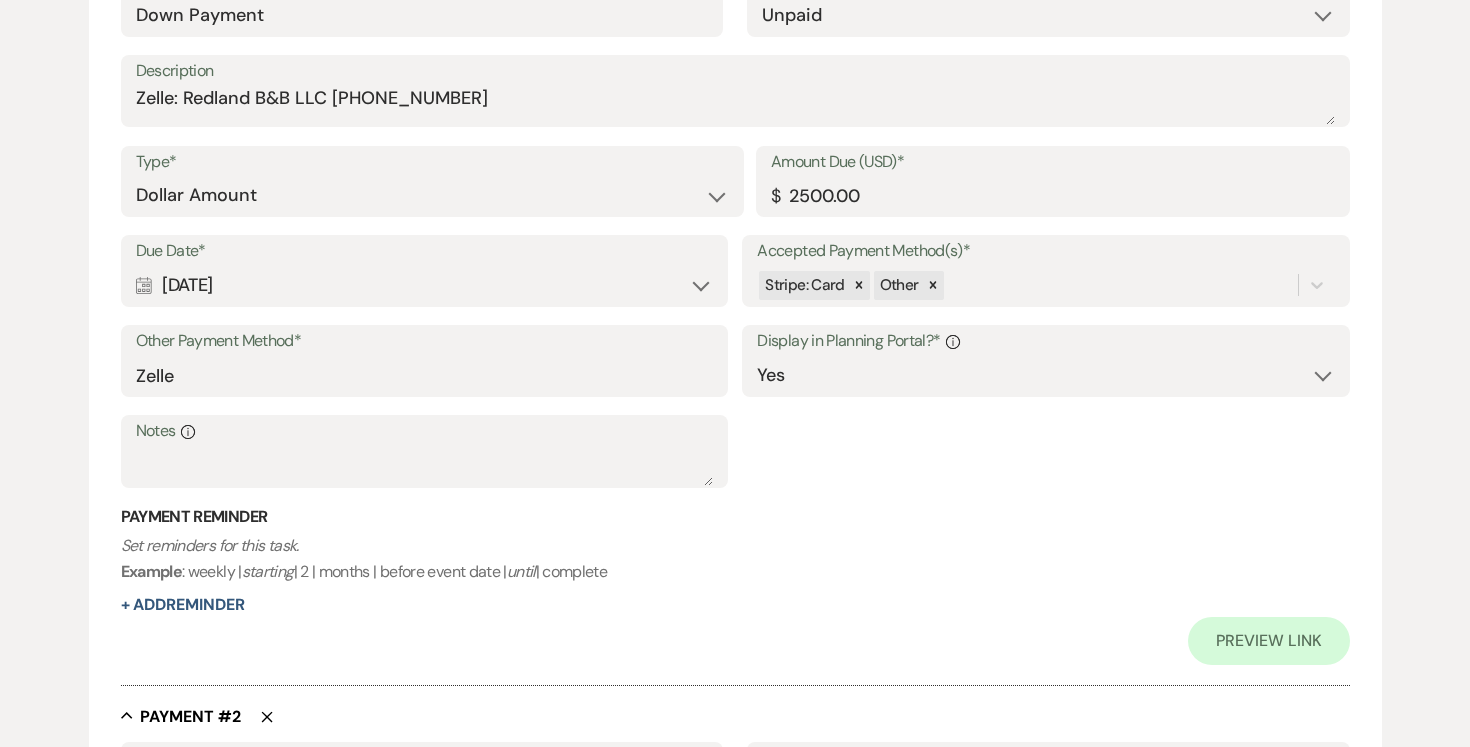 scroll, scrollTop: 651, scrollLeft: 0, axis: vertical 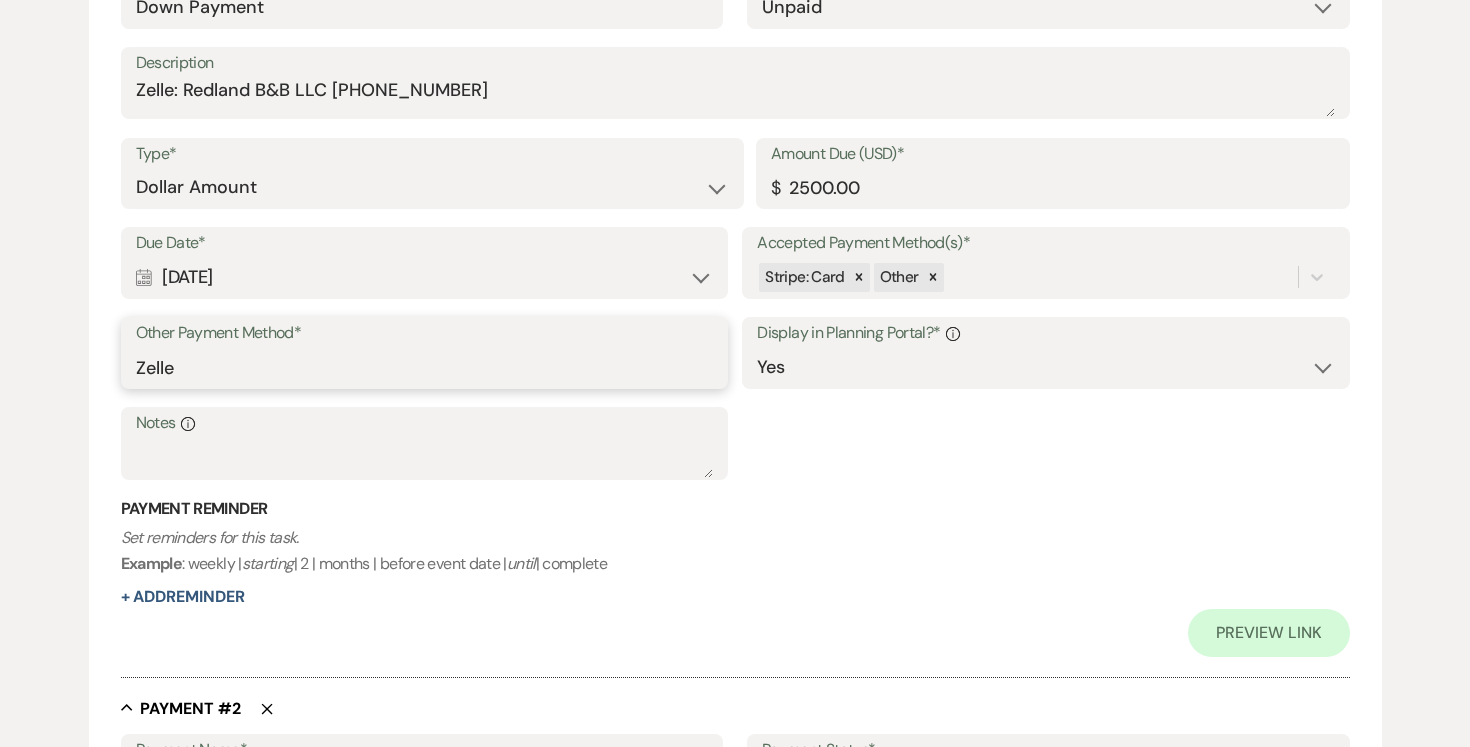click on "Zelle" at bounding box center (424, 367) 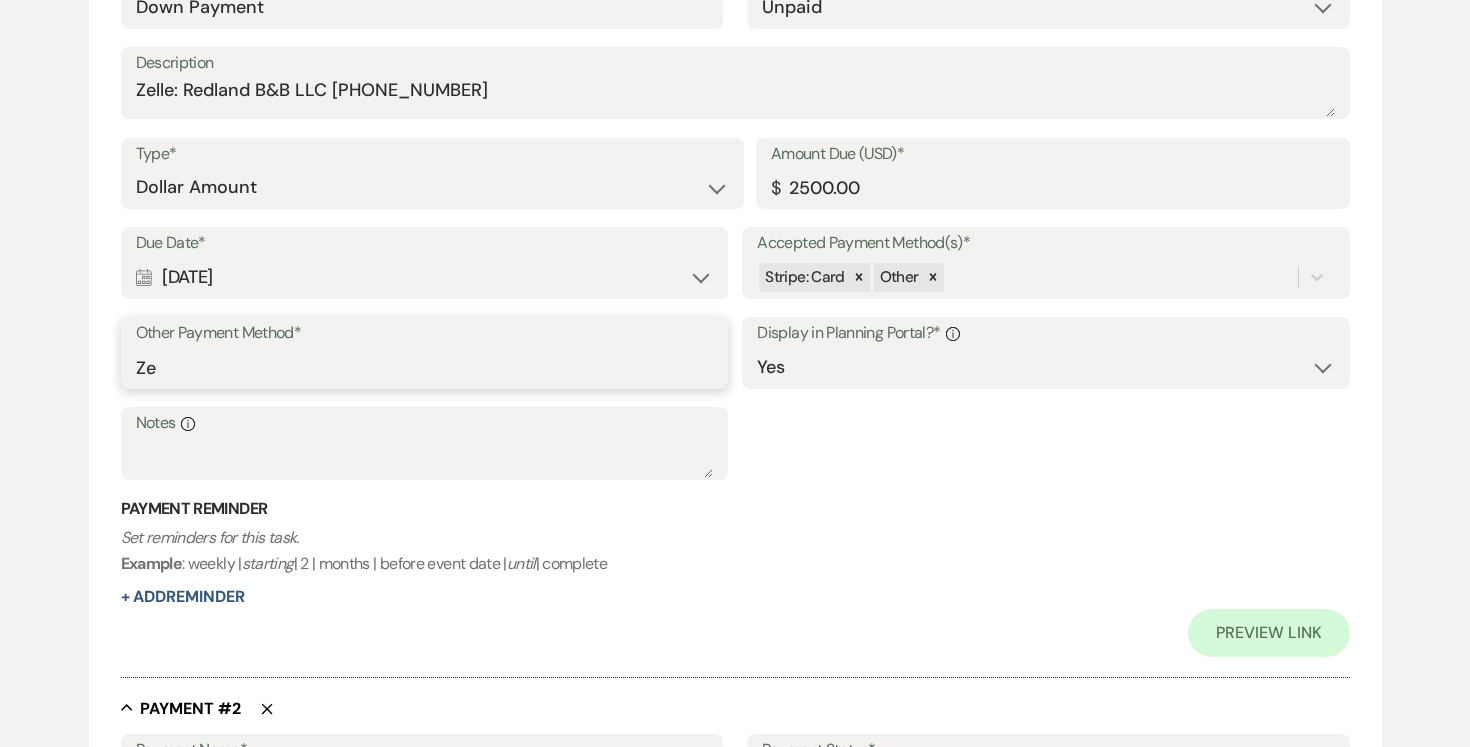 type on "Z" 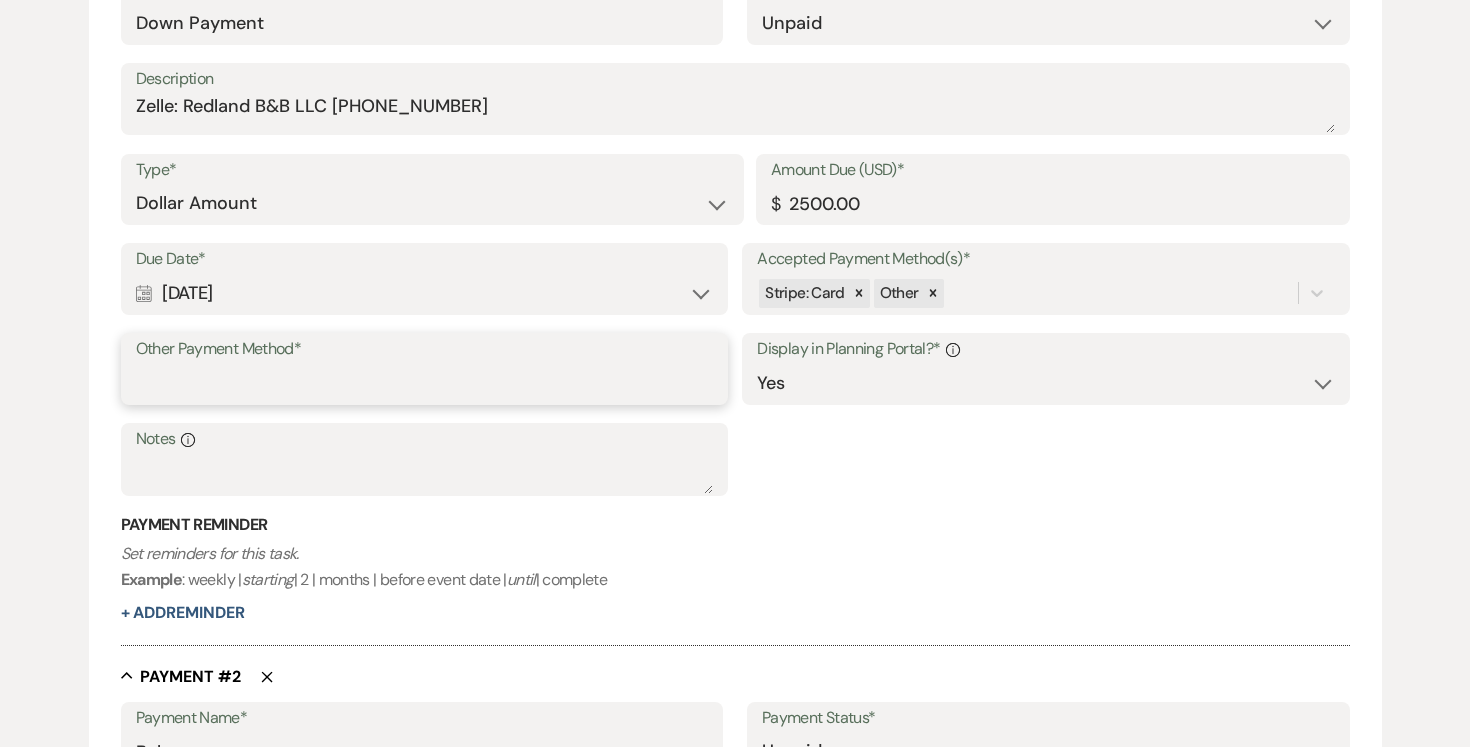 scroll, scrollTop: 634, scrollLeft: 0, axis: vertical 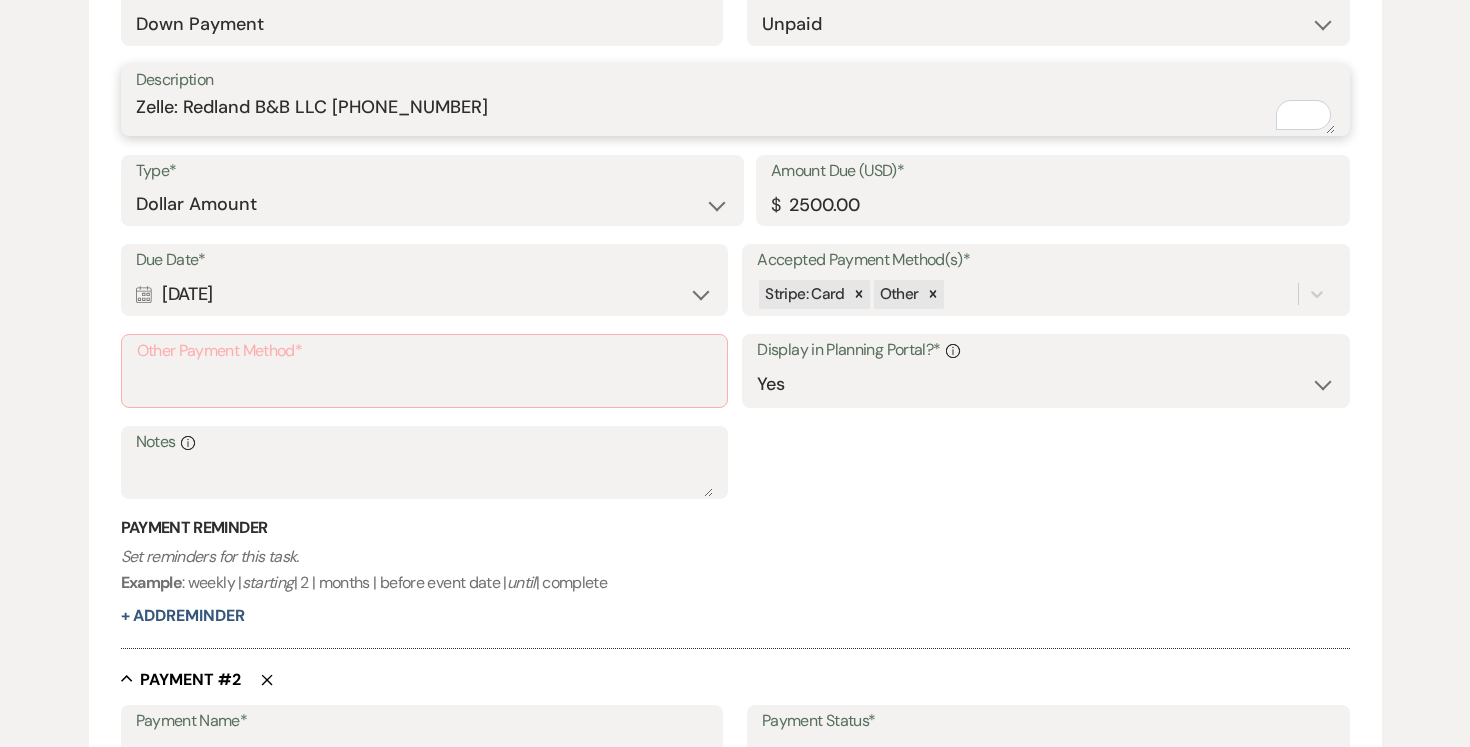 drag, startPoint x: 166, startPoint y: 105, endPoint x: 517, endPoint y: 105, distance: 351 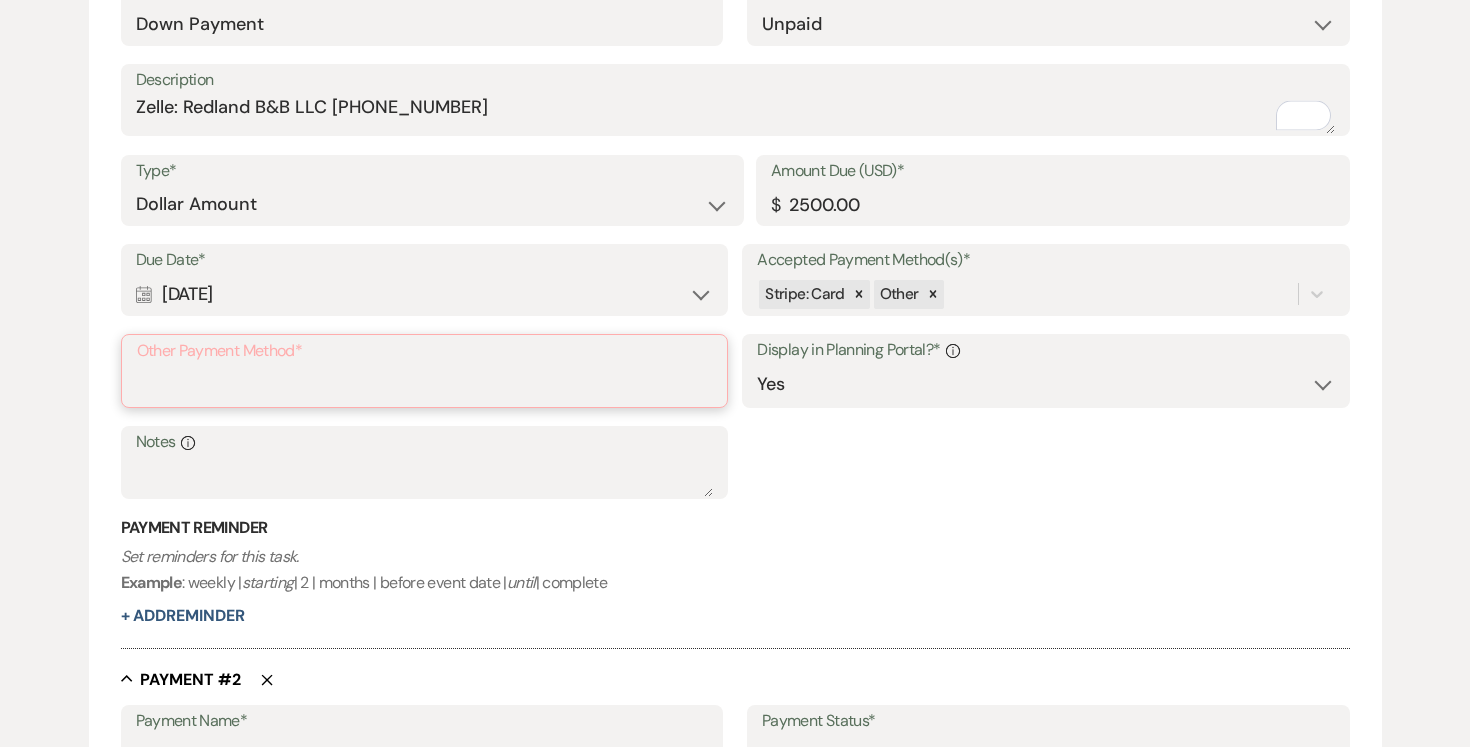 click on "Other Payment Method*" at bounding box center [424, 385] 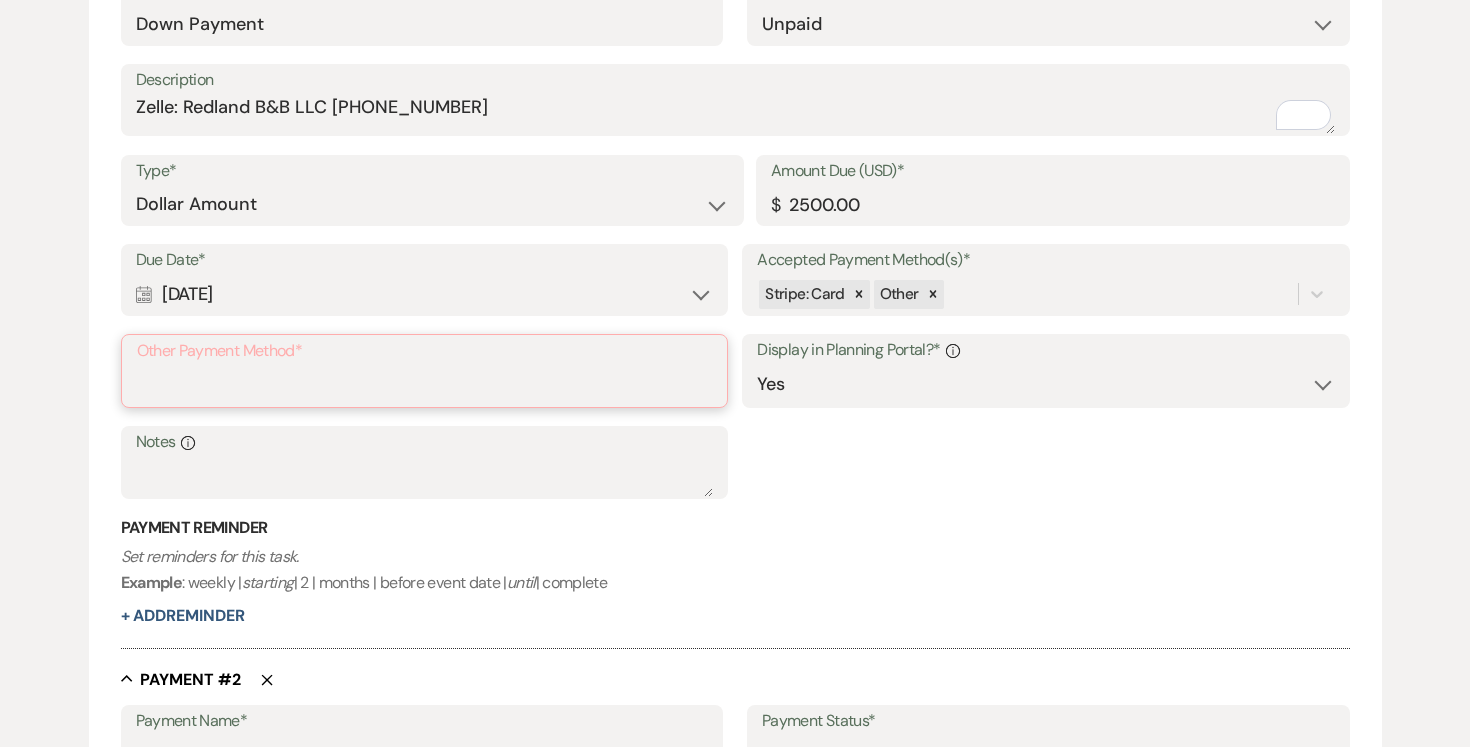 paste on "Zelle: Redland B&B LLC (305)458-0415" 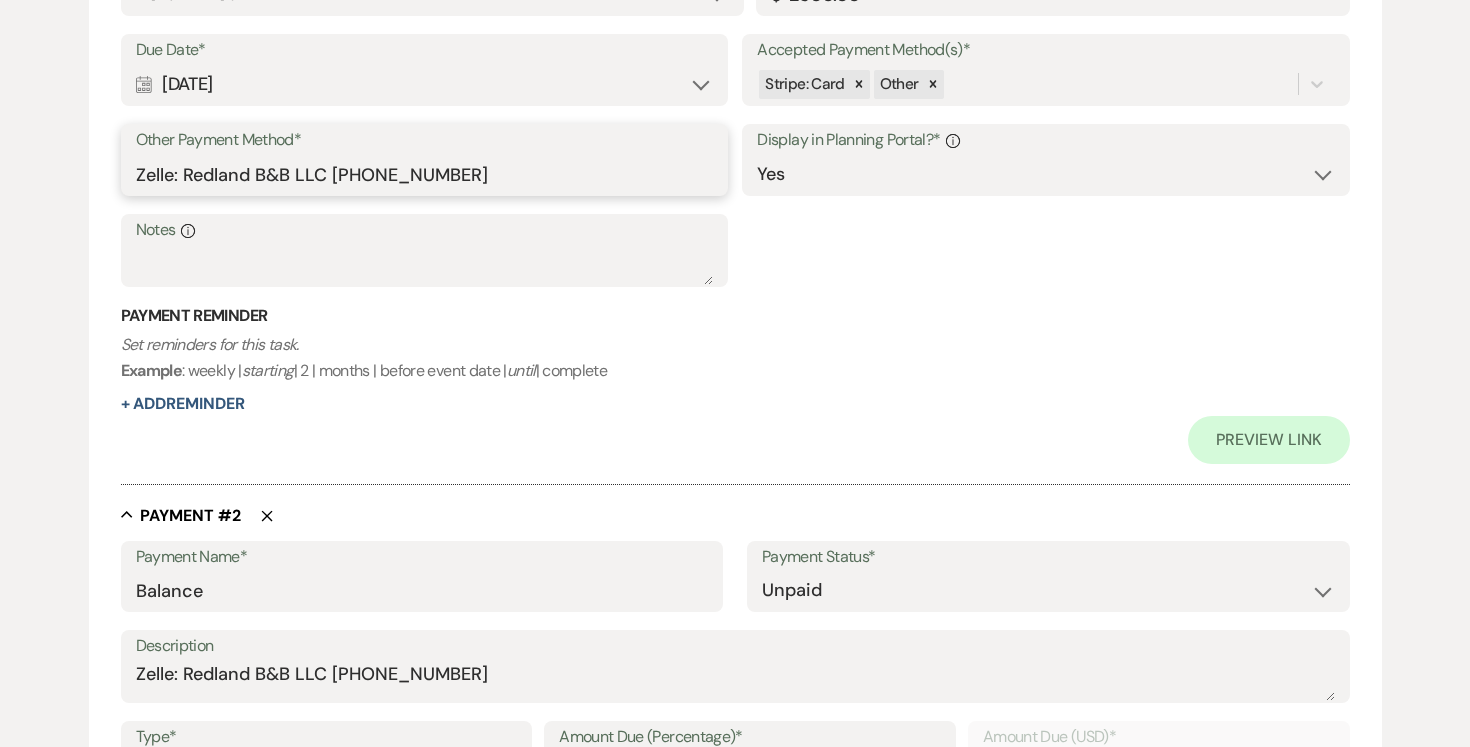 scroll, scrollTop: 964, scrollLeft: 0, axis: vertical 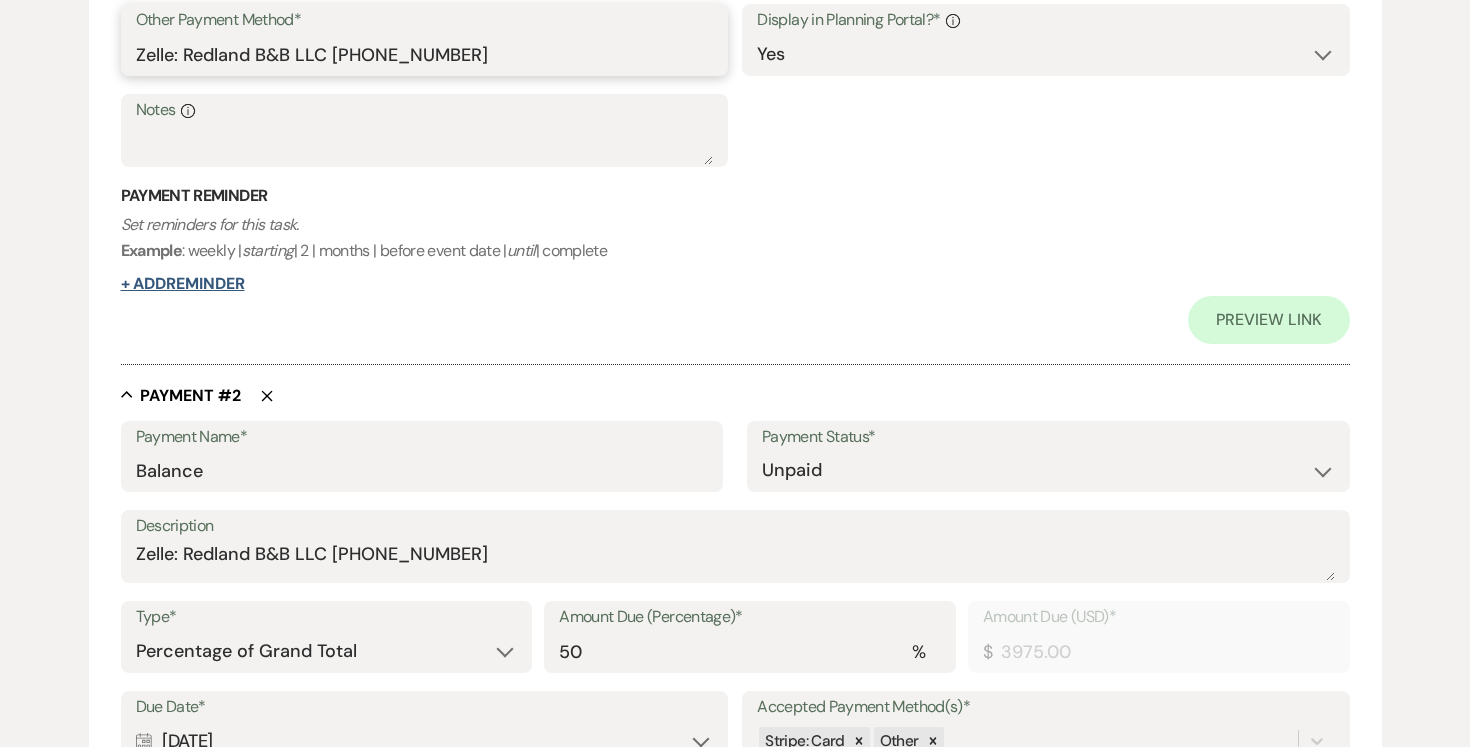 type on "Zelle: Redland B&B LLC (305)458-0415" 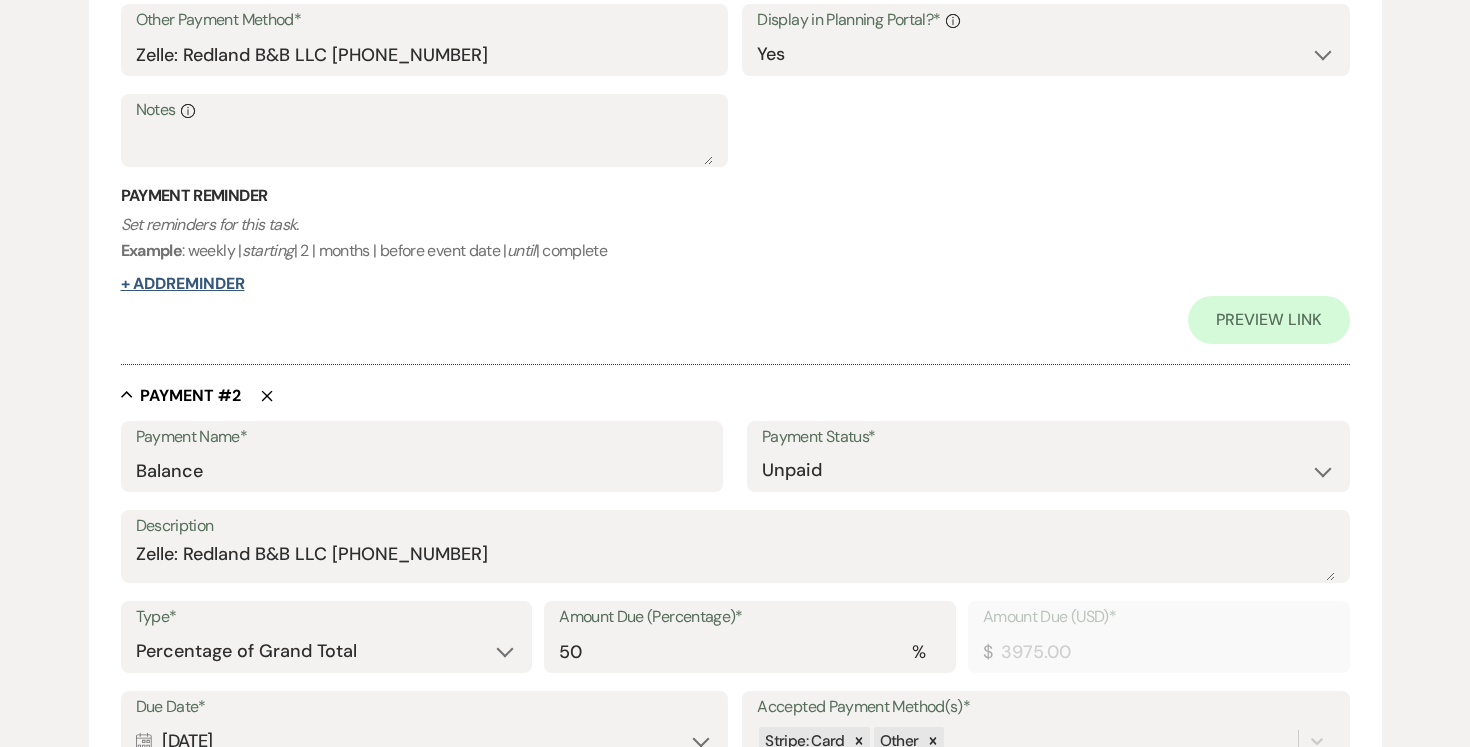 click on "+ Add  Reminder" at bounding box center (183, 284) 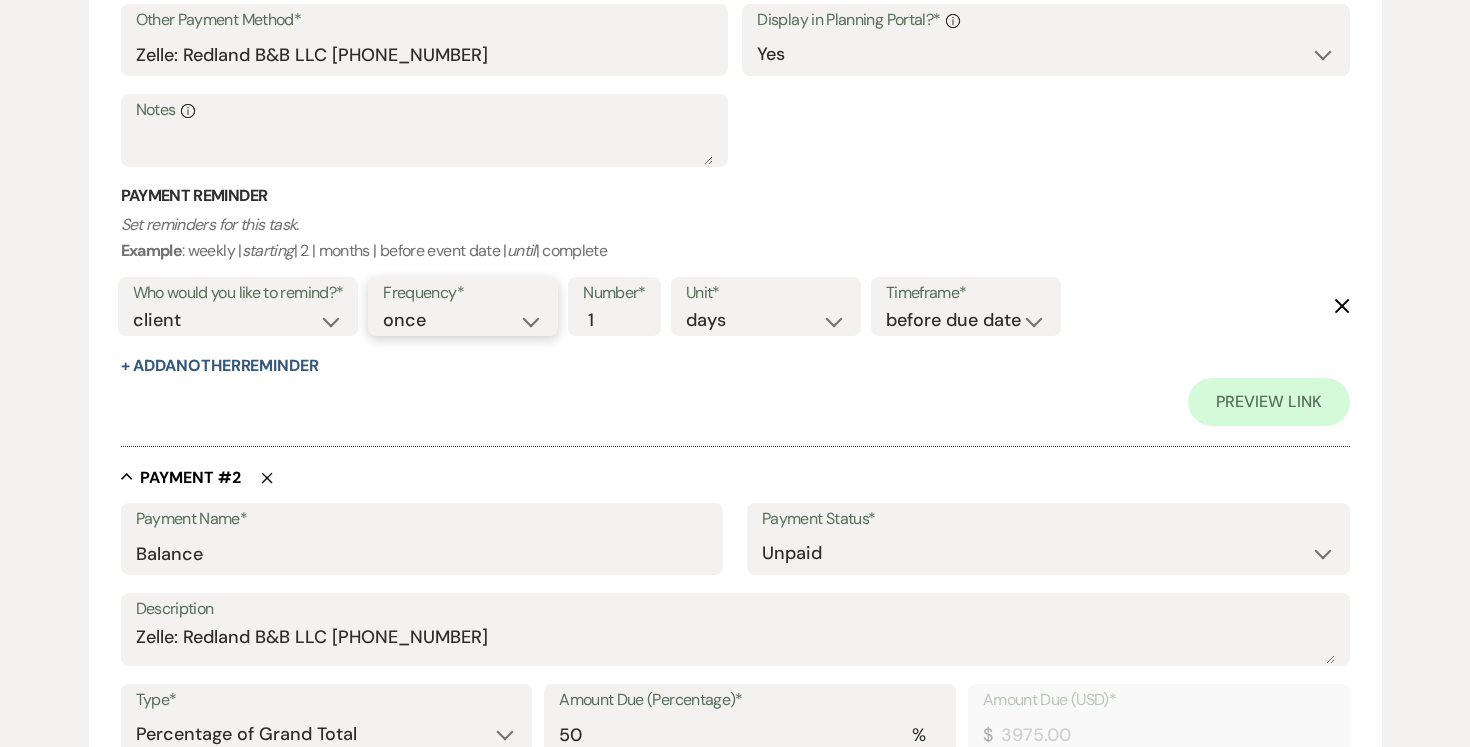 click on "once daily weekly monthly" at bounding box center [463, 320] 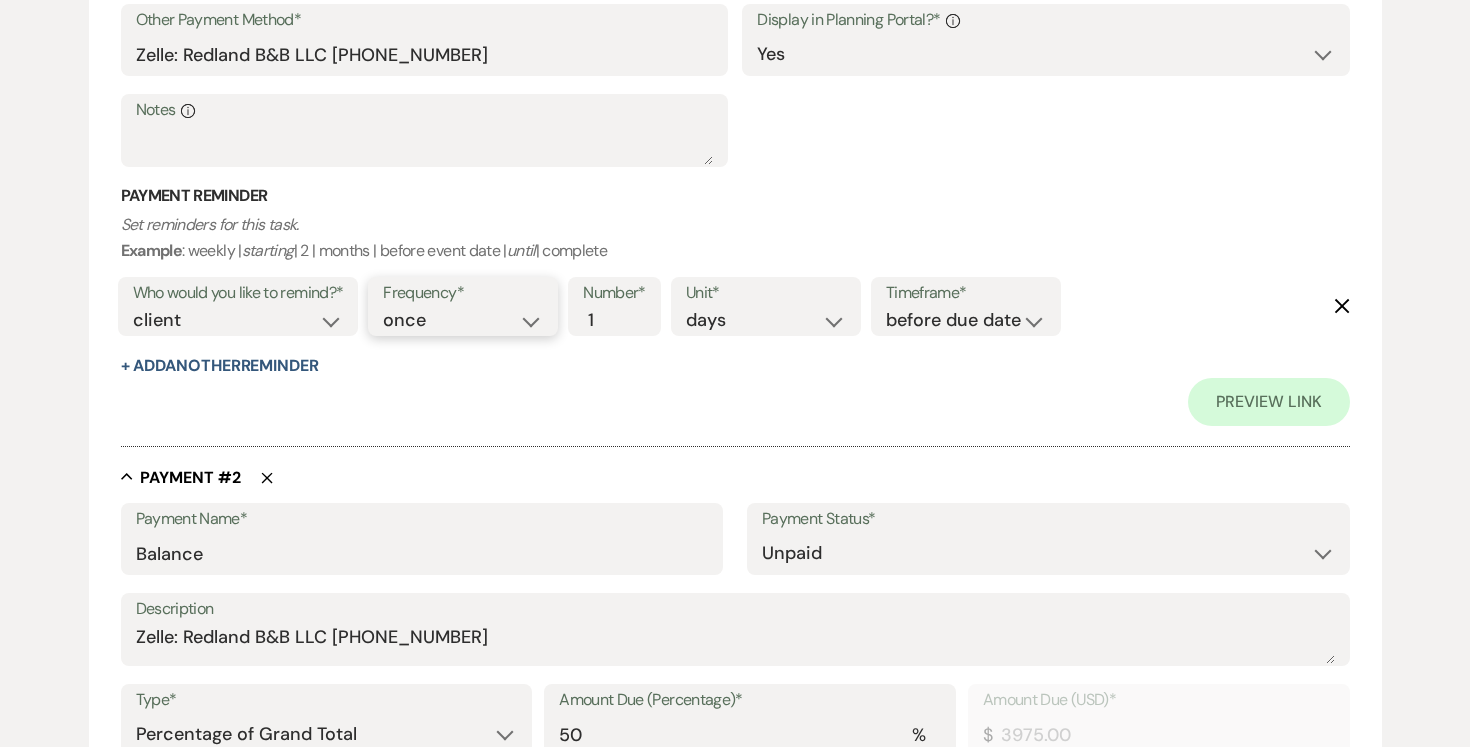 select on "daily" 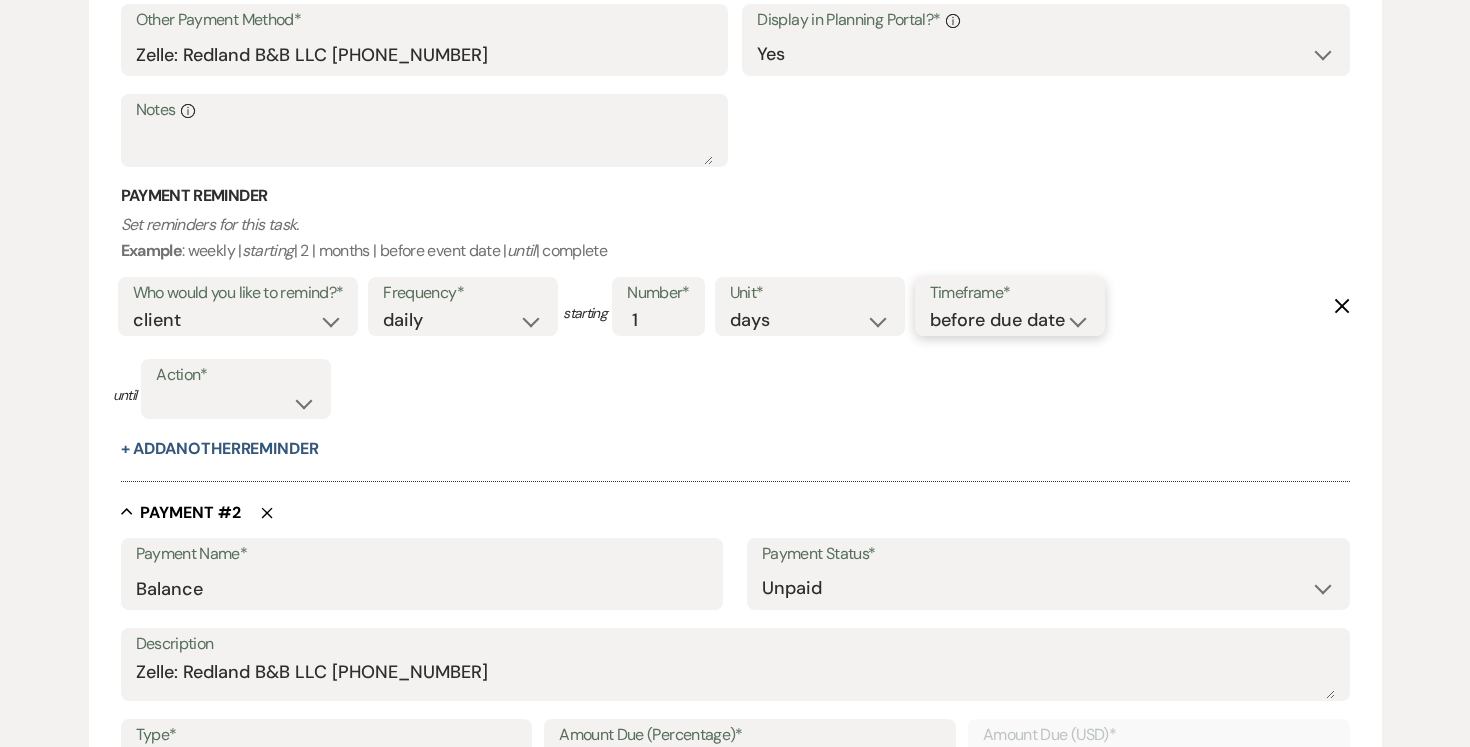 click on "before due date after due date on due date on custom date" at bounding box center [1010, 320] 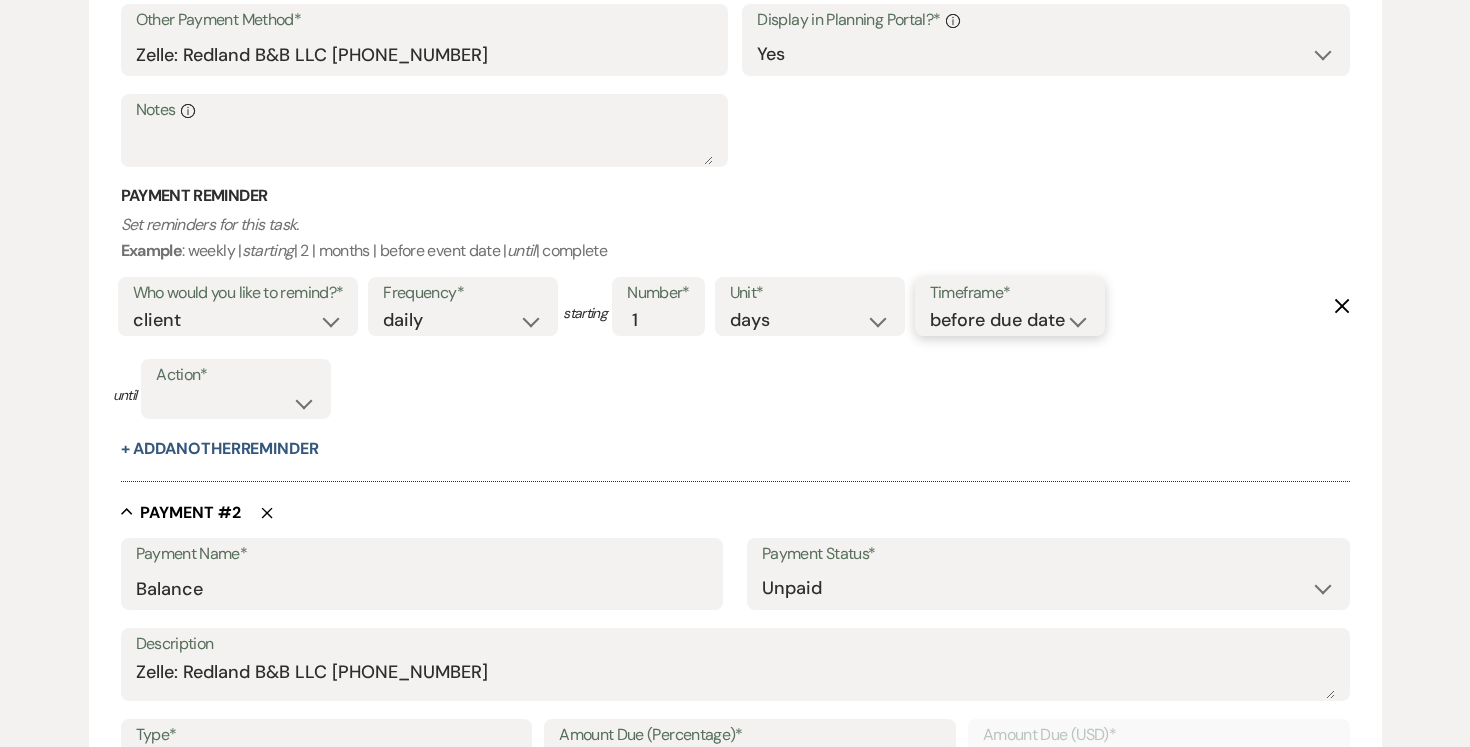 select on "afterDueDate" 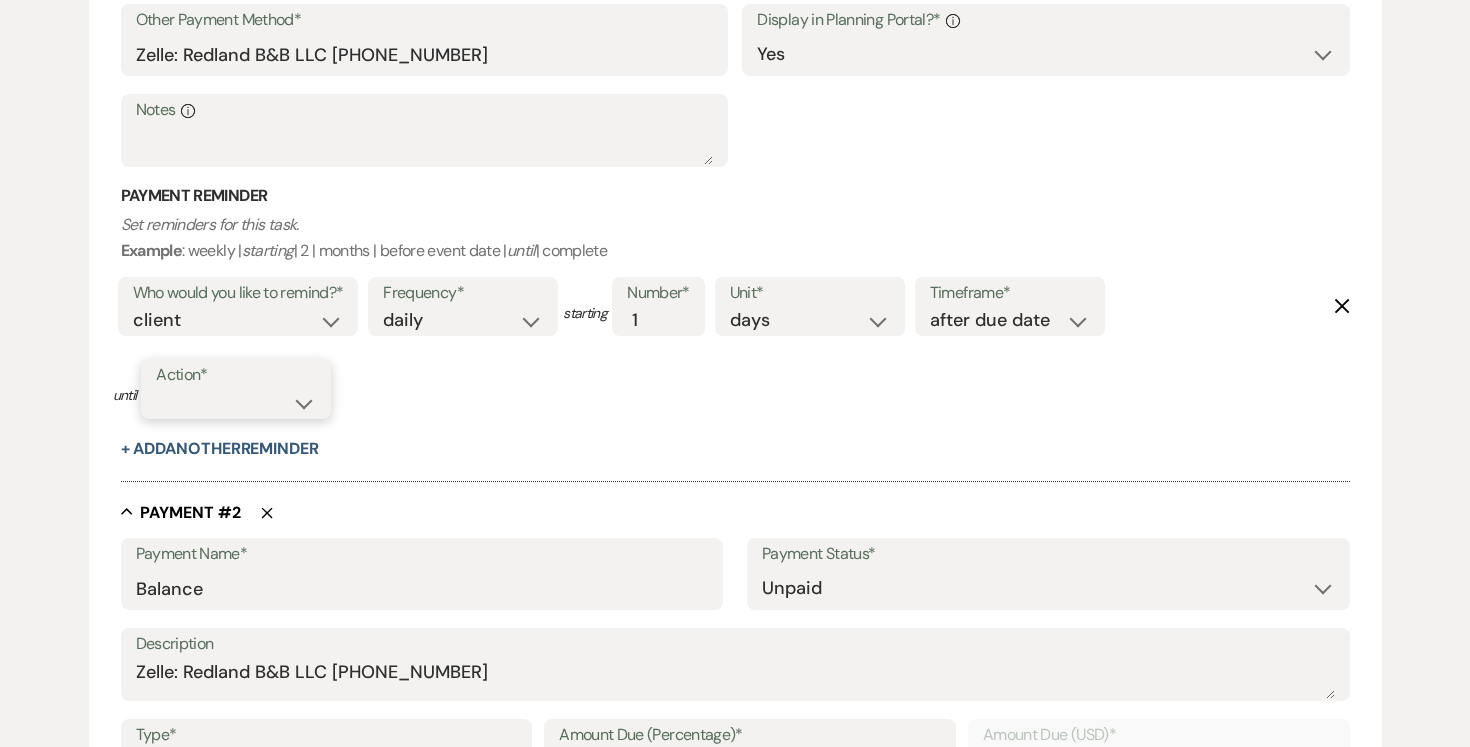 click on "complete due date custom date" at bounding box center (236, 403) 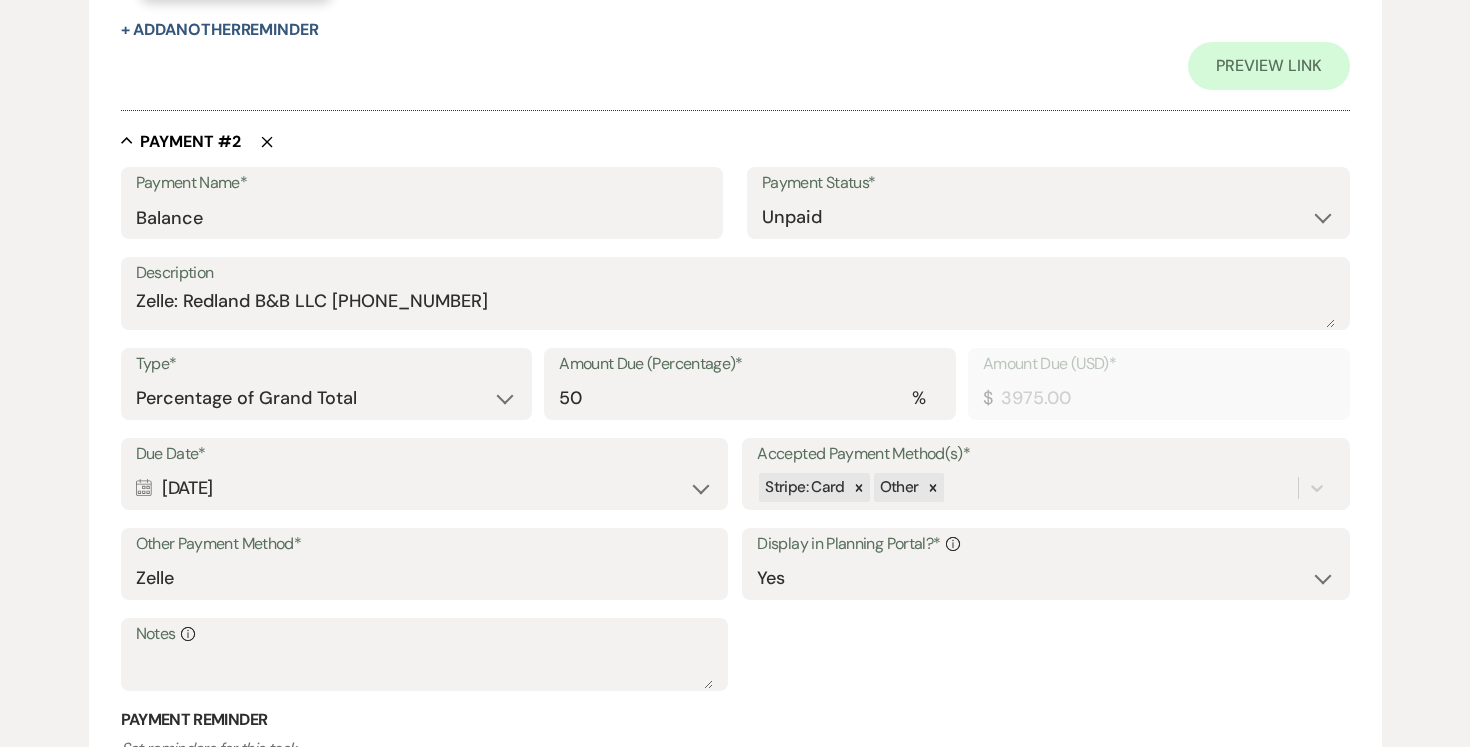 scroll, scrollTop: 1404, scrollLeft: 0, axis: vertical 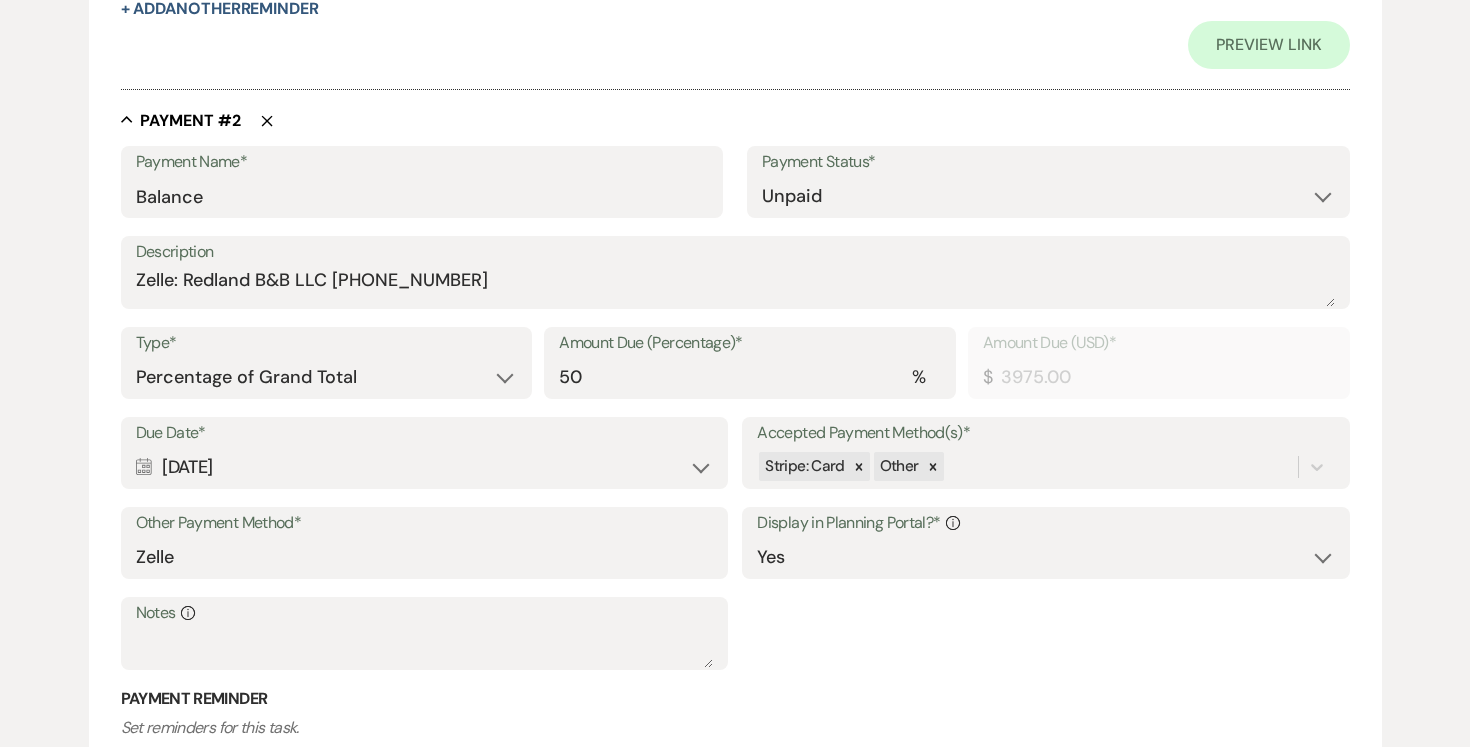 click on "Type* Dollar Amount Percentage of Grand Total" at bounding box center [327, 363] 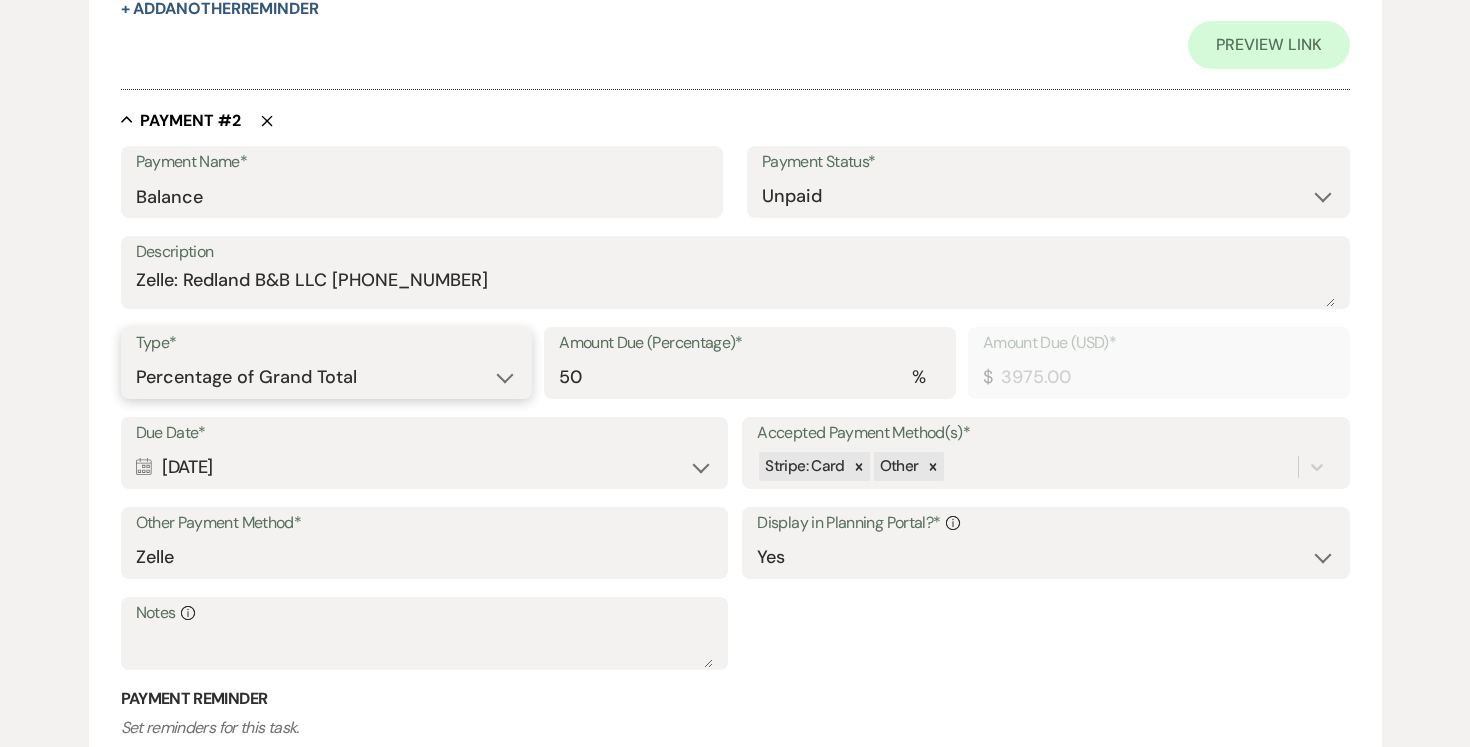 click on "Dollar Amount Percentage of Grand Total" at bounding box center [327, 377] 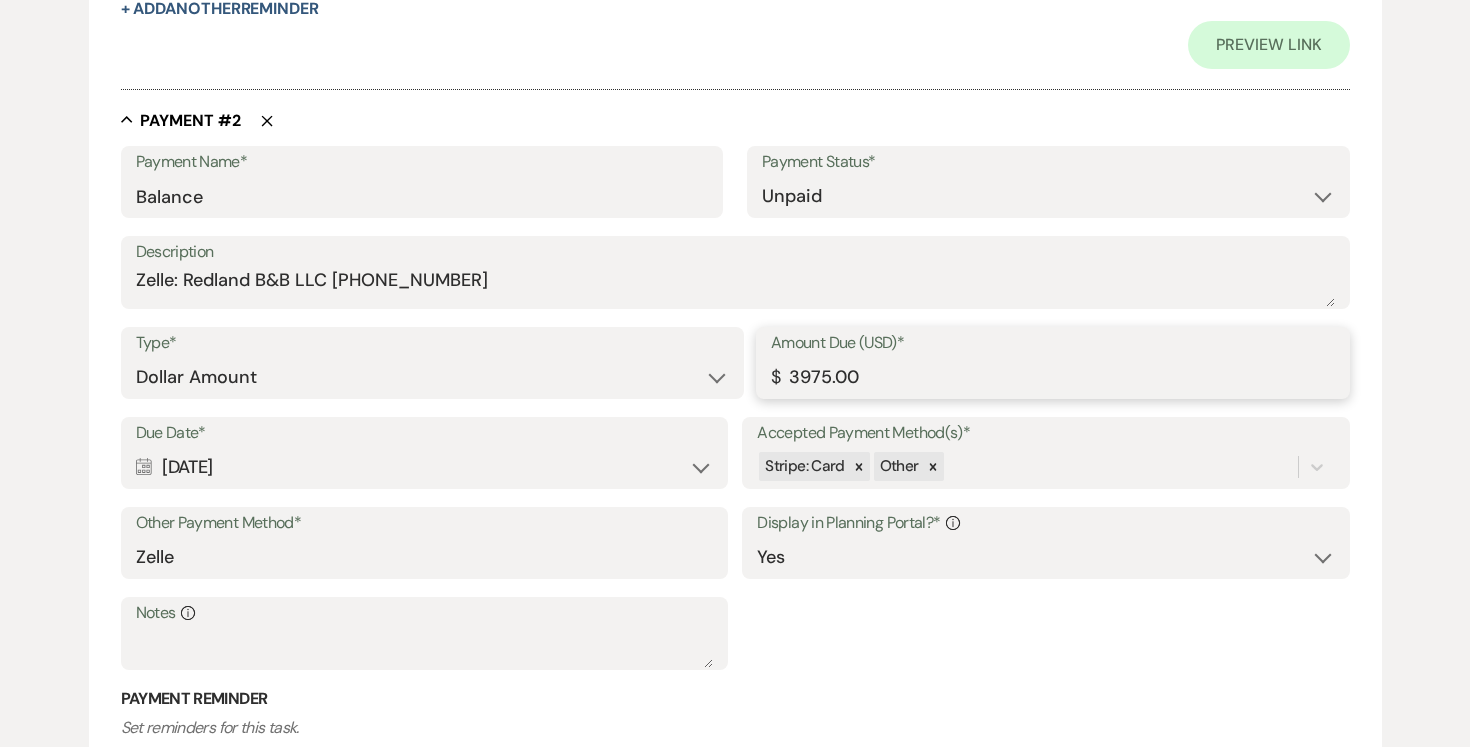 click on "3975.00" at bounding box center [1053, 377] 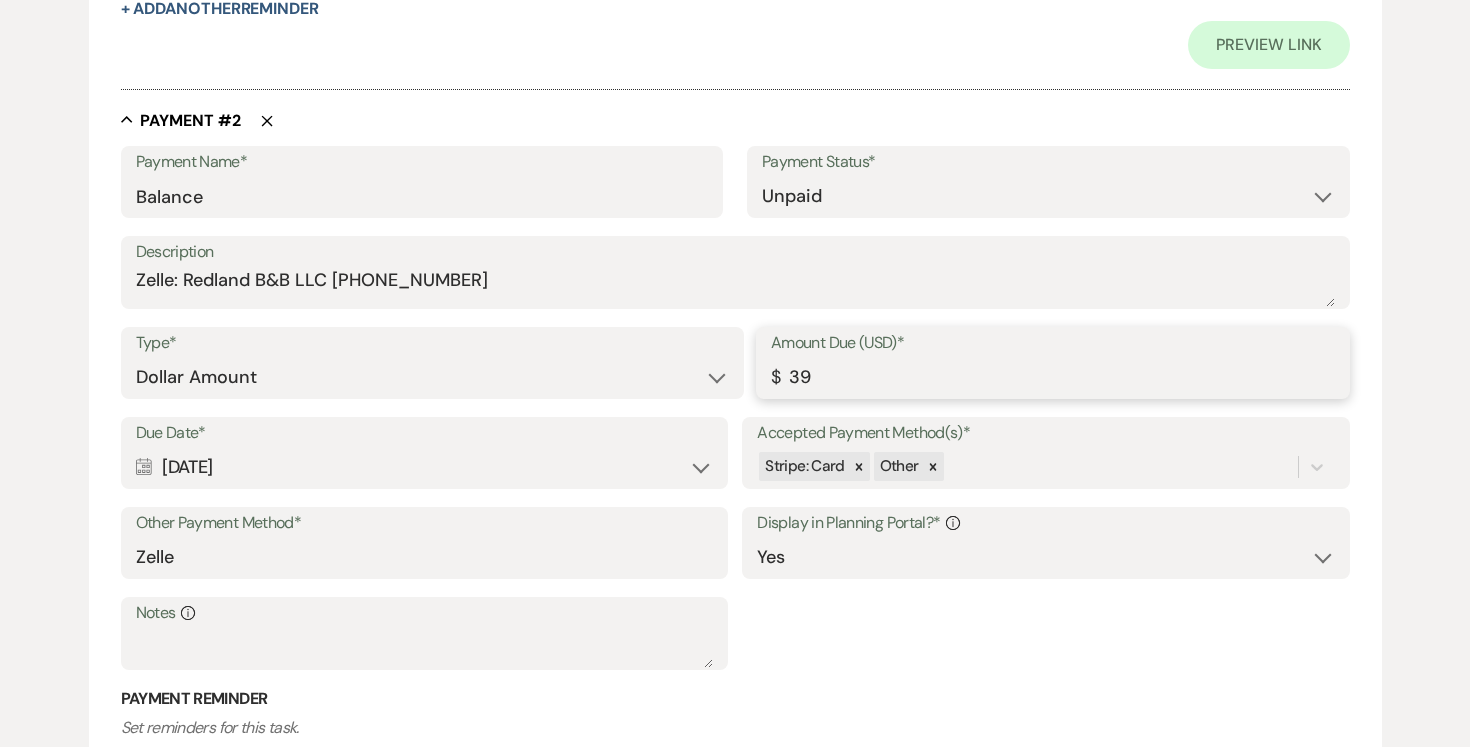type on "3" 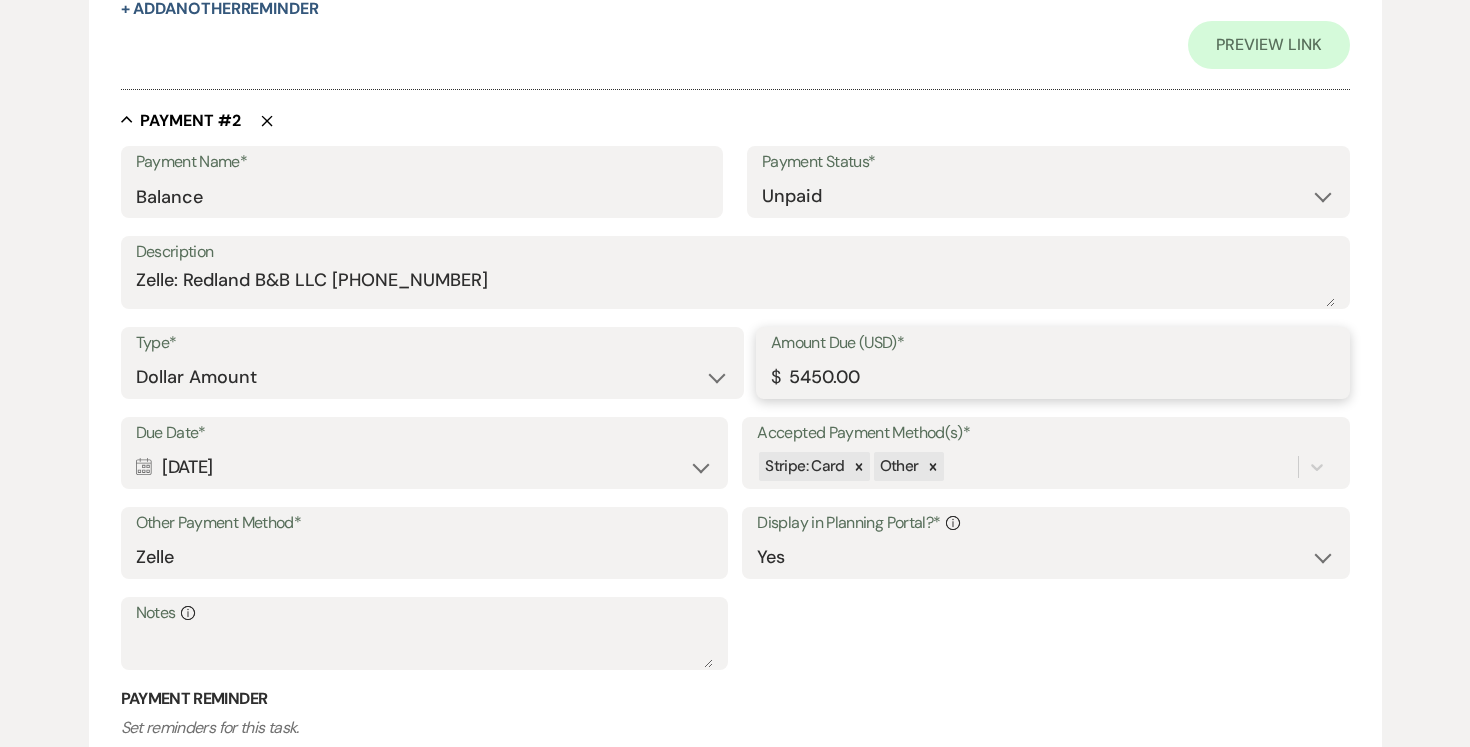 type on "5450.00" 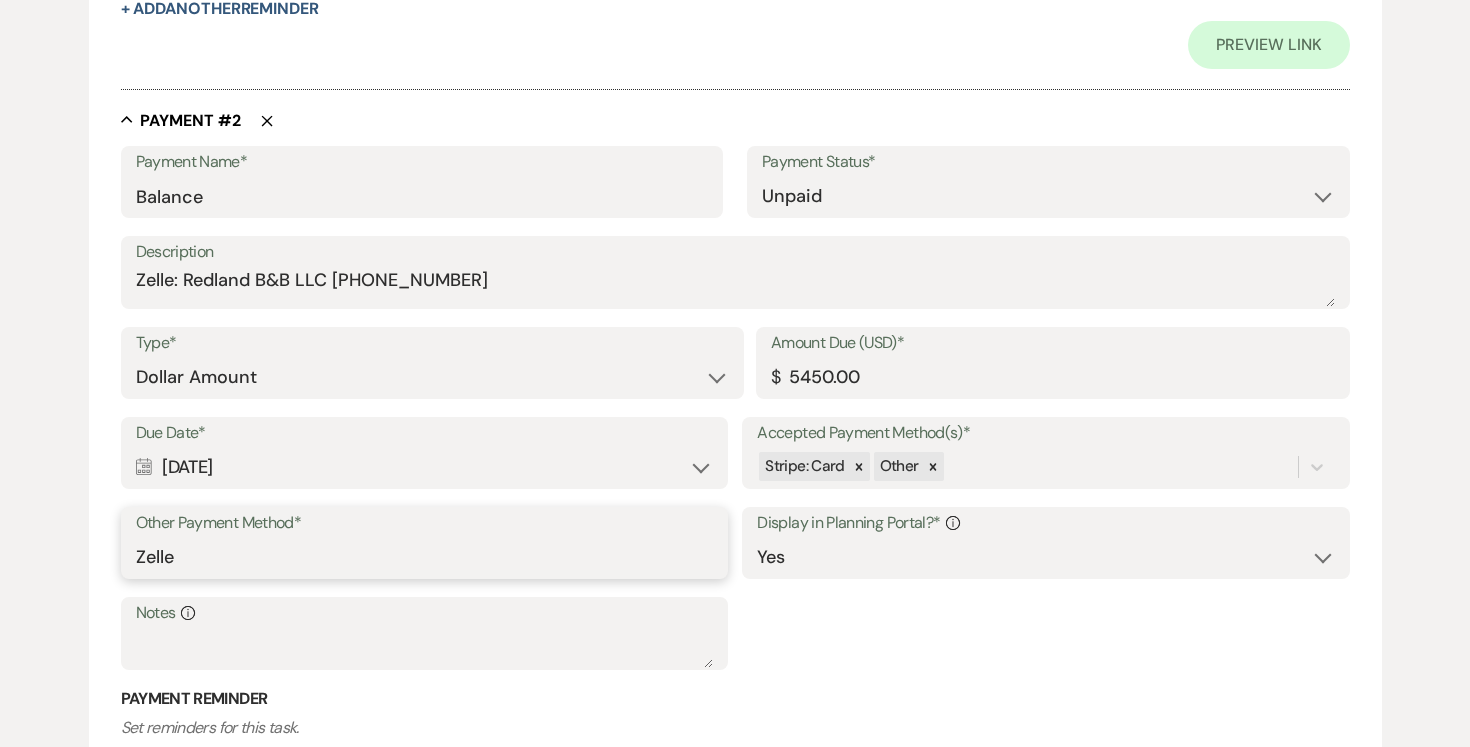 click on "Zelle" at bounding box center [424, 557] 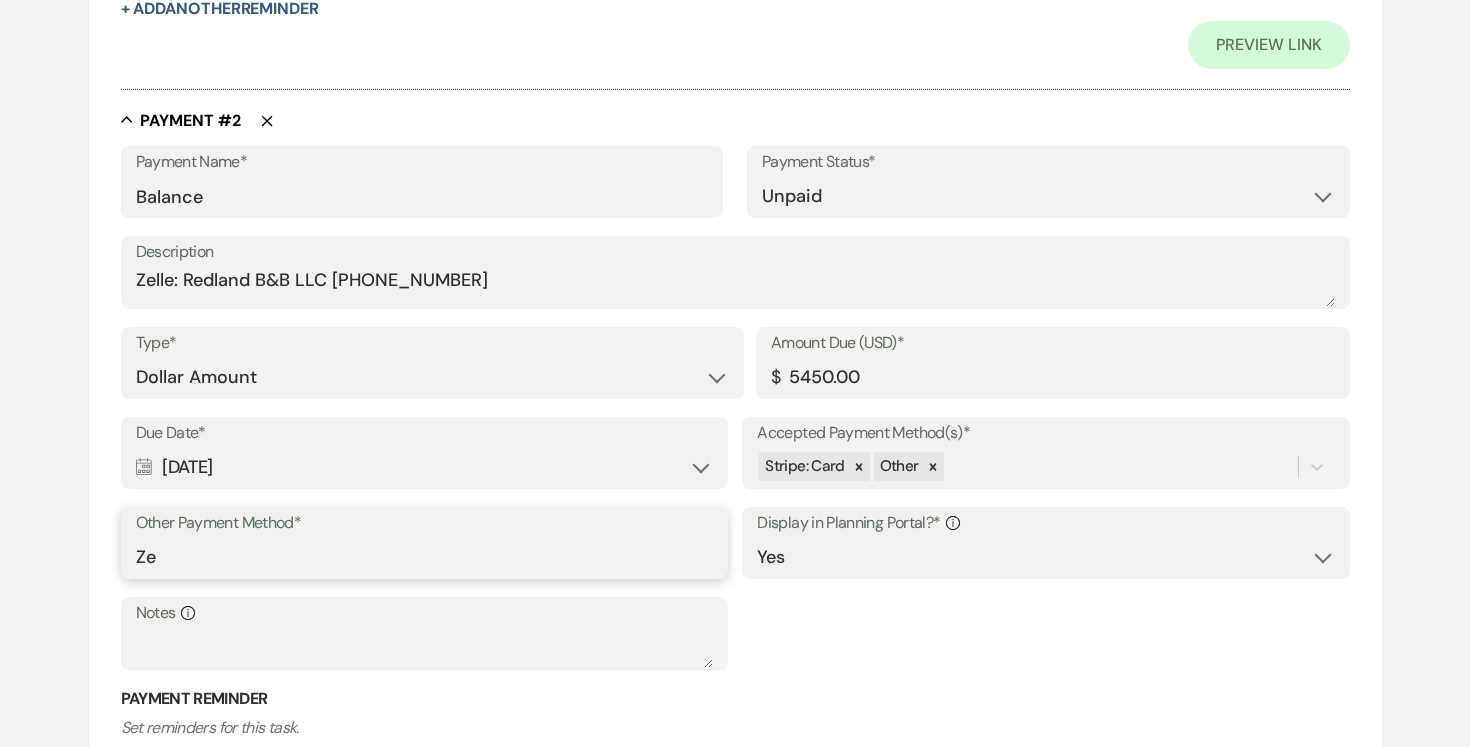 type on "Z" 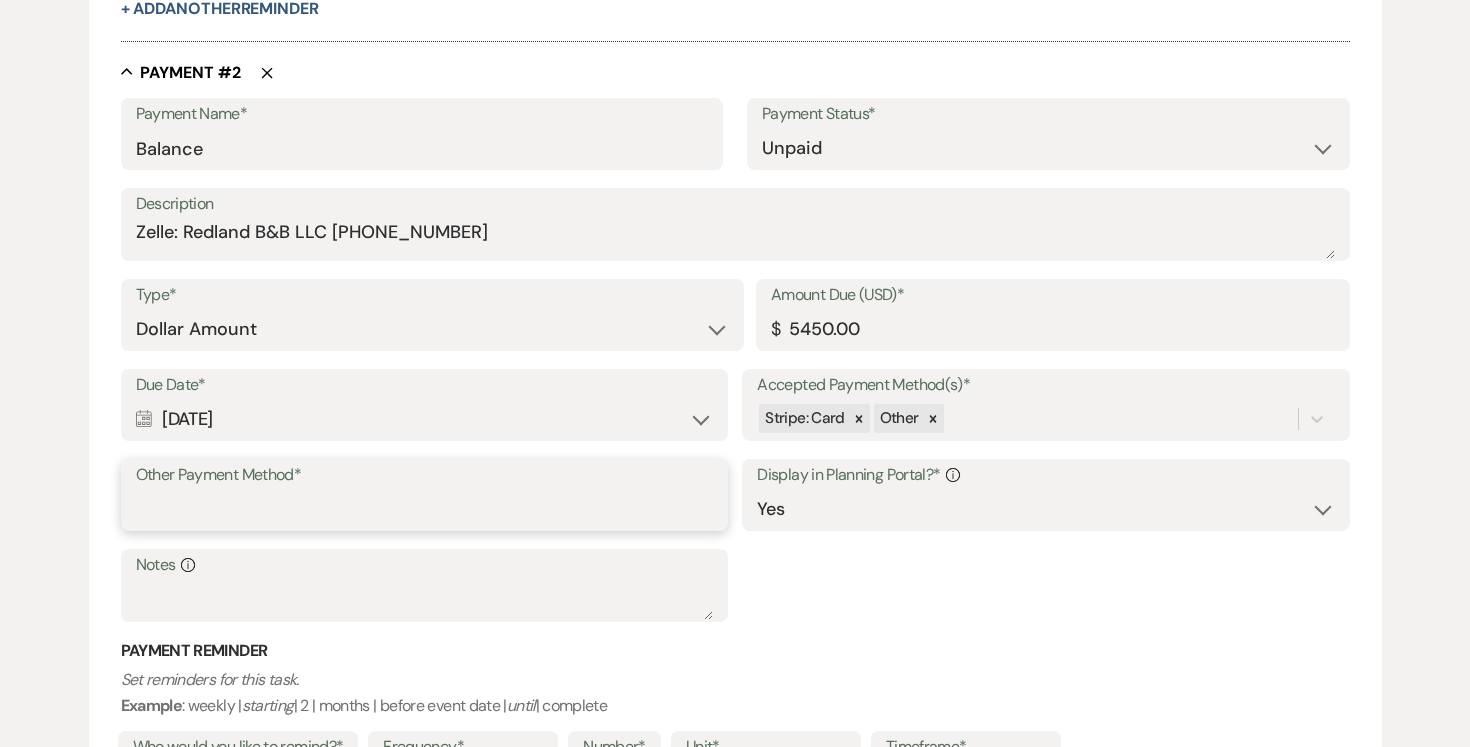 paste on "Zelle: Redland B&B LLC (305)458-0415" 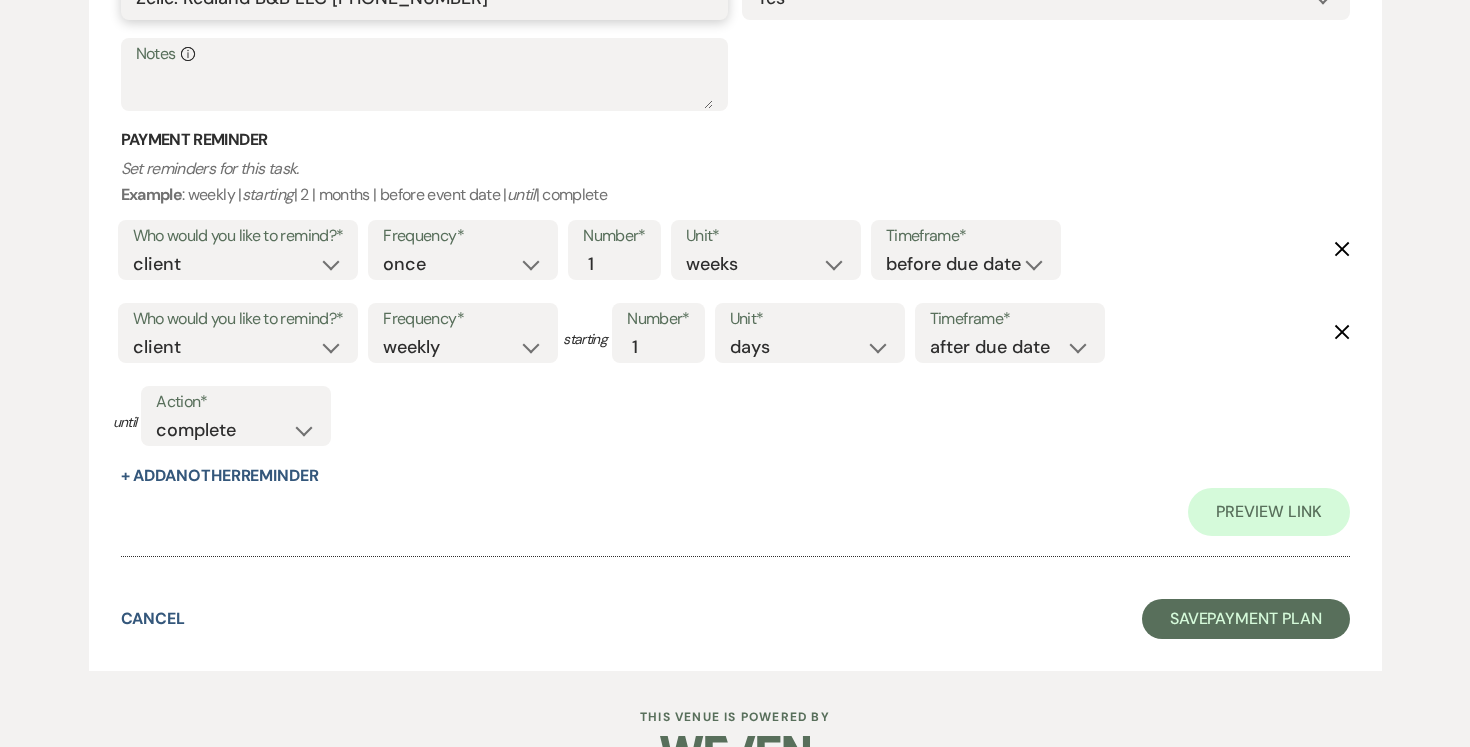 scroll, scrollTop: 2014, scrollLeft: 0, axis: vertical 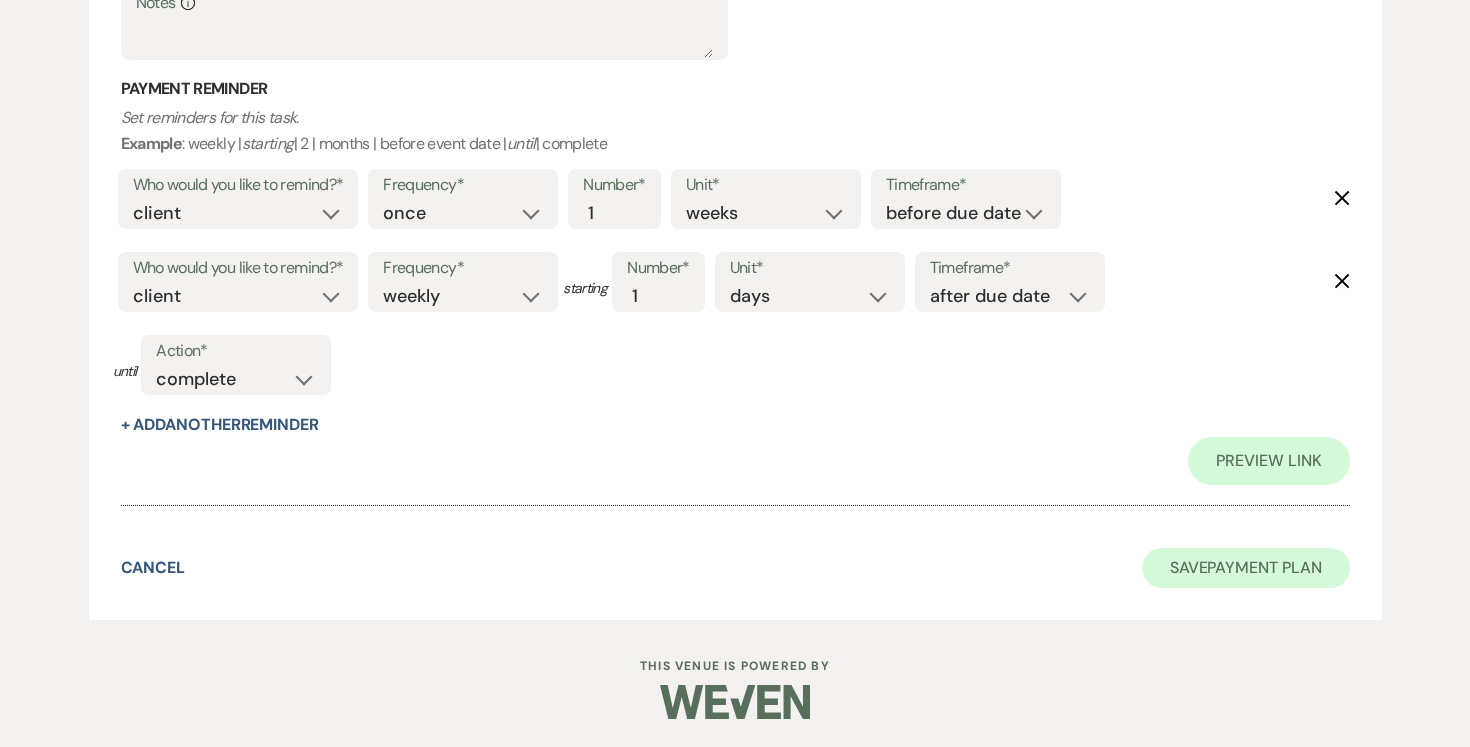 type on "Zelle: Redland B&B LLC (305)458-0415" 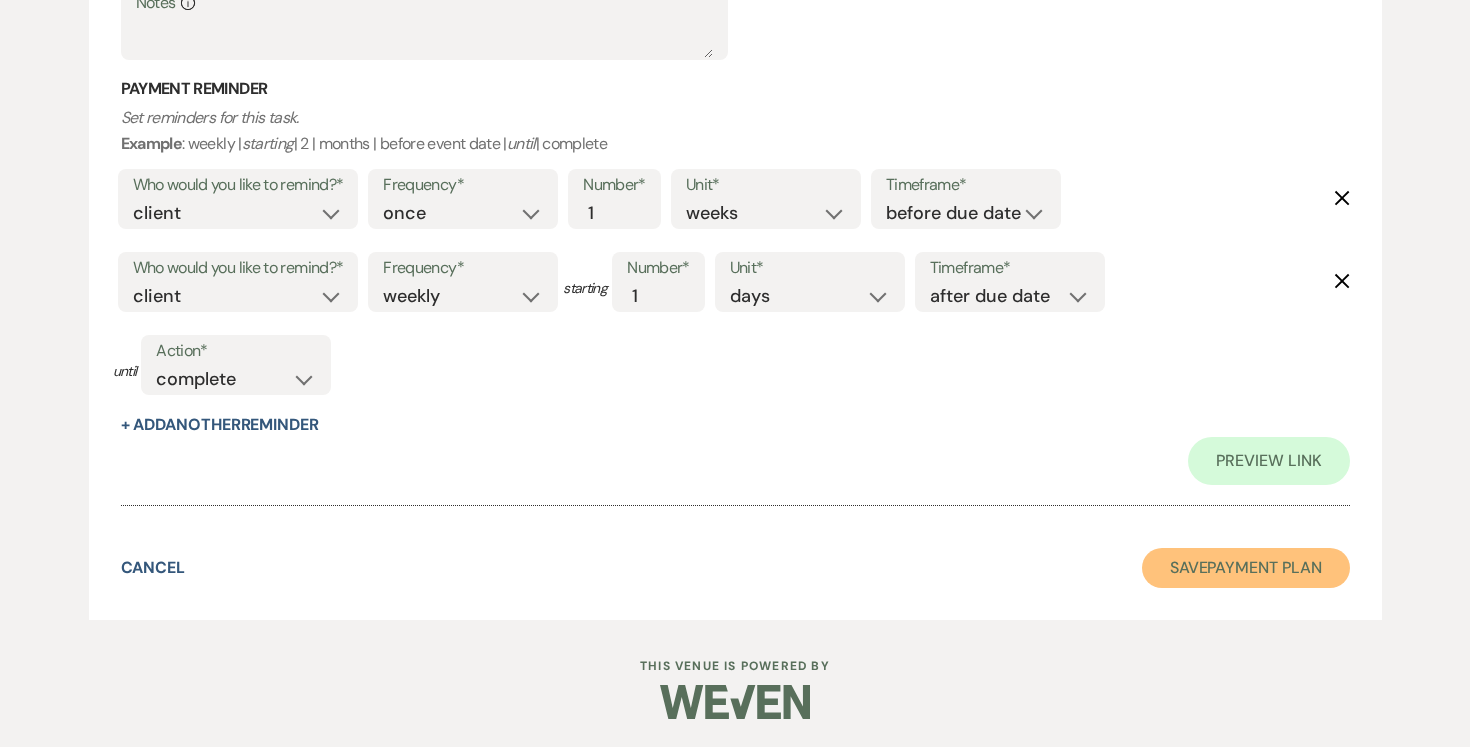 click on "Save  Payment Plan" at bounding box center (1246, 568) 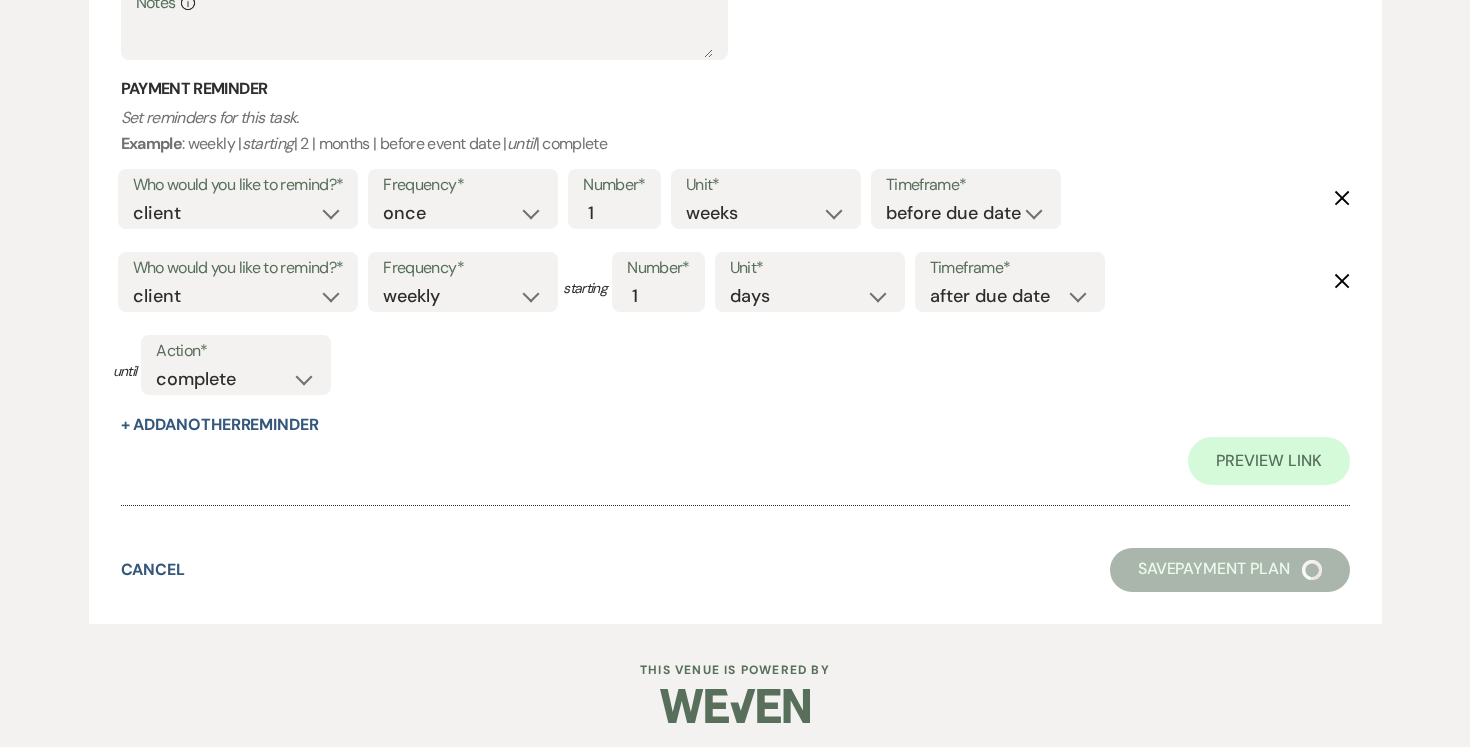 scroll, scrollTop: 0, scrollLeft: 0, axis: both 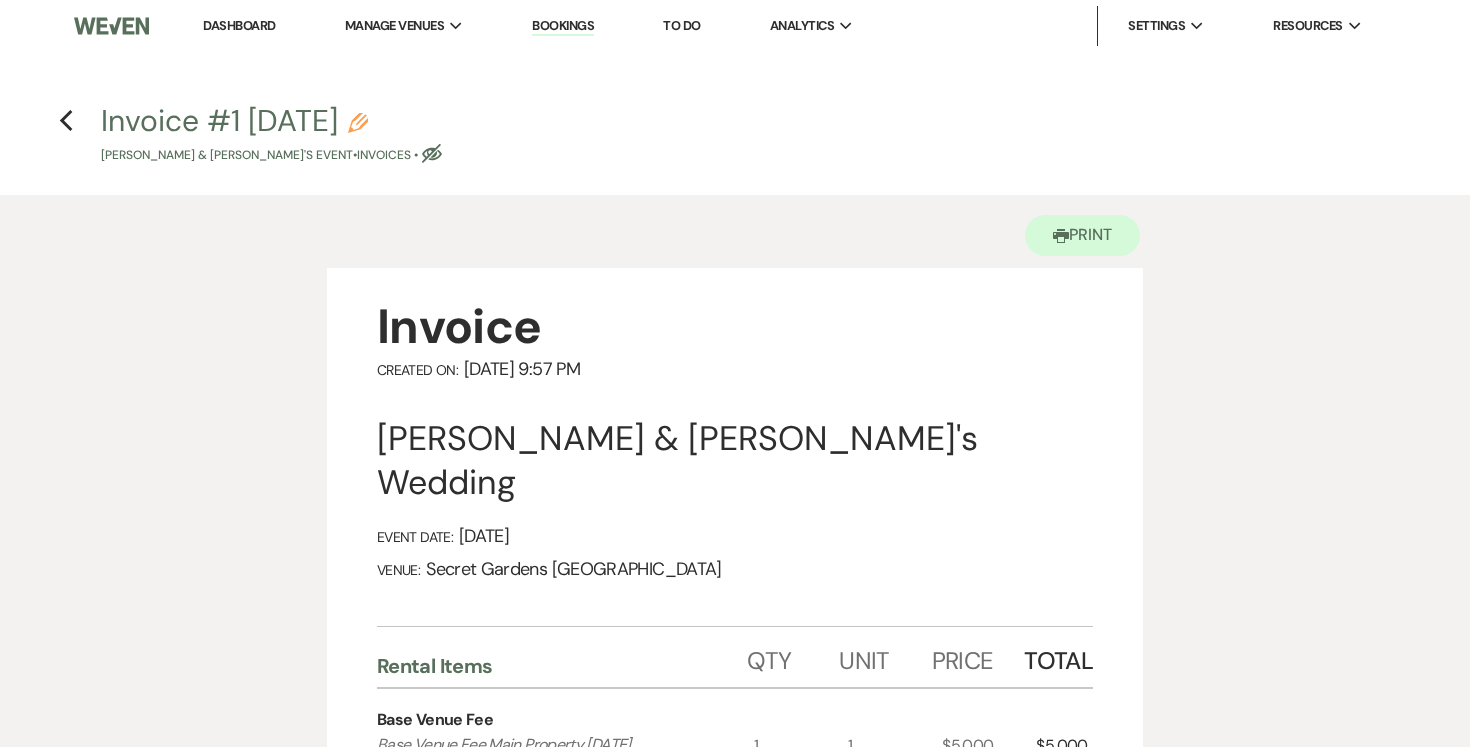 click 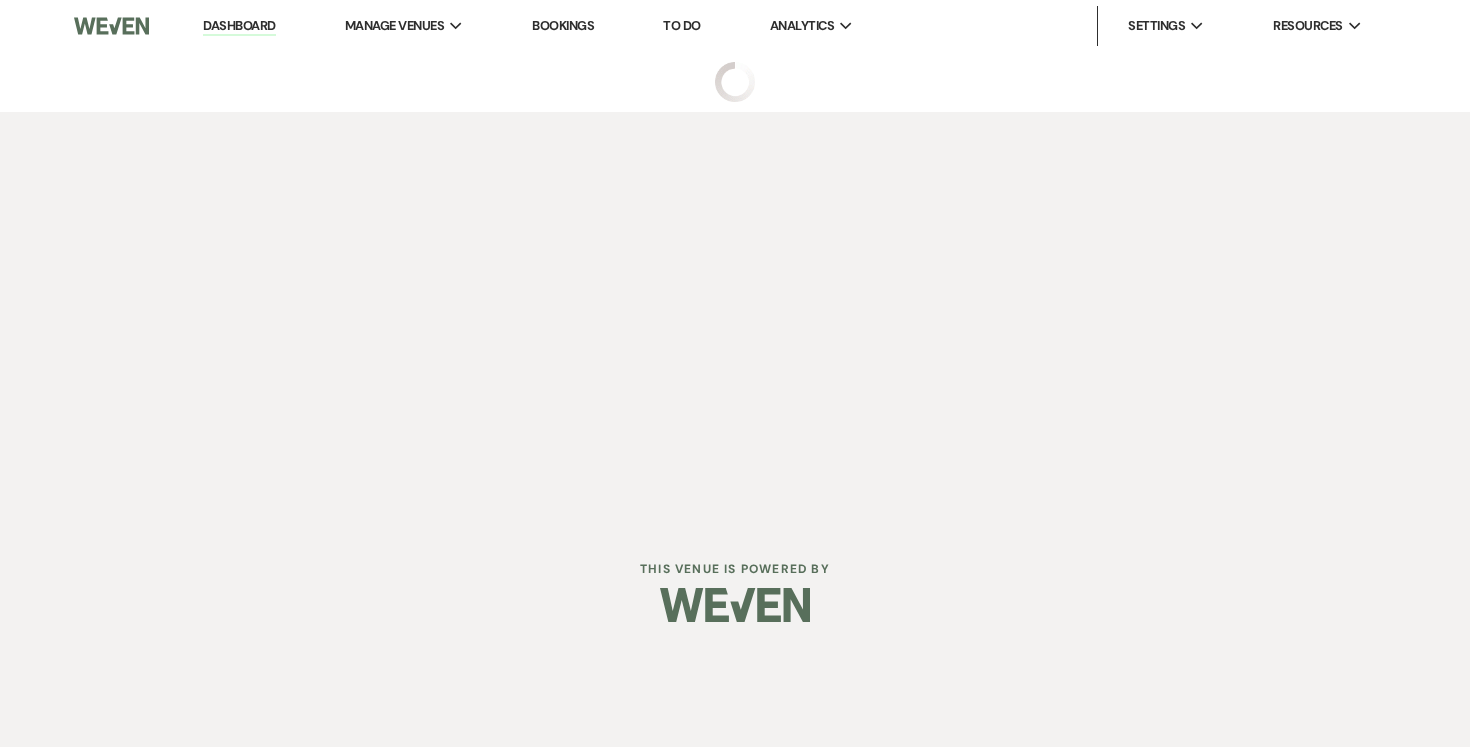 select on "6" 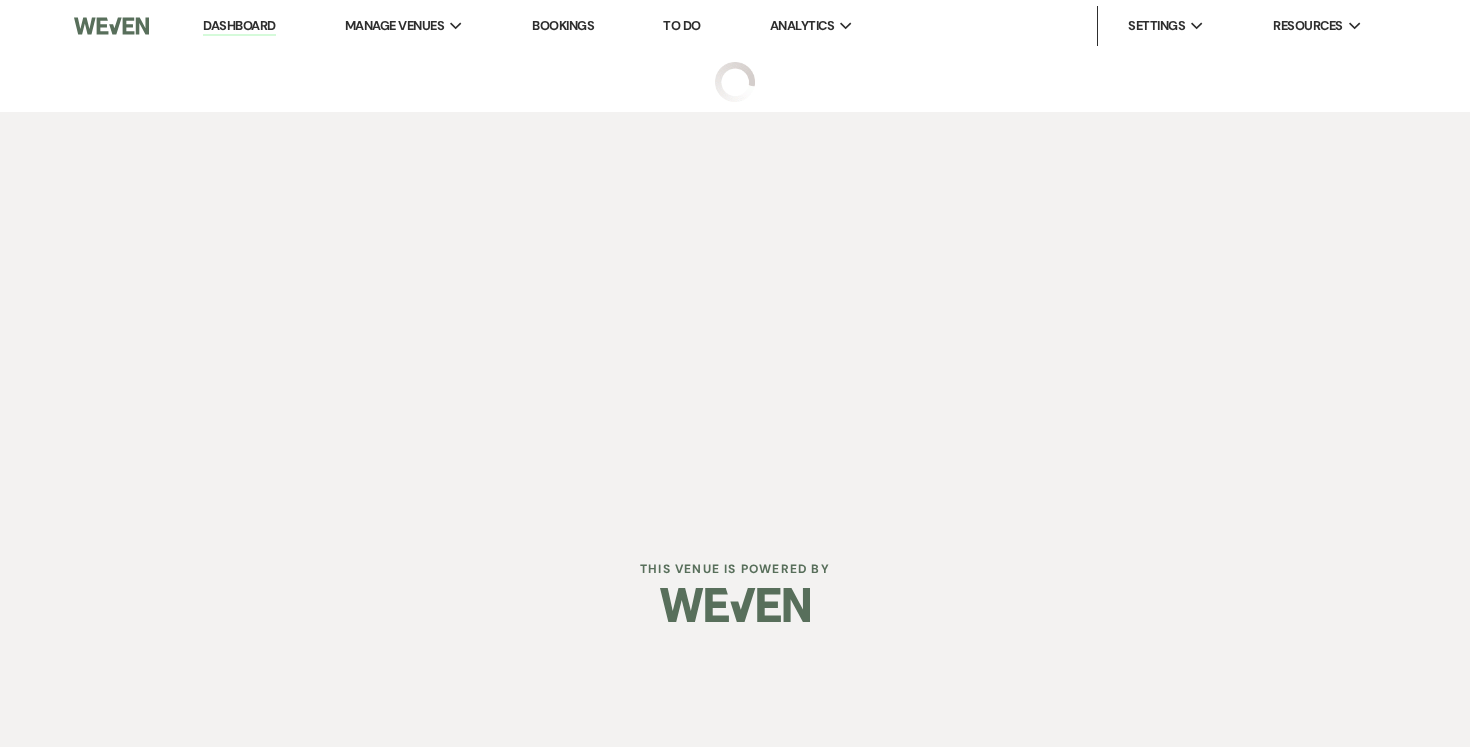 select on "2" 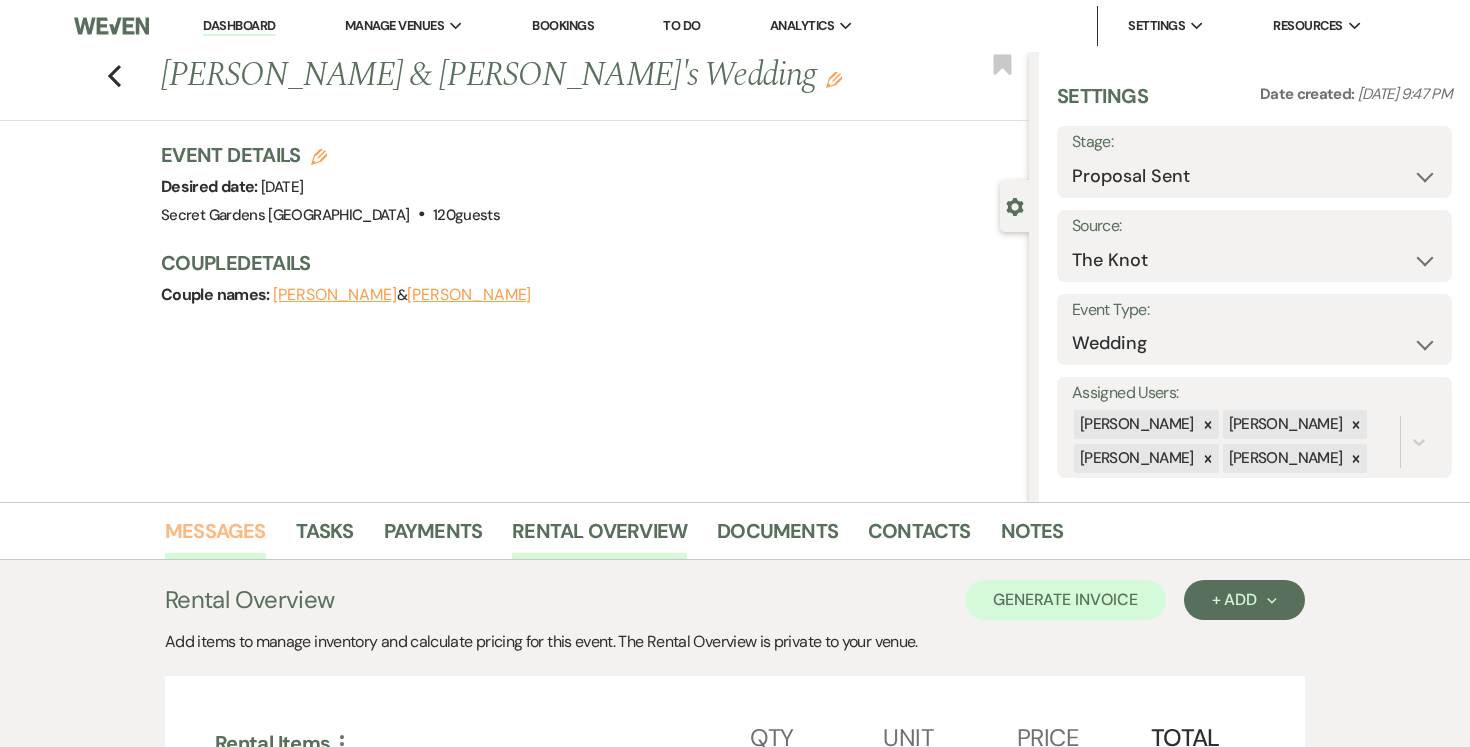 click on "Messages" at bounding box center [215, 537] 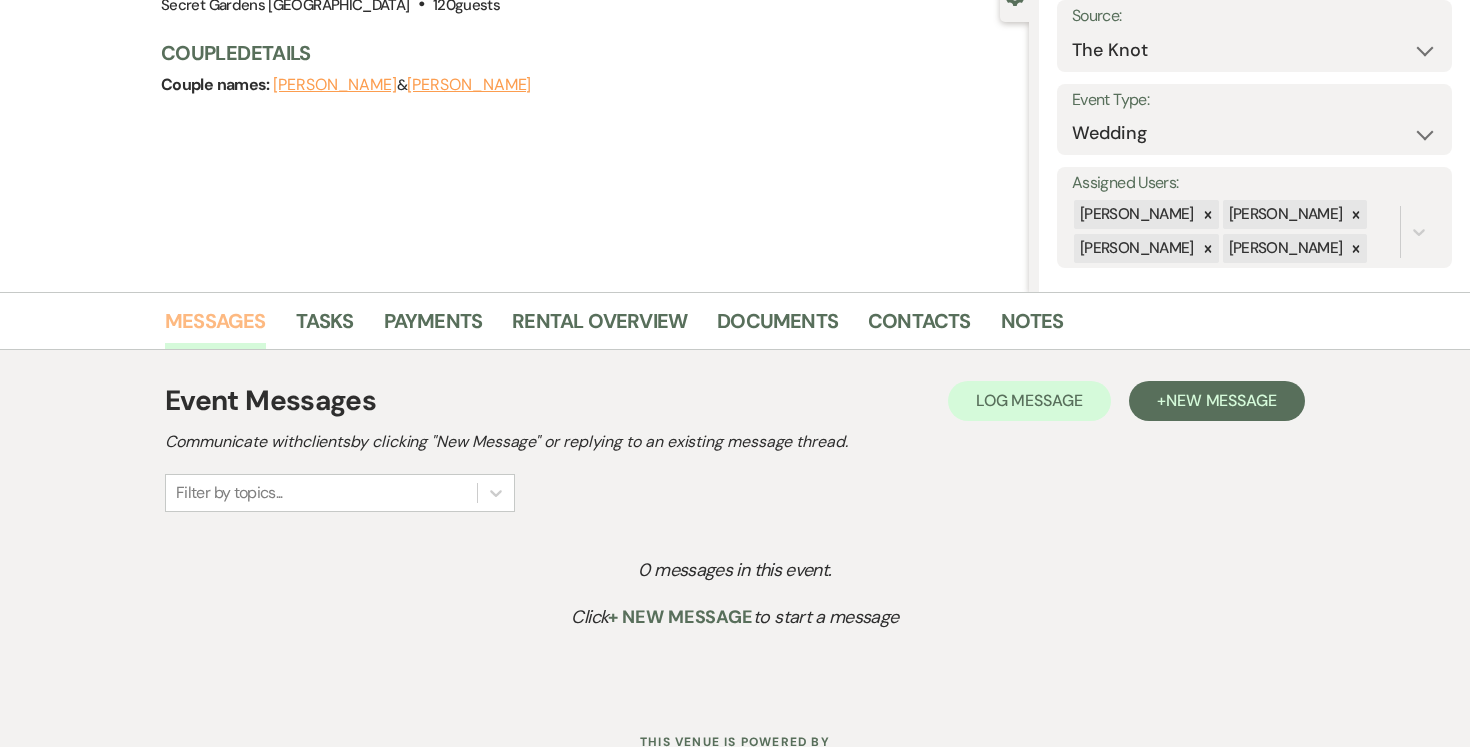 scroll, scrollTop: 288, scrollLeft: 0, axis: vertical 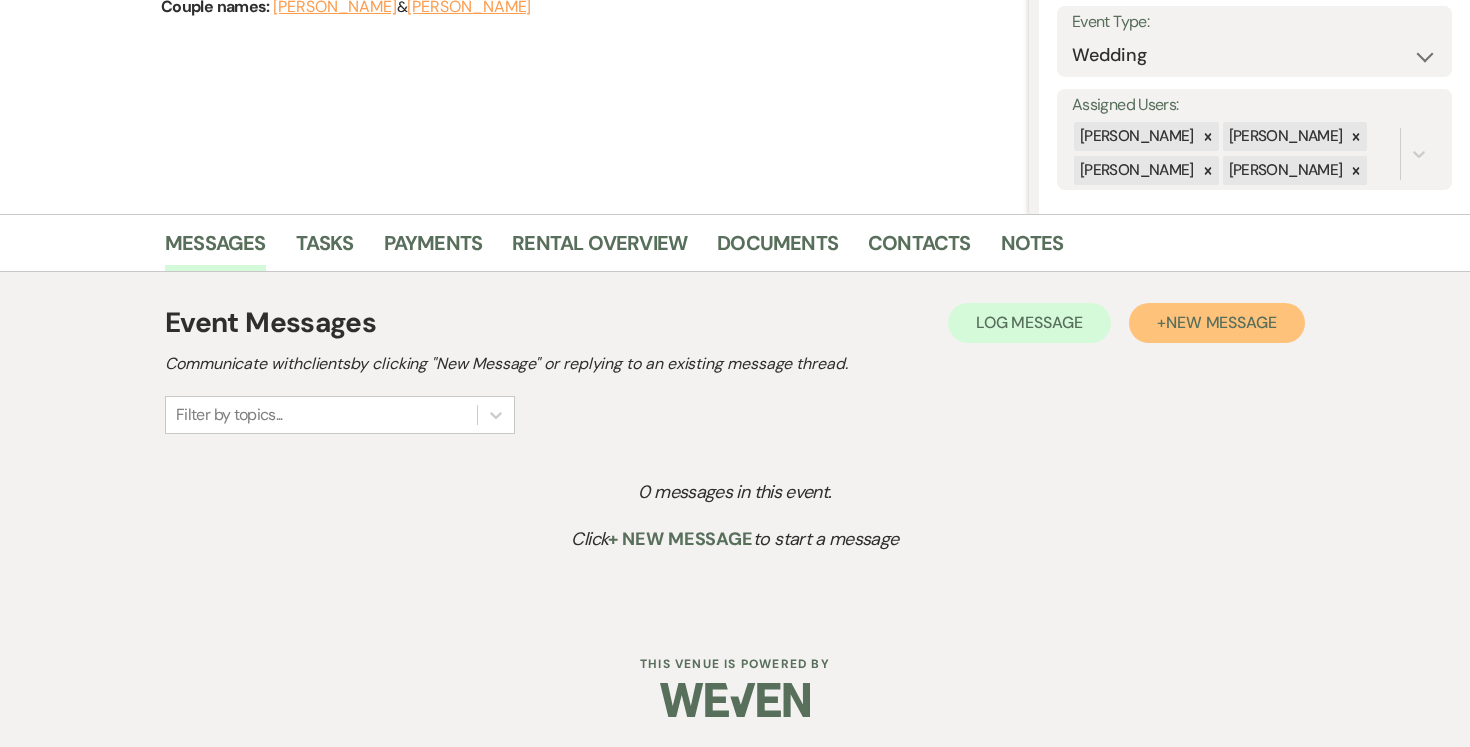 click on "New Message" at bounding box center [1221, 322] 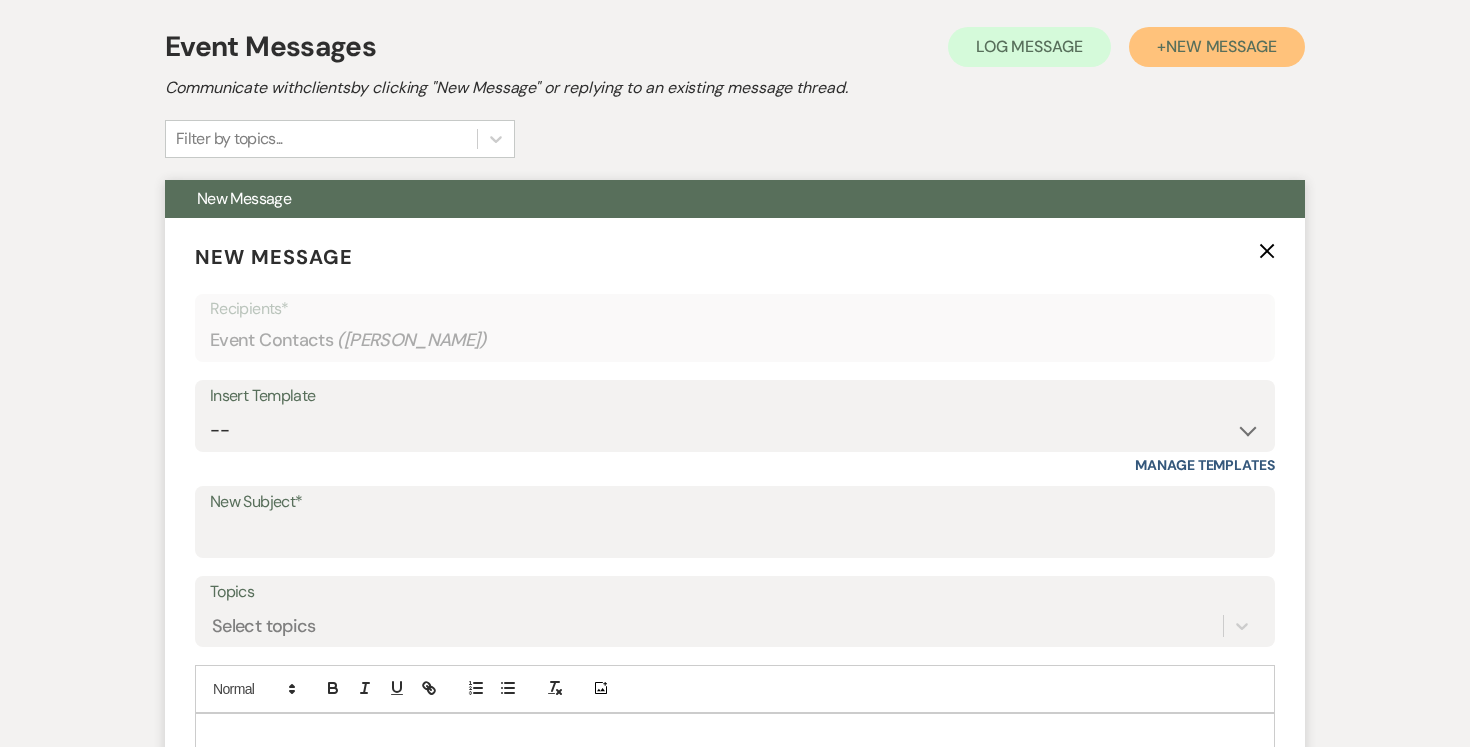 scroll, scrollTop: 604, scrollLeft: 0, axis: vertical 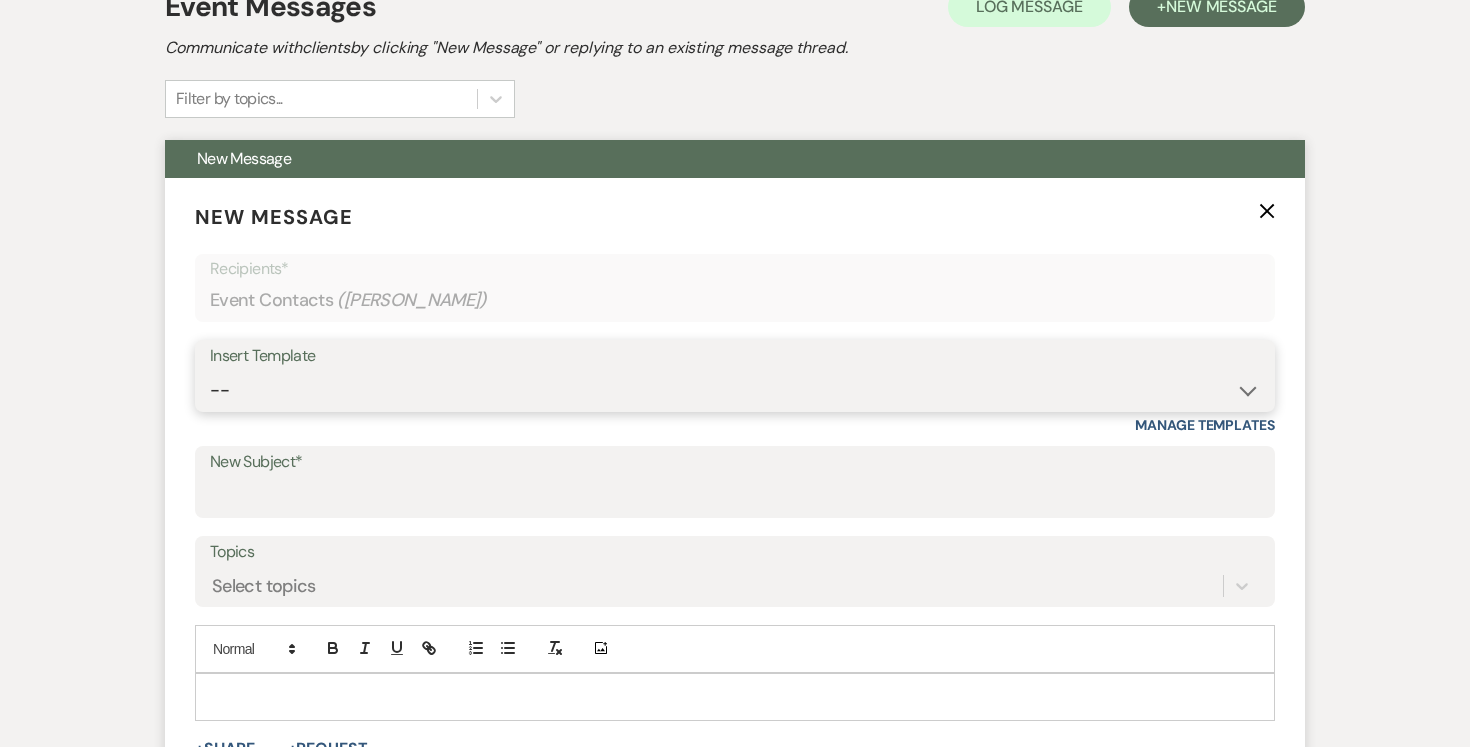 click on "-- Weven Planning Portal Introduction (Booked Events) Tour Request Response Follow Up Contract (Pre-Booked Leads) Expo Confirmation Inquiry Response Post-Event Photo Shoot Booked Preguntas Frecuentes Frequently Asked Questions Copy of Weven Planning Portal Introduction (Booked Events) [DATE] Weven Planning Portal Introduction (Booked Events) [DATE] ([PERSON_NAME]'s version) Client Sheet Information NON-WEDDING Weven Planning Portal Introduction (Booked Events) [DATE] ([PERSON_NAME]'s version) Tour Follow Up" at bounding box center (735, 390) 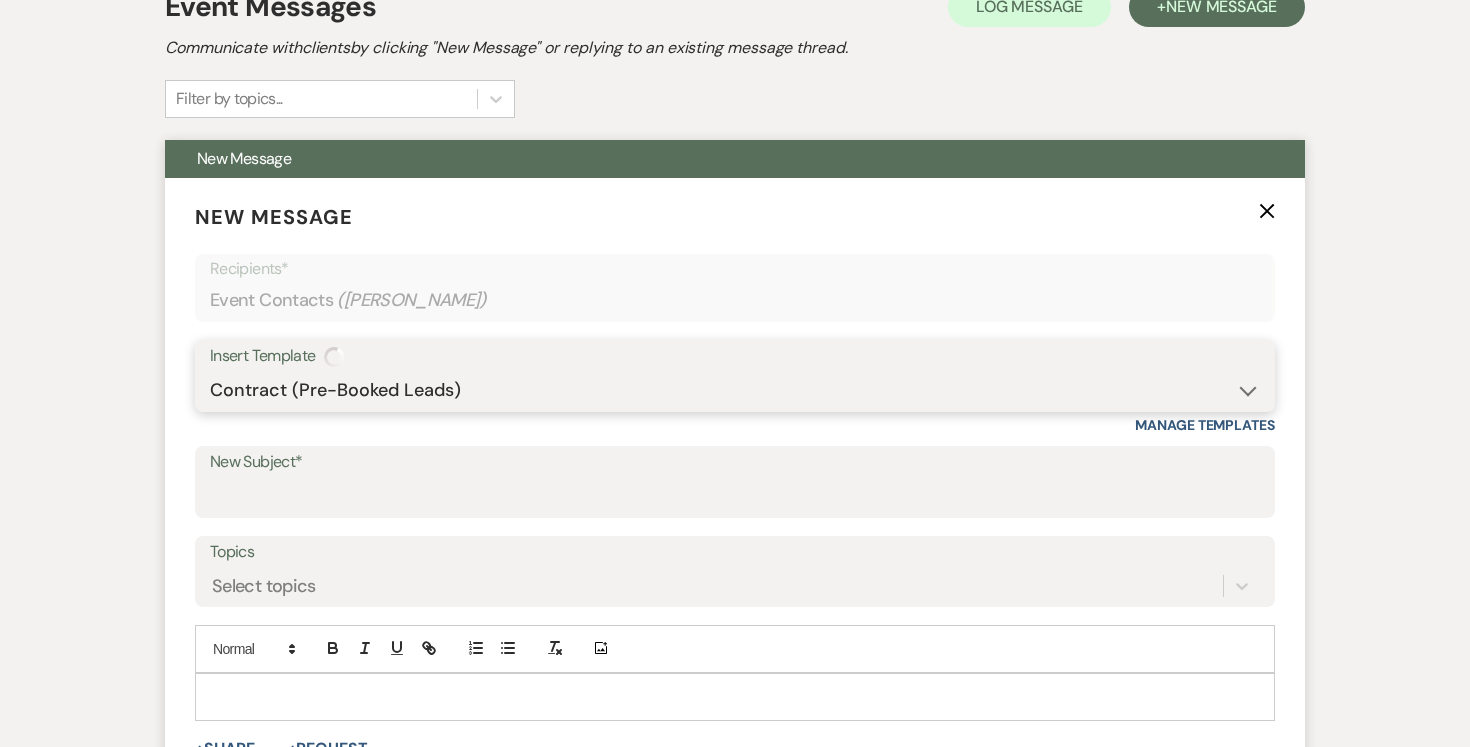 type on "Booking your event!" 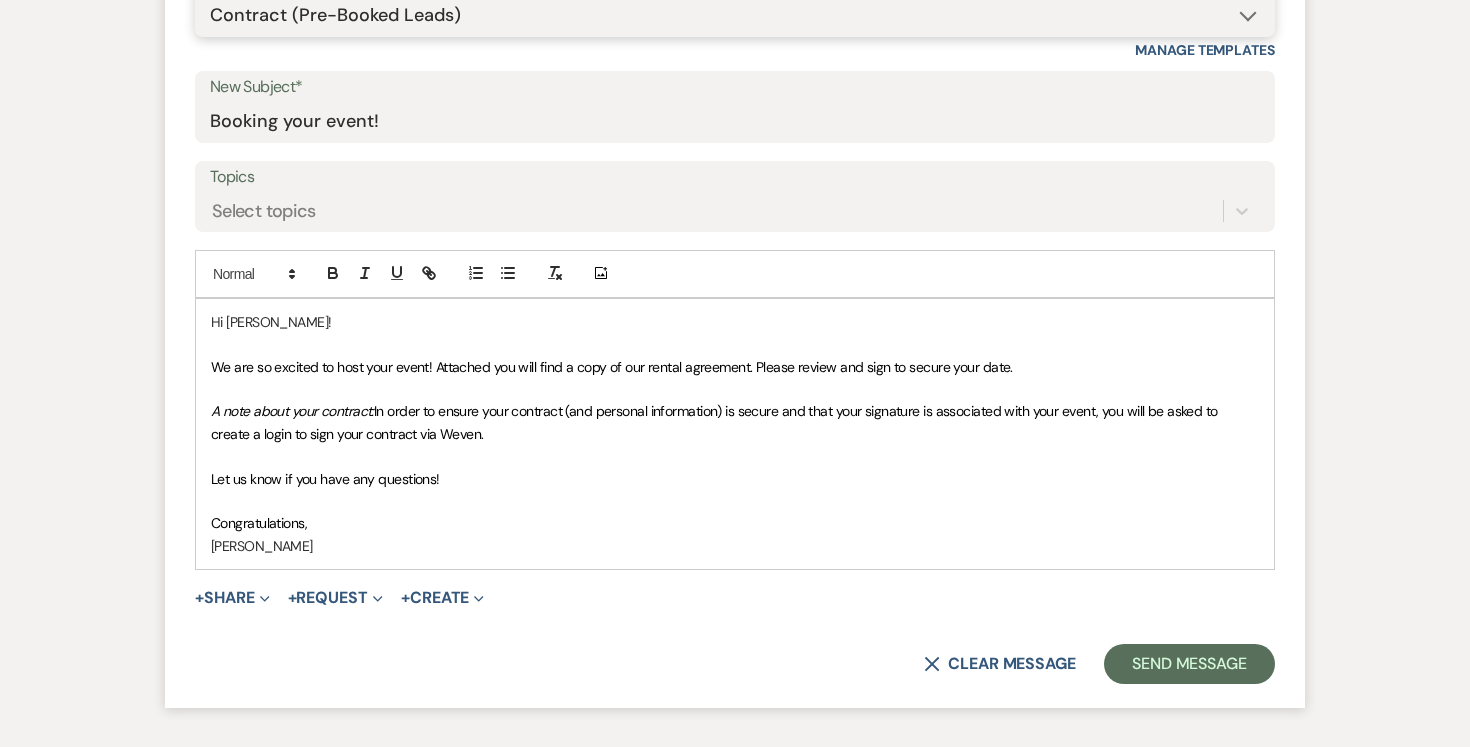 scroll, scrollTop: 981, scrollLeft: 0, axis: vertical 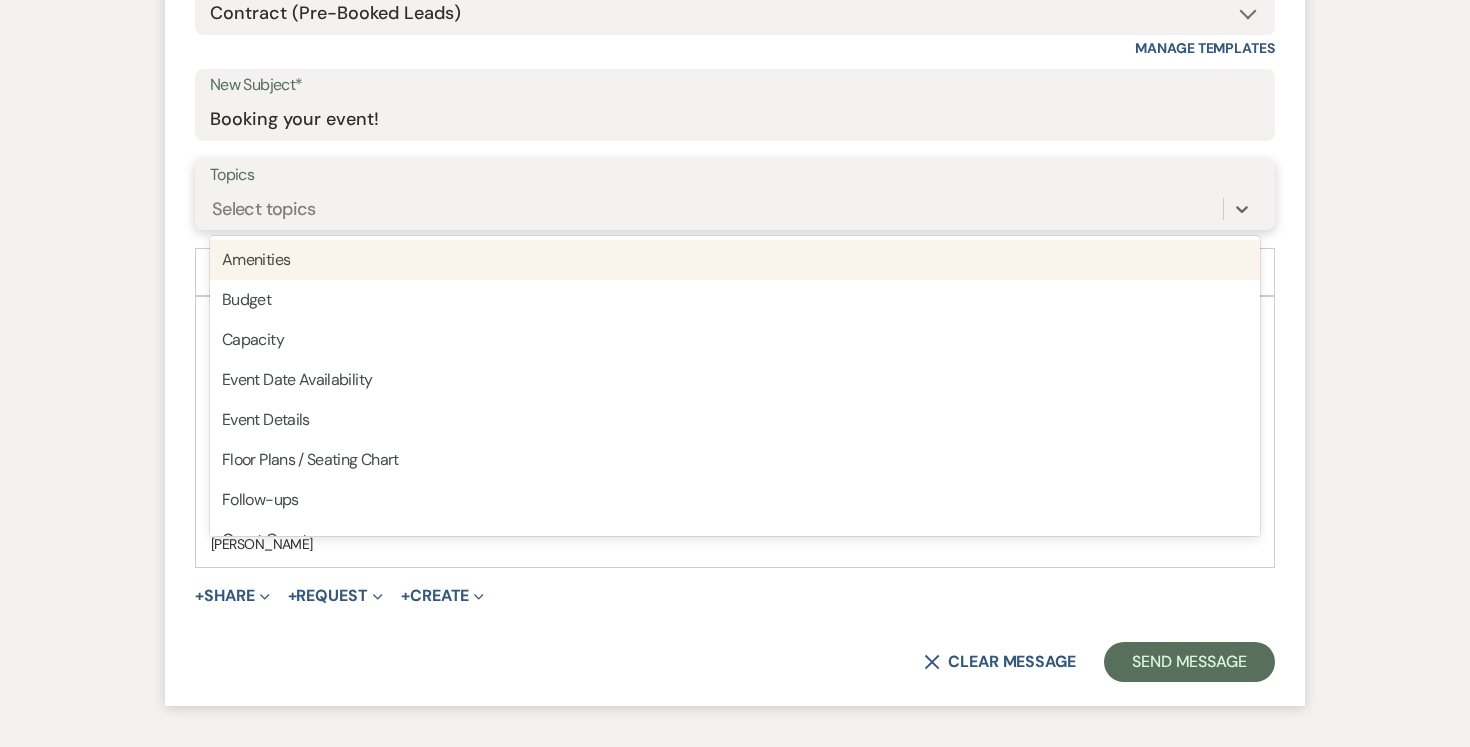 click on "Select topics" at bounding box center [716, 208] 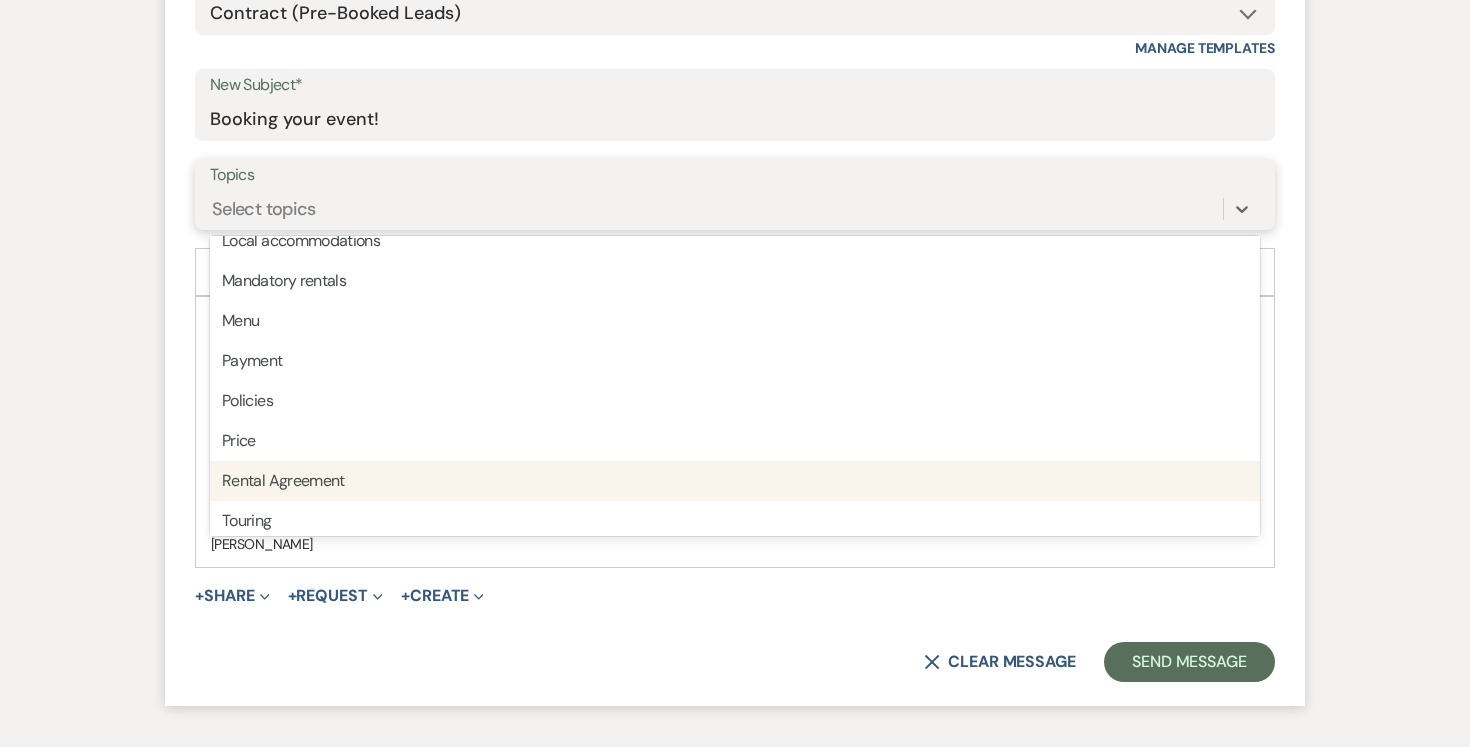 scroll, scrollTop: 508, scrollLeft: 0, axis: vertical 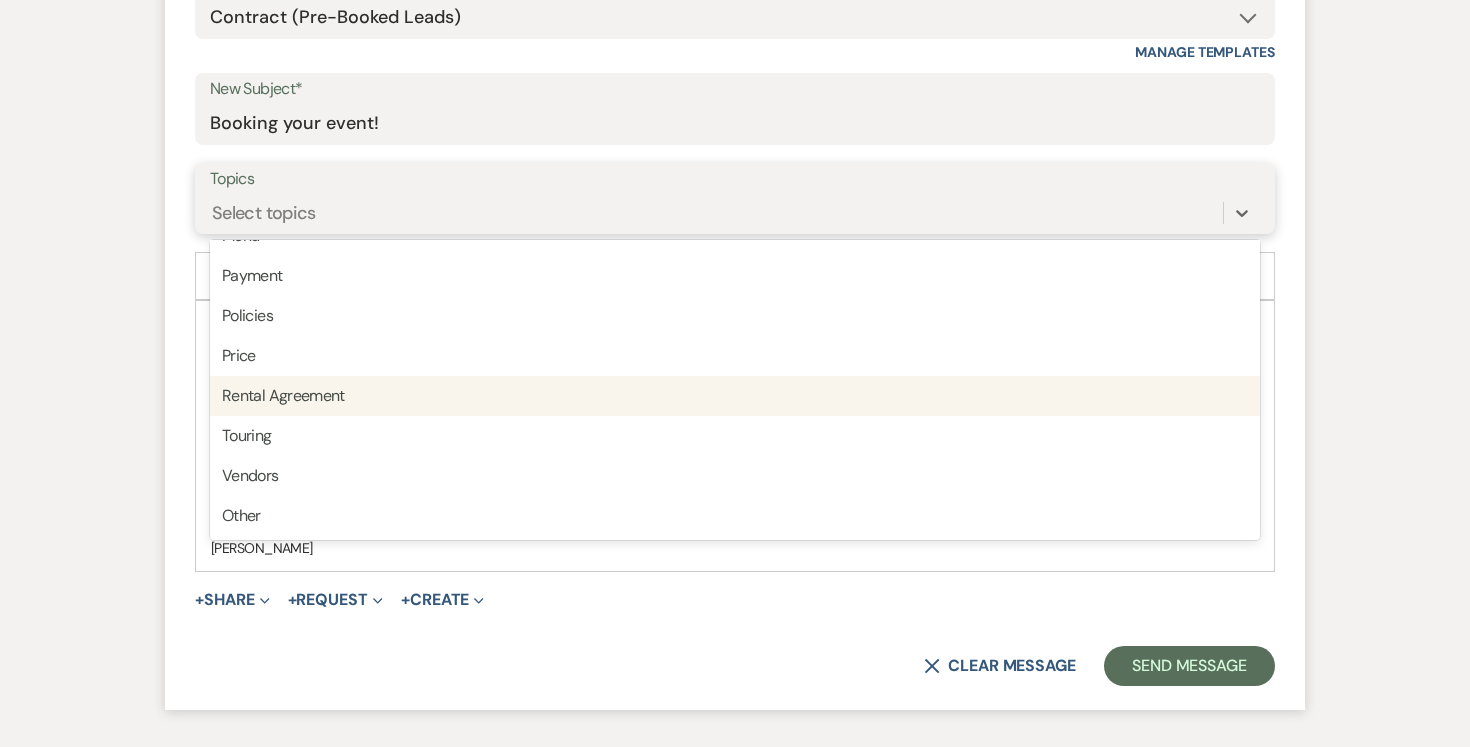 click on "Rental Agreement" at bounding box center [735, 396] 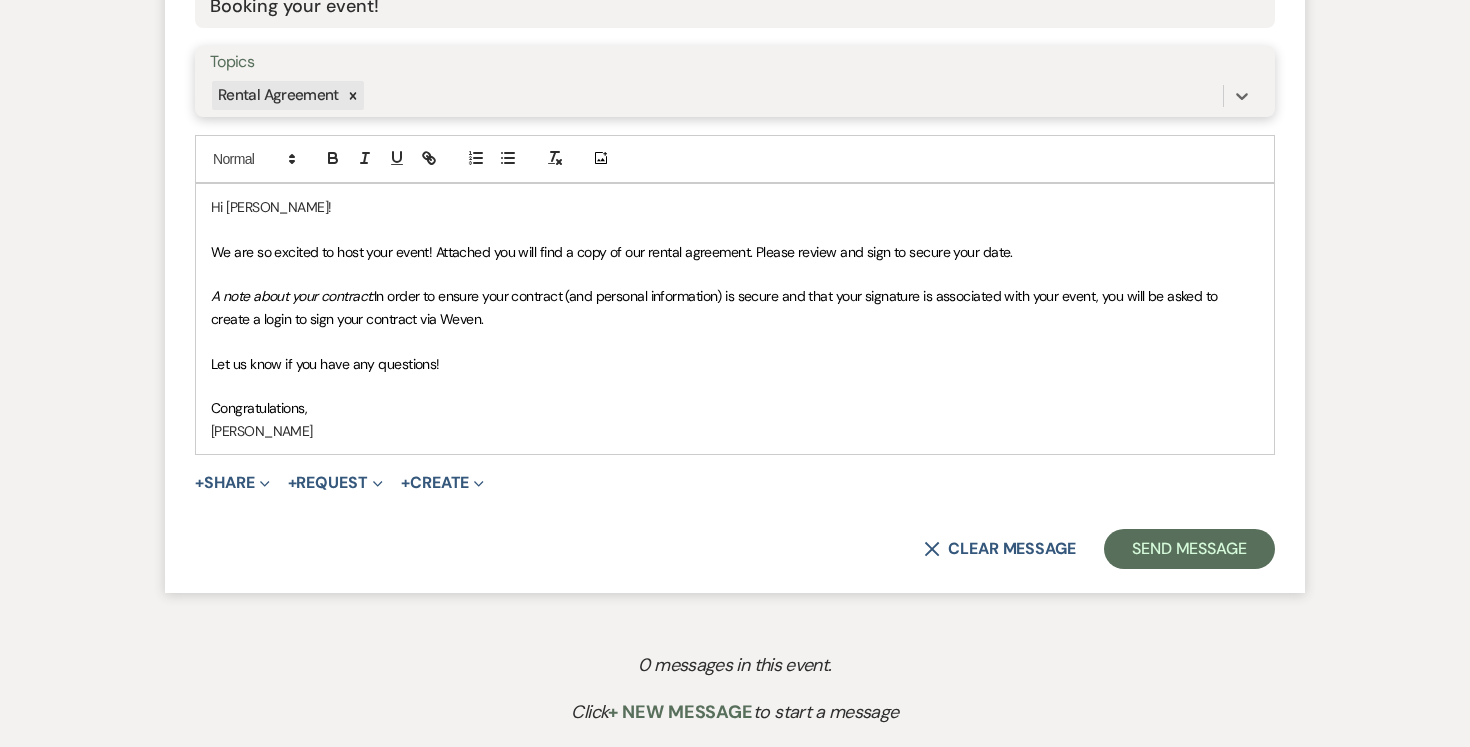 scroll, scrollTop: 1100, scrollLeft: 0, axis: vertical 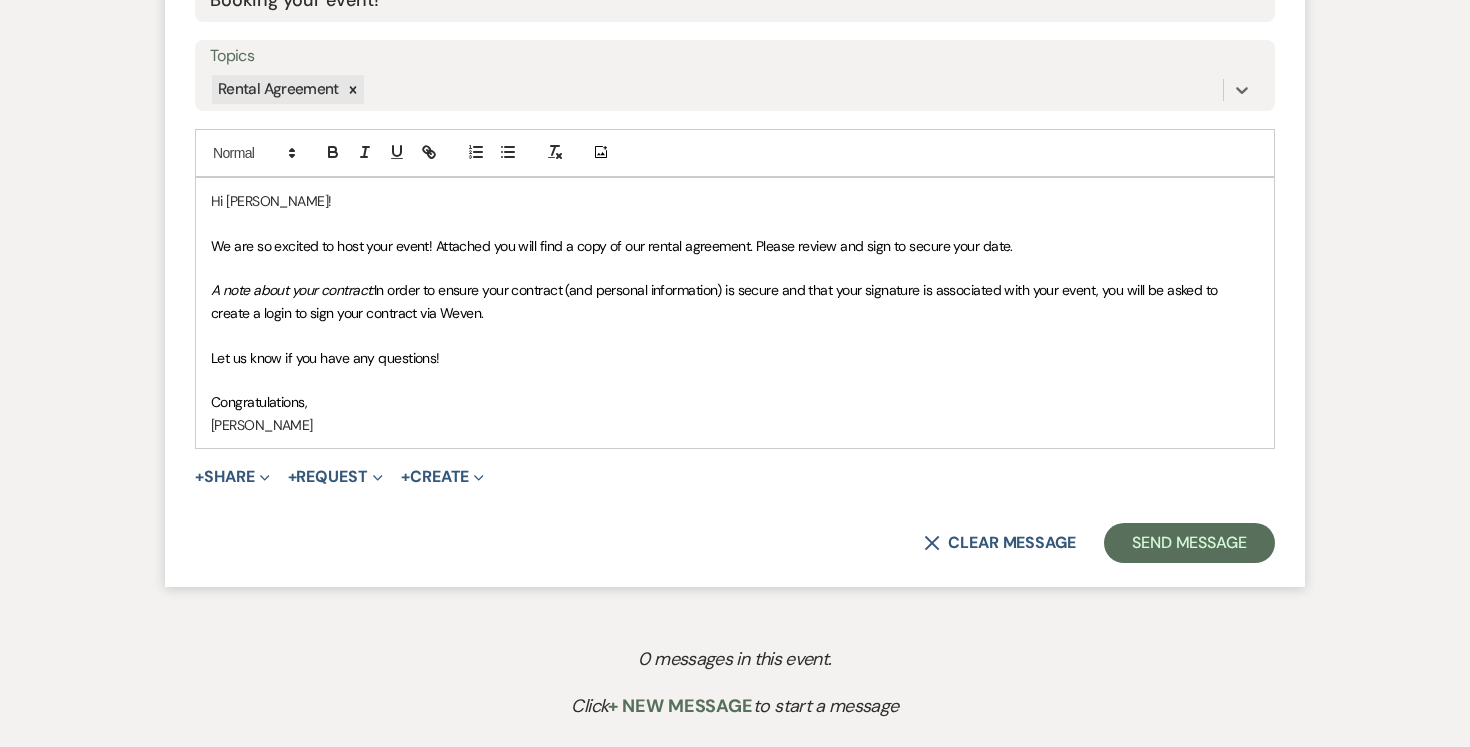 click on "Hi [PERSON_NAME]!" at bounding box center [735, 201] 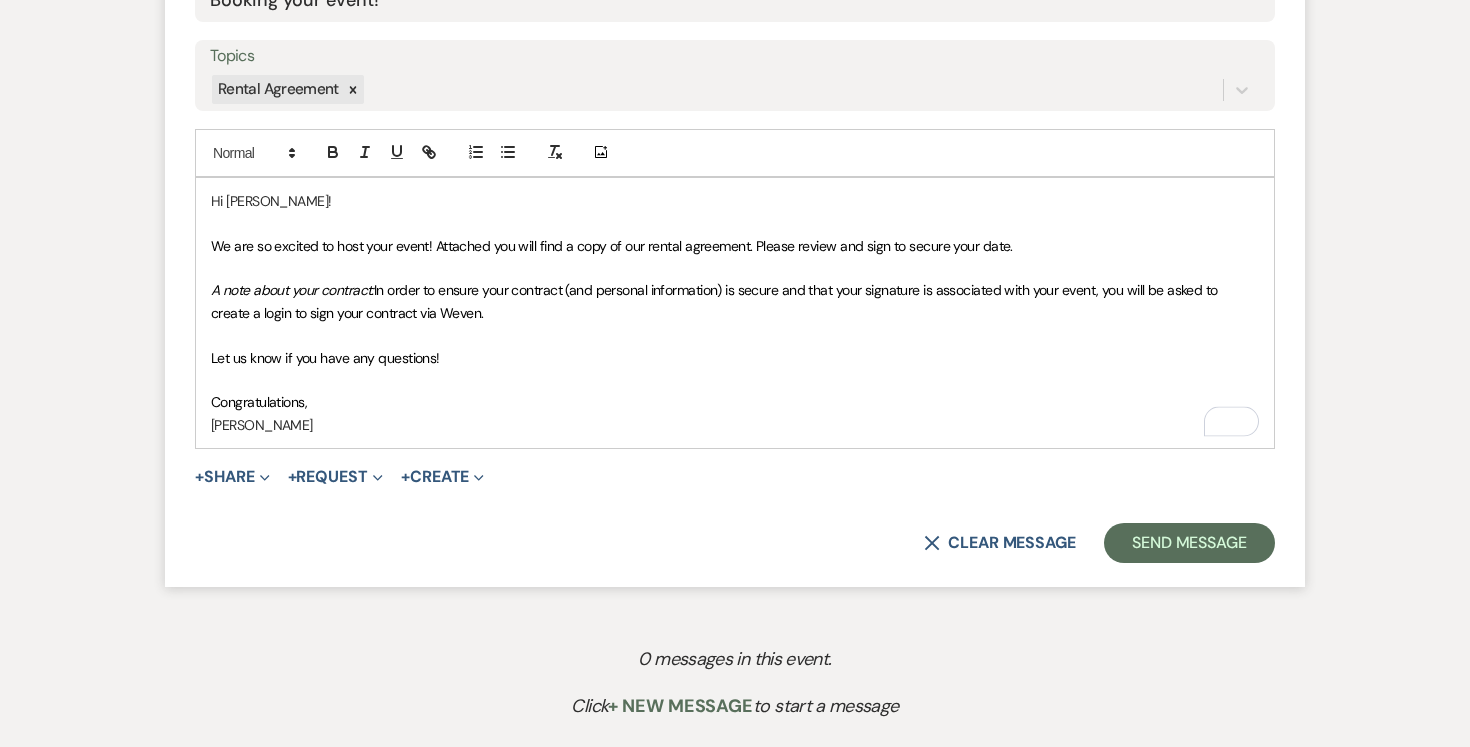 type 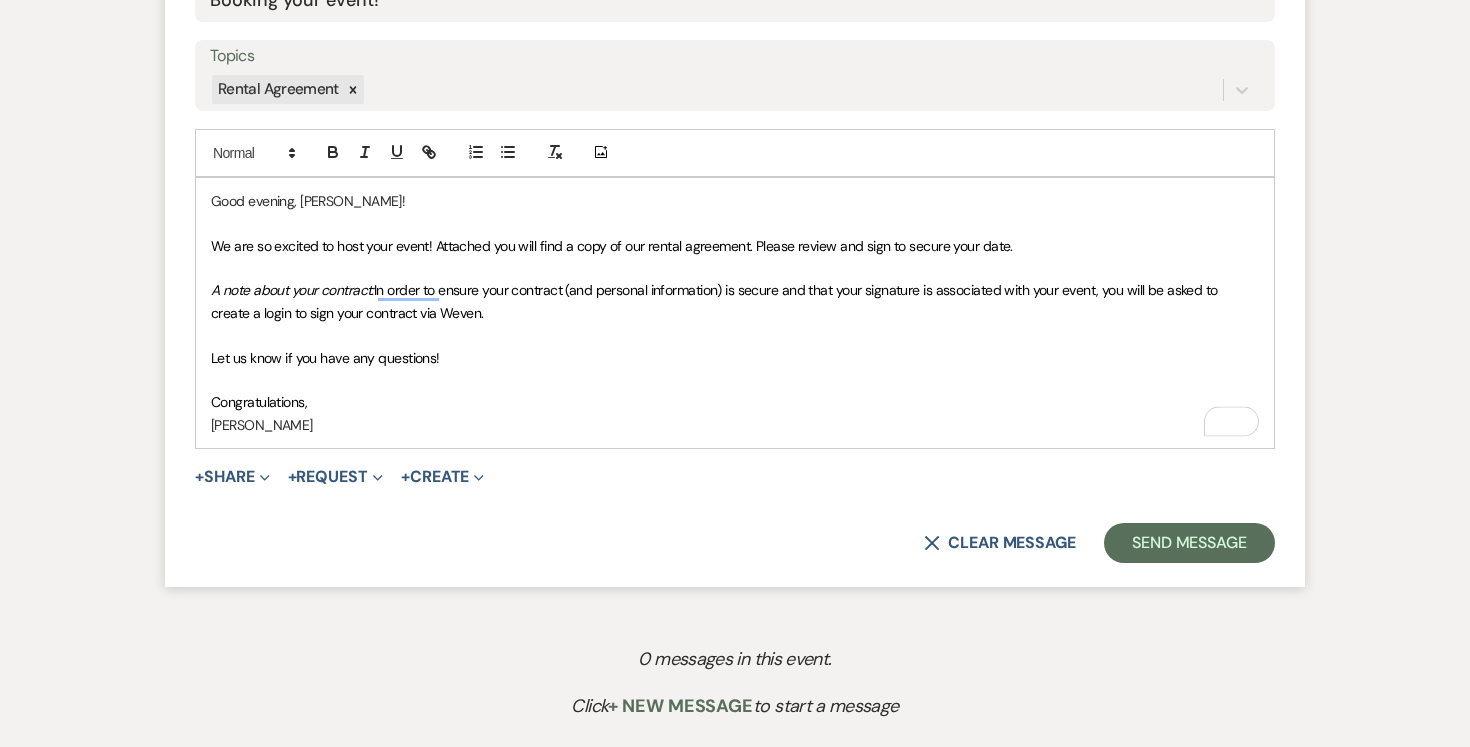 click on "Good evening, [PERSON_NAME]!" at bounding box center (735, 201) 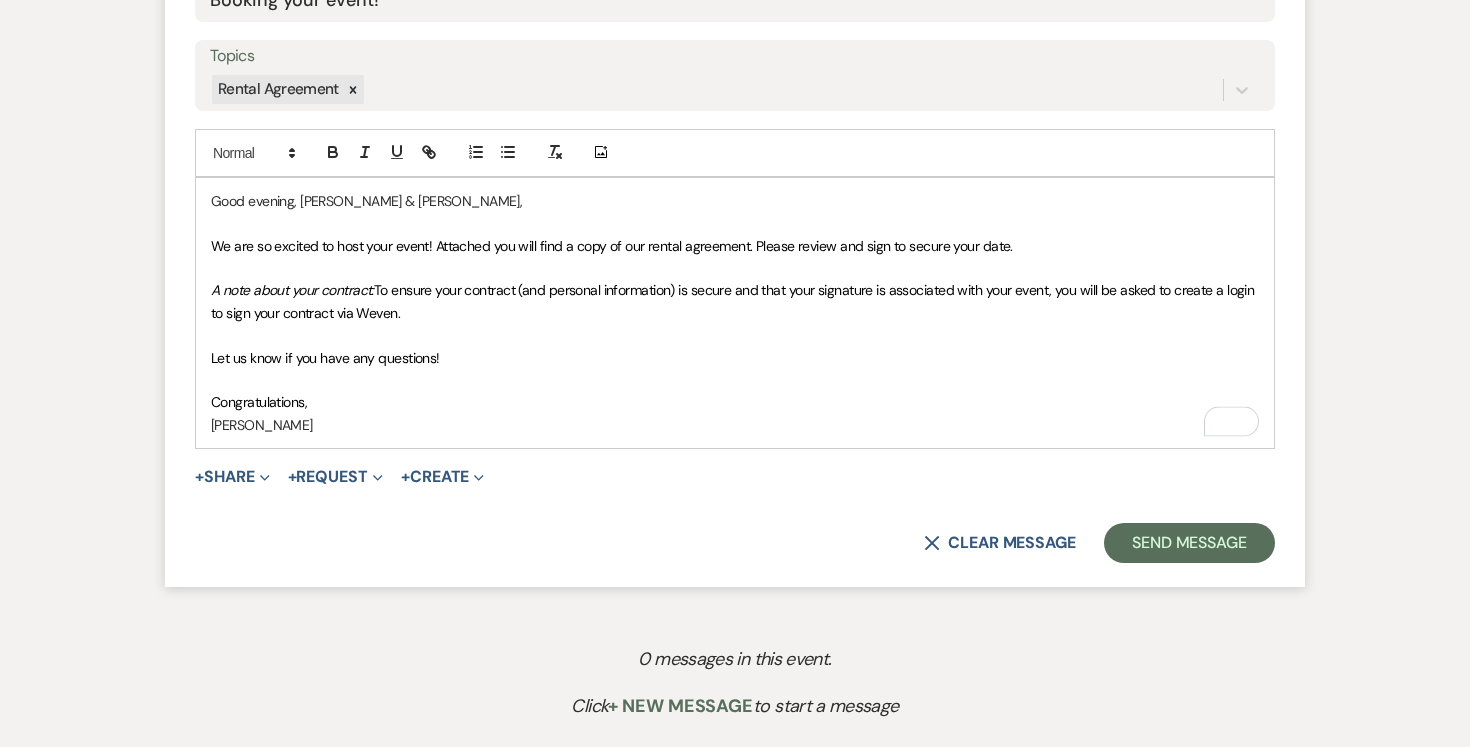 click on "Congratulations," at bounding box center [735, 402] 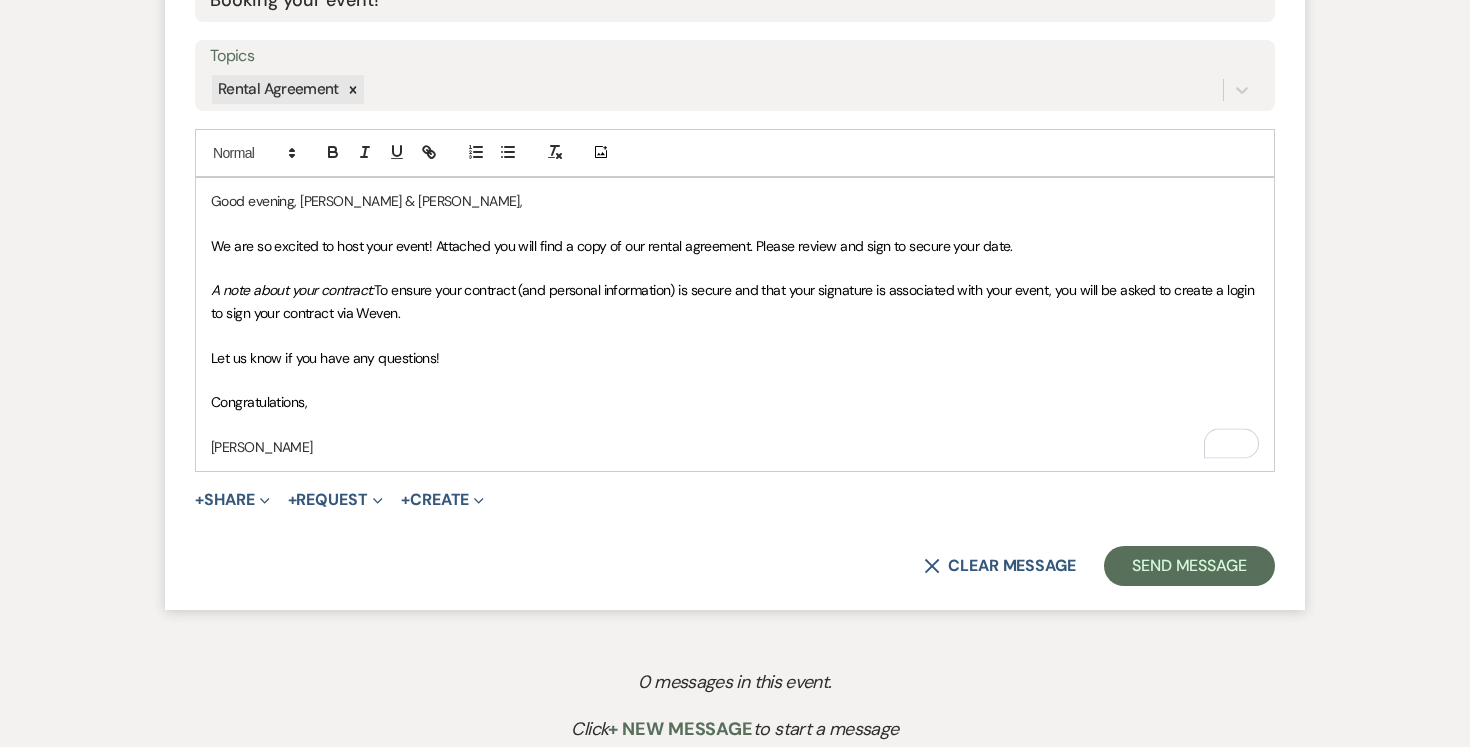 click on "Joe Doyle" at bounding box center [735, 447] 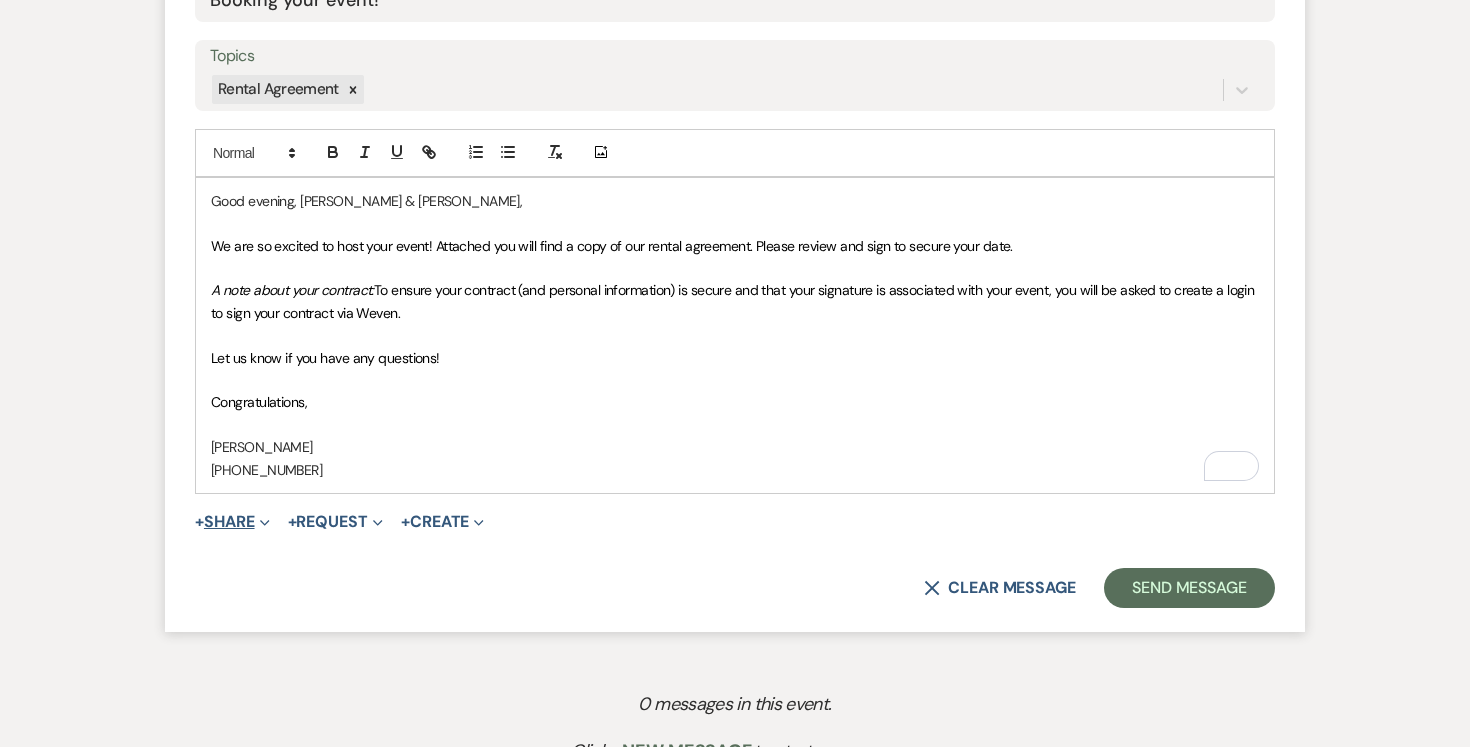 click on "+  Share Expand" at bounding box center (232, 522) 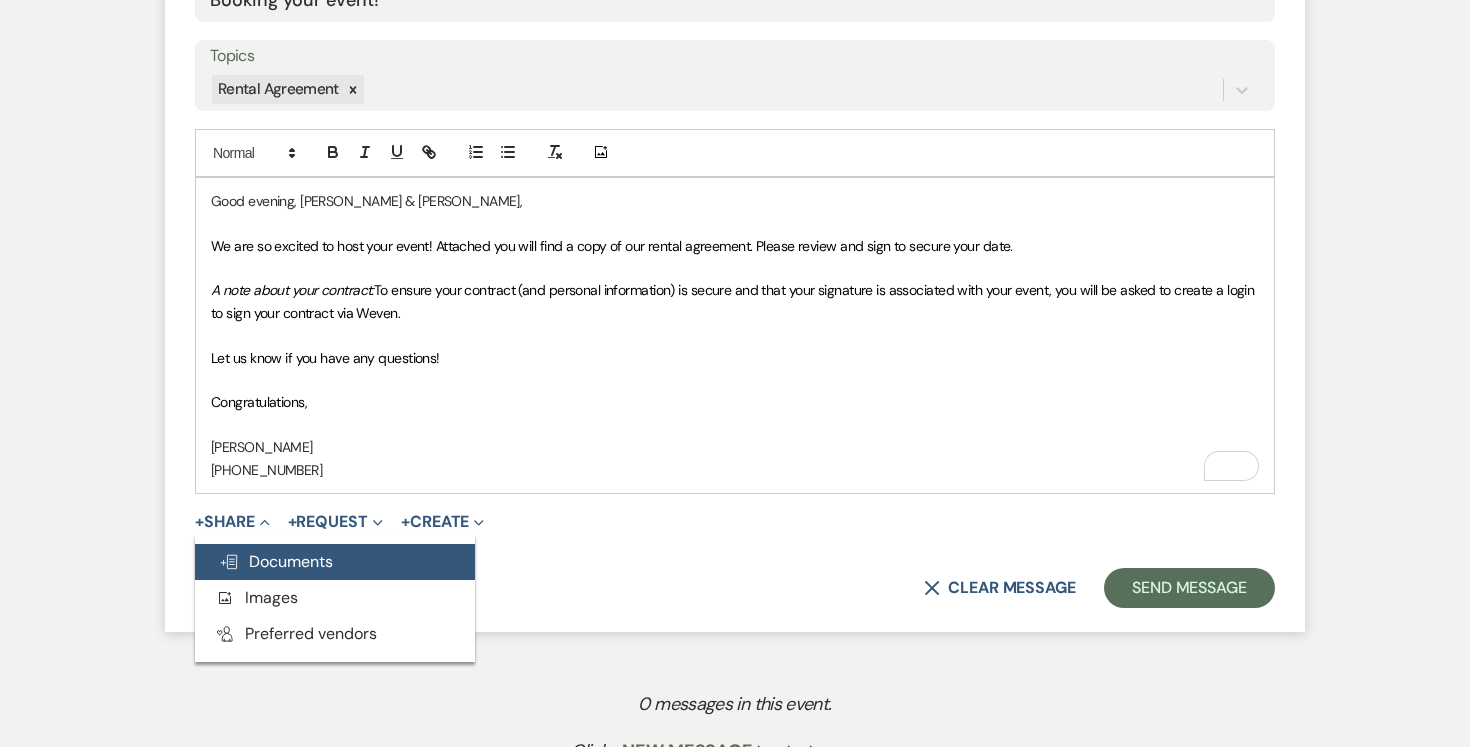 click on "Doc Upload Documents" at bounding box center (276, 561) 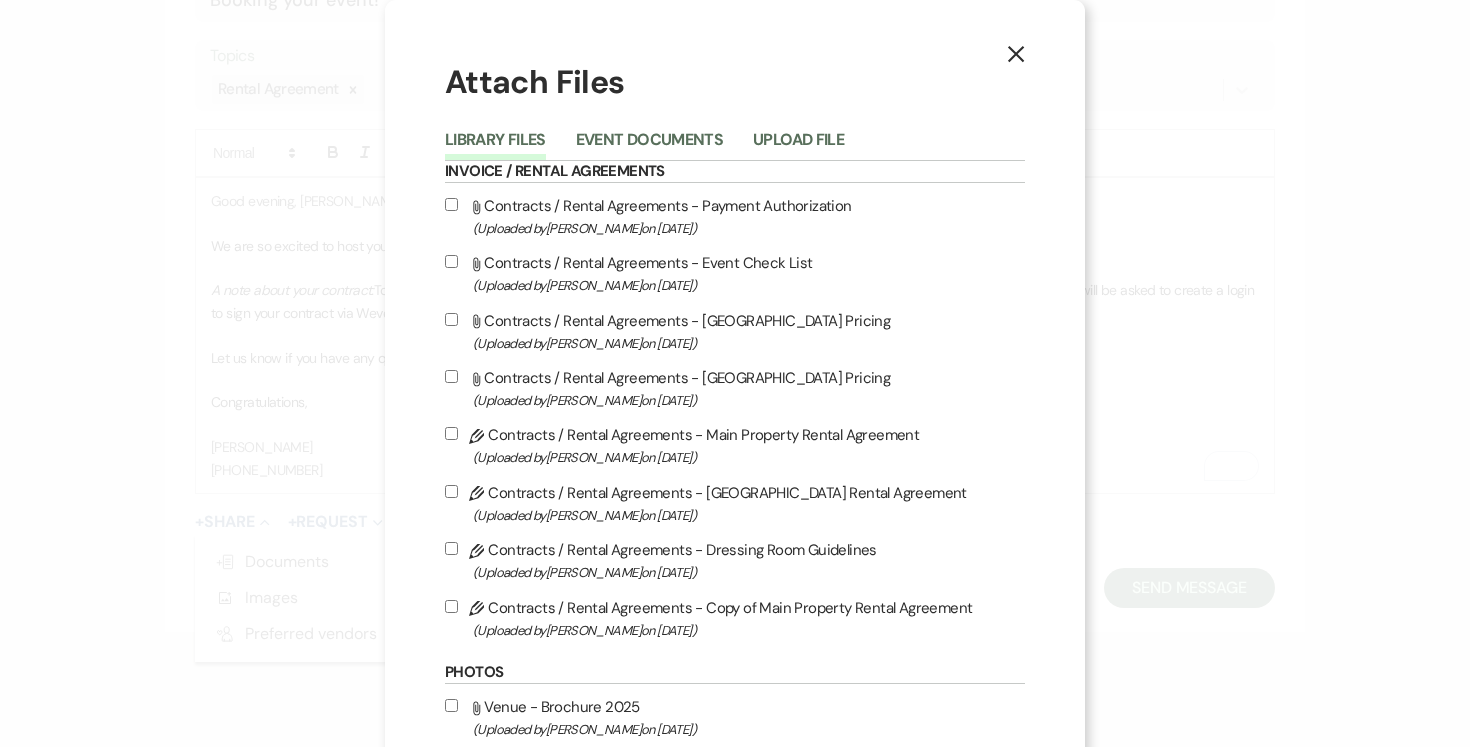 click on "Pencil Contracts / Rental Agreements - Copy of Main Property Rental Agreement (Uploaded by  Joe Doyle  on   Jun 11th, 2025 )" at bounding box center (735, 618) 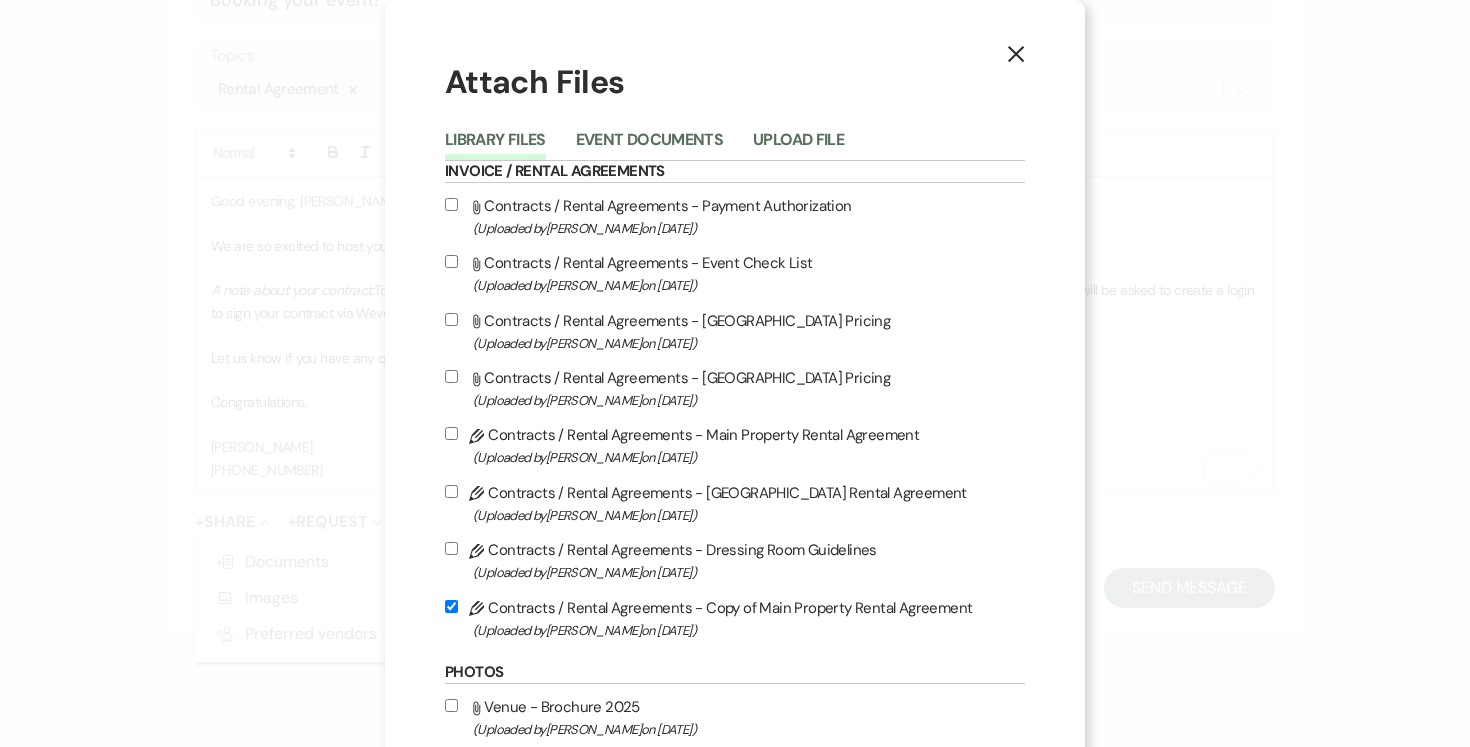 checkbox on "true" 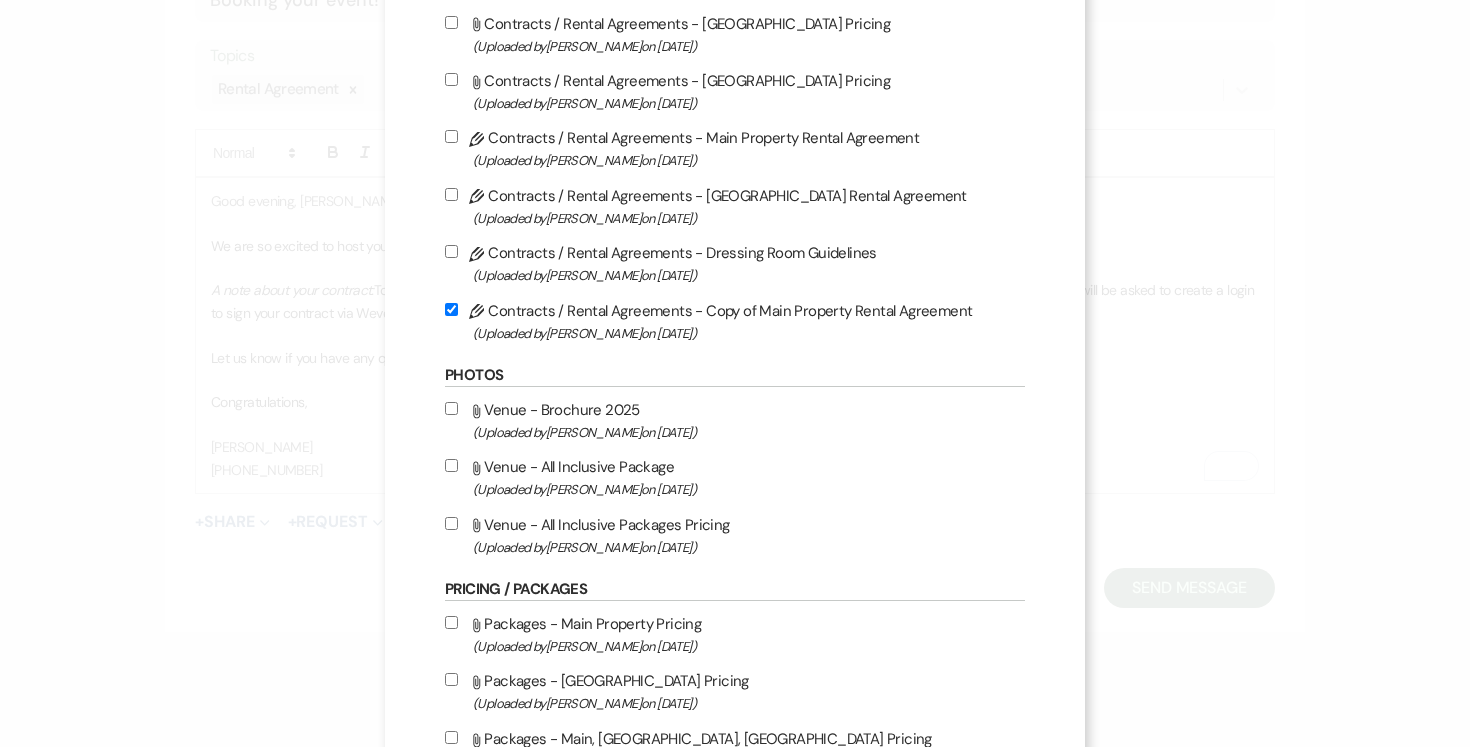 scroll, scrollTop: 307, scrollLeft: 0, axis: vertical 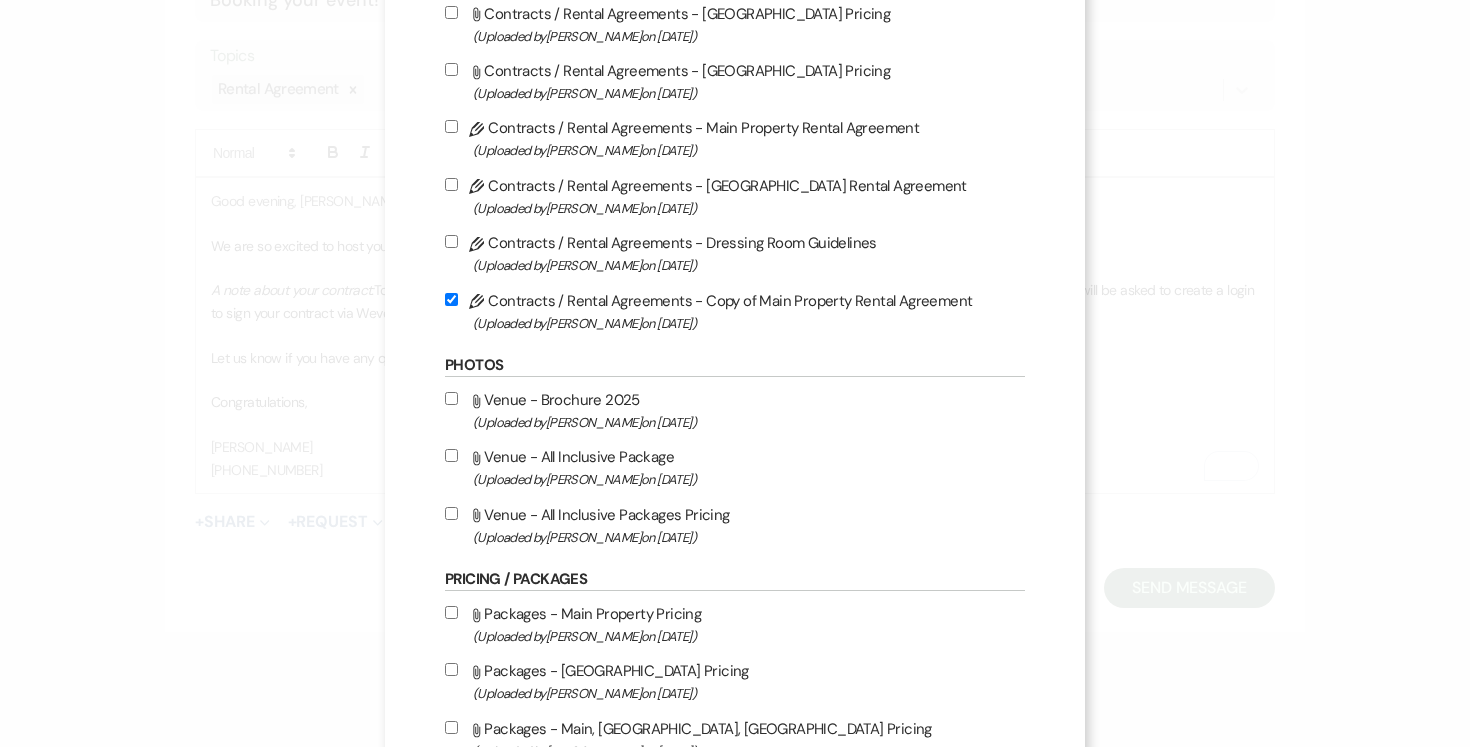 click on "Attach File Venue - Brochure 2025 (Uploaded by  Joe Doyle  on   May 5th, 2025 )" at bounding box center (451, 398) 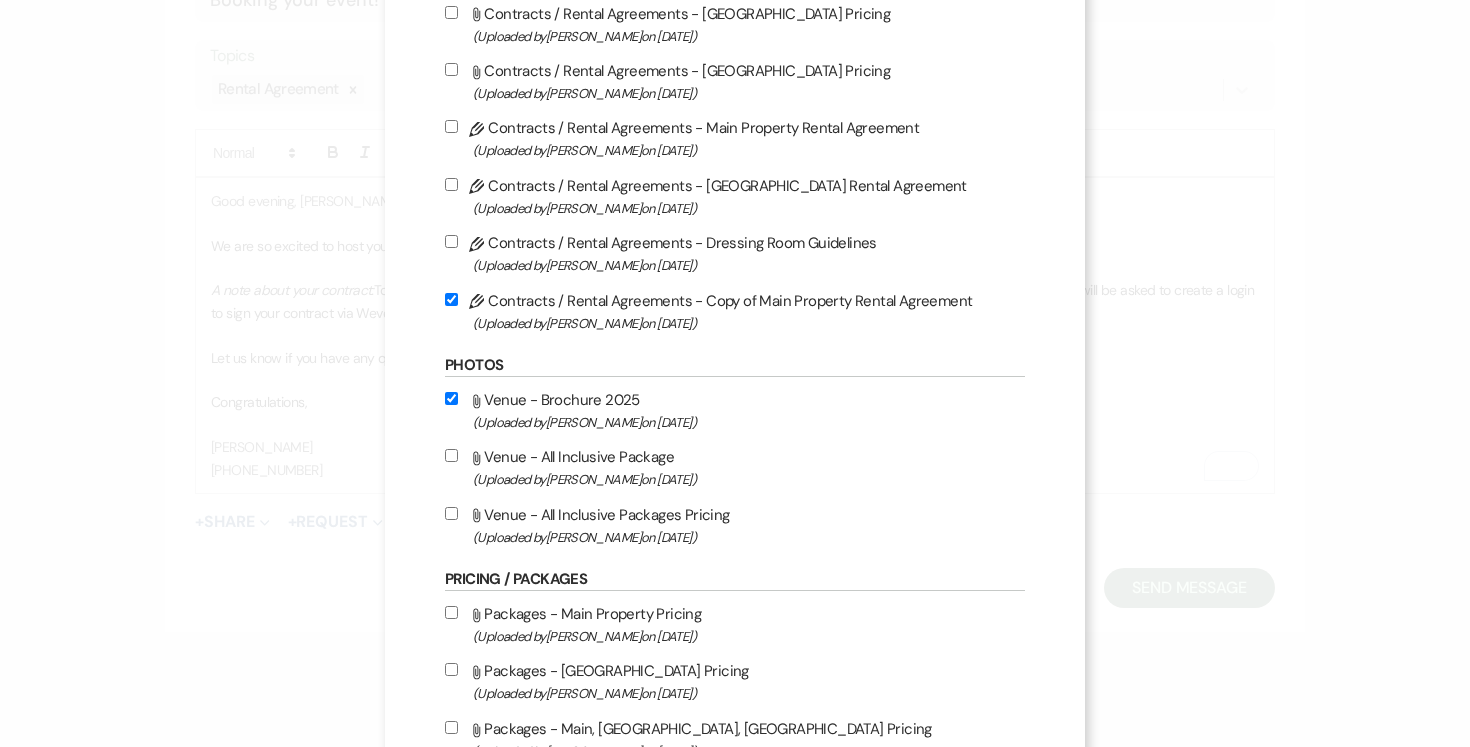 click on "Attach File Venue - All Inclusive Package  (Uploaded by  Joe Doyle  on   Jun 14th, 2025 )" at bounding box center [451, 455] 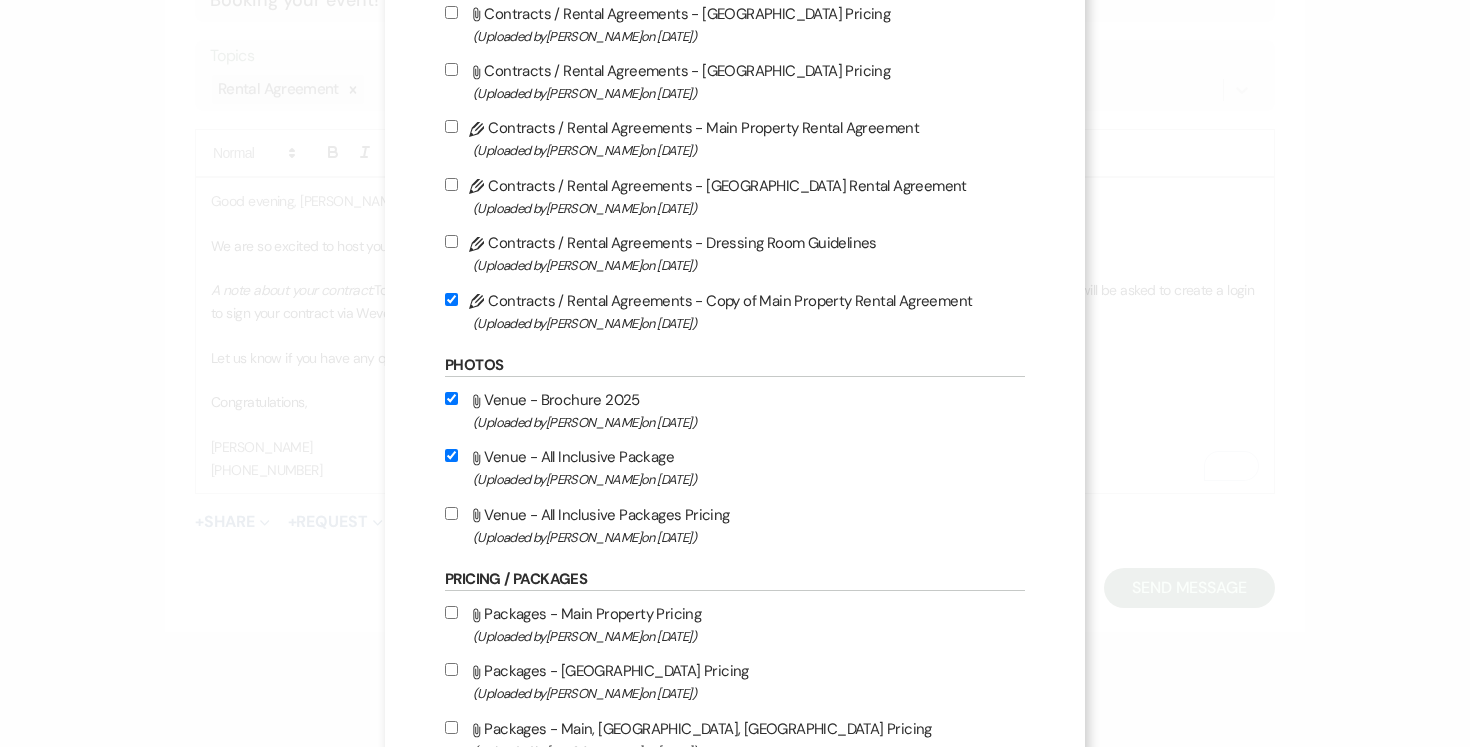 checkbox on "true" 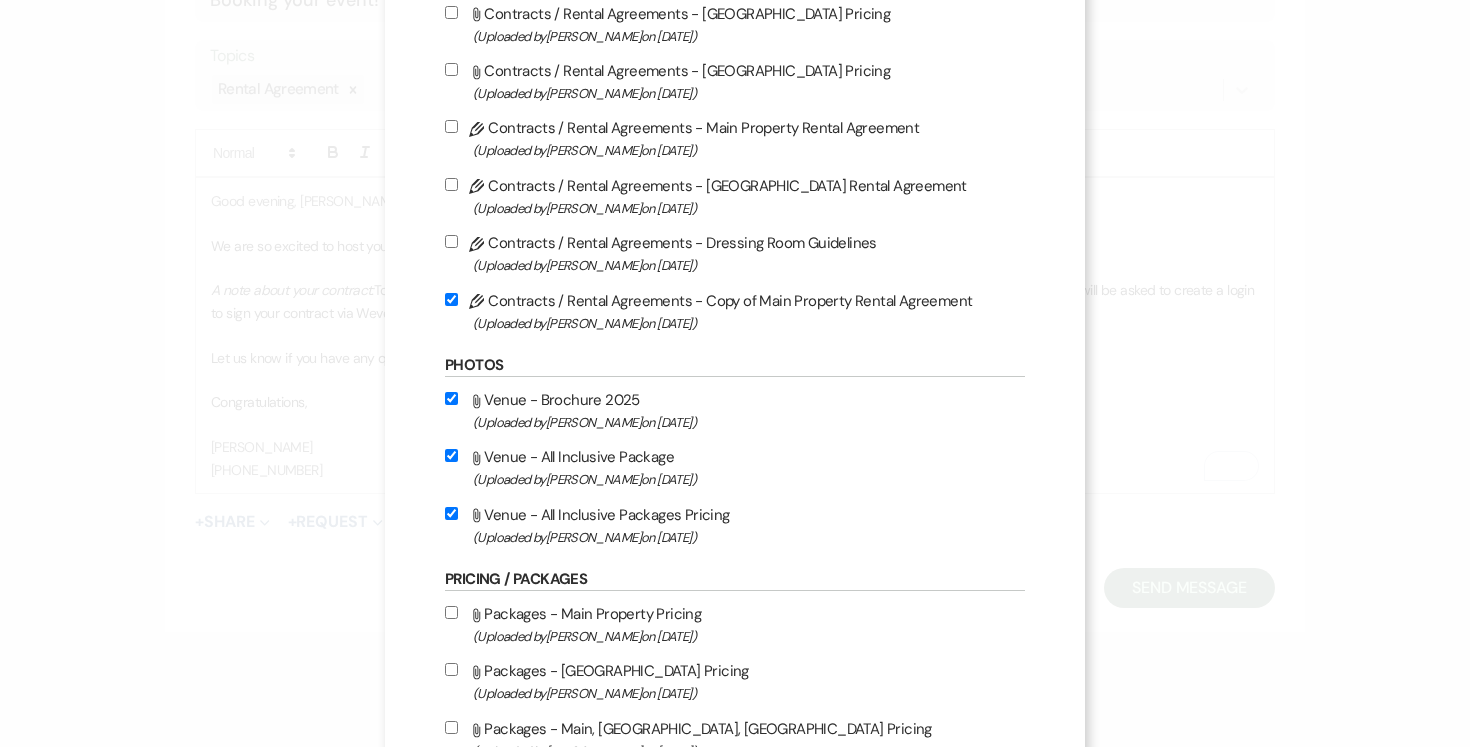 checkbox on "true" 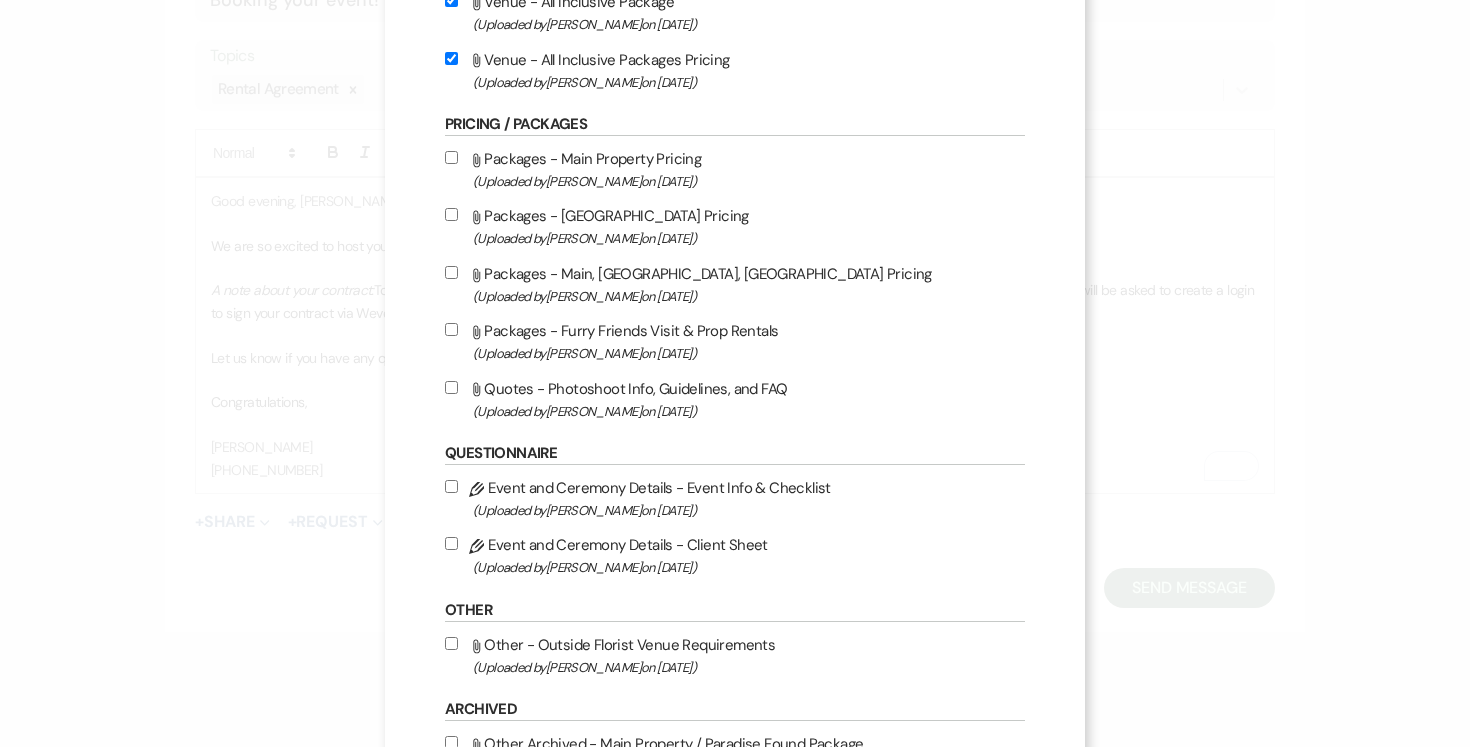scroll, scrollTop: 923, scrollLeft: 0, axis: vertical 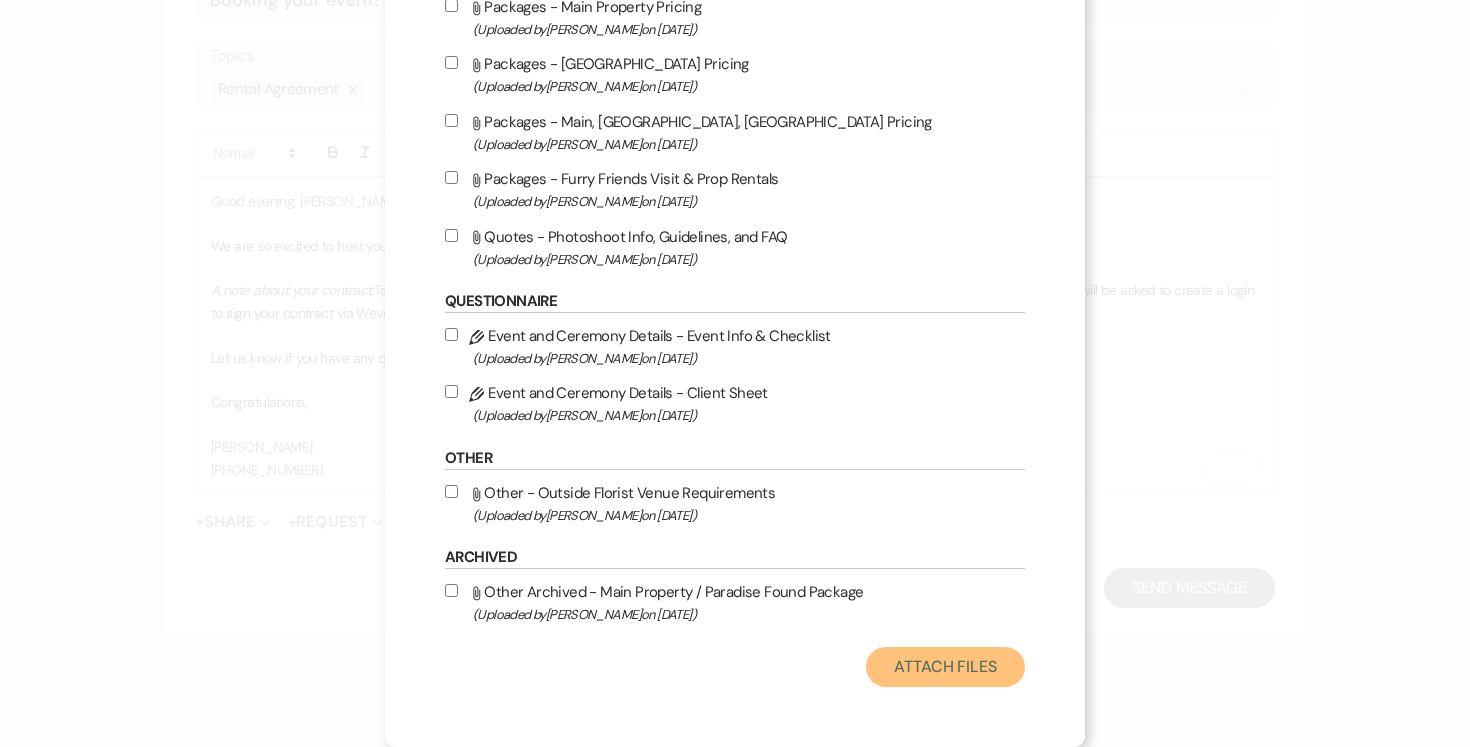 click on "Attach Files" at bounding box center [945, 667] 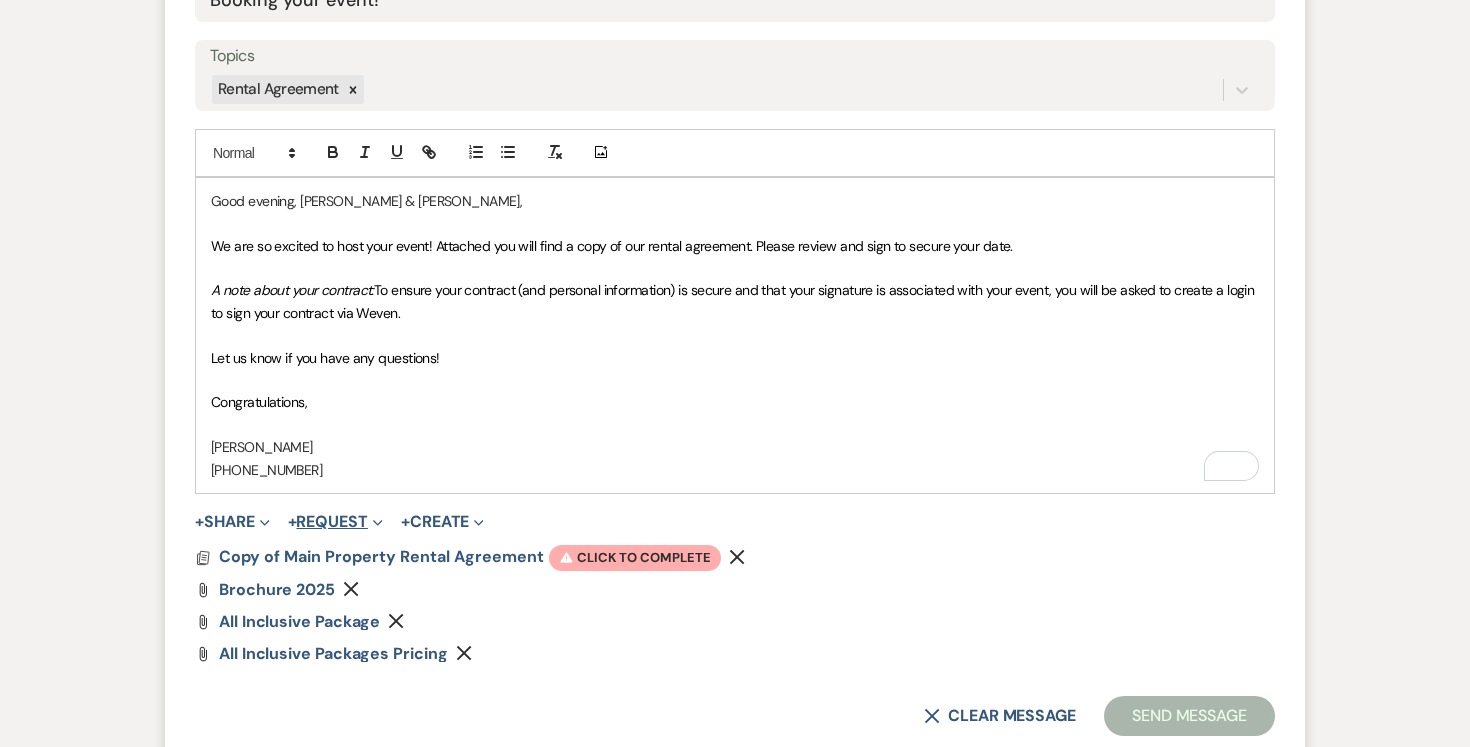 click on "+  Request Expand" at bounding box center [335, 522] 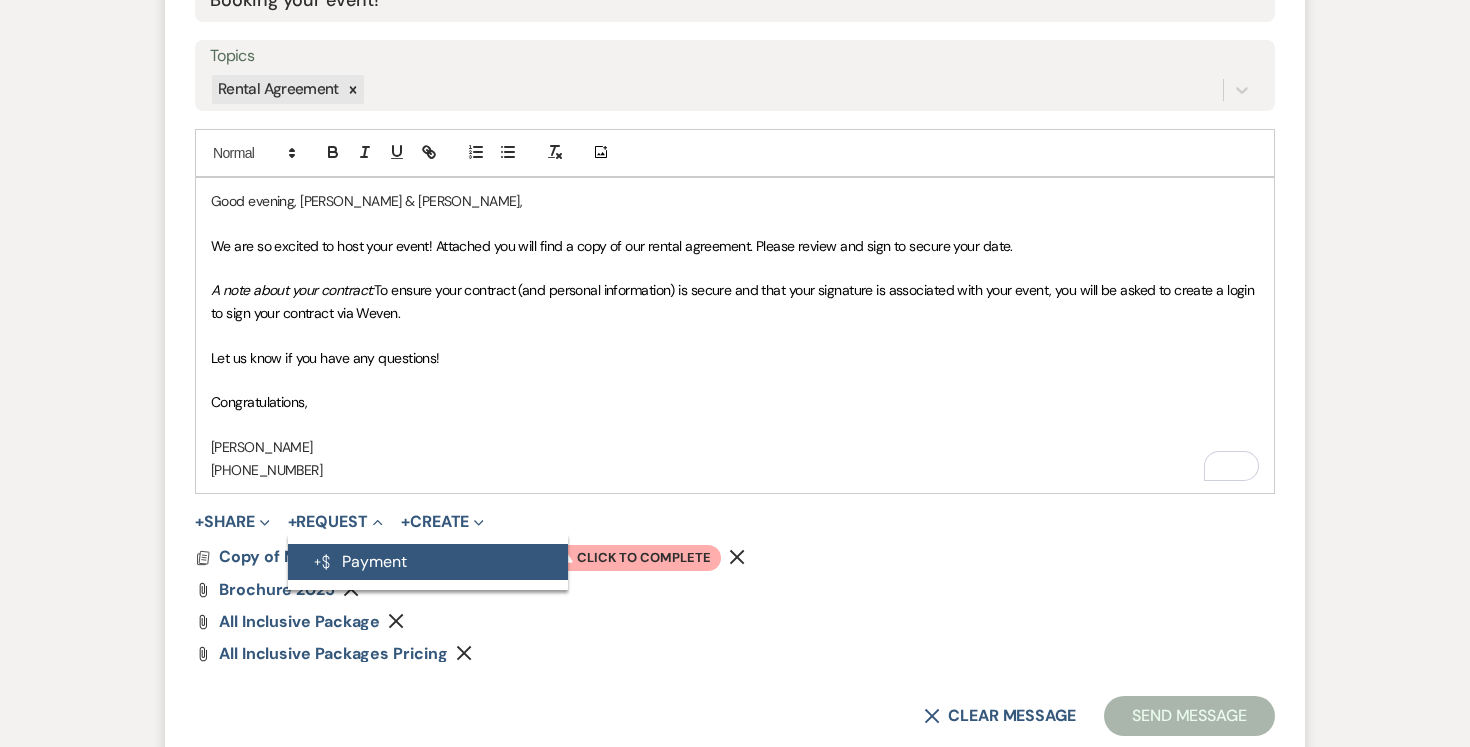 click on "Generate Payment Payment" at bounding box center [428, 562] 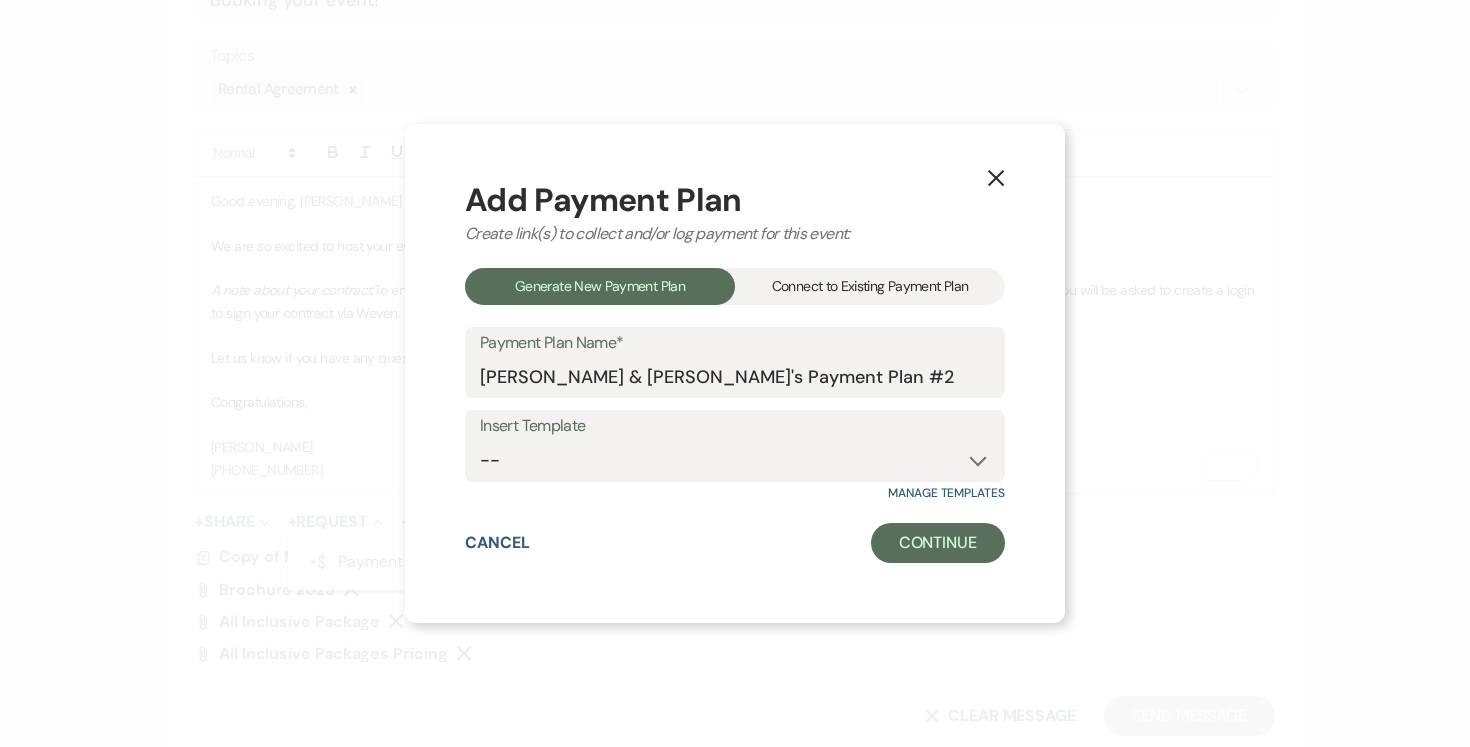 click on "Connect to Existing Payment Plan" at bounding box center (870, 286) 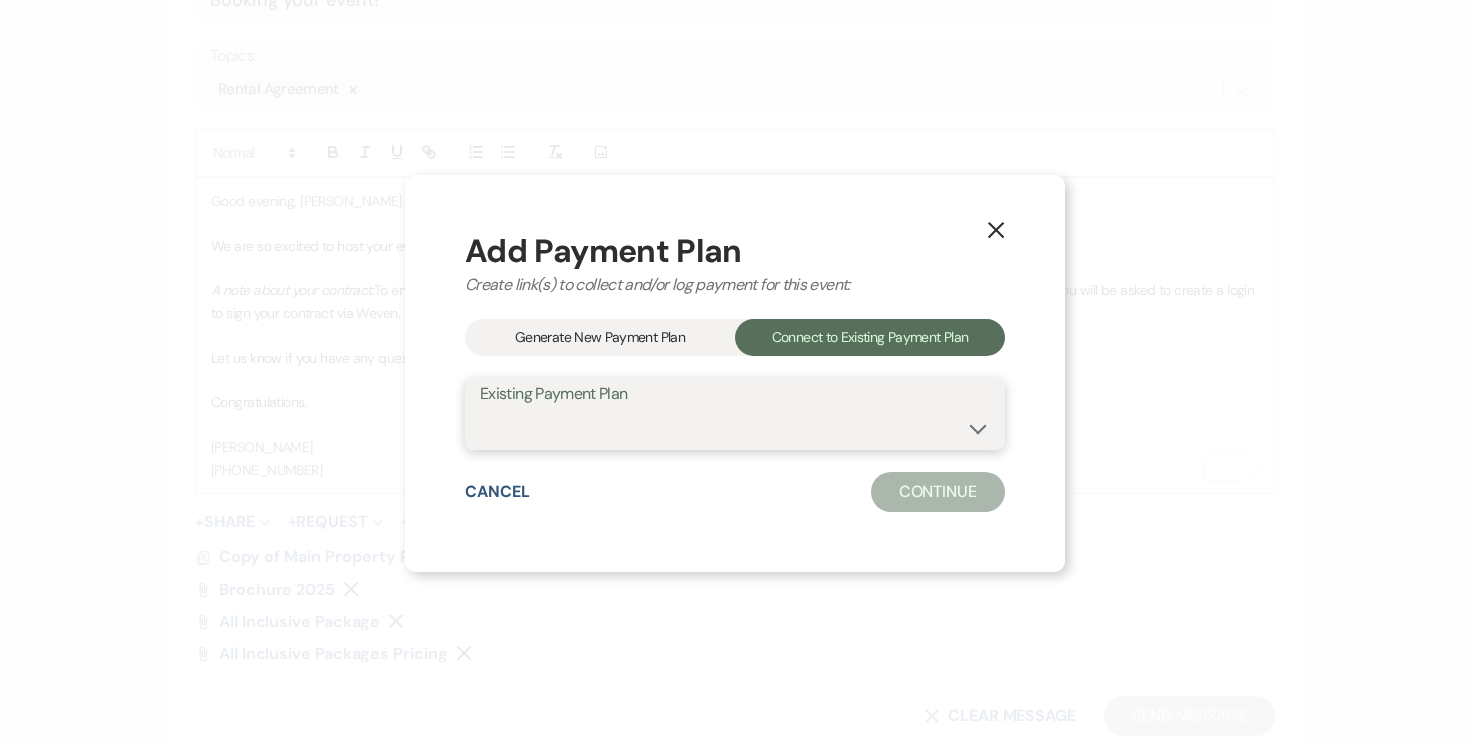click on "Amanda Romano & Craig Bar's Payment Plan #1" at bounding box center [735, 428] 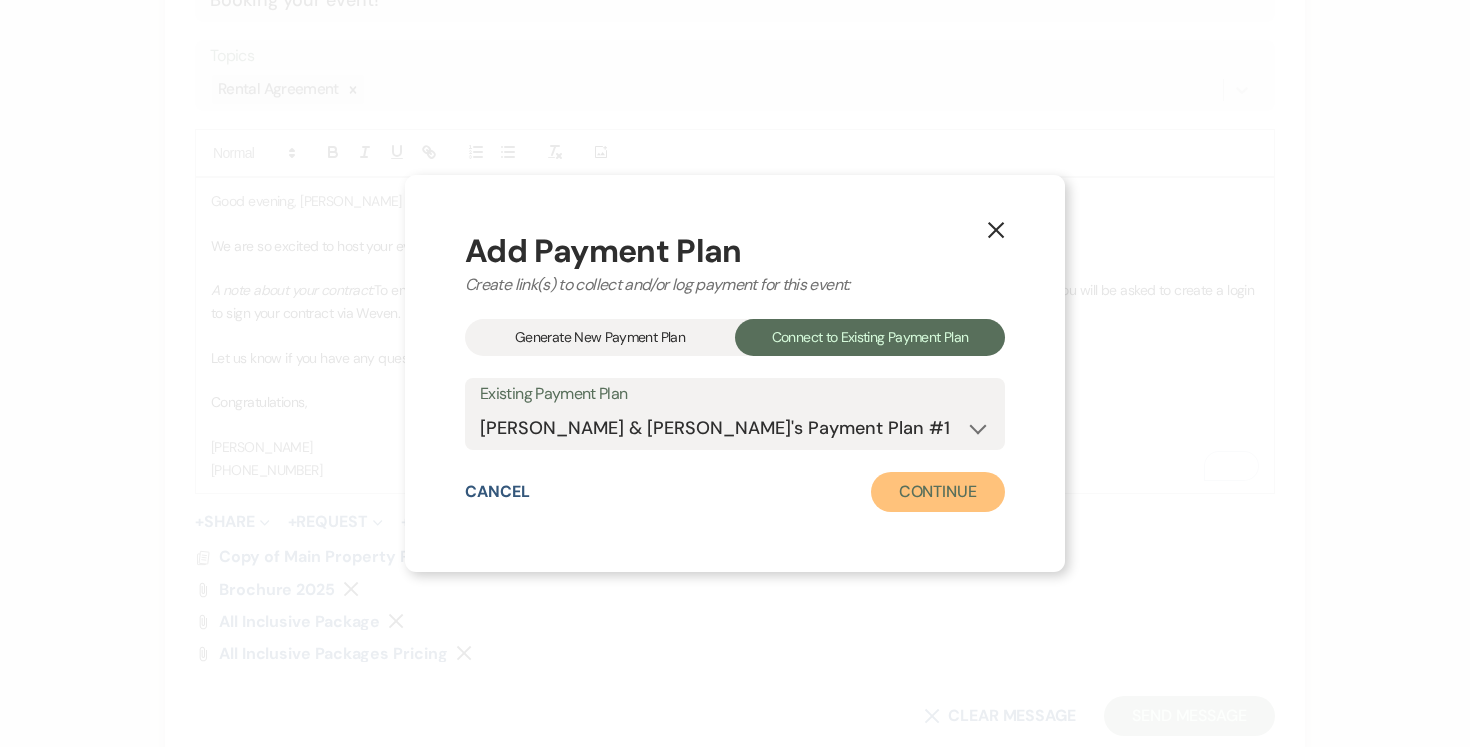 click on "Continue" at bounding box center (938, 492) 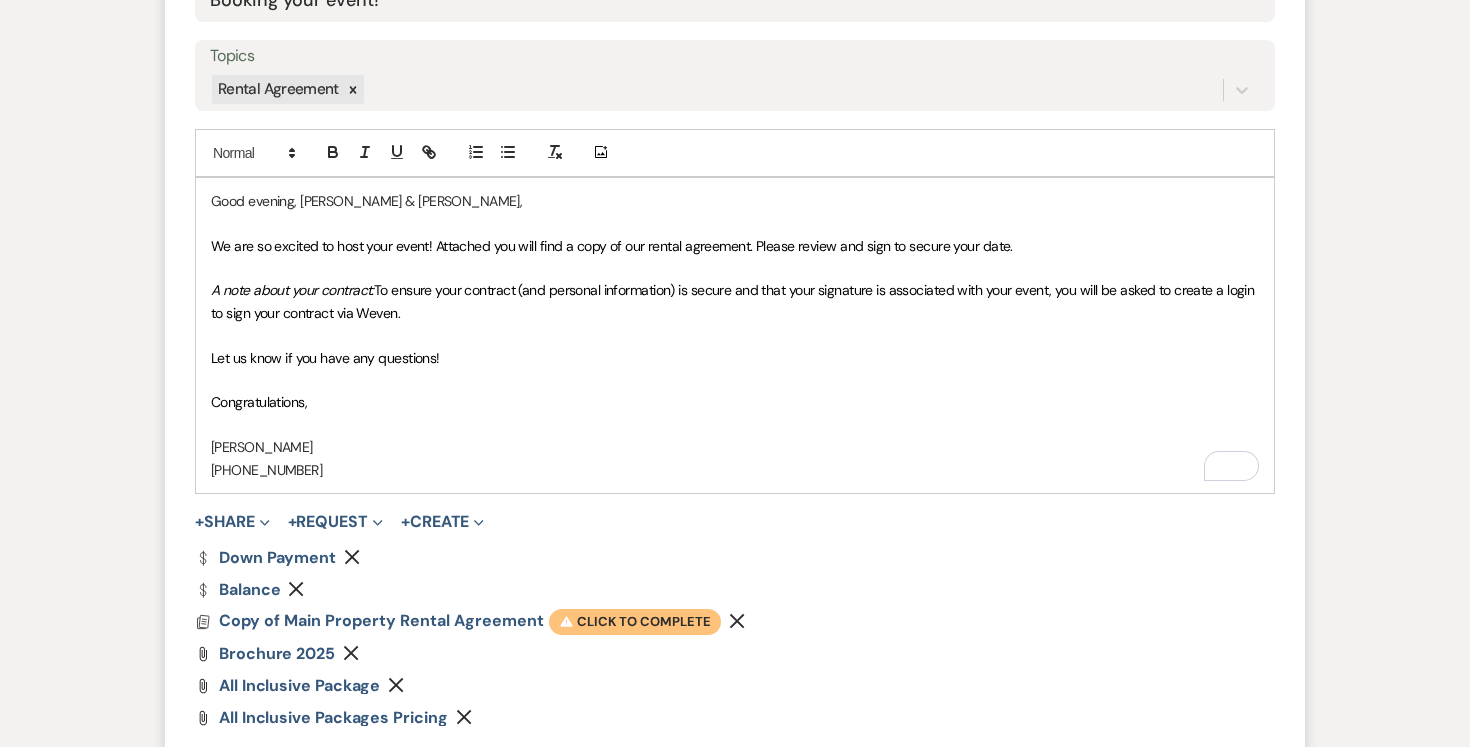 click on "Warning   Click to complete" at bounding box center (635, 622) 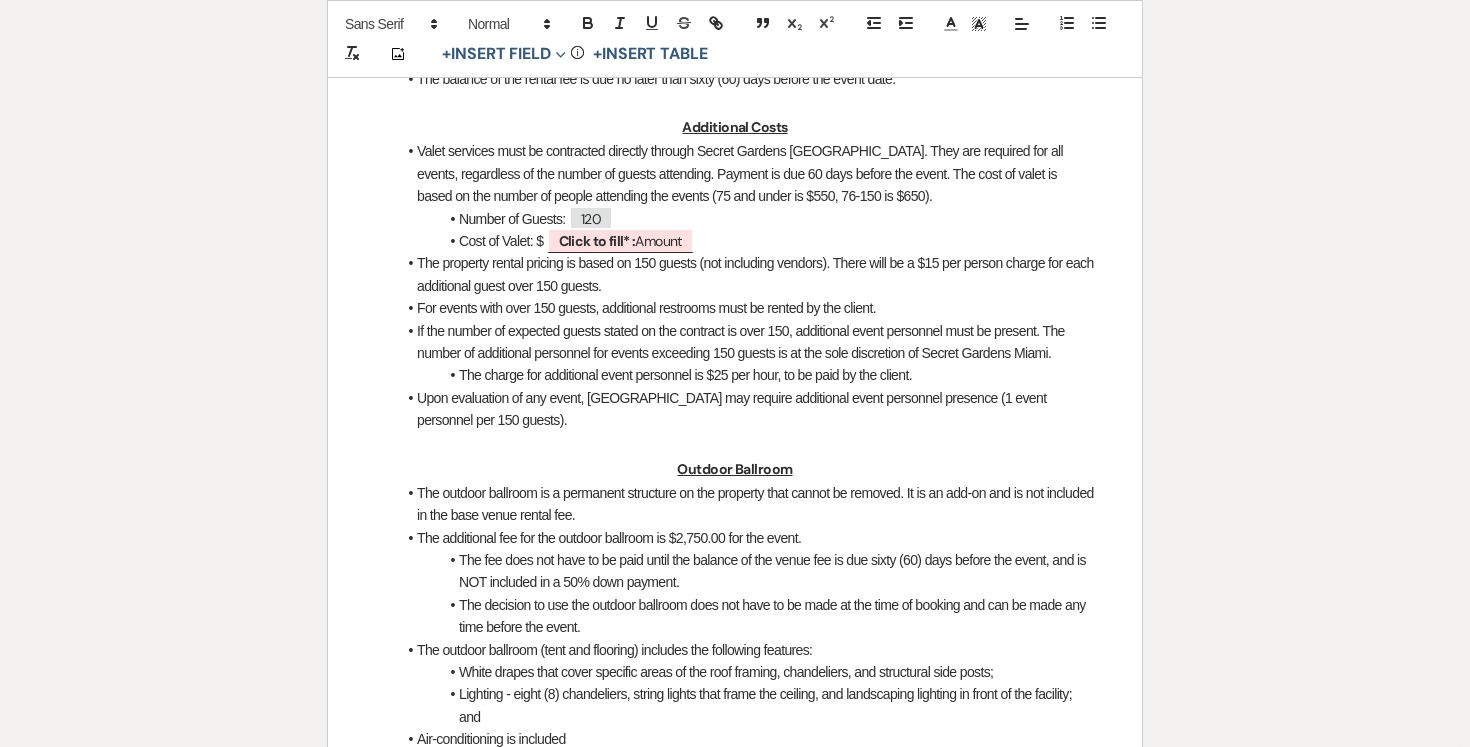 scroll, scrollTop: 1863, scrollLeft: 0, axis: vertical 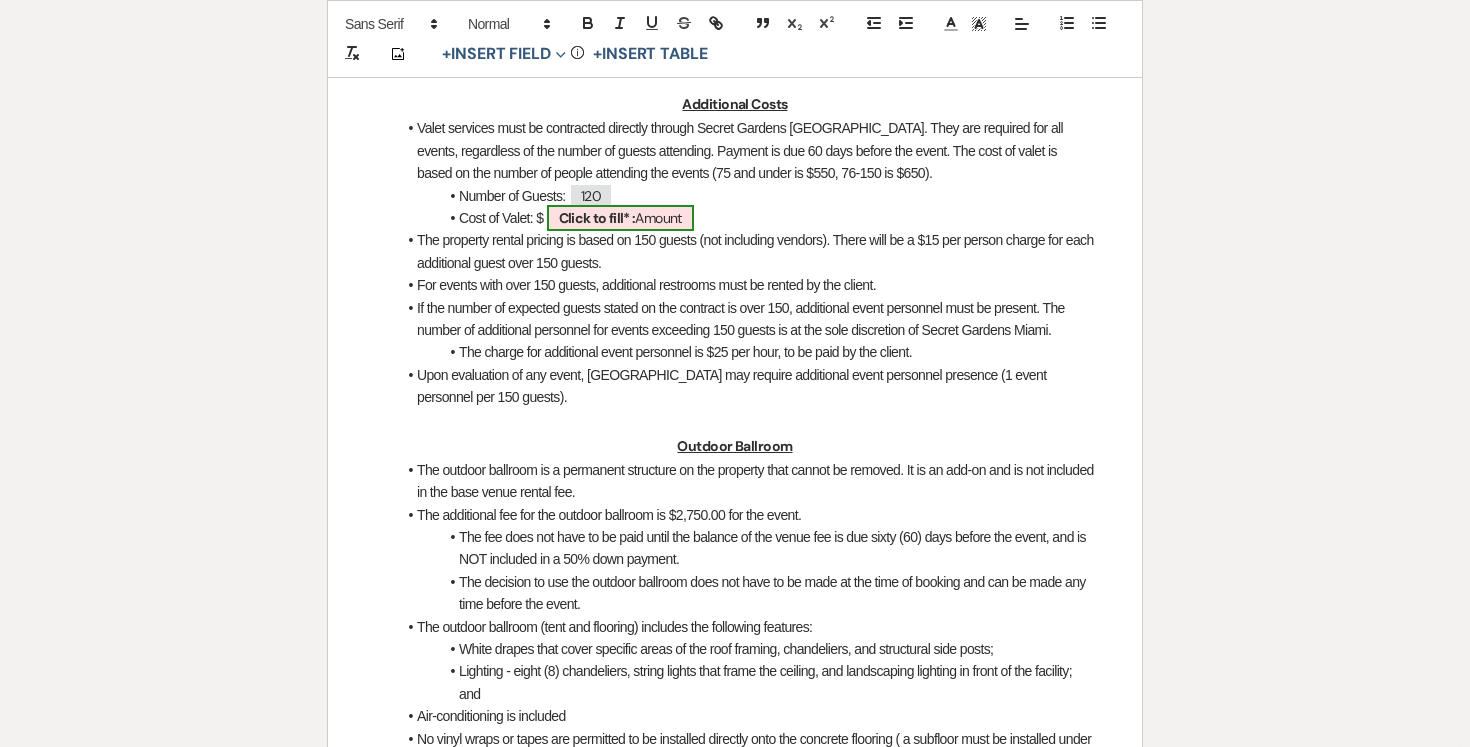 click on "Click to fill* :
Amount" at bounding box center [620, 218] 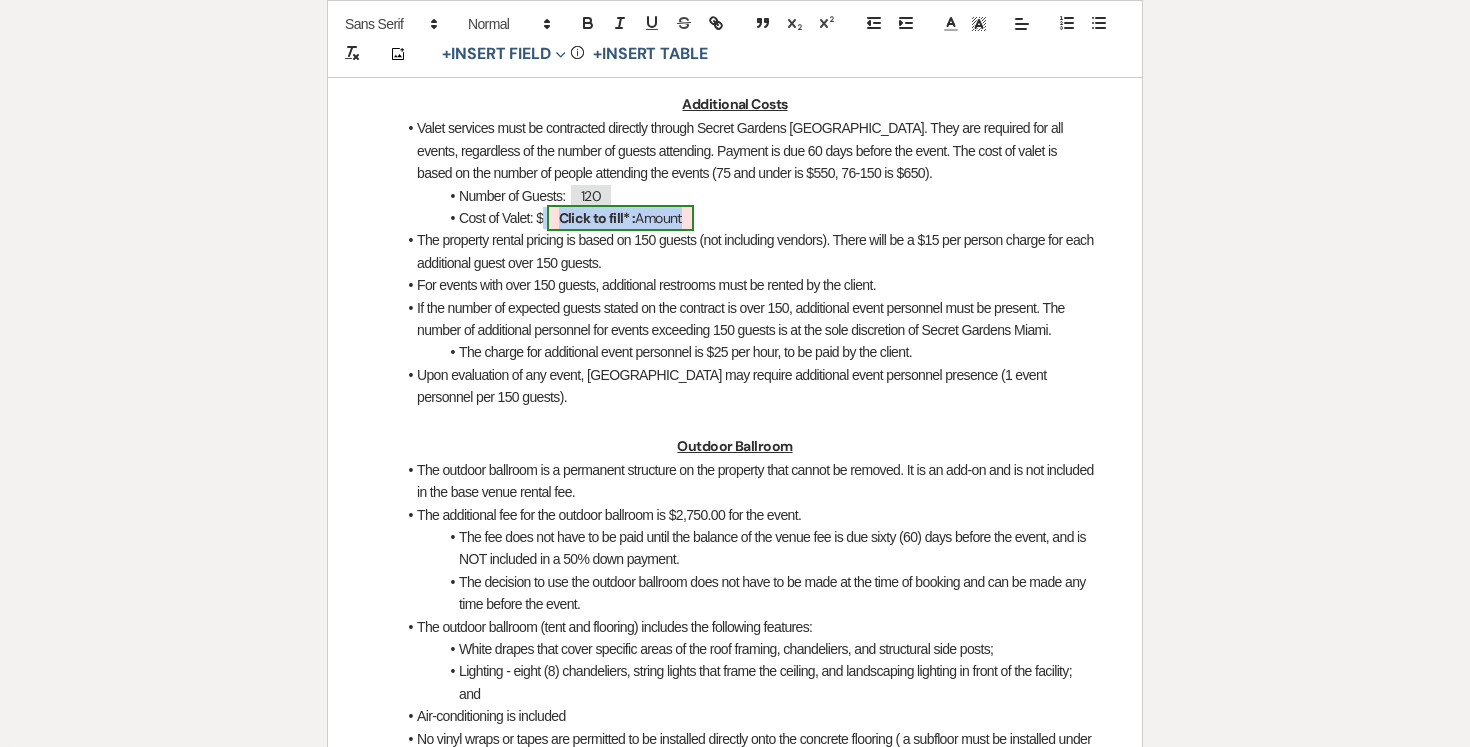 select on "owner" 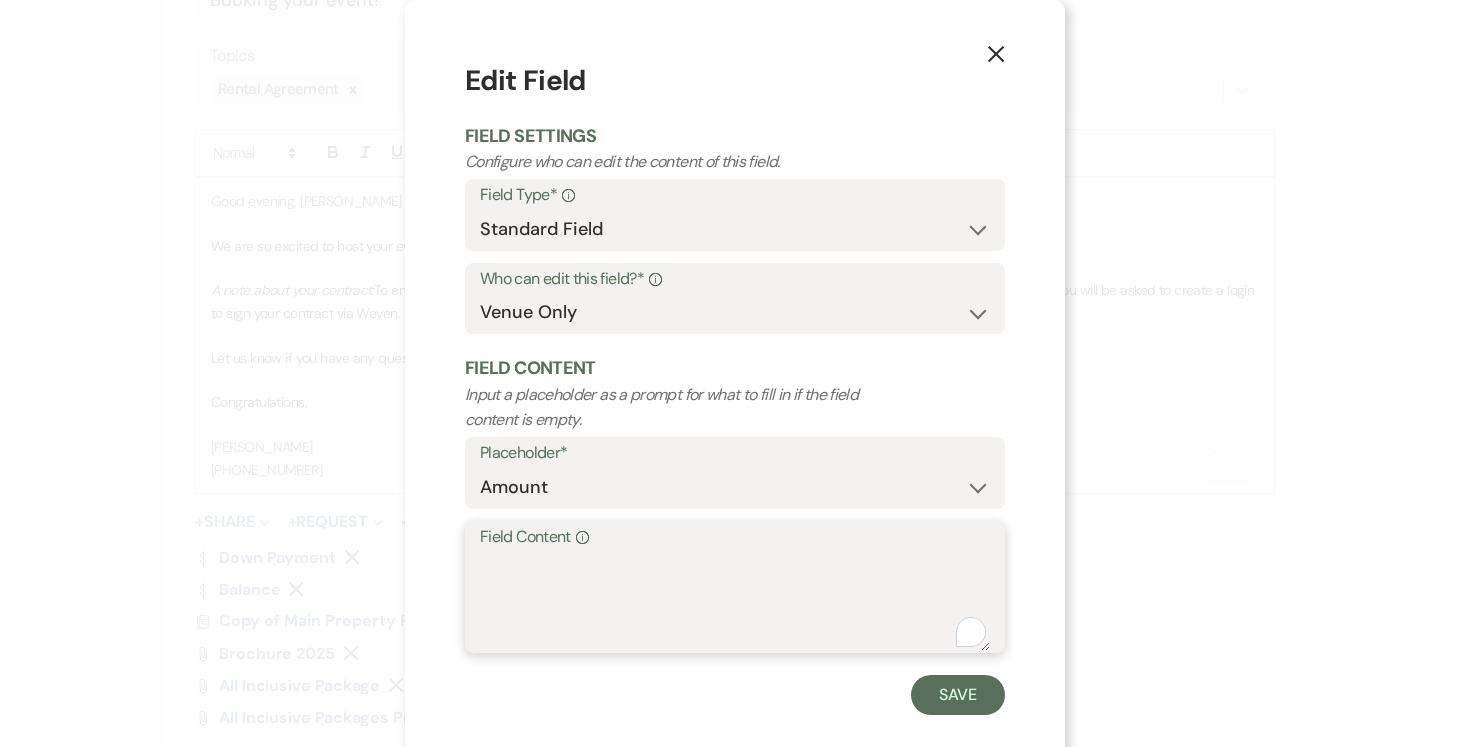 click on "Field Content Info" at bounding box center [735, 601] 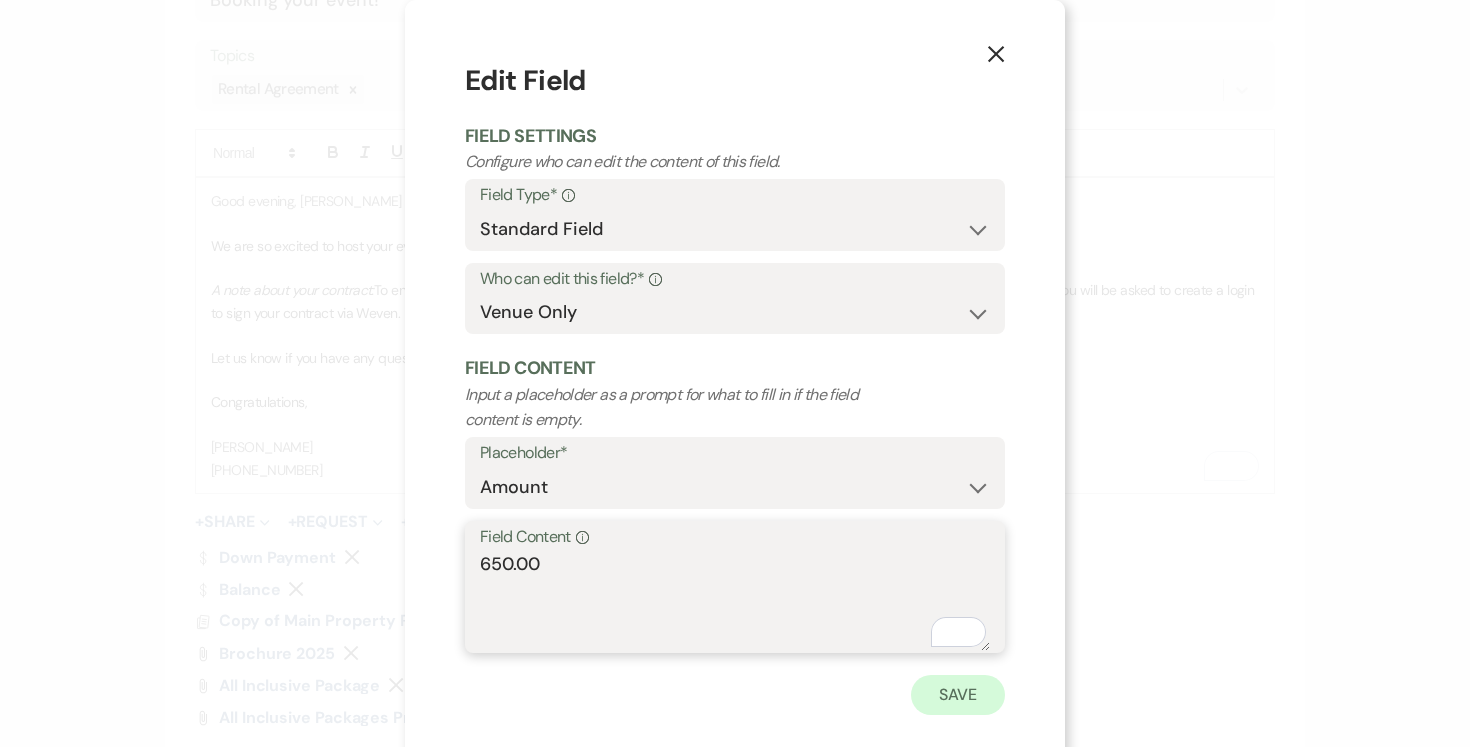 type on "650.00" 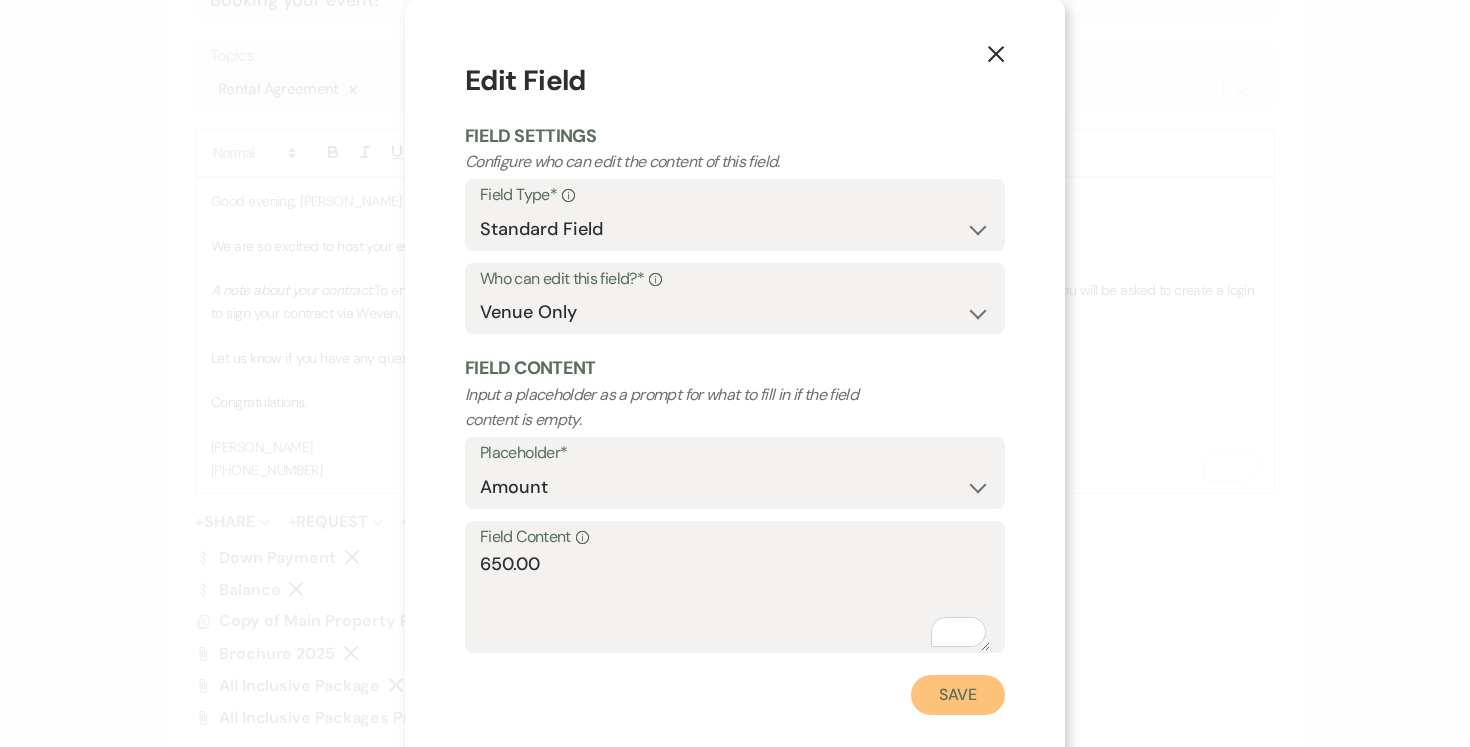 click on "Save" at bounding box center (958, 695) 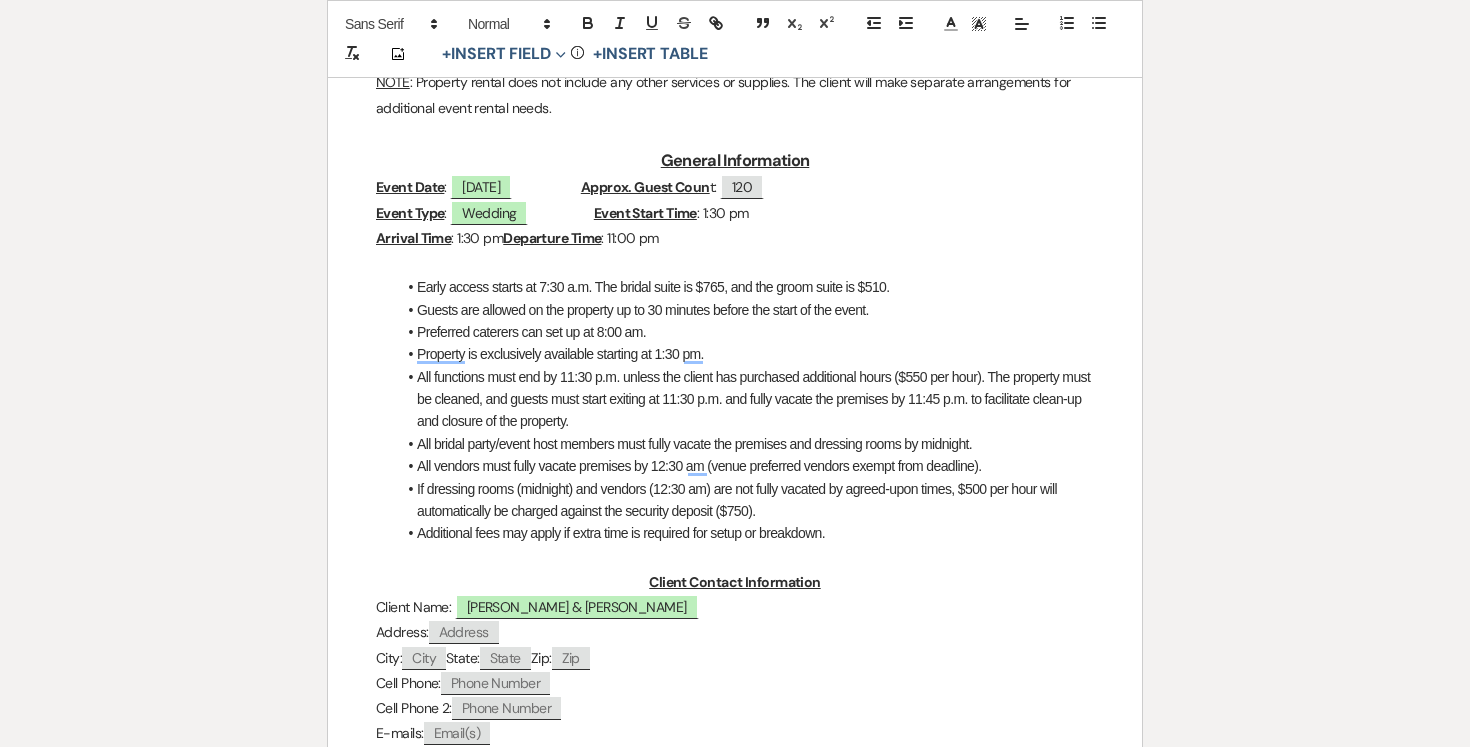 scroll, scrollTop: 584, scrollLeft: 0, axis: vertical 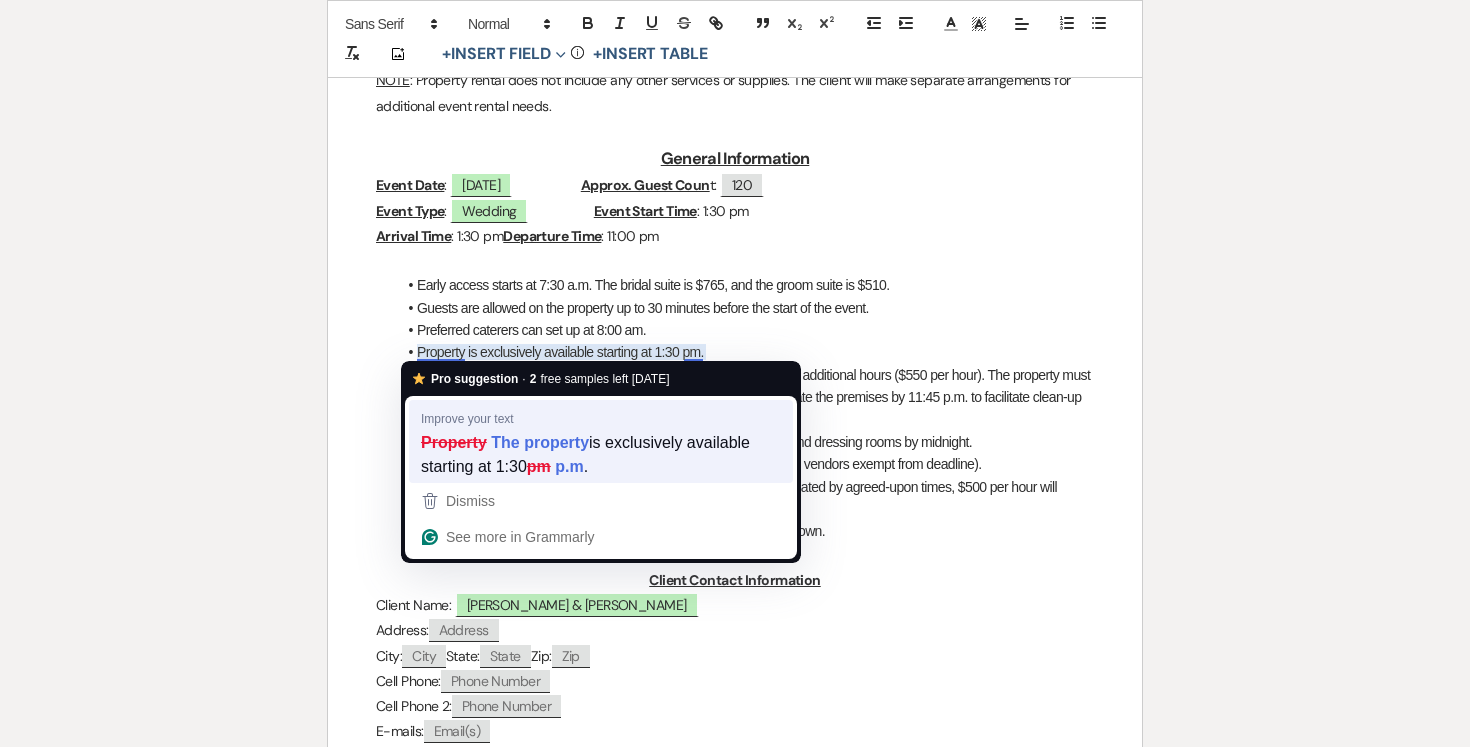 type 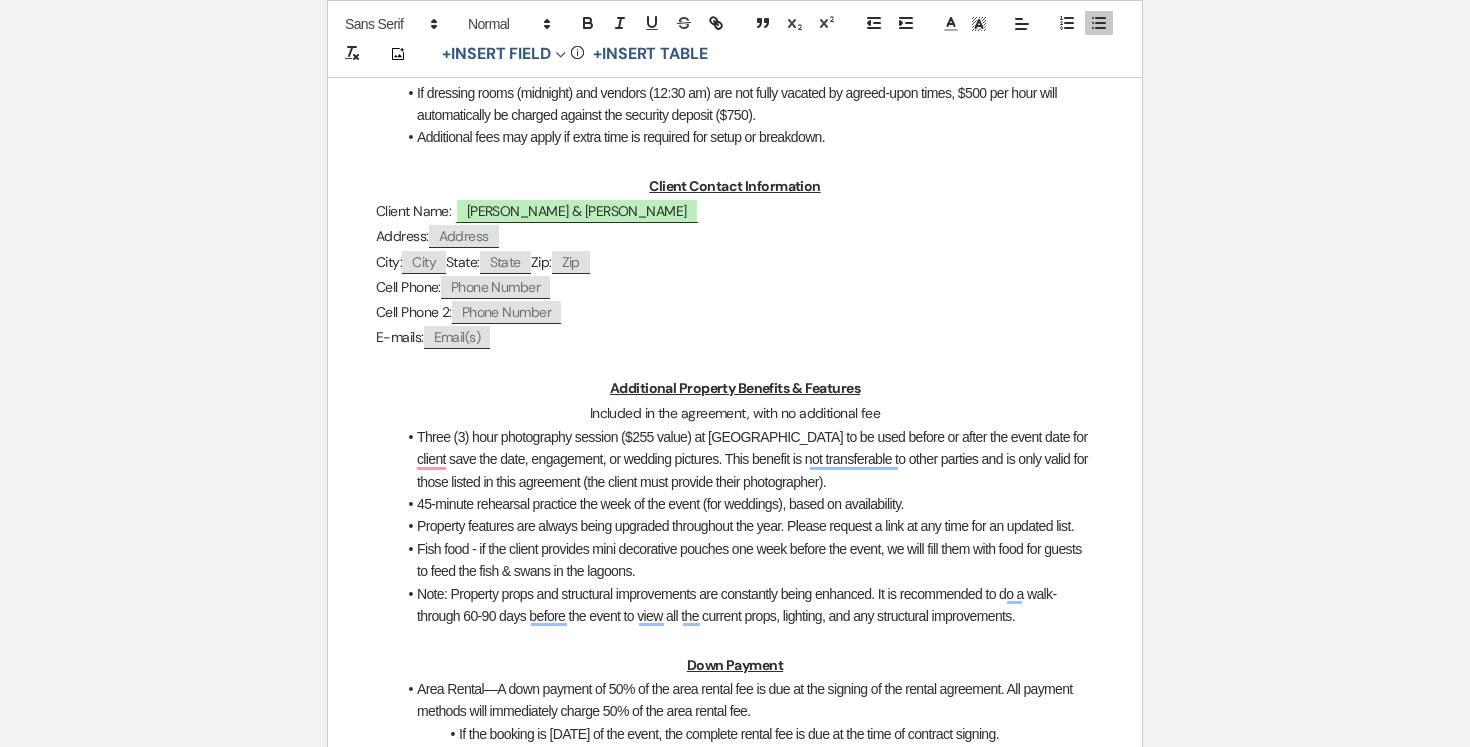 scroll, scrollTop: 987, scrollLeft: 0, axis: vertical 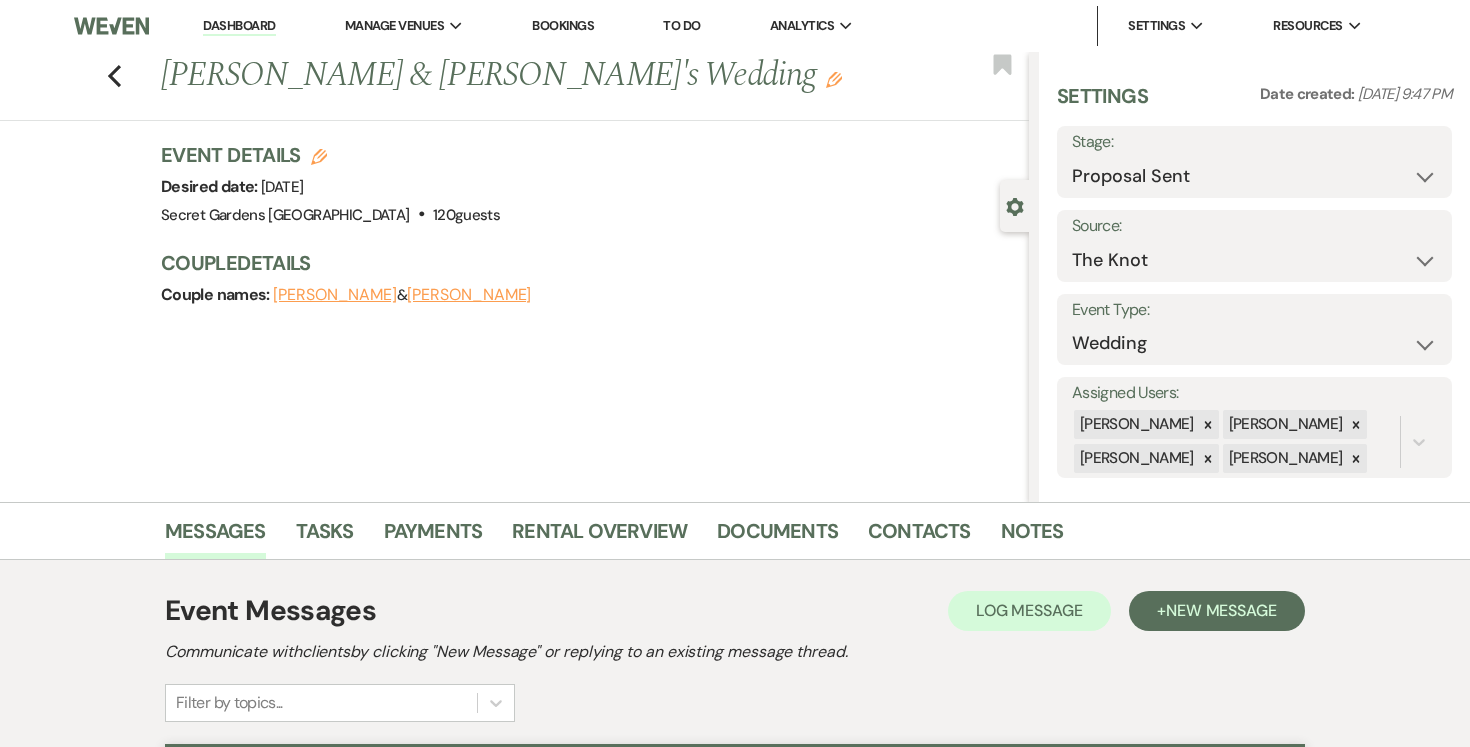 select on "6" 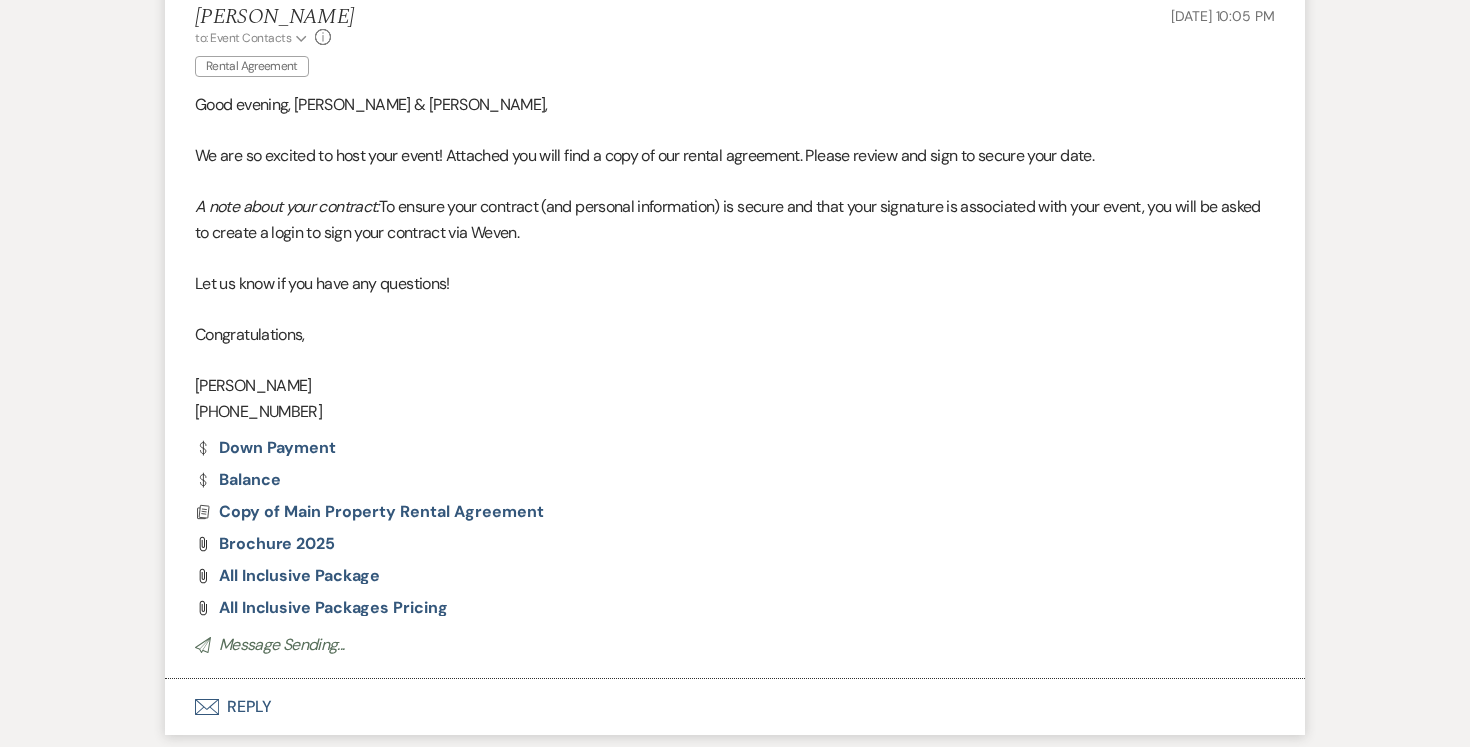 scroll, scrollTop: 0, scrollLeft: 0, axis: both 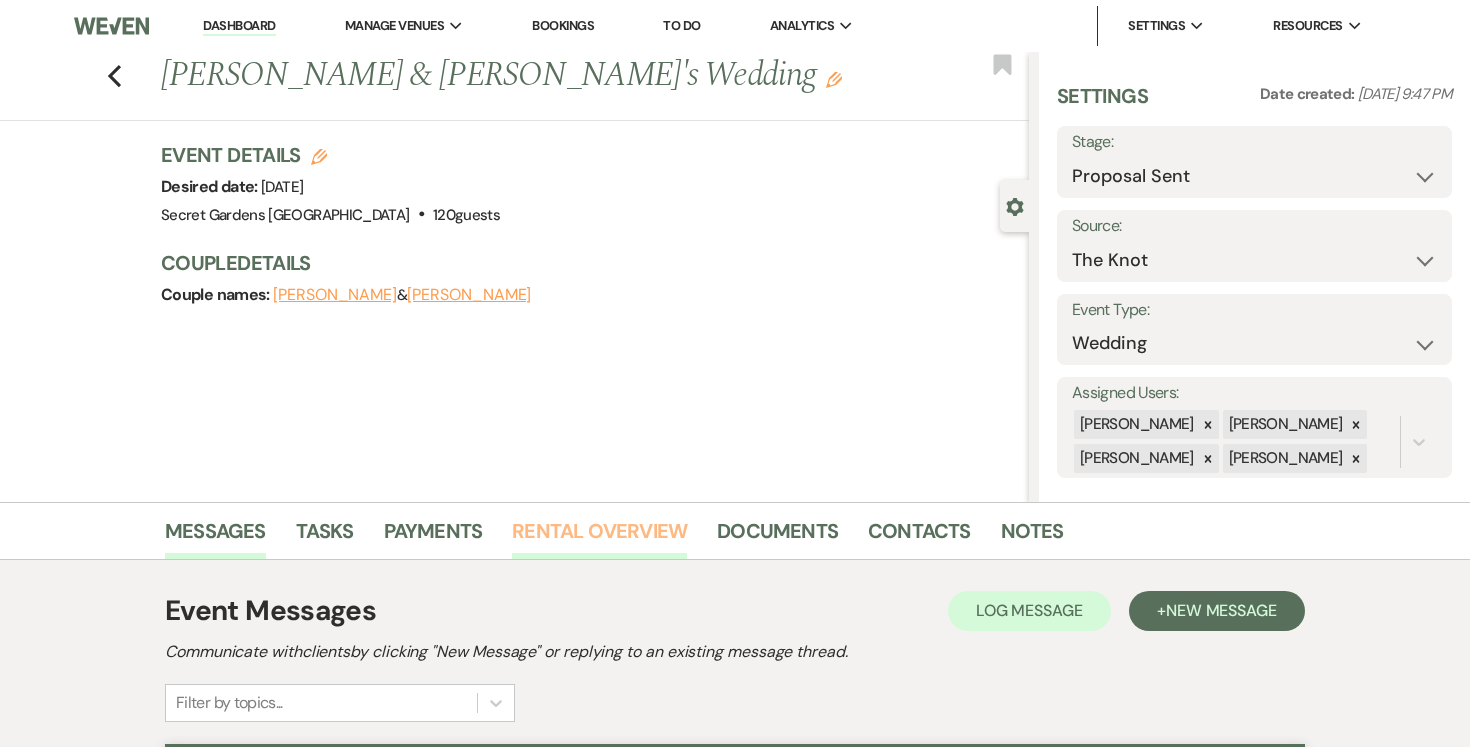 click on "Rental Overview" at bounding box center [599, 537] 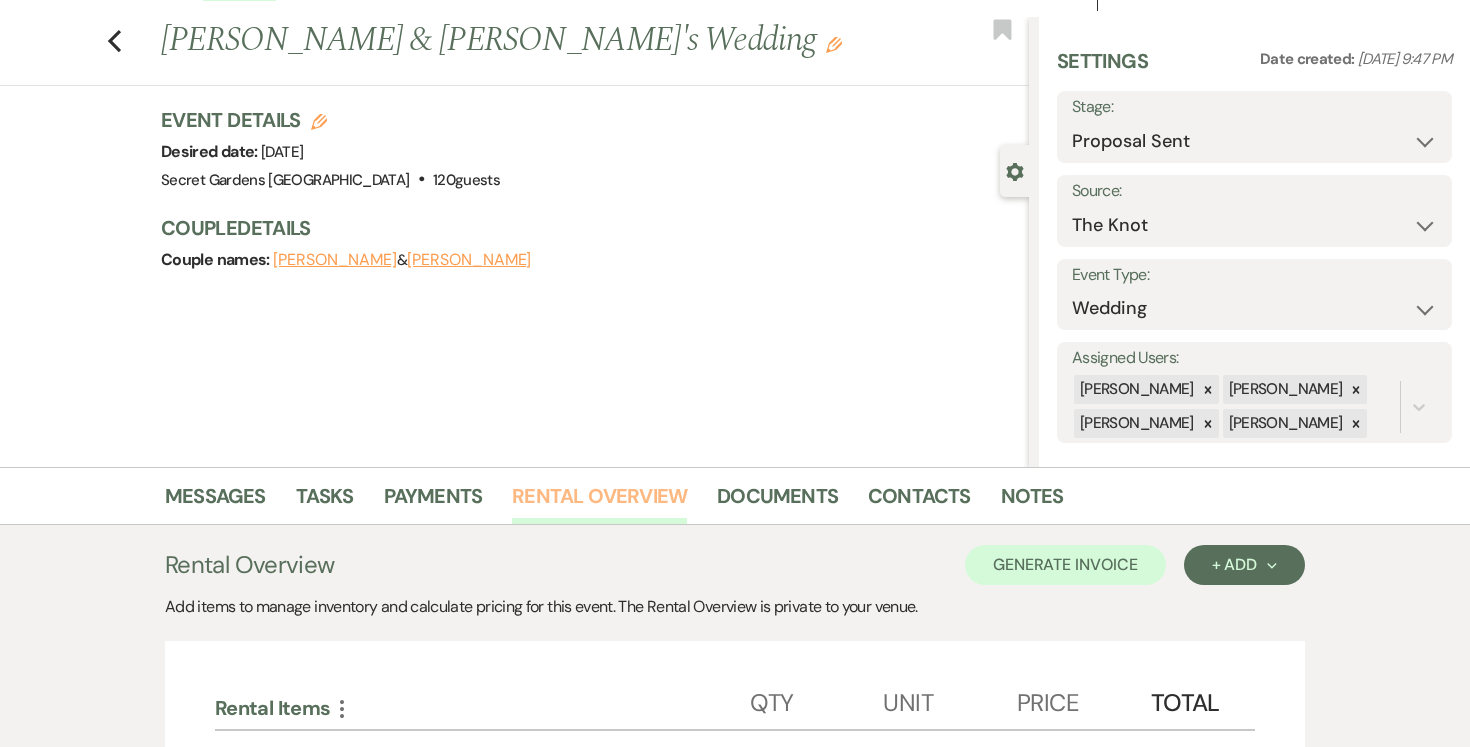 scroll, scrollTop: 0, scrollLeft: 0, axis: both 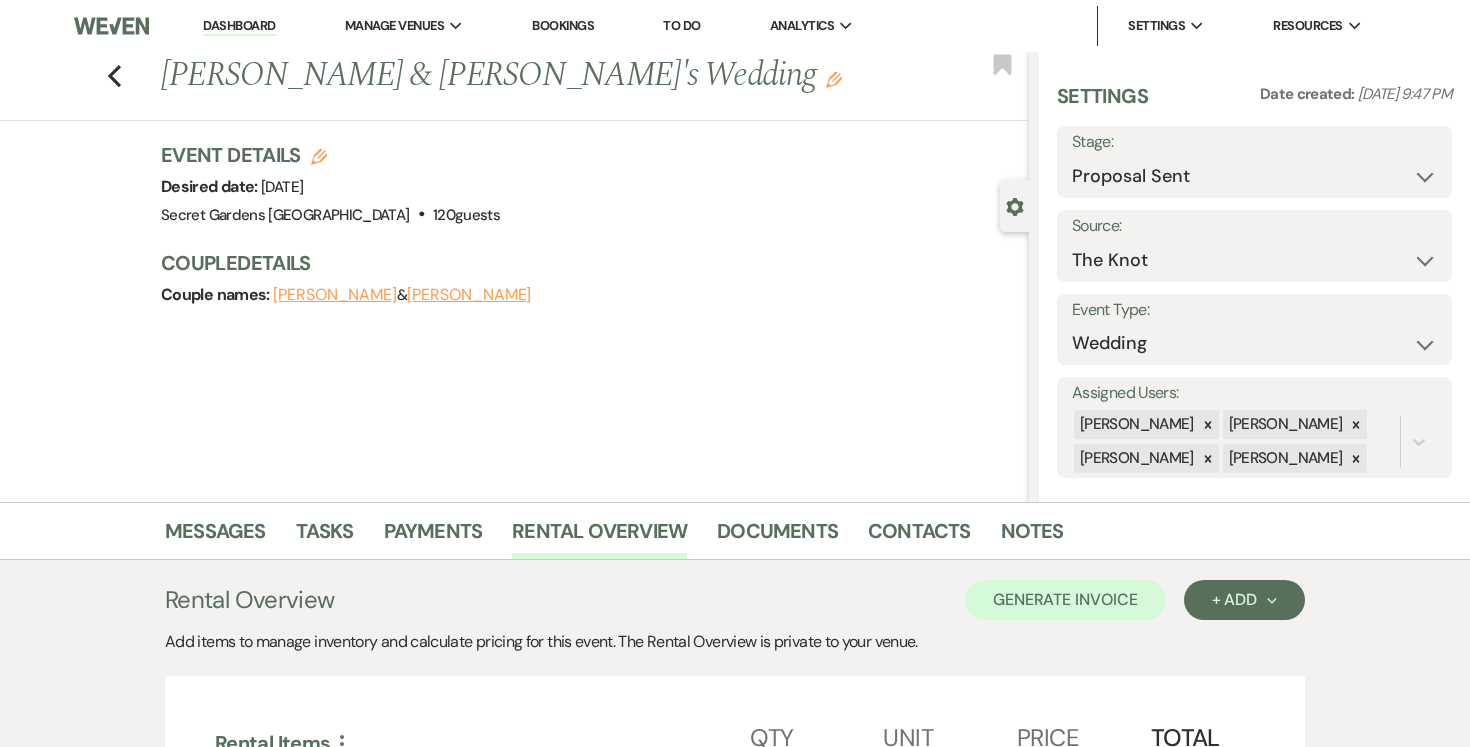 click on "Dashboard" at bounding box center (239, 26) 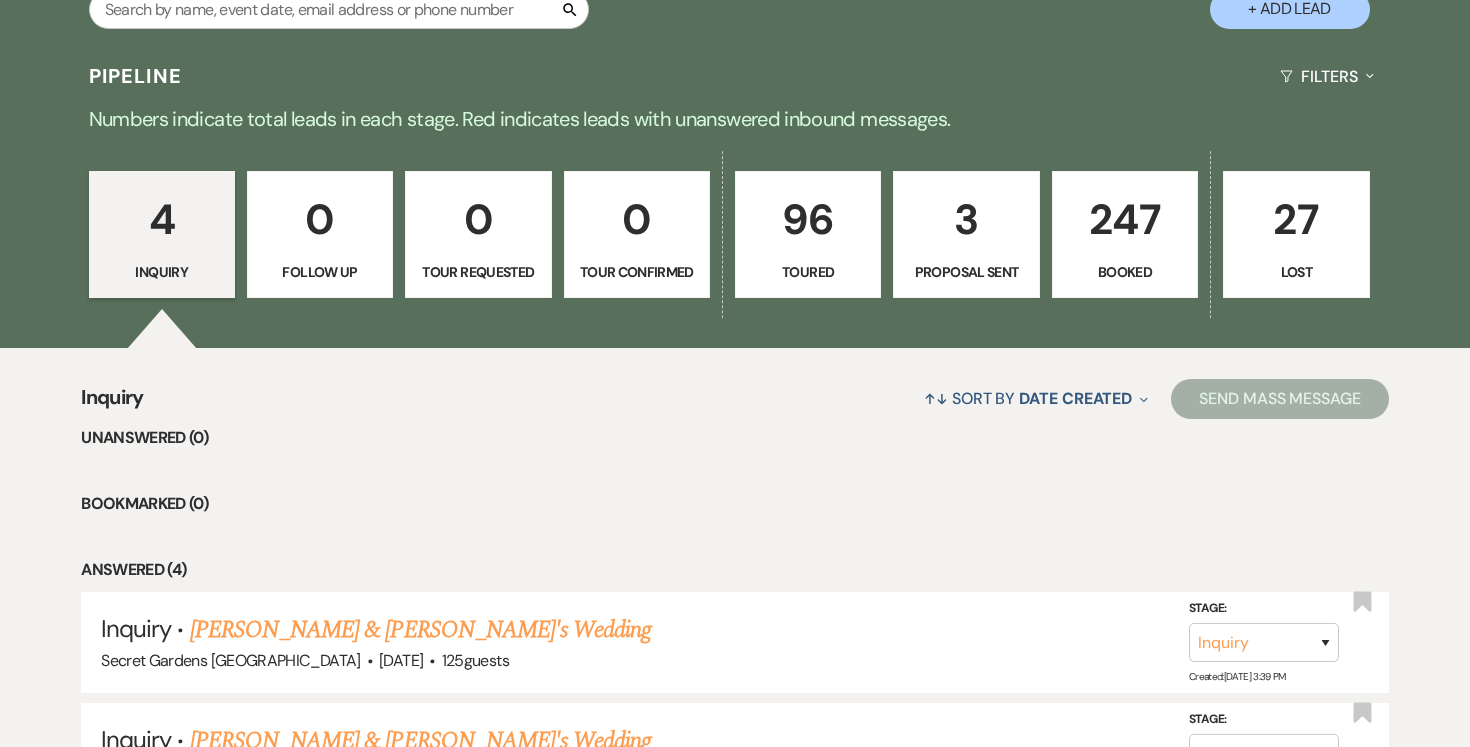 scroll, scrollTop: 392, scrollLeft: 0, axis: vertical 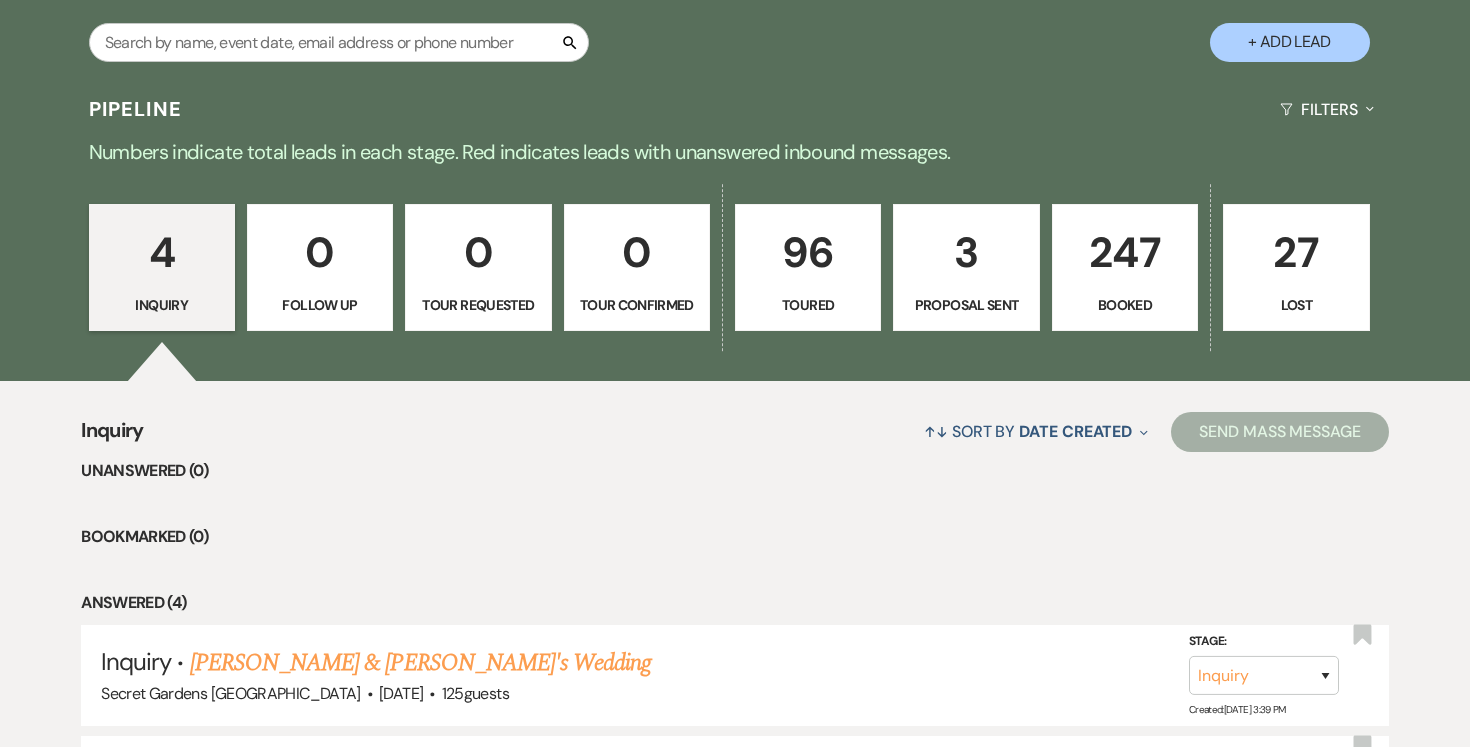click on "3" at bounding box center (966, 252) 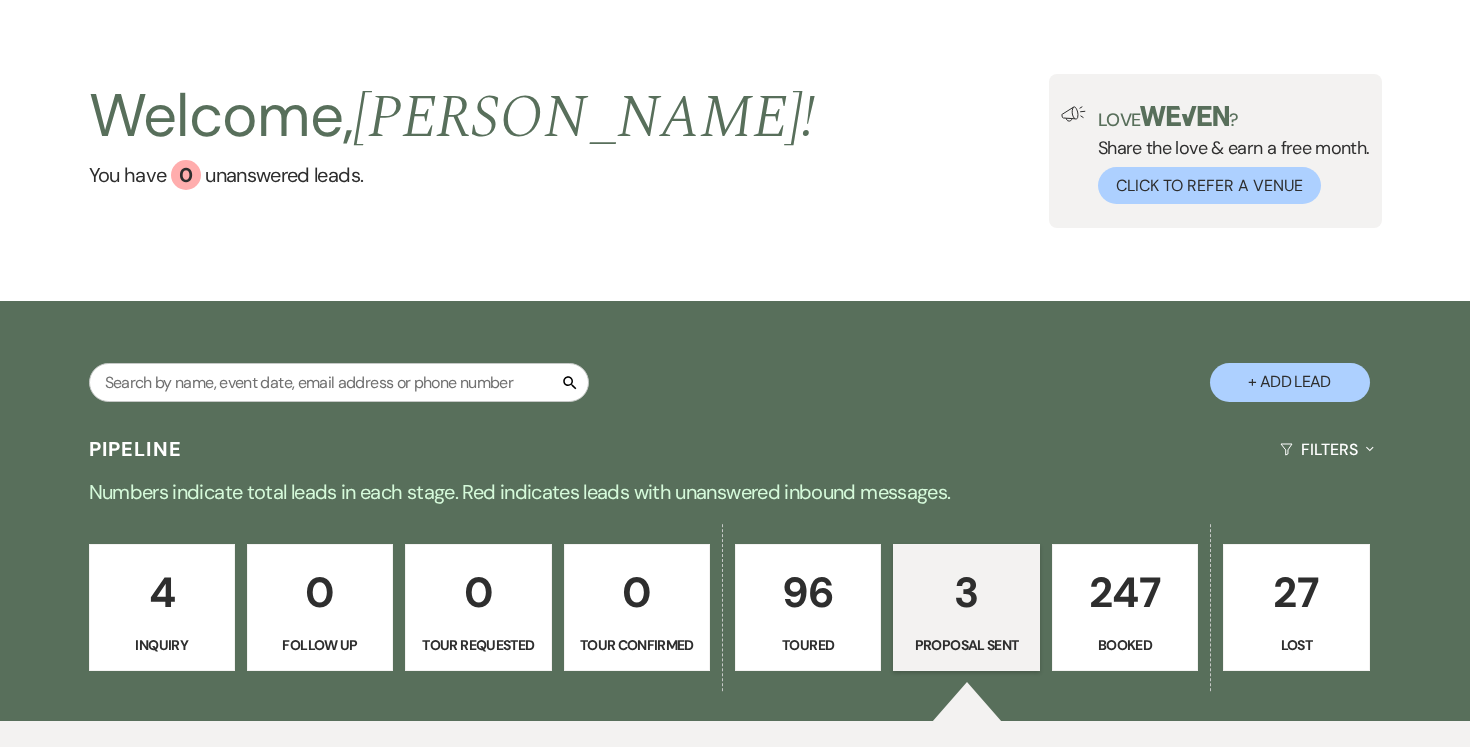scroll, scrollTop: 47, scrollLeft: 0, axis: vertical 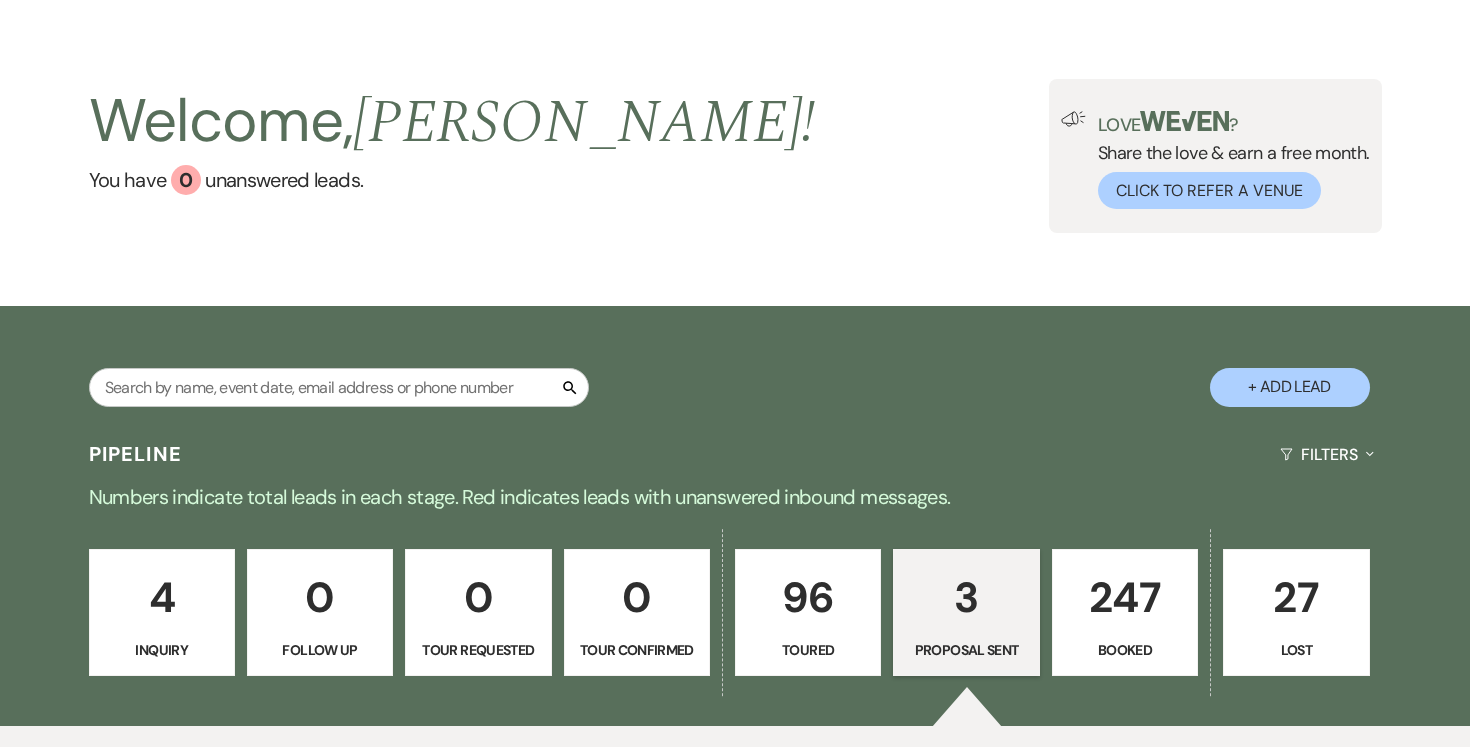 click on "96" at bounding box center (808, 597) 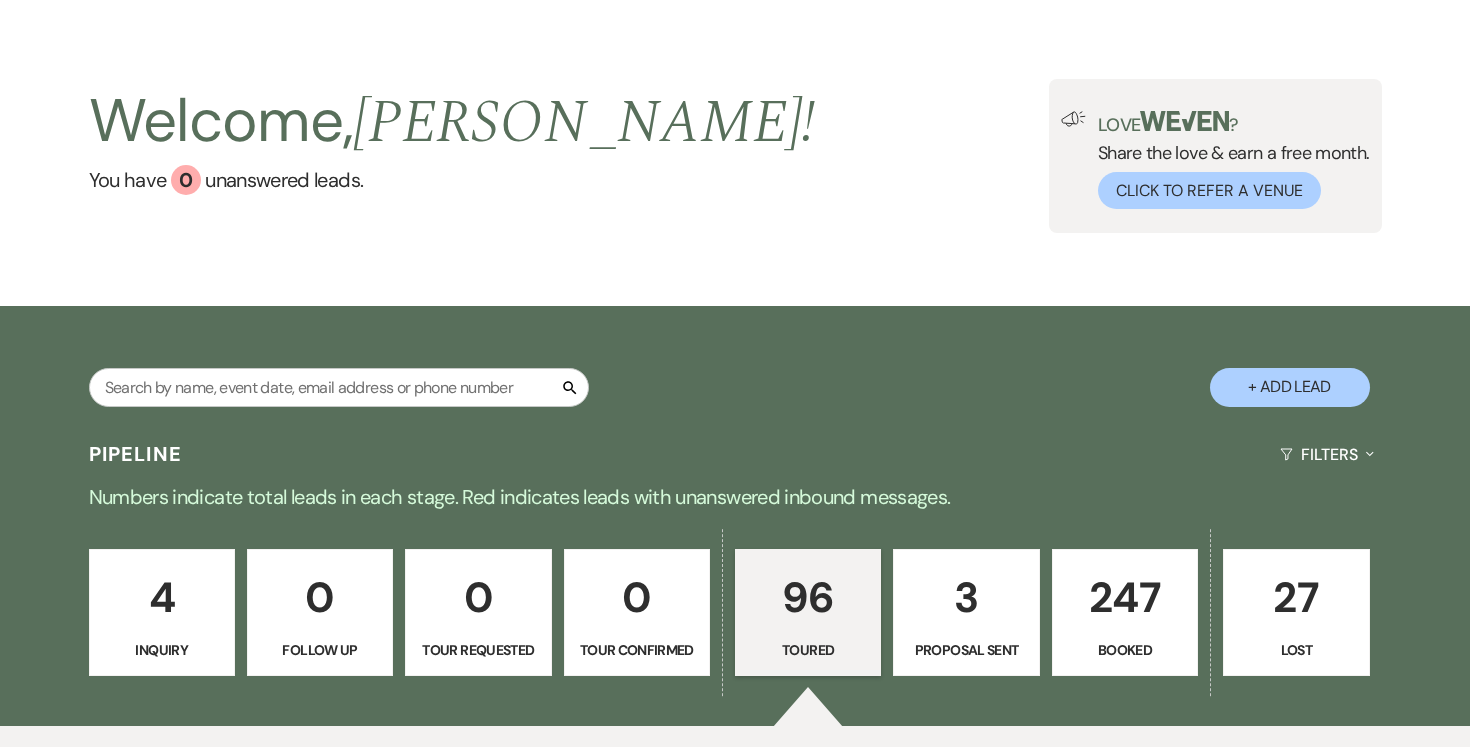select on "5" 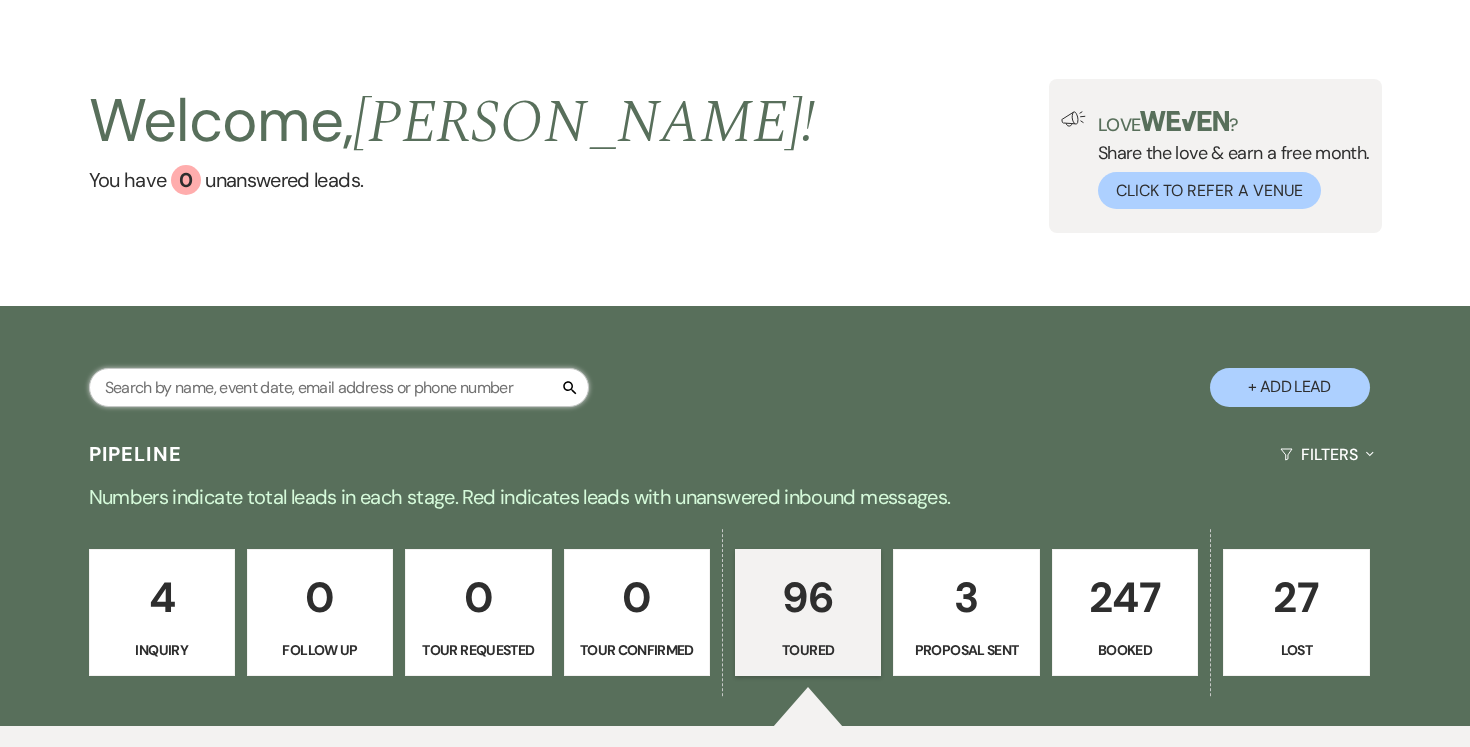 click at bounding box center [339, 387] 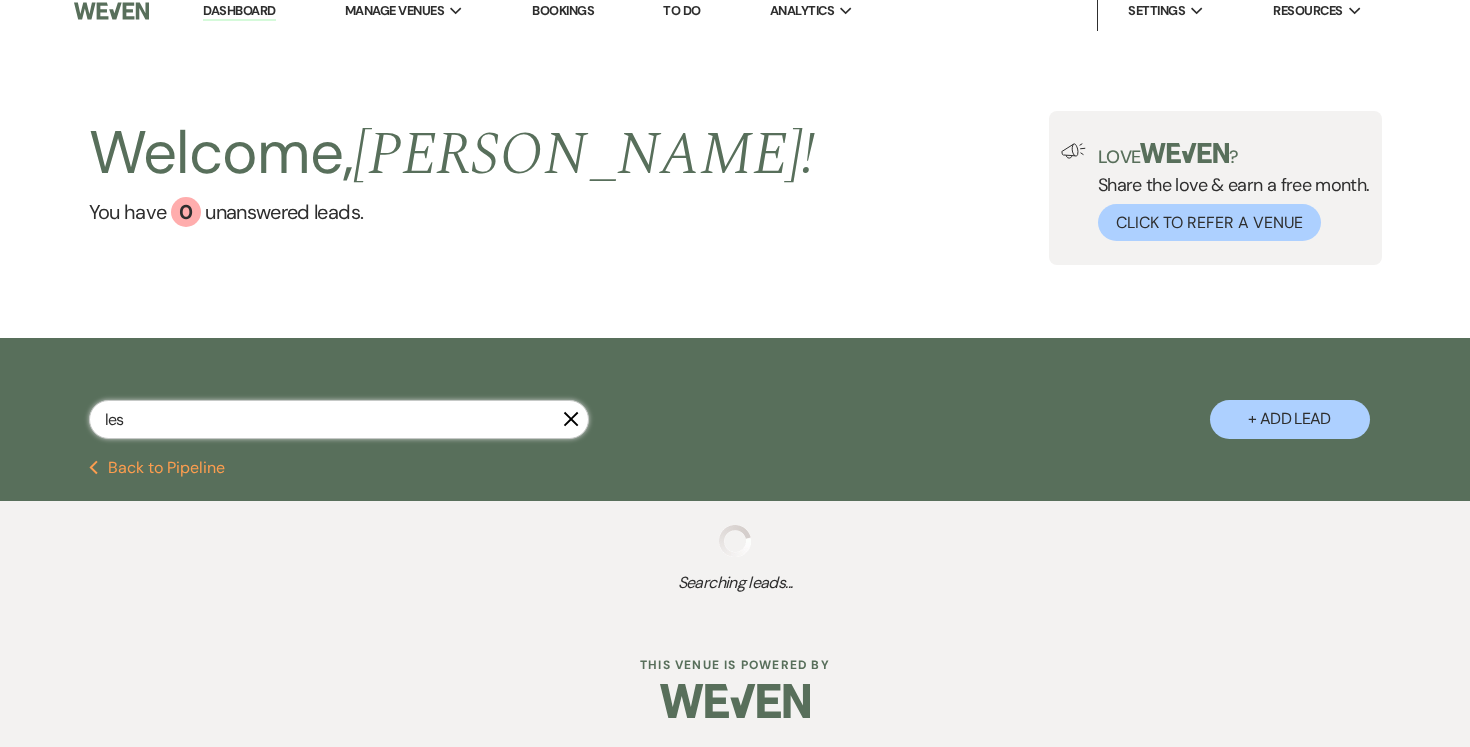 type on "lesl" 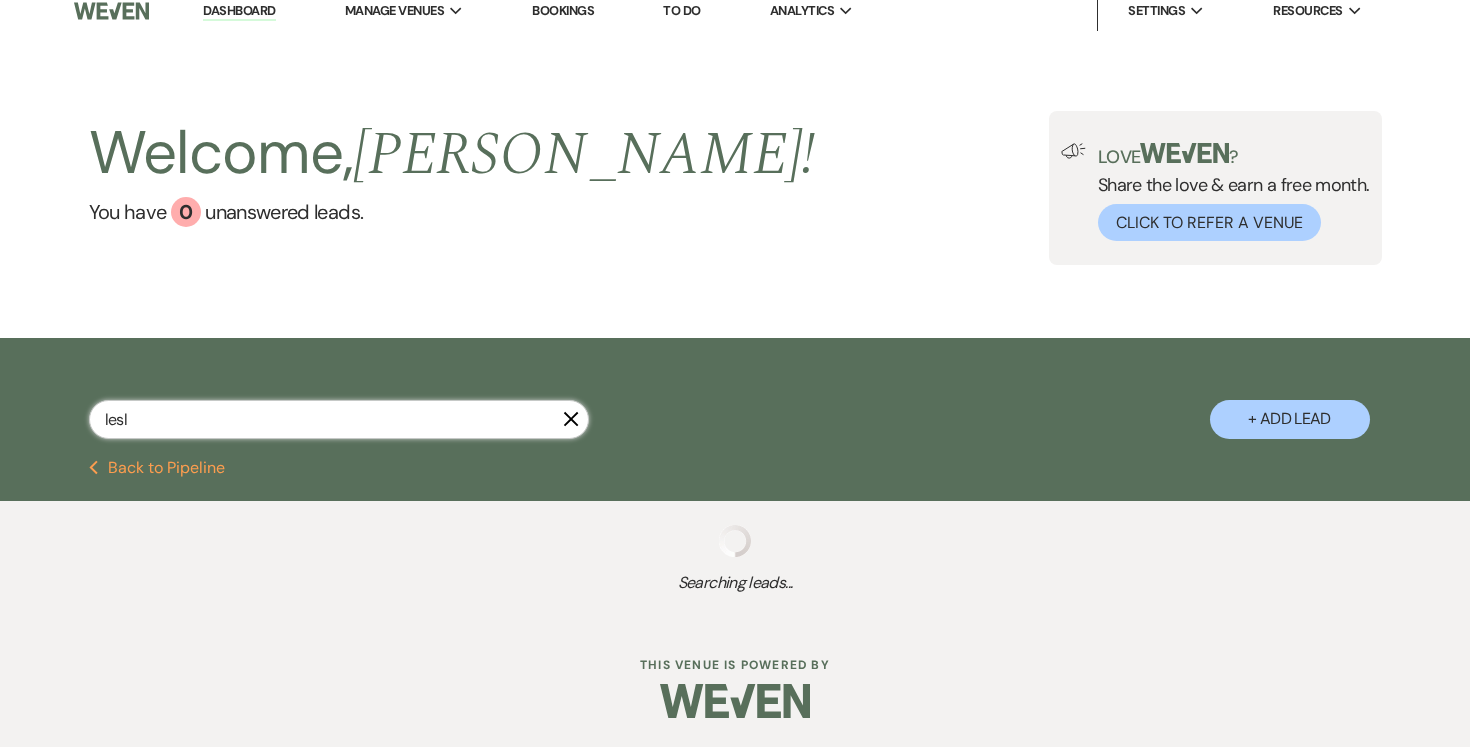 select on "5" 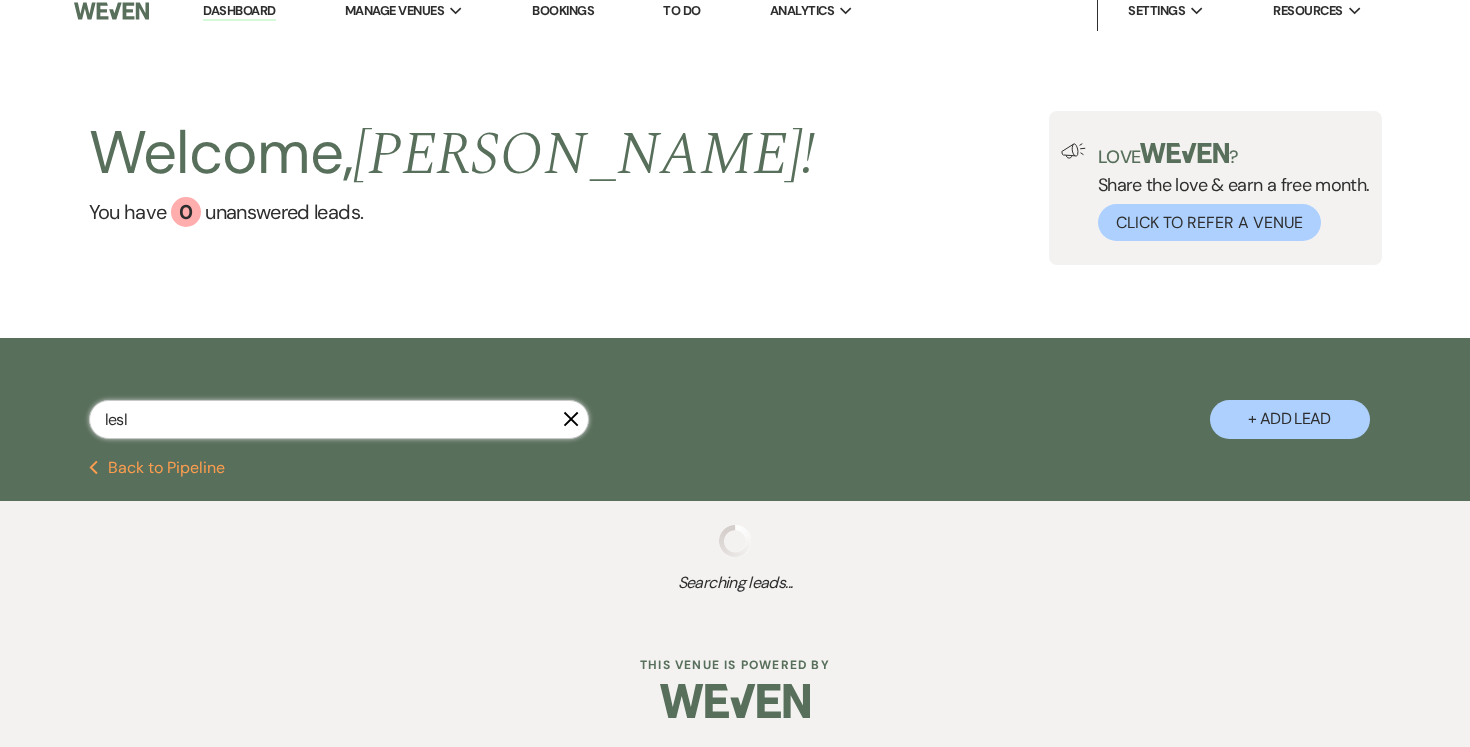 select on "5" 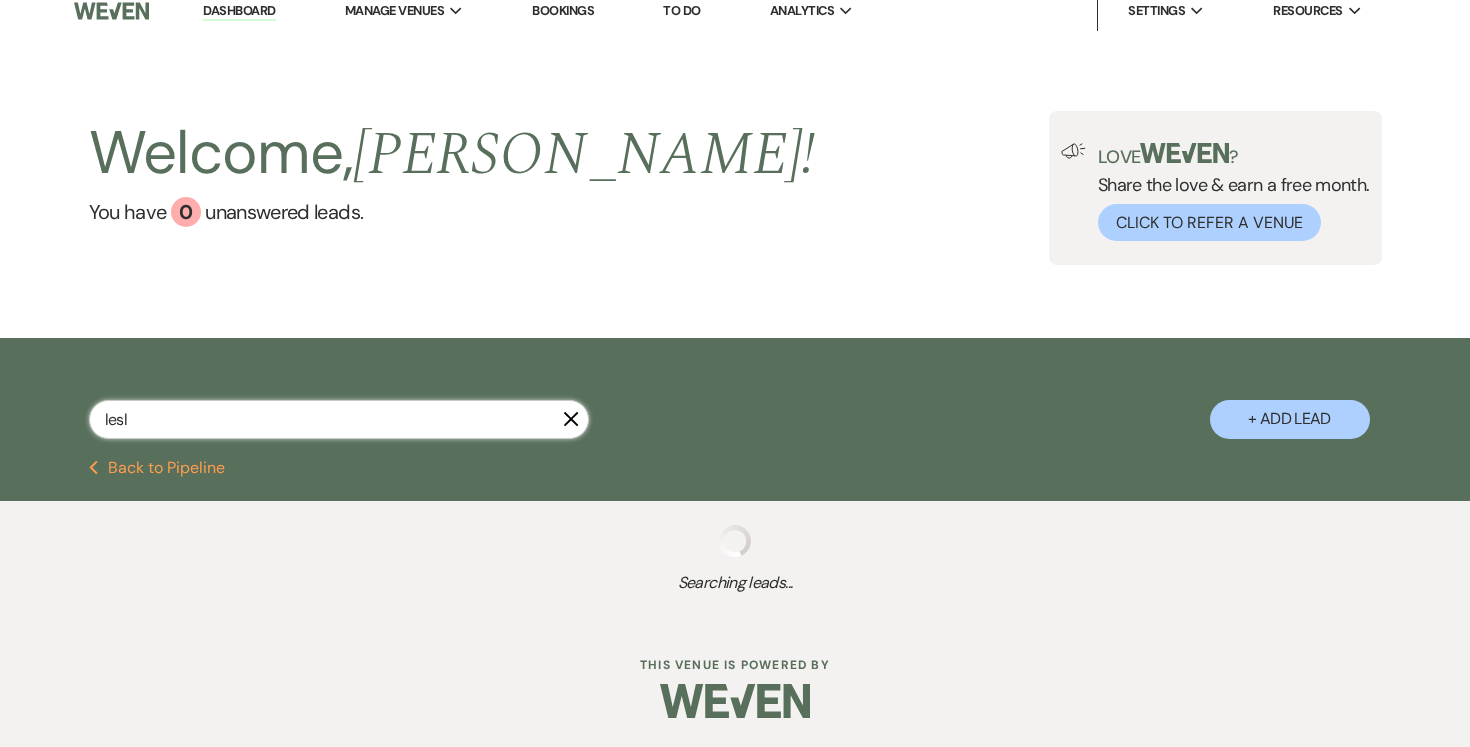select on "5" 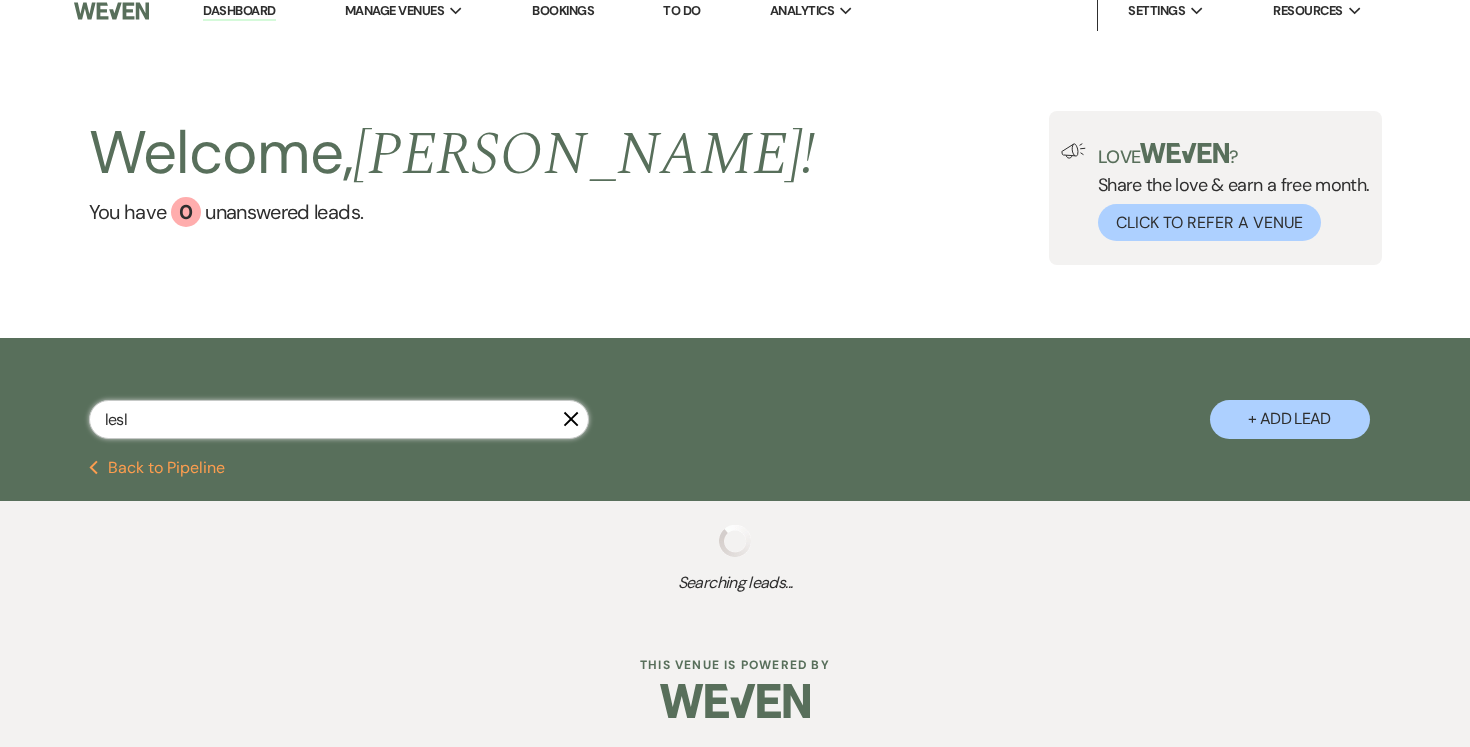 select on "5" 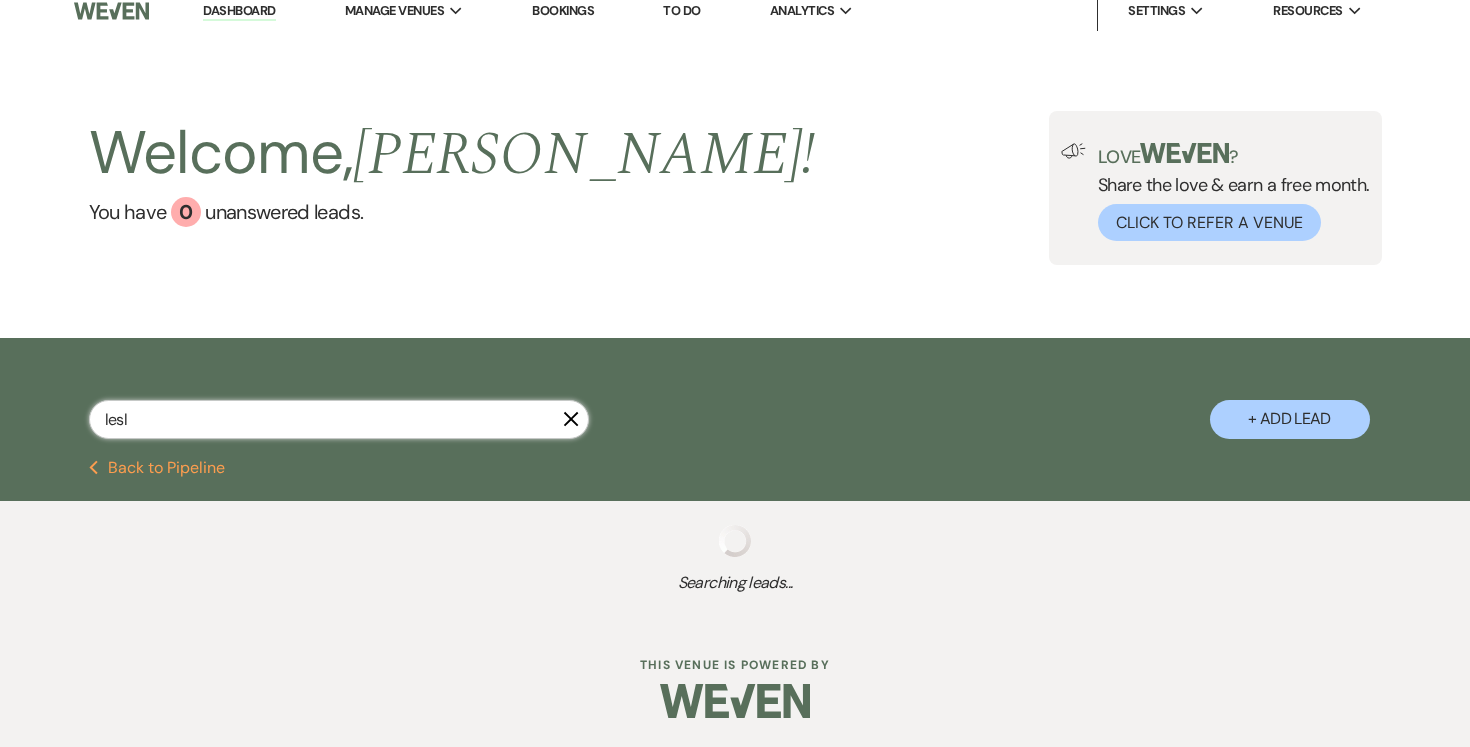 select on "5" 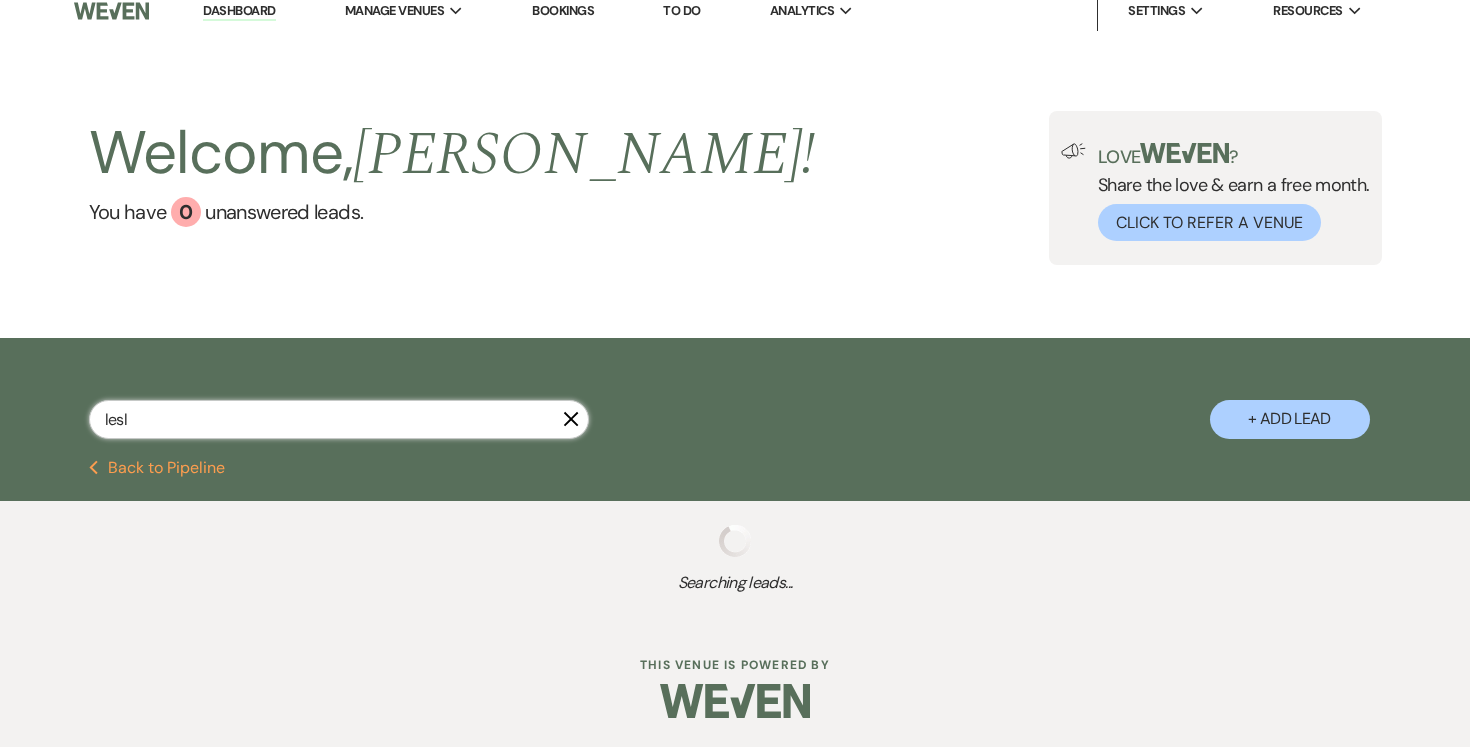 select on "5" 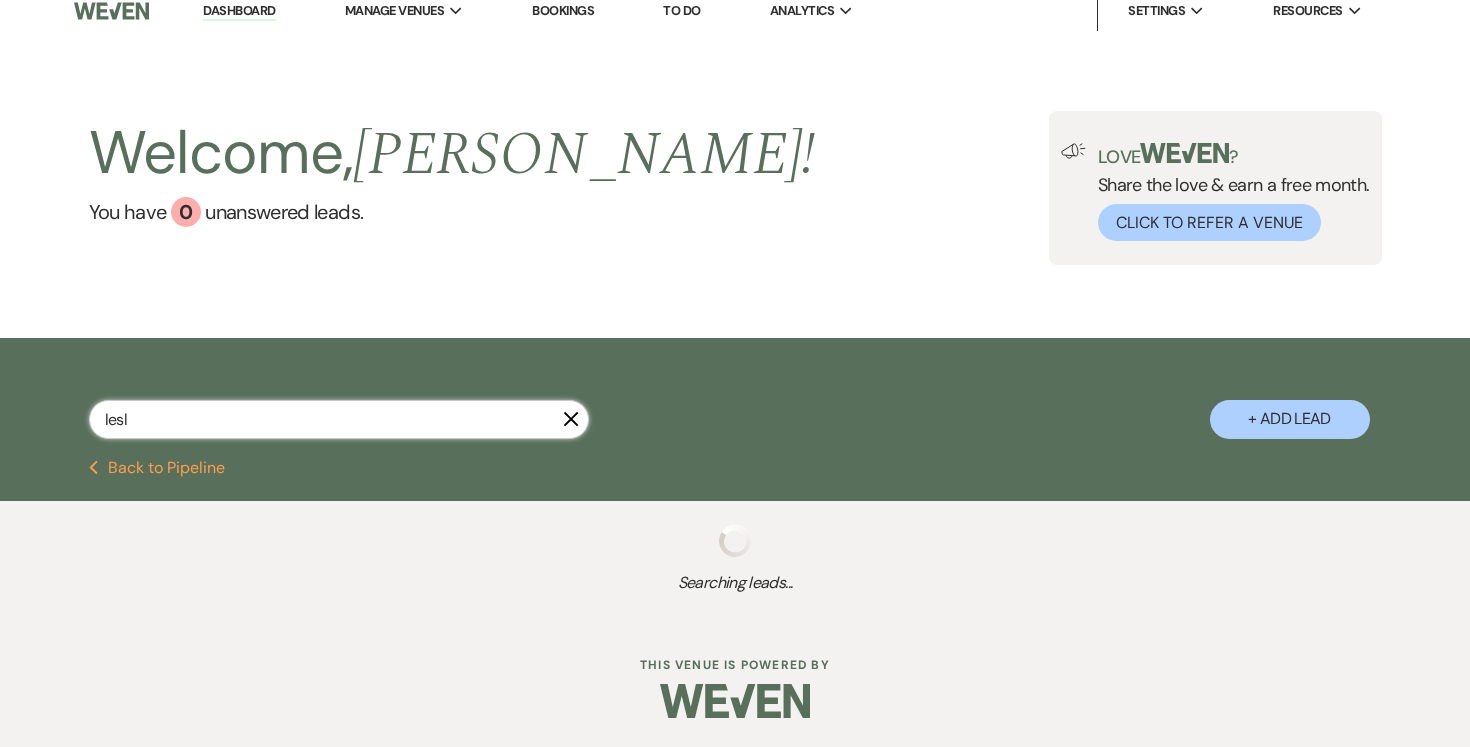 select on "5" 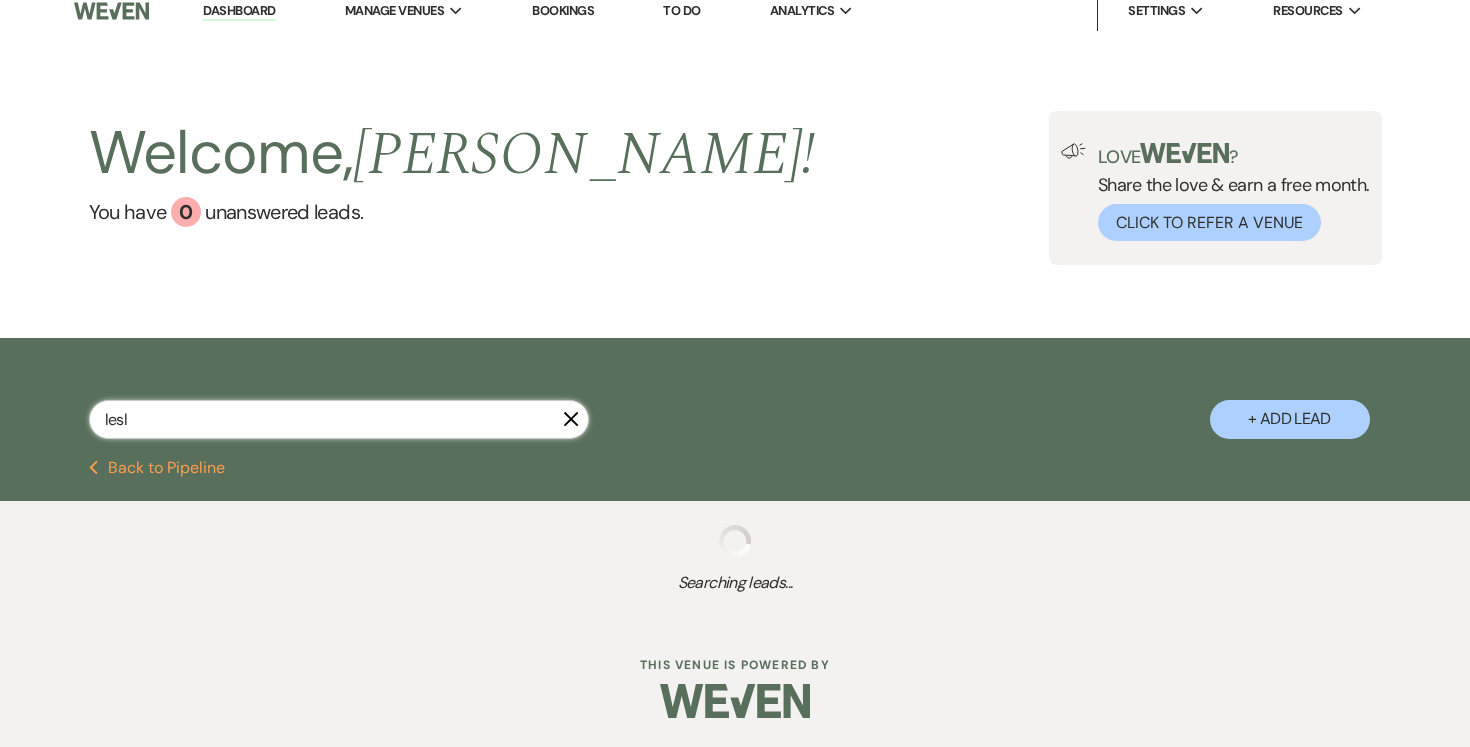 select on "5" 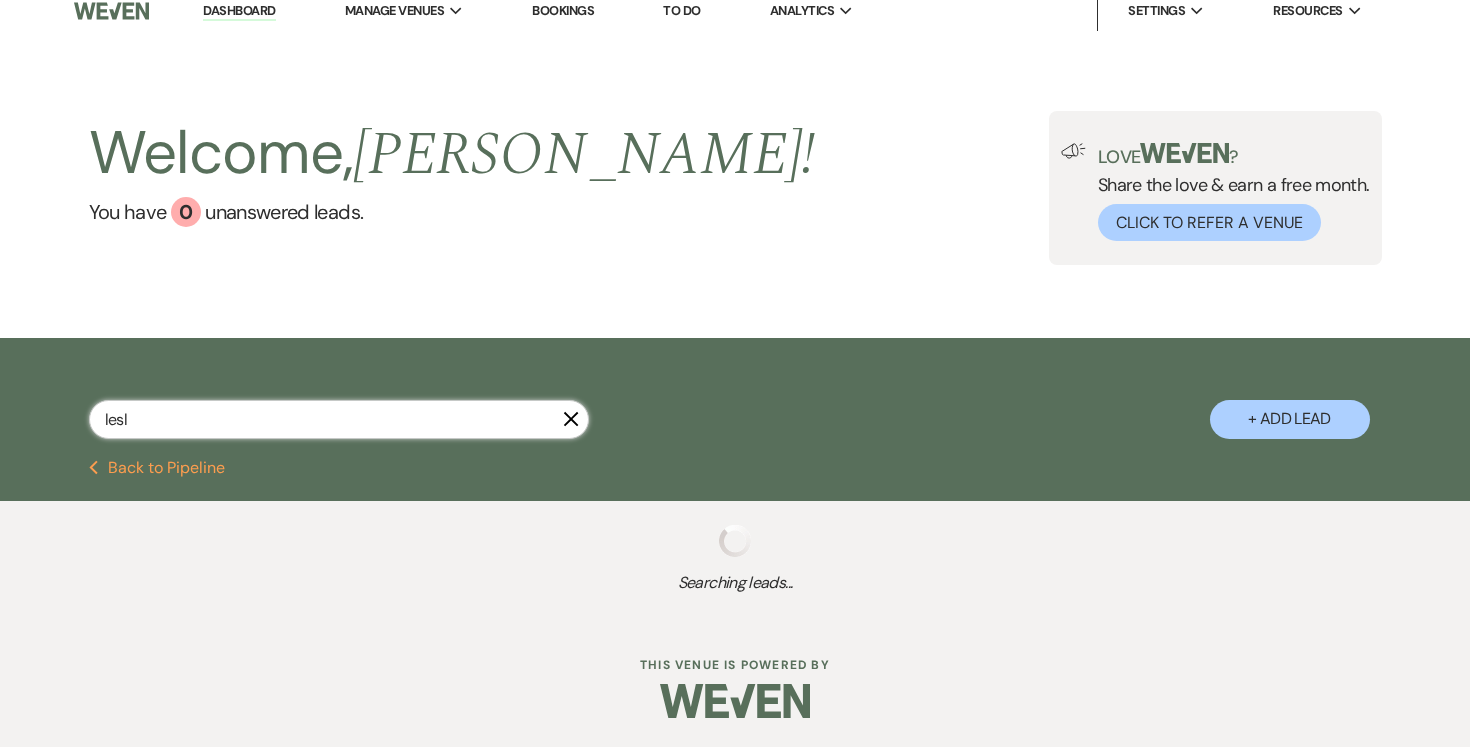 select on "5" 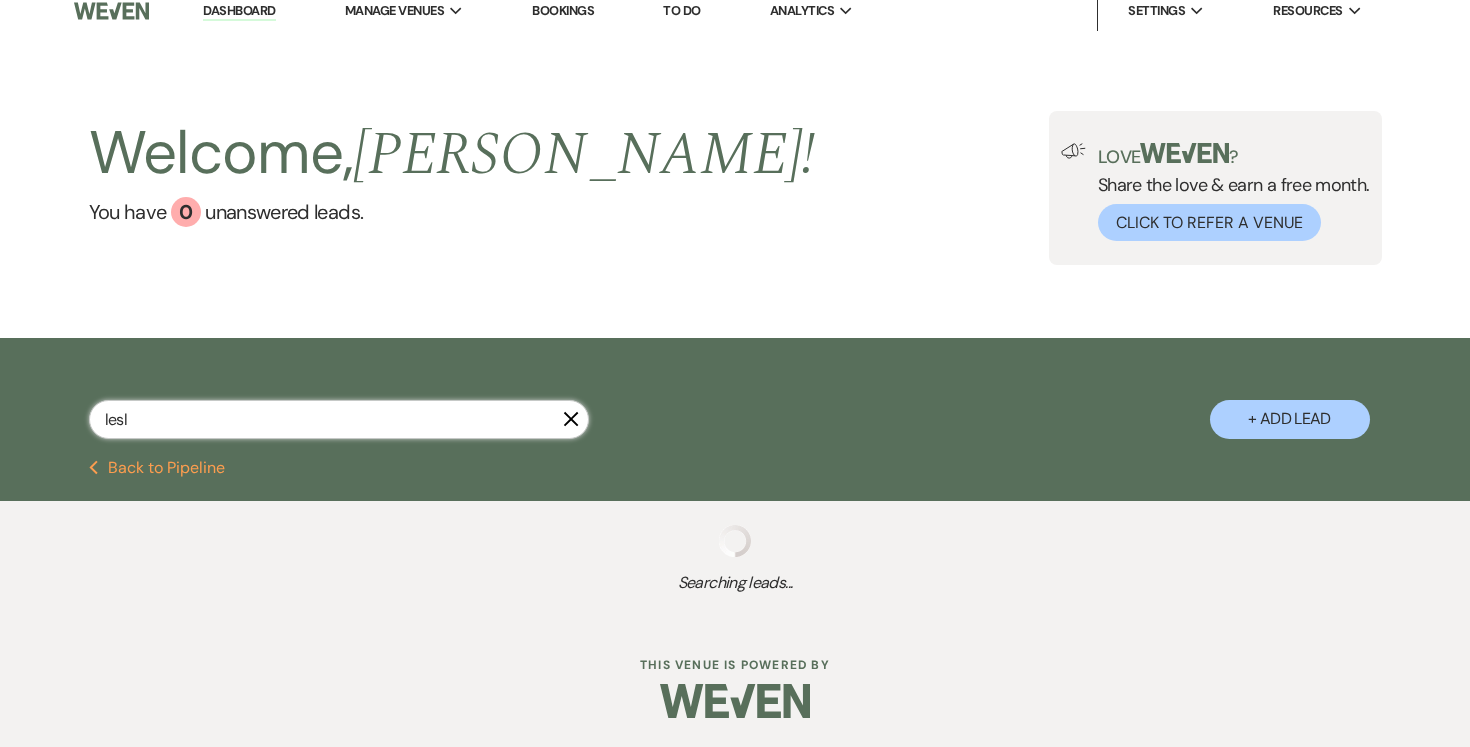 select on "6" 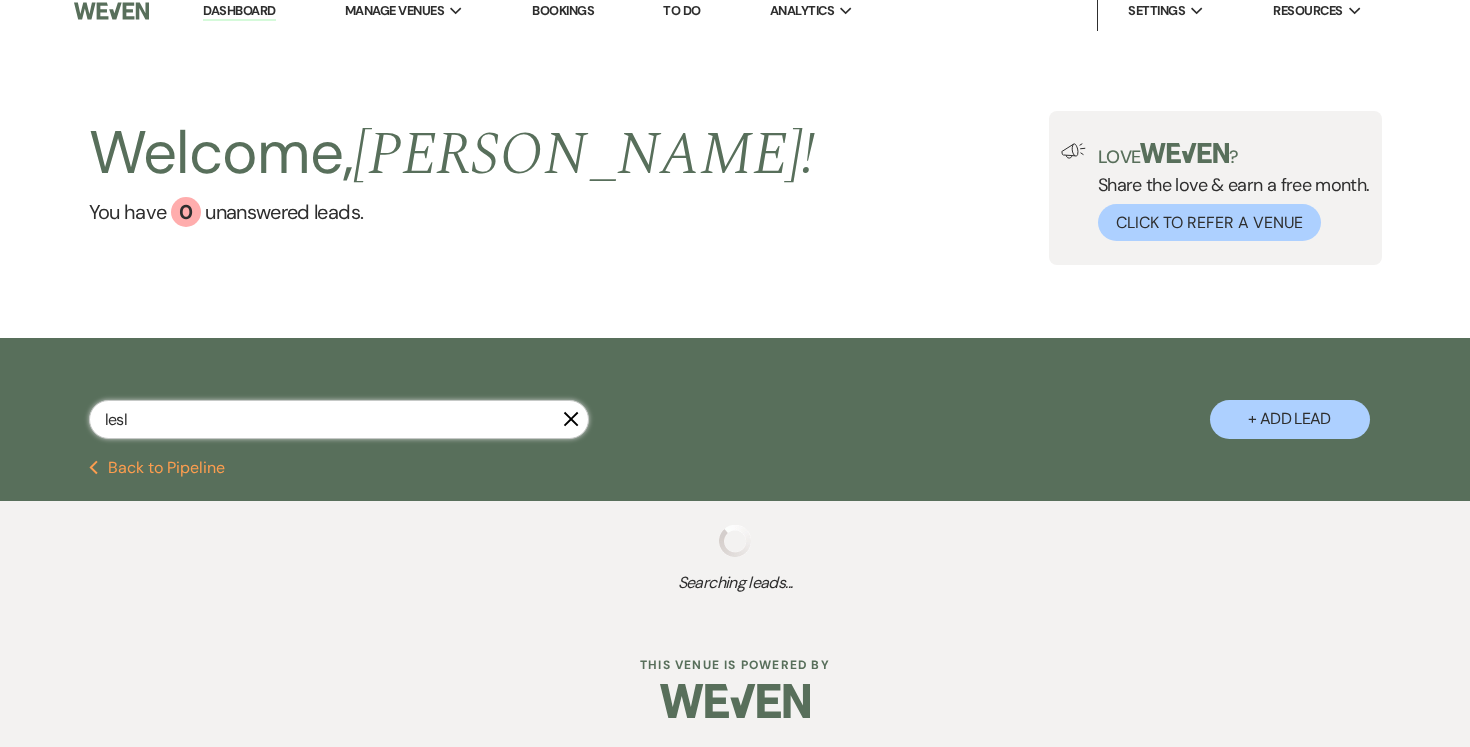 select on "5" 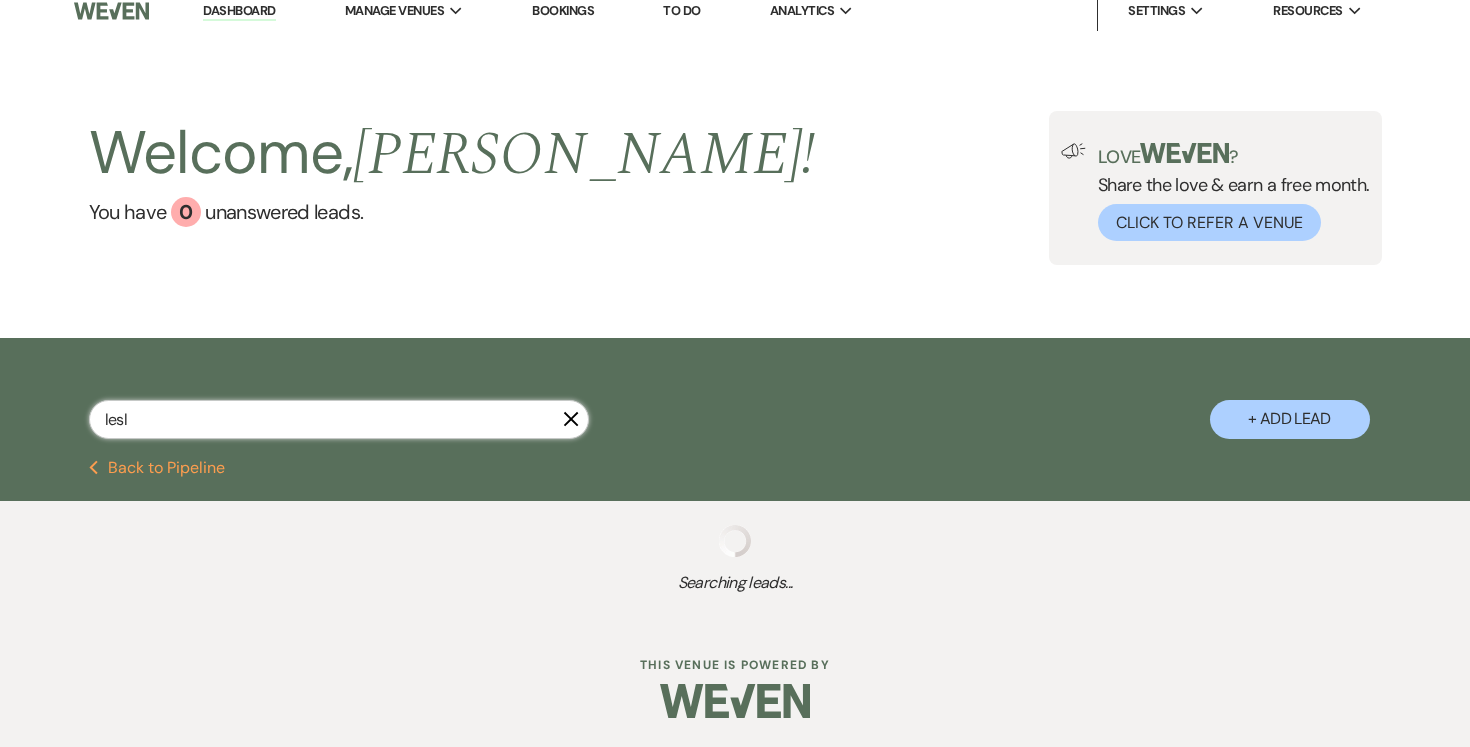select on "5" 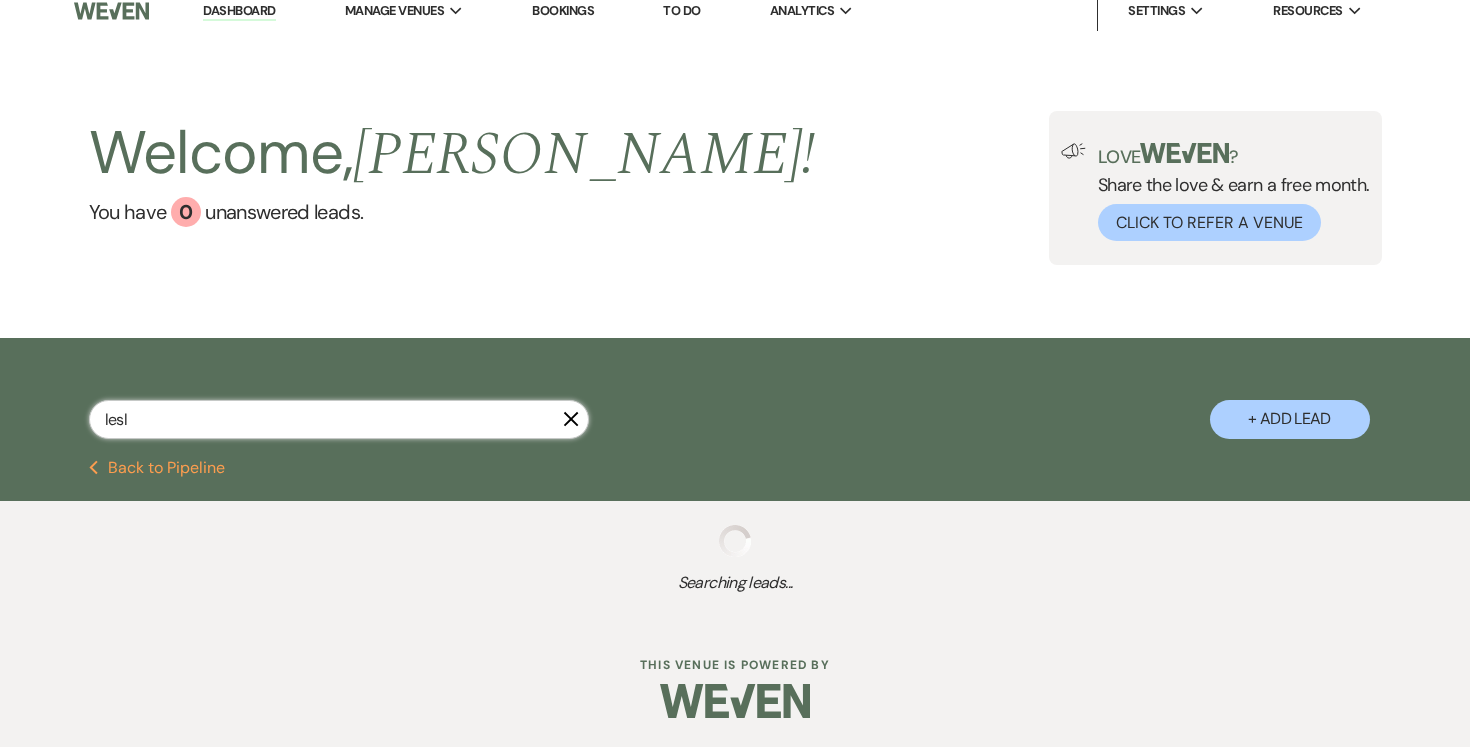 select on "5" 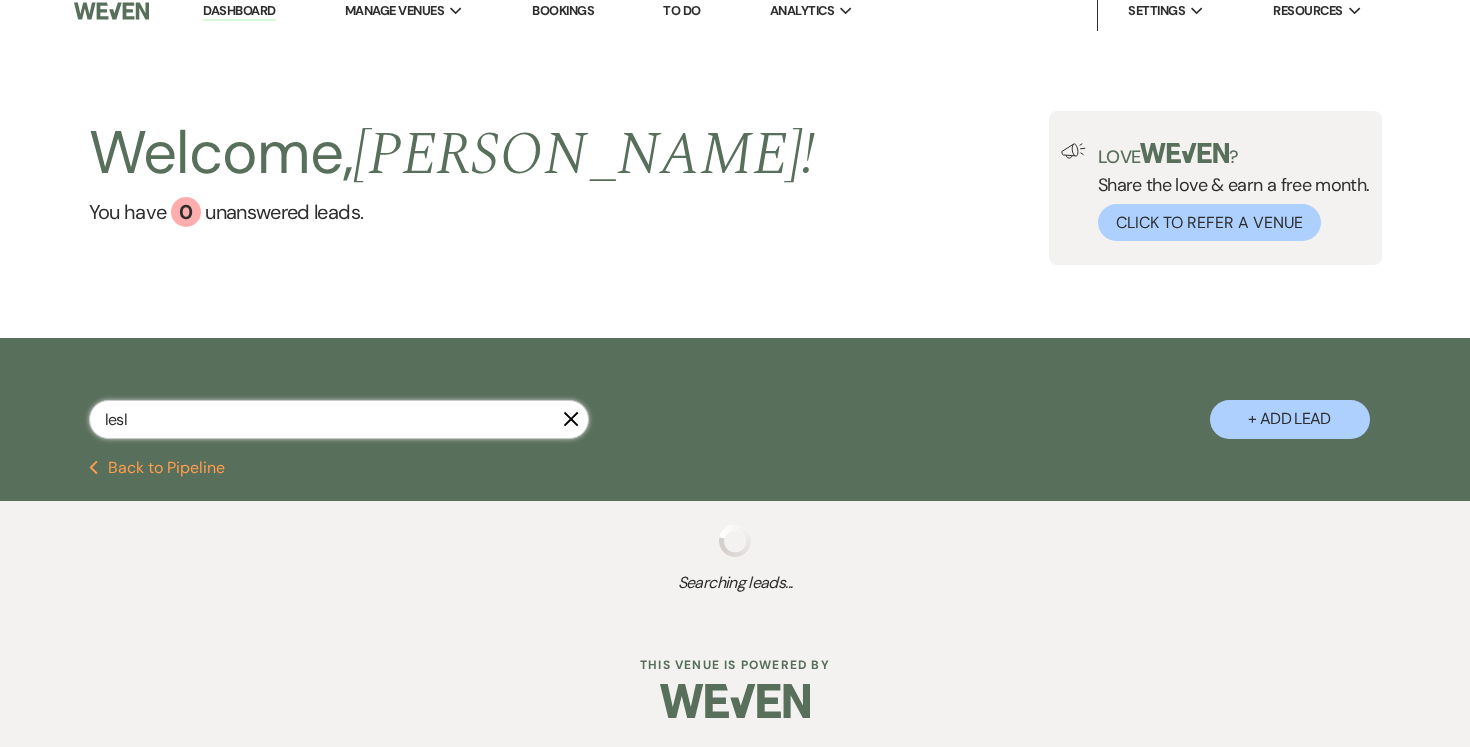 select on "5" 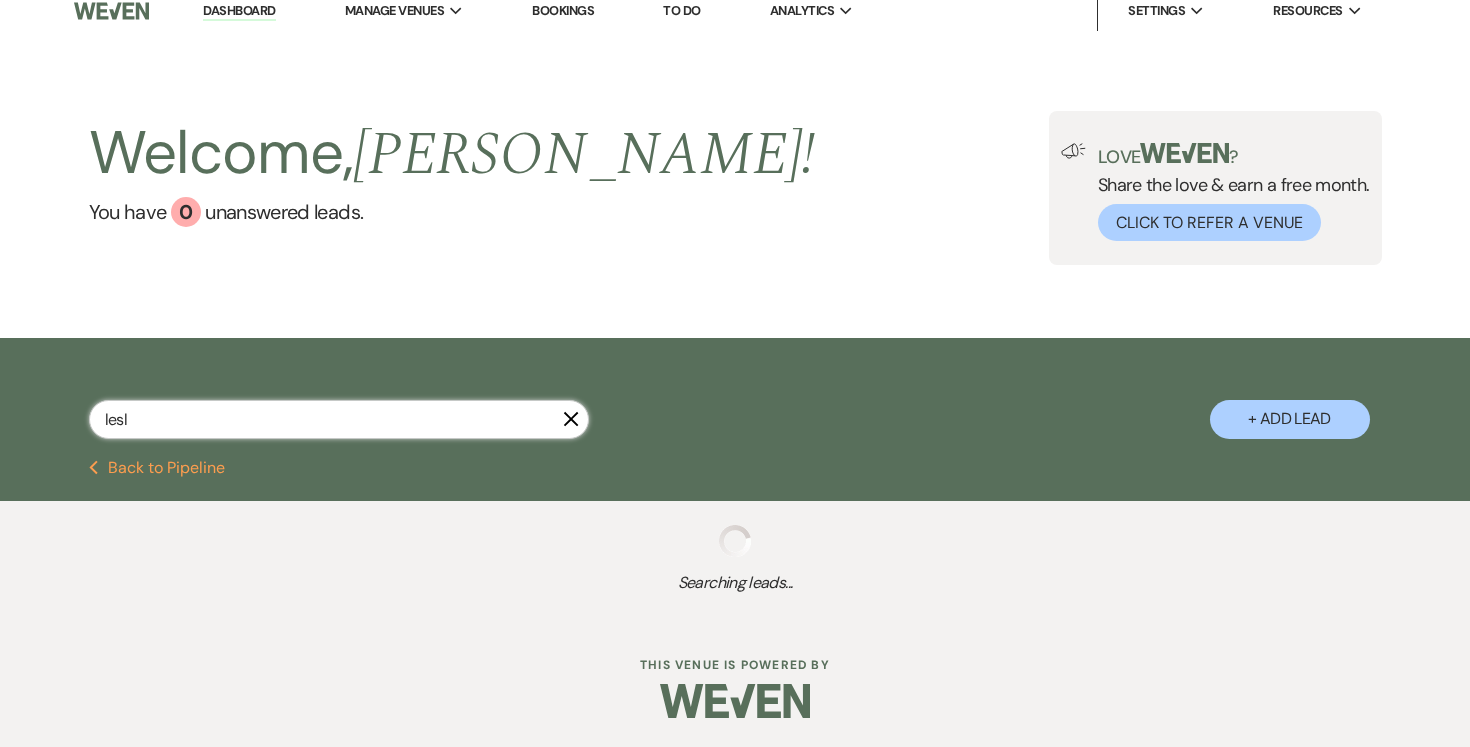 select on "5" 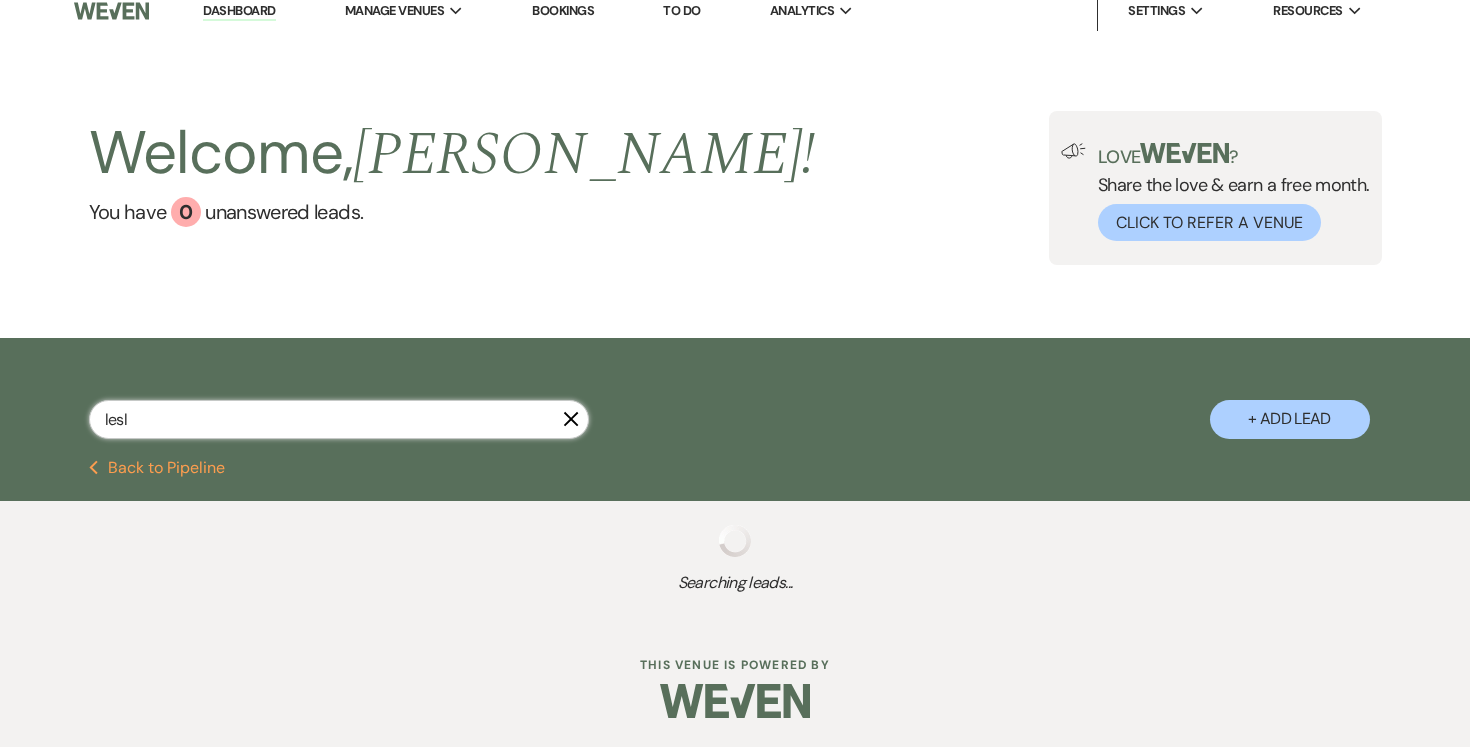 select on "5" 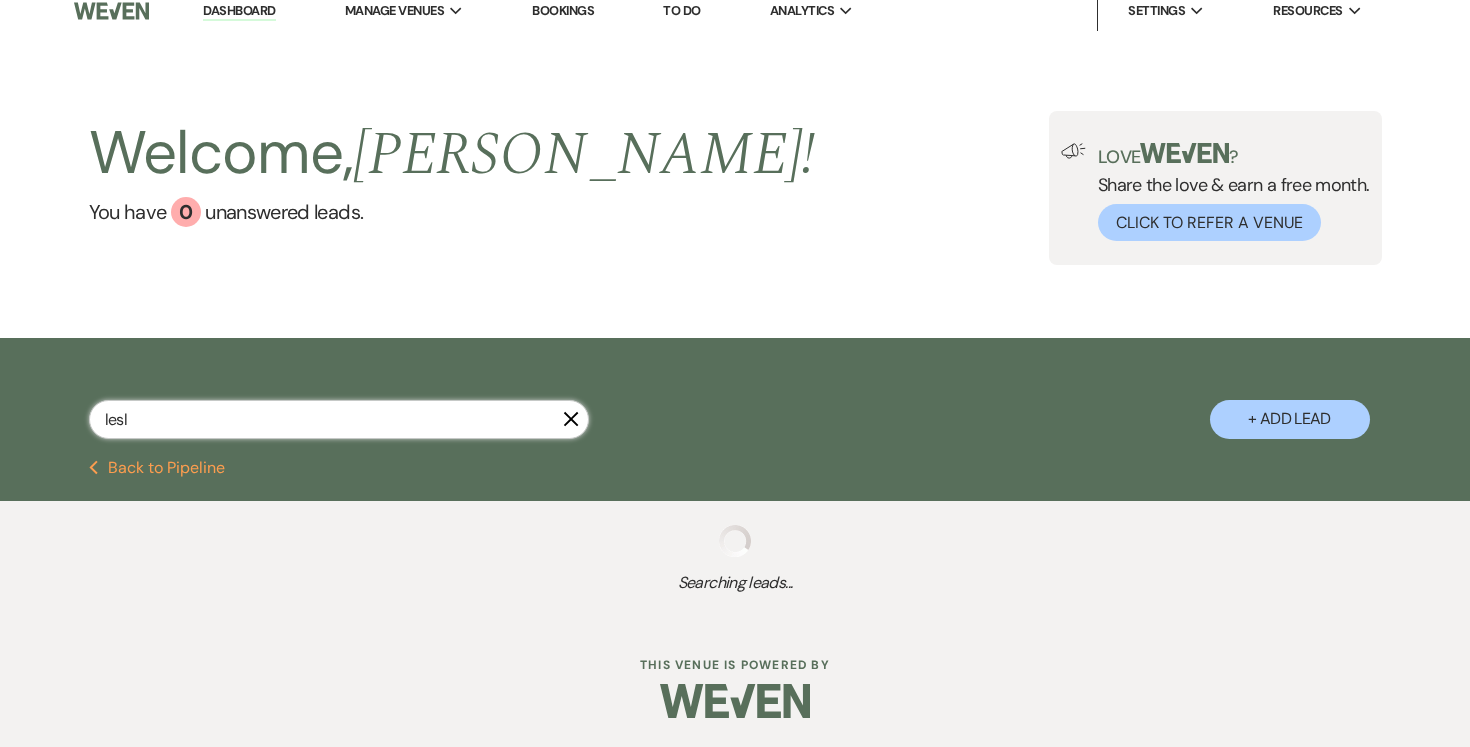 select on "5" 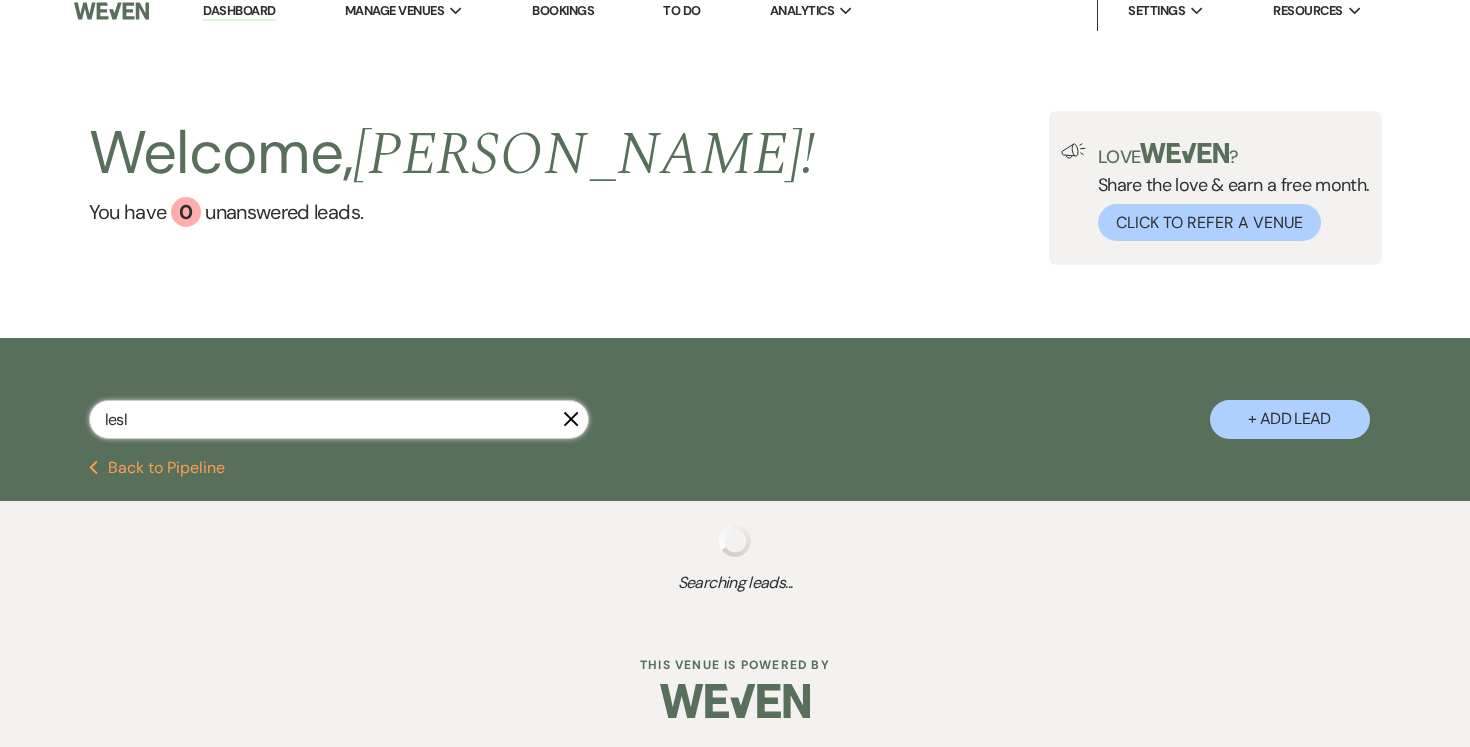 select on "5" 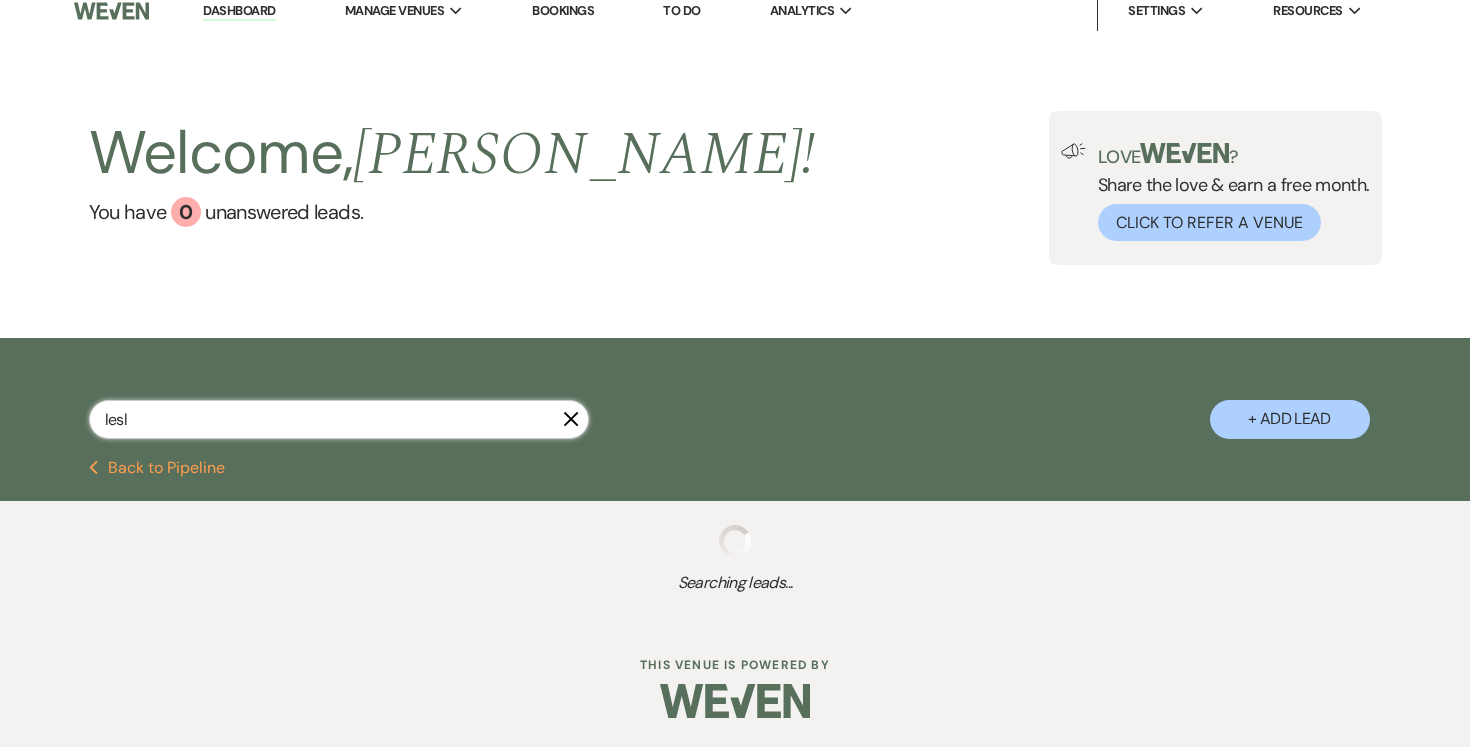 select on "5" 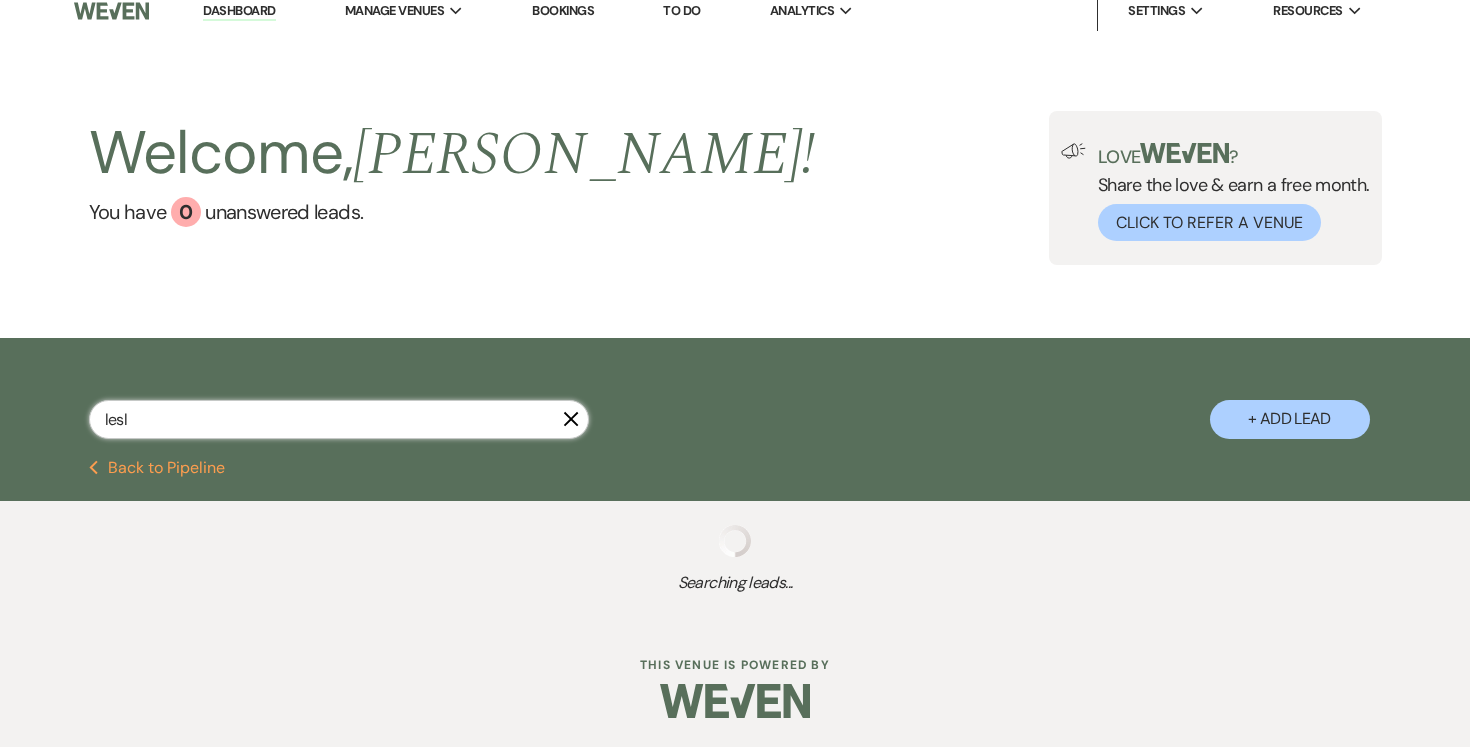 select on "5" 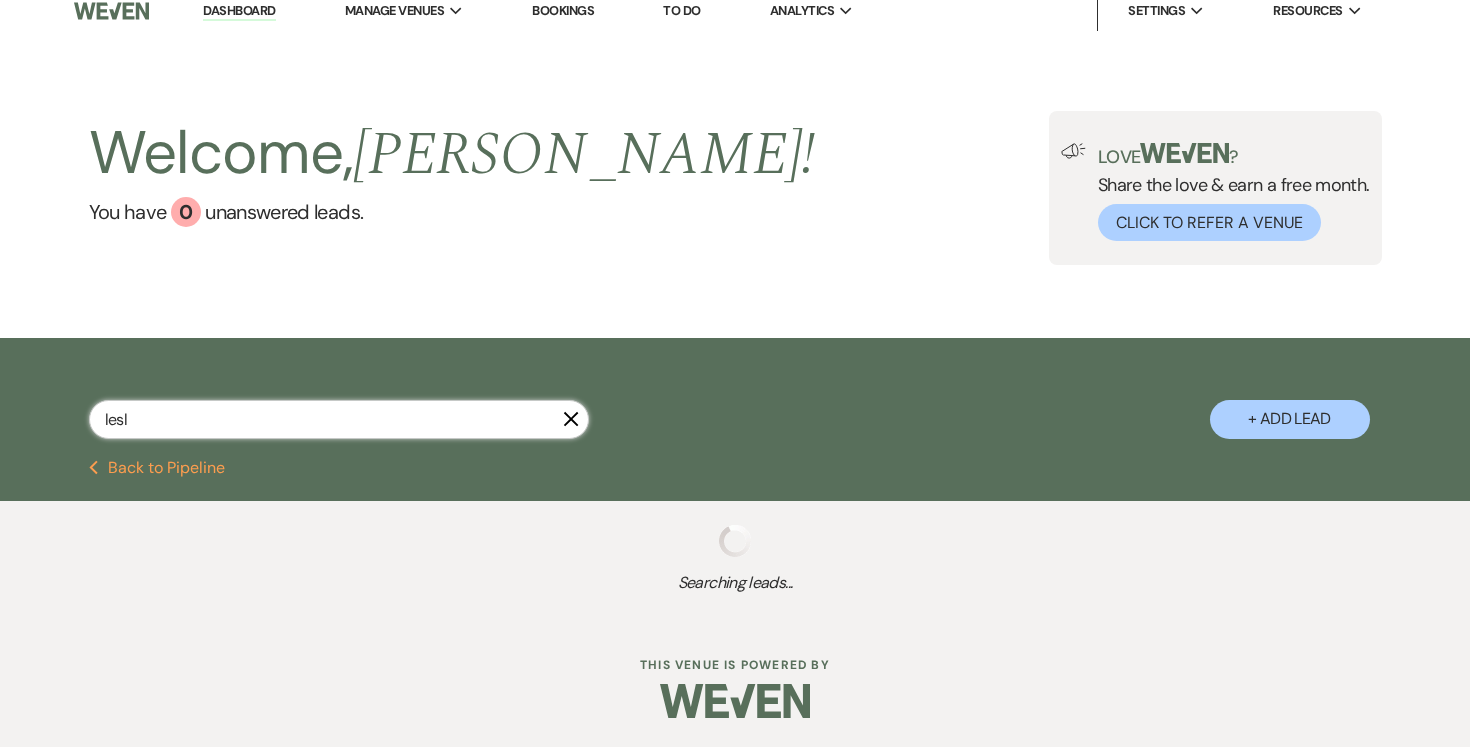 select on "5" 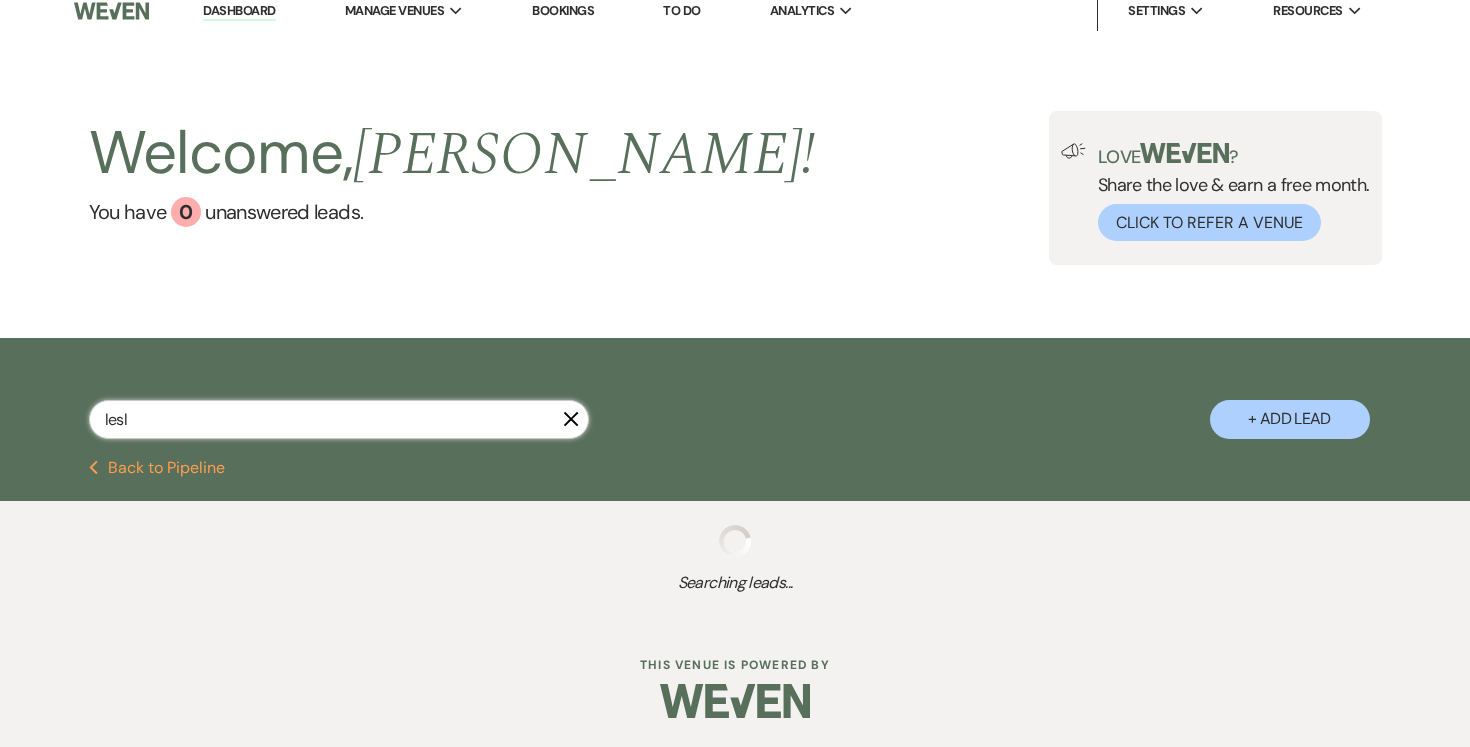 select on "5" 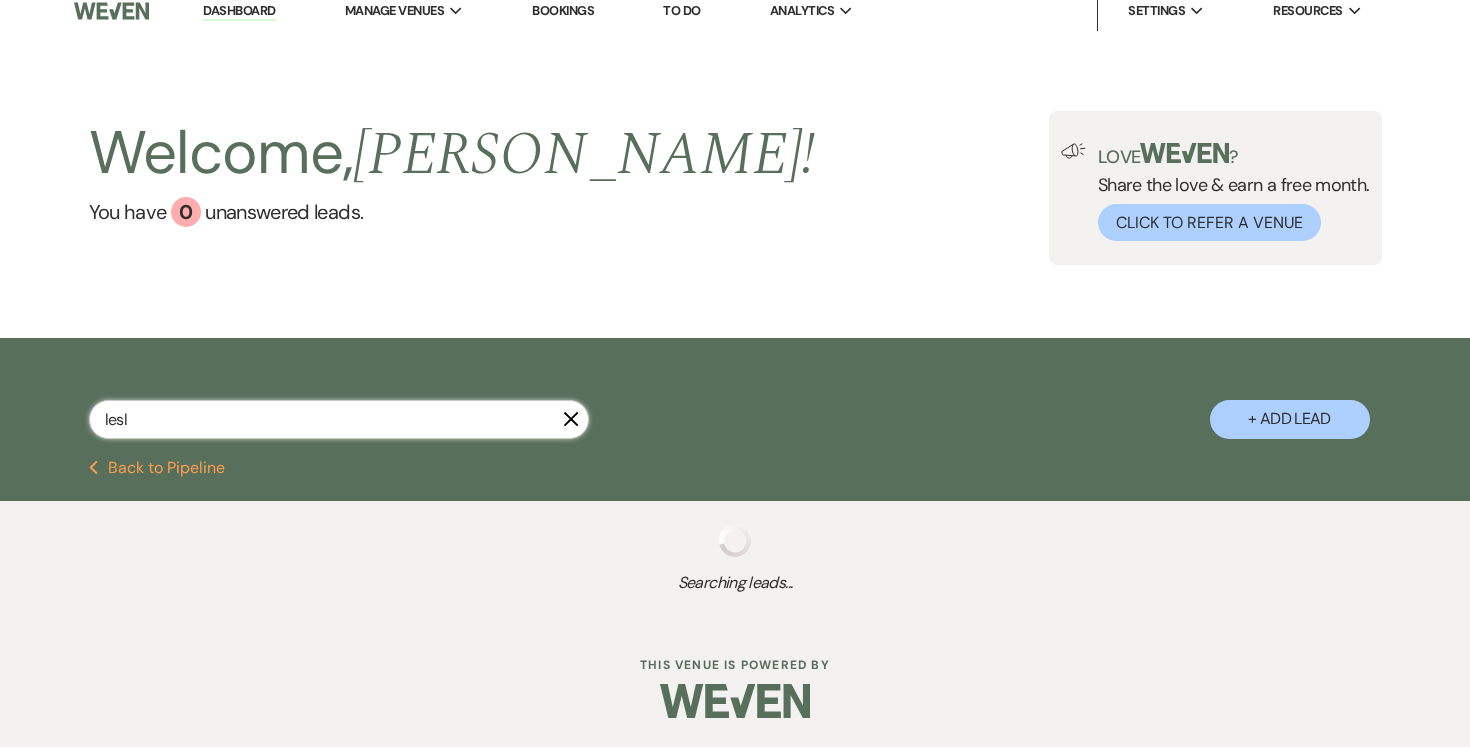 select on "8" 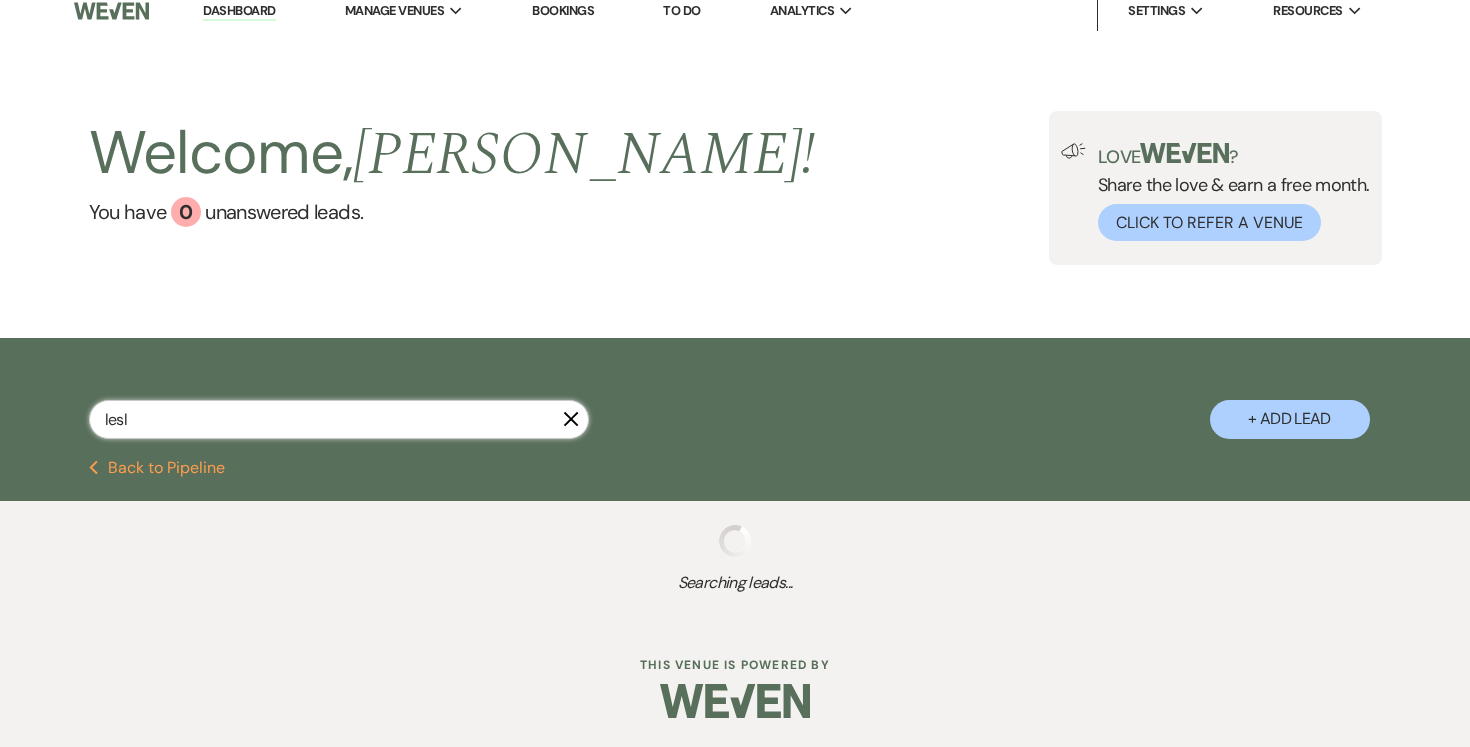 select on "5" 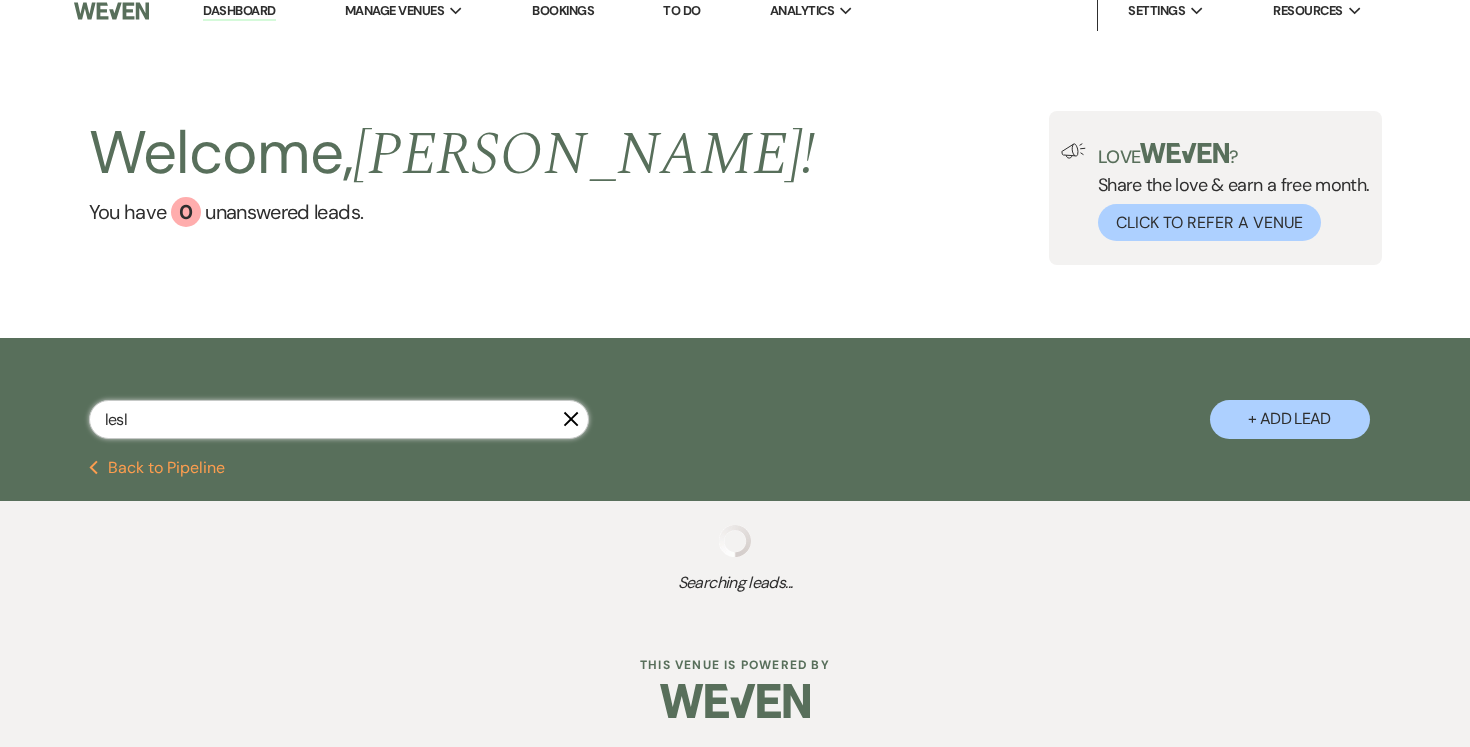 select on "5" 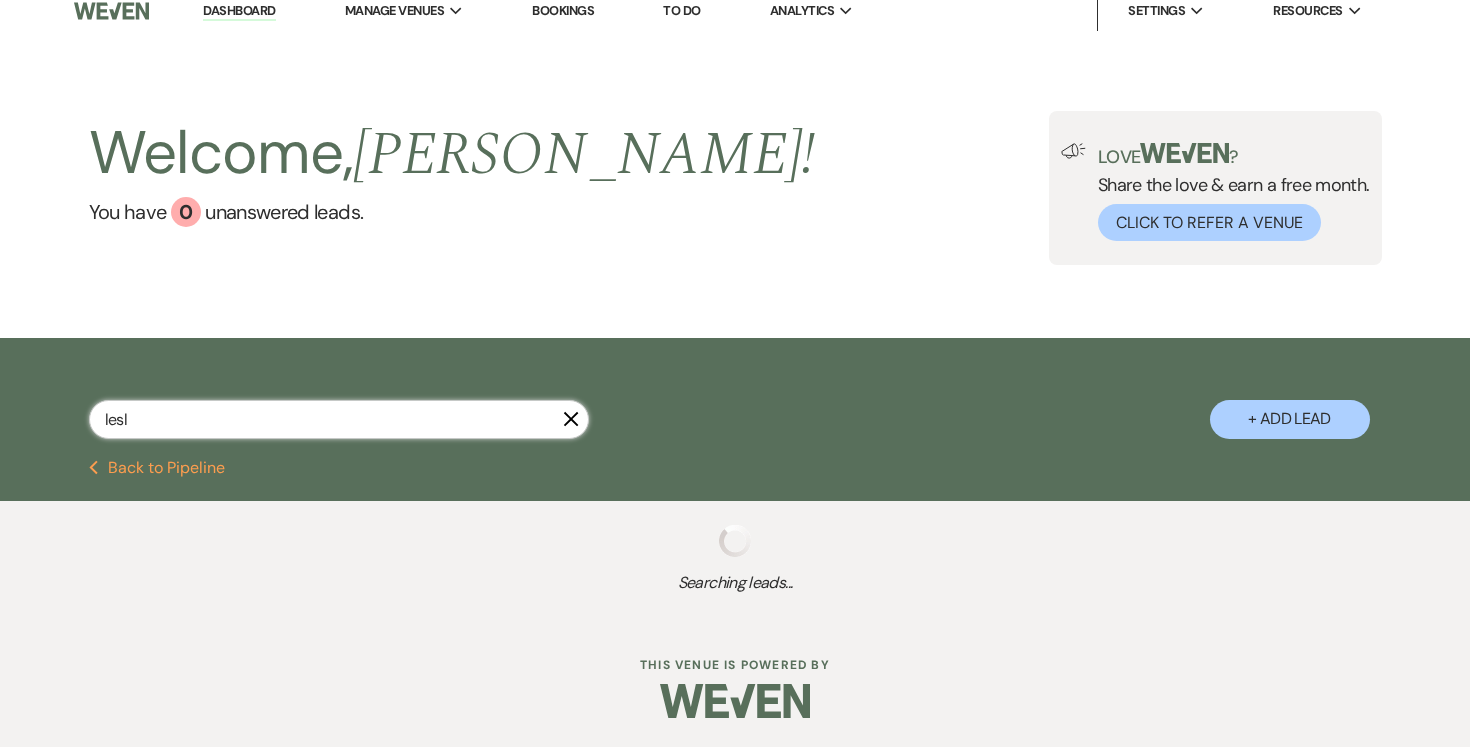 select on "5" 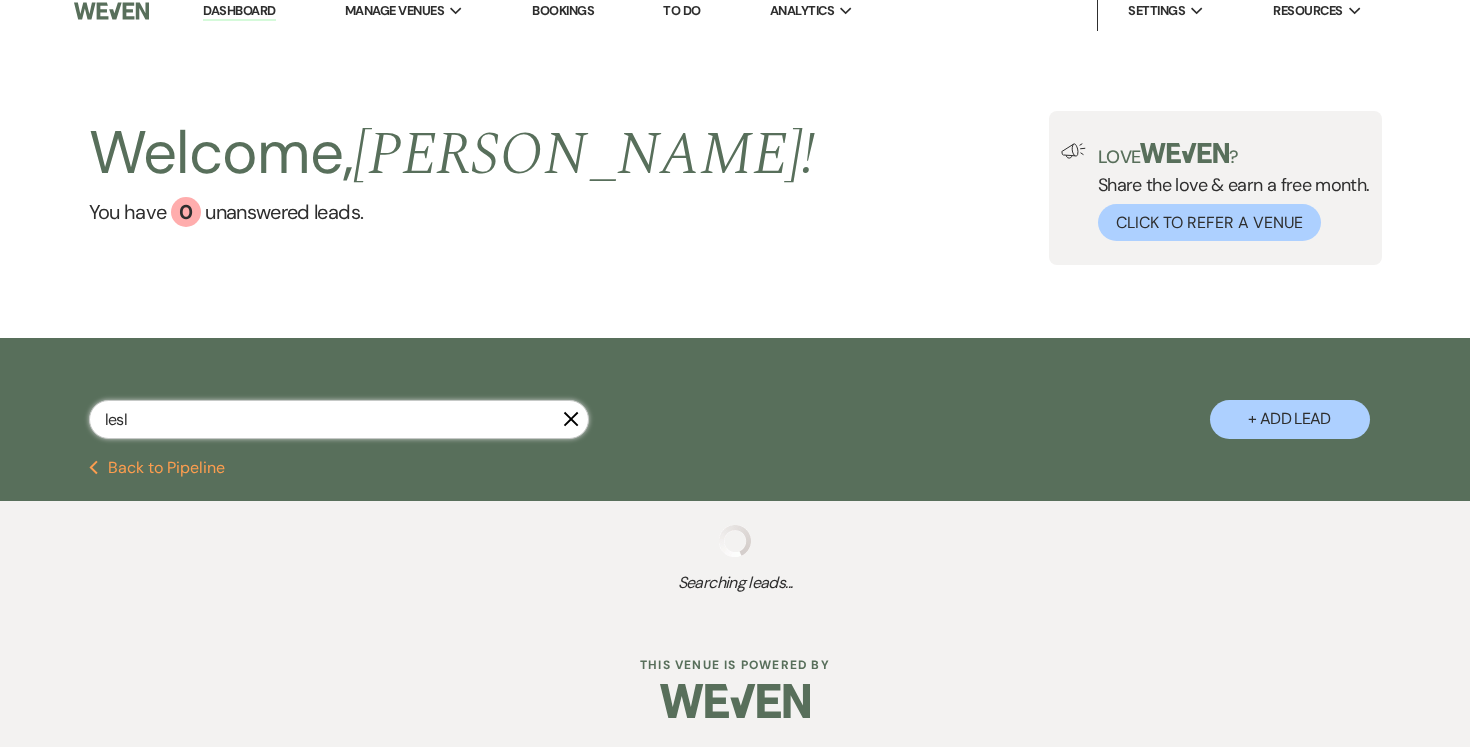select on "5" 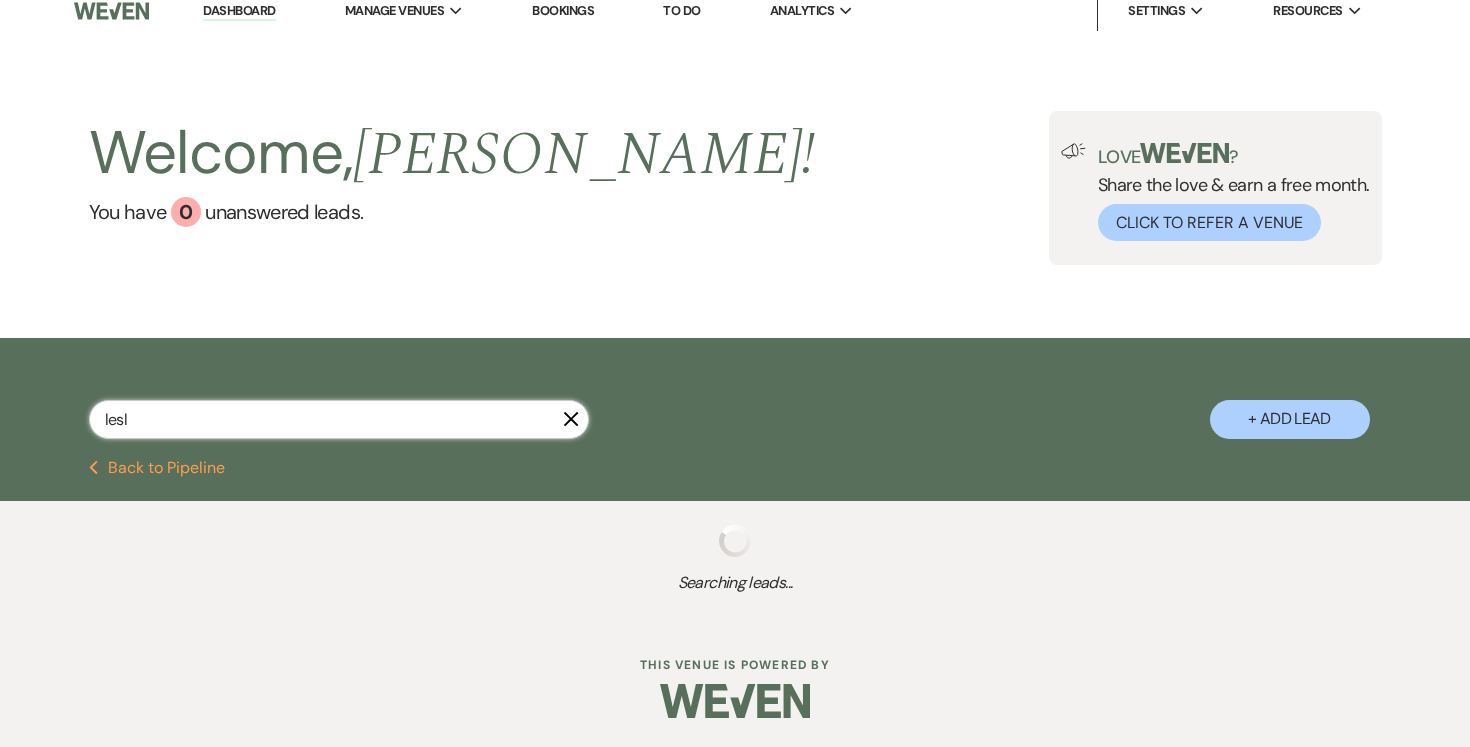select on "8" 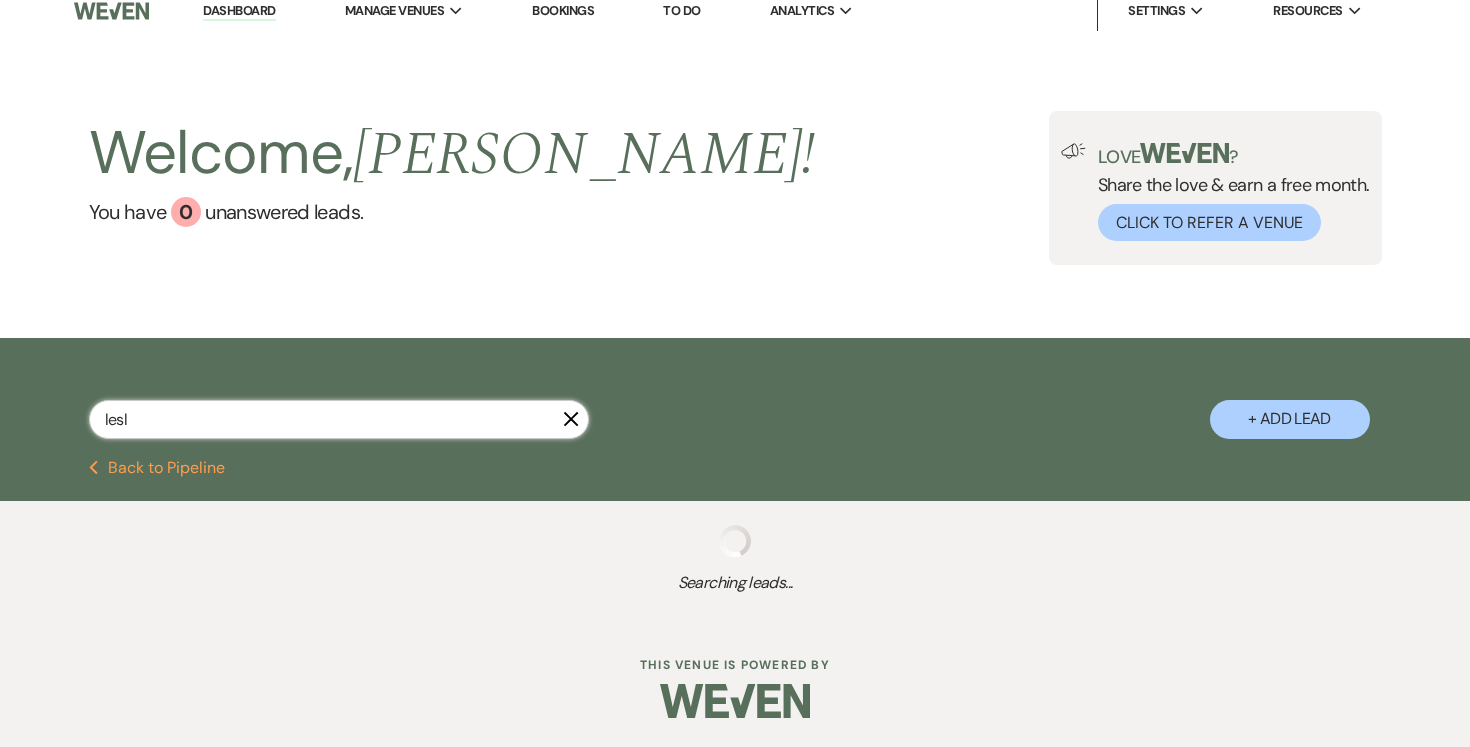 select on "5" 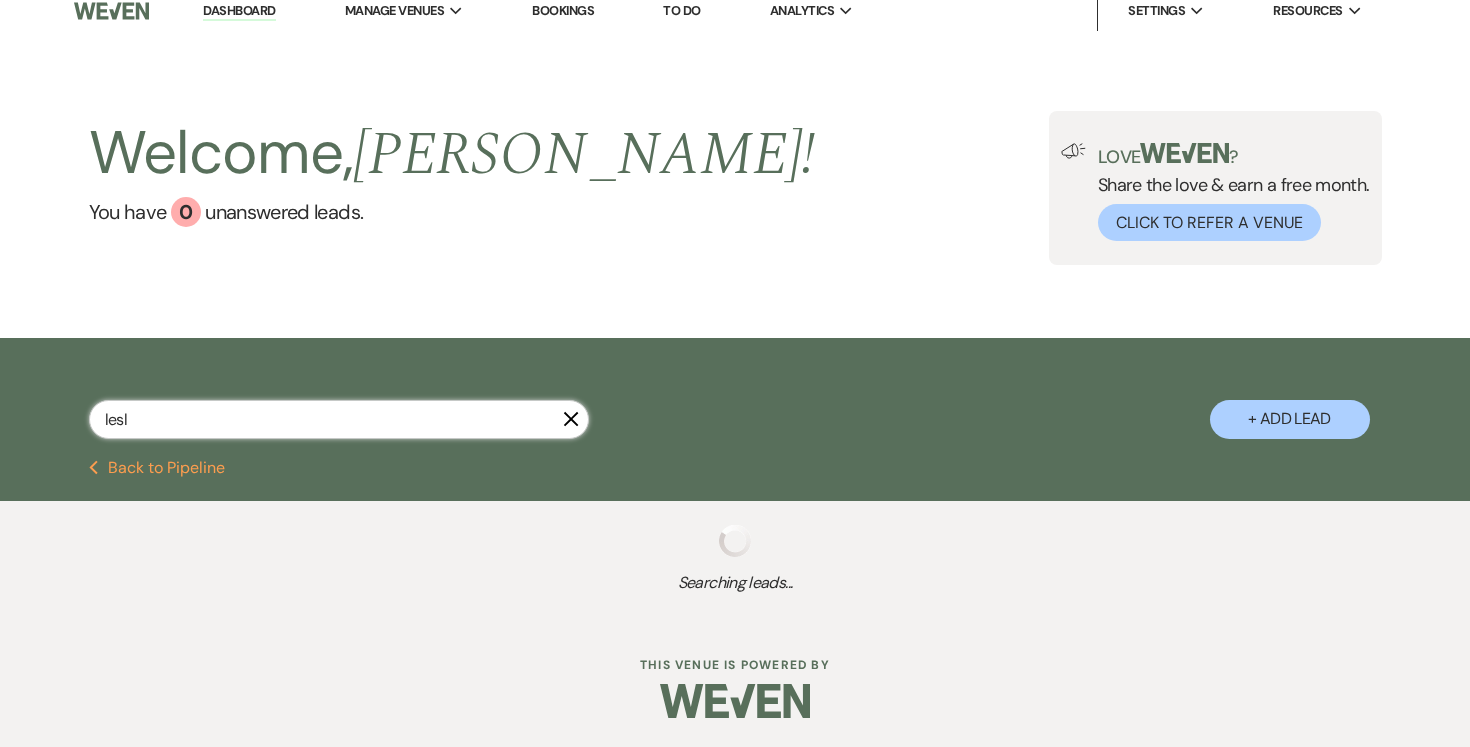 select on "5" 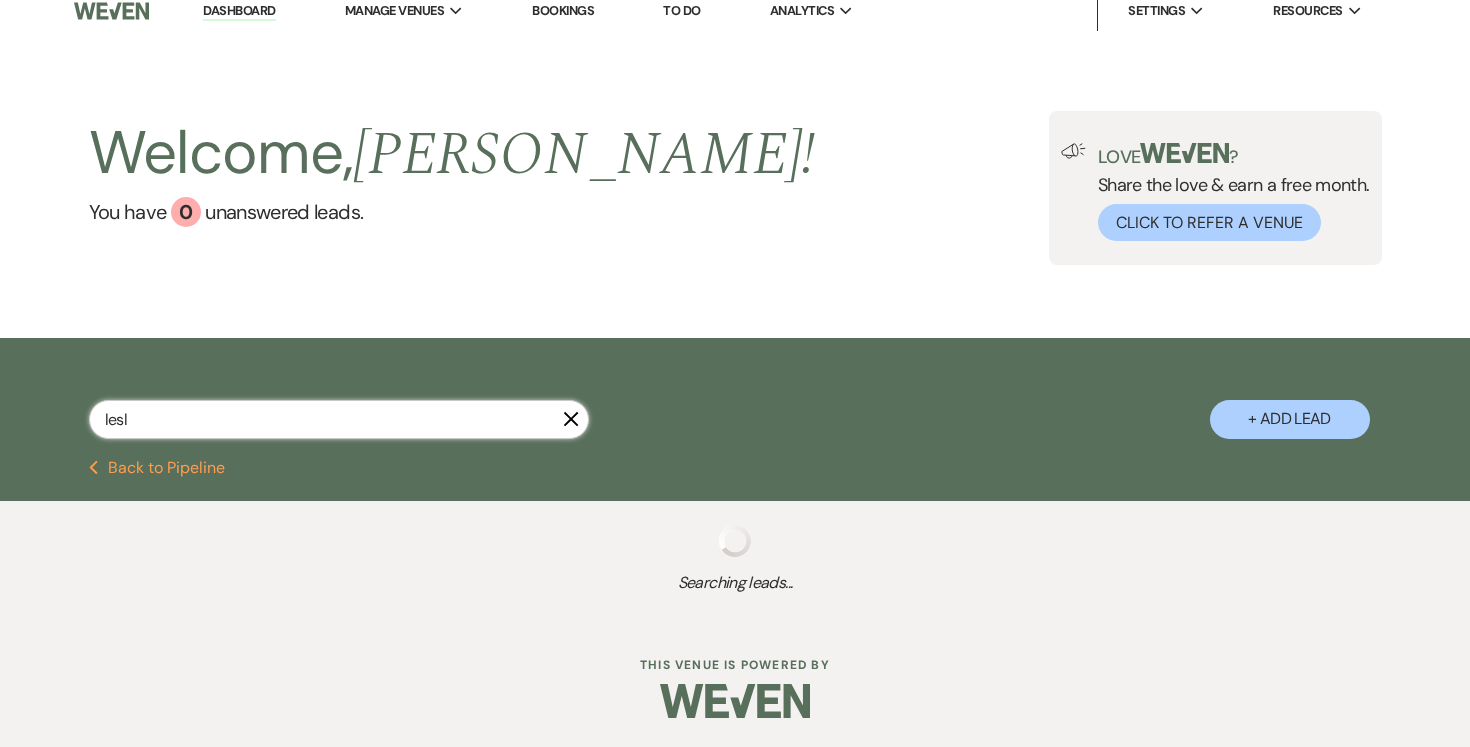select on "8" 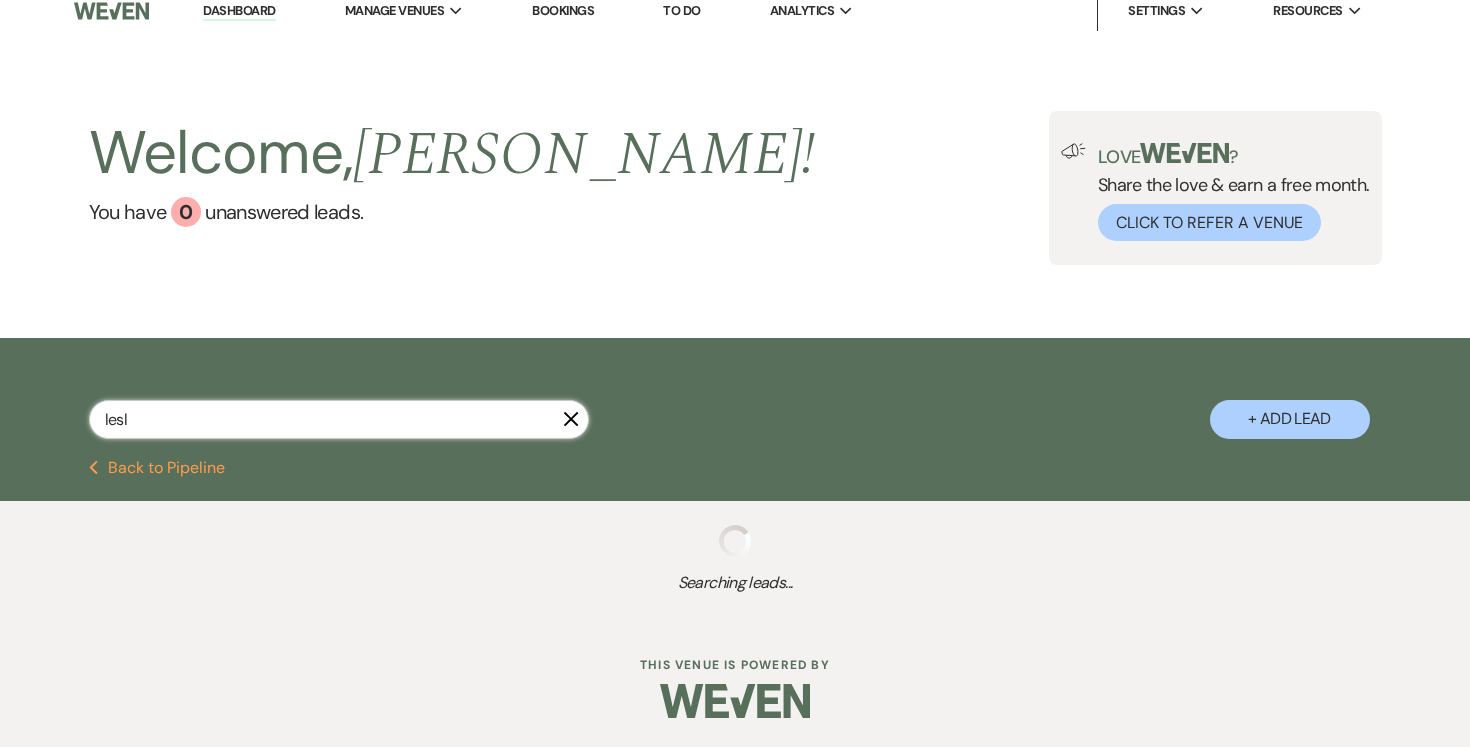 select on "1" 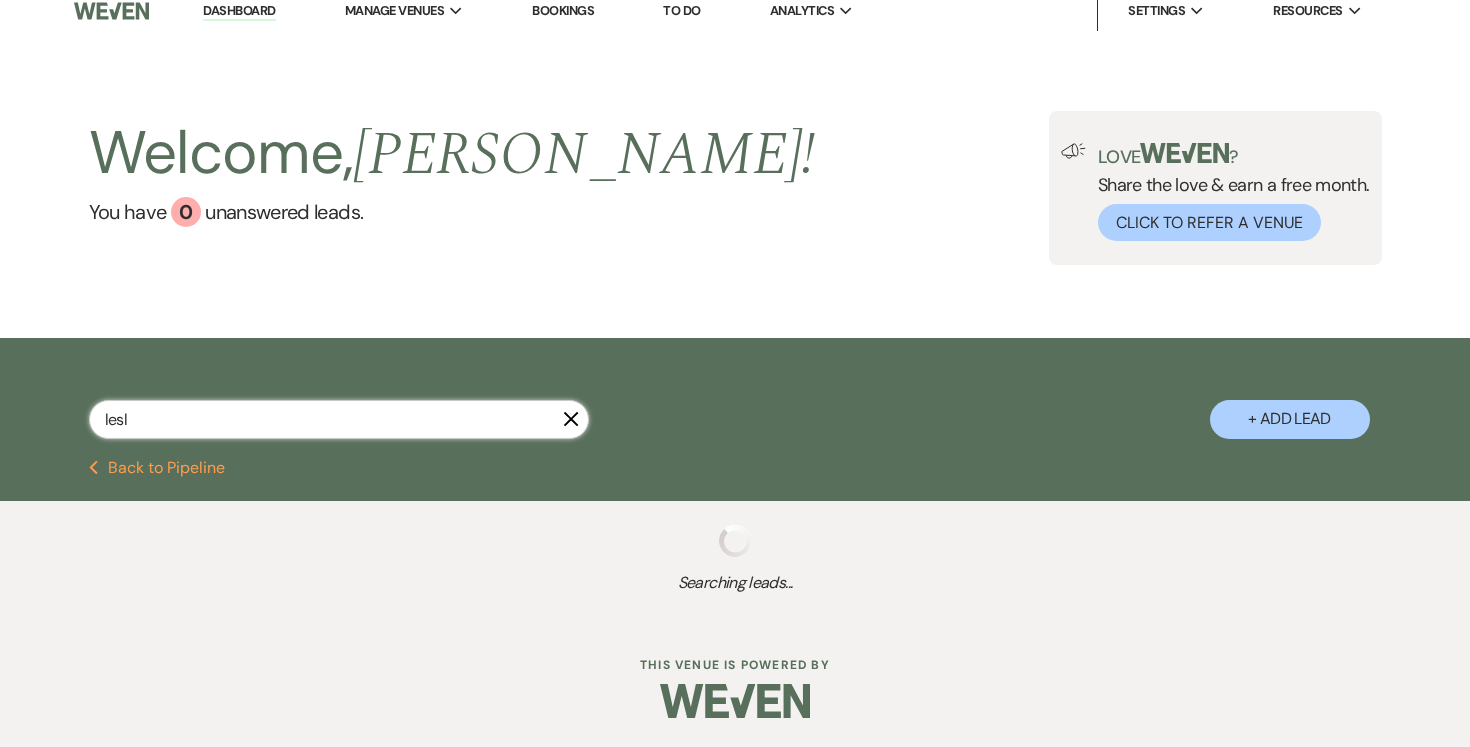 select on "8" 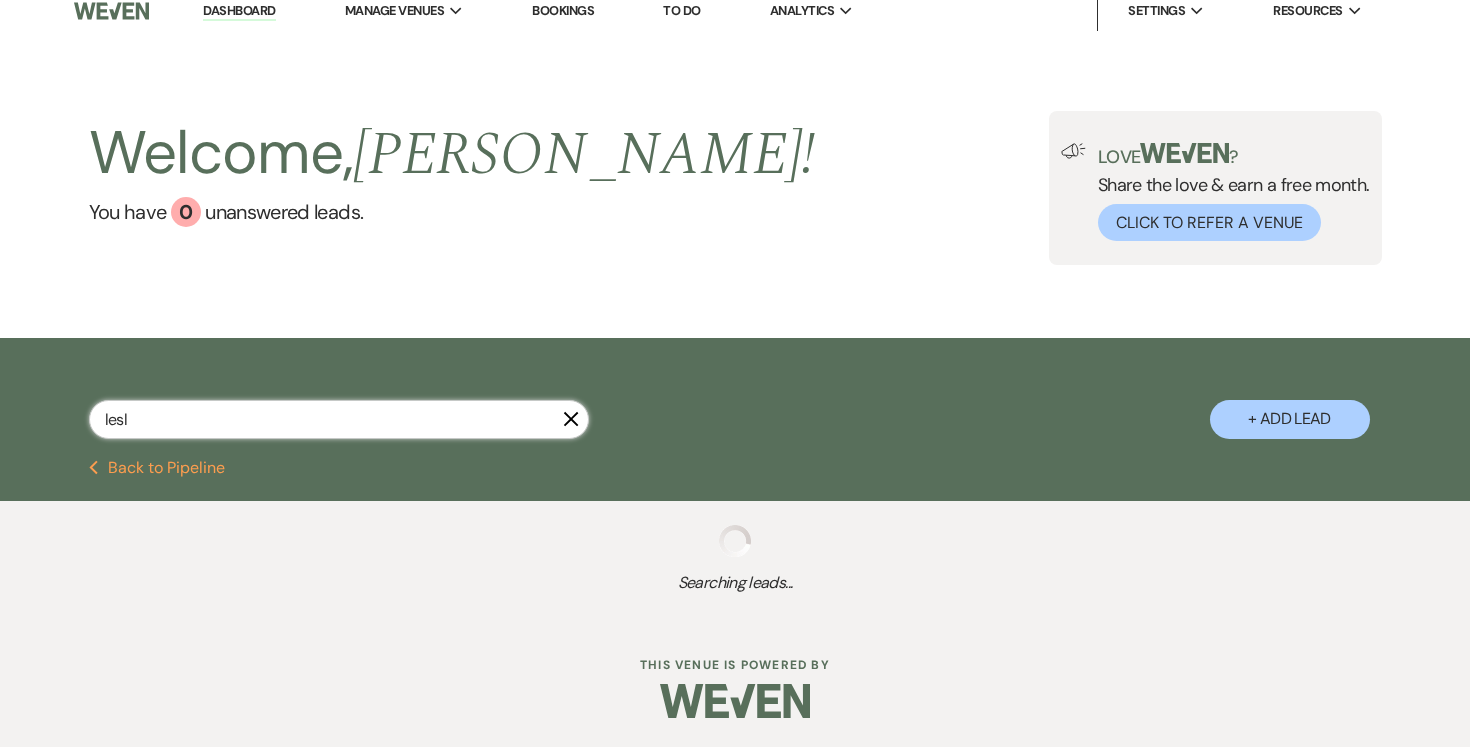 select on "1" 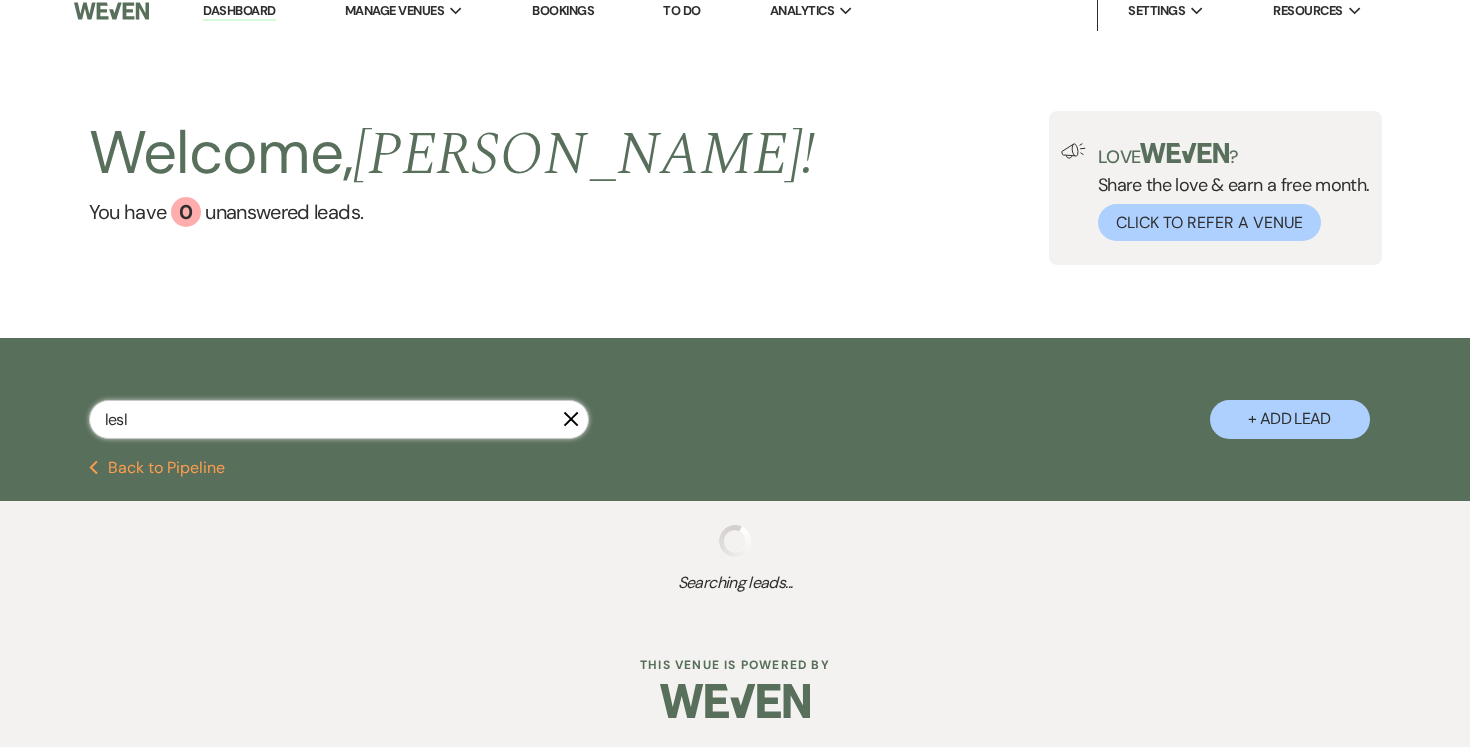 select on "8" 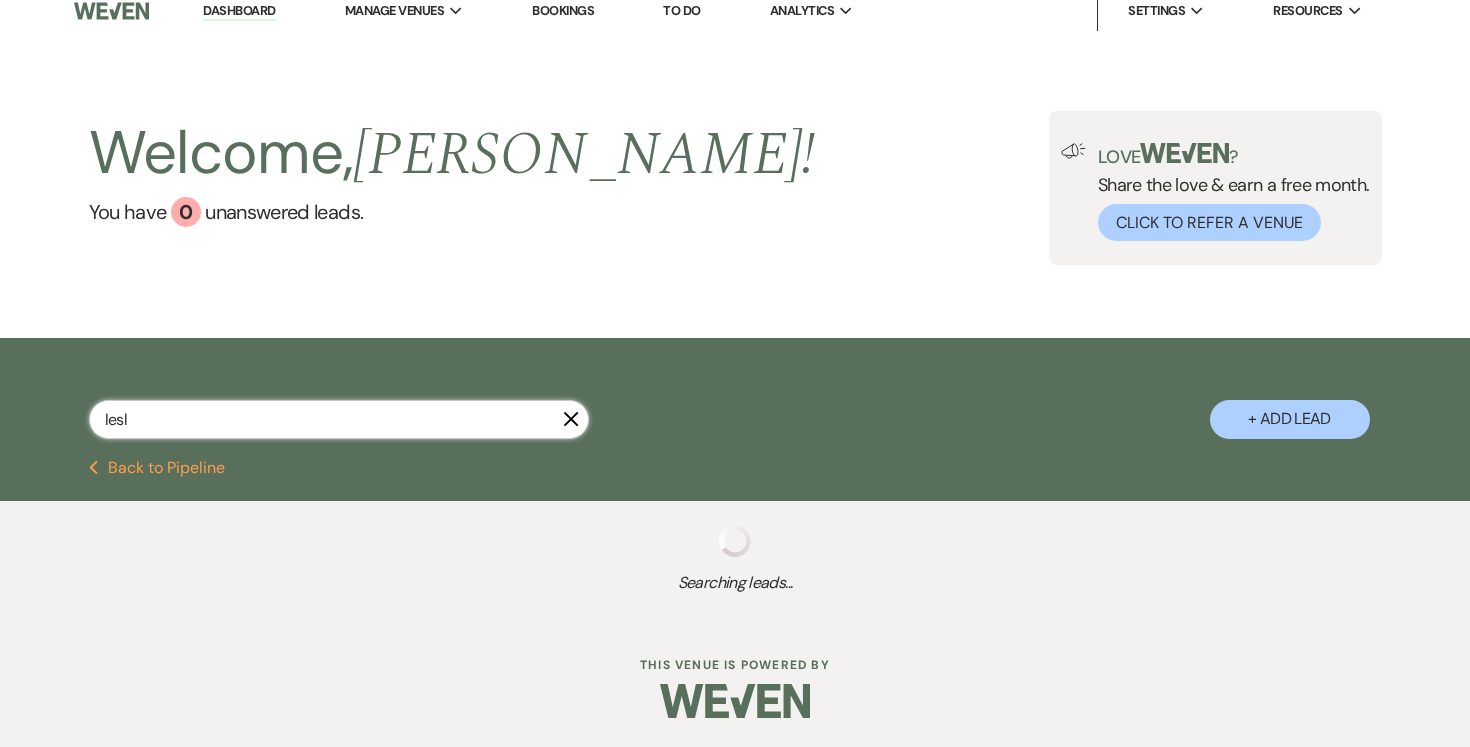 select on "1" 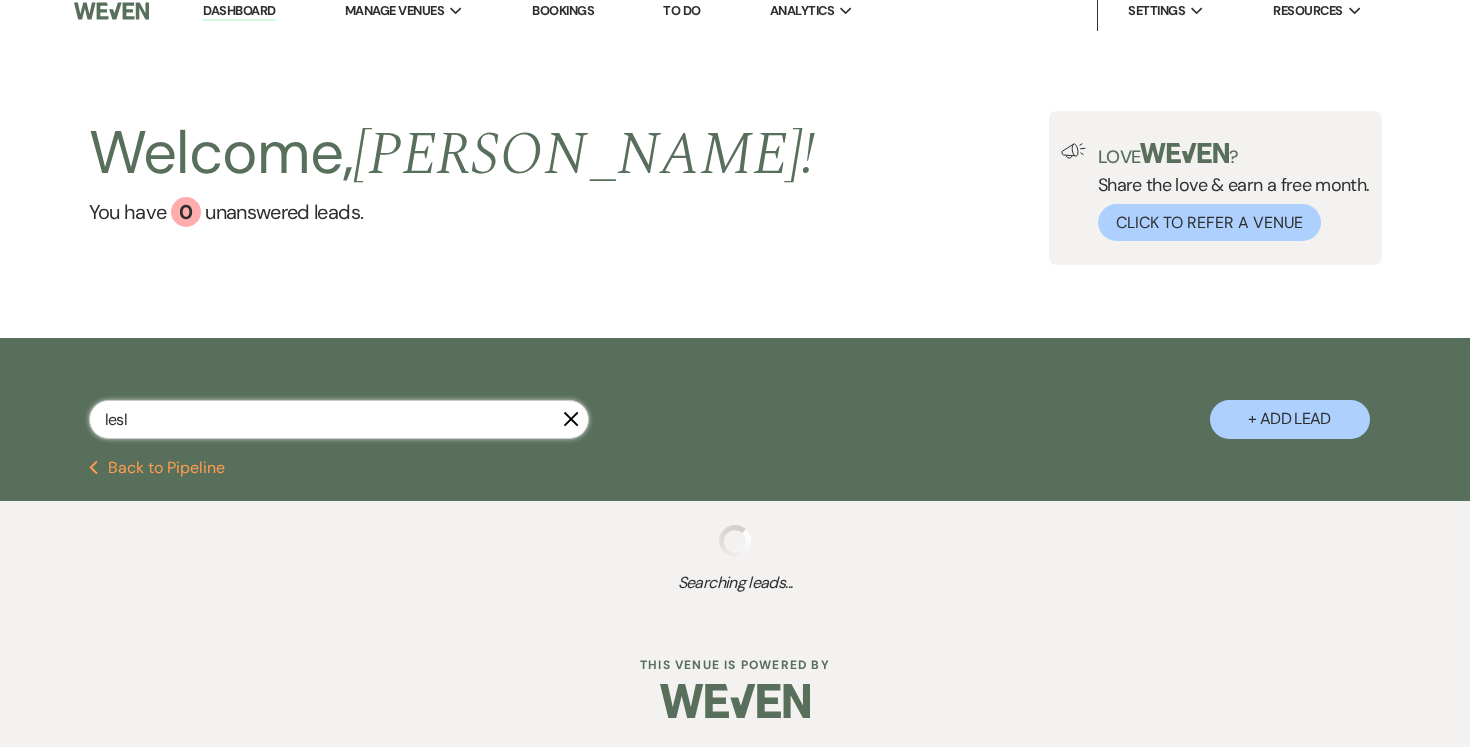 select on "8" 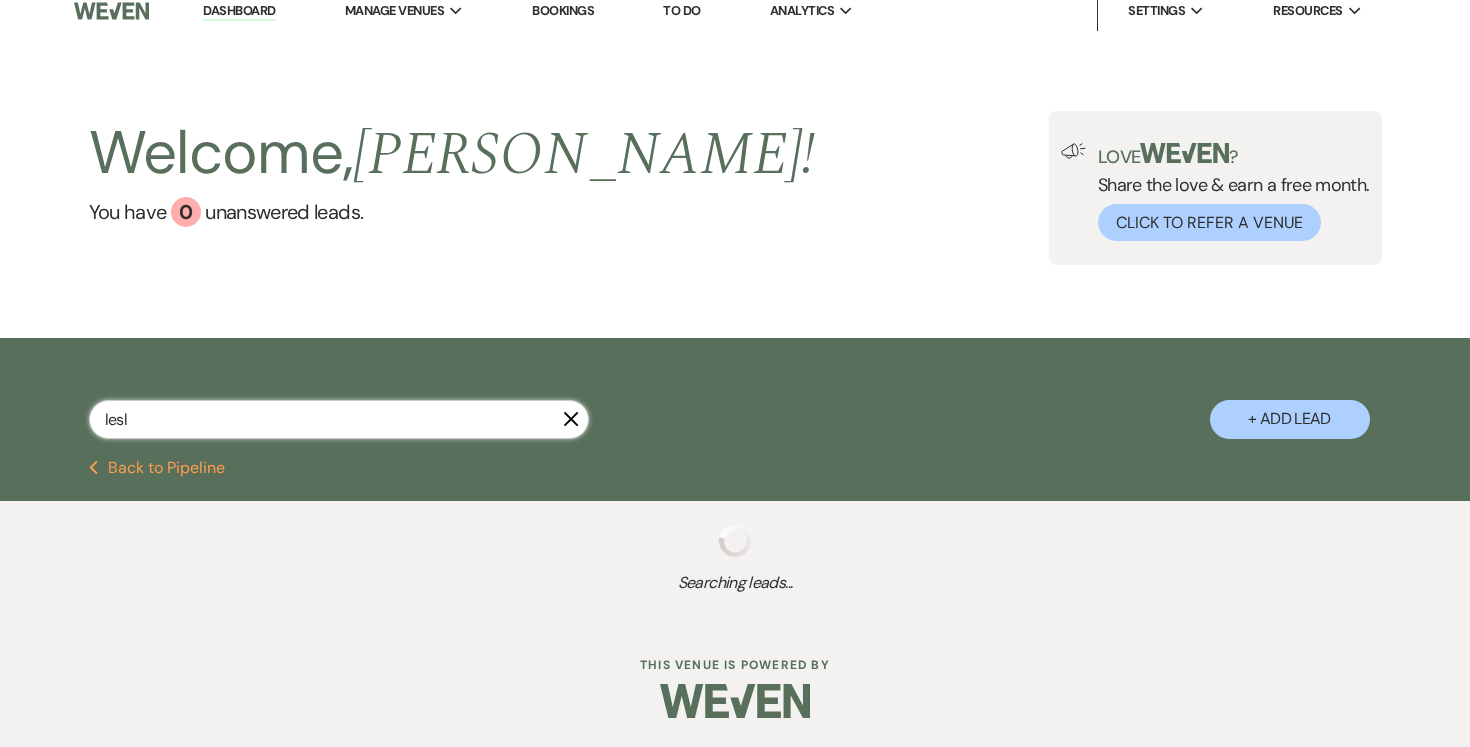 select on "11" 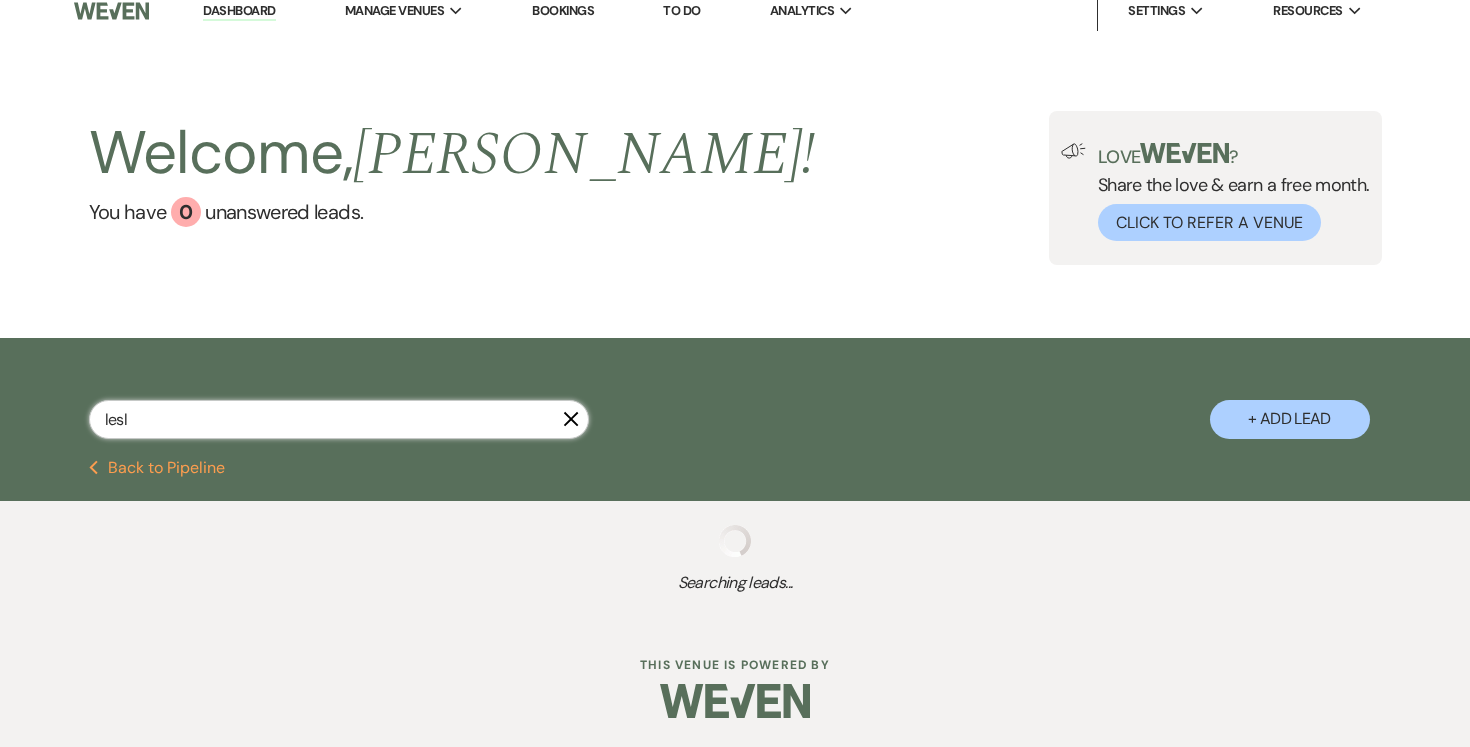 select on "8" 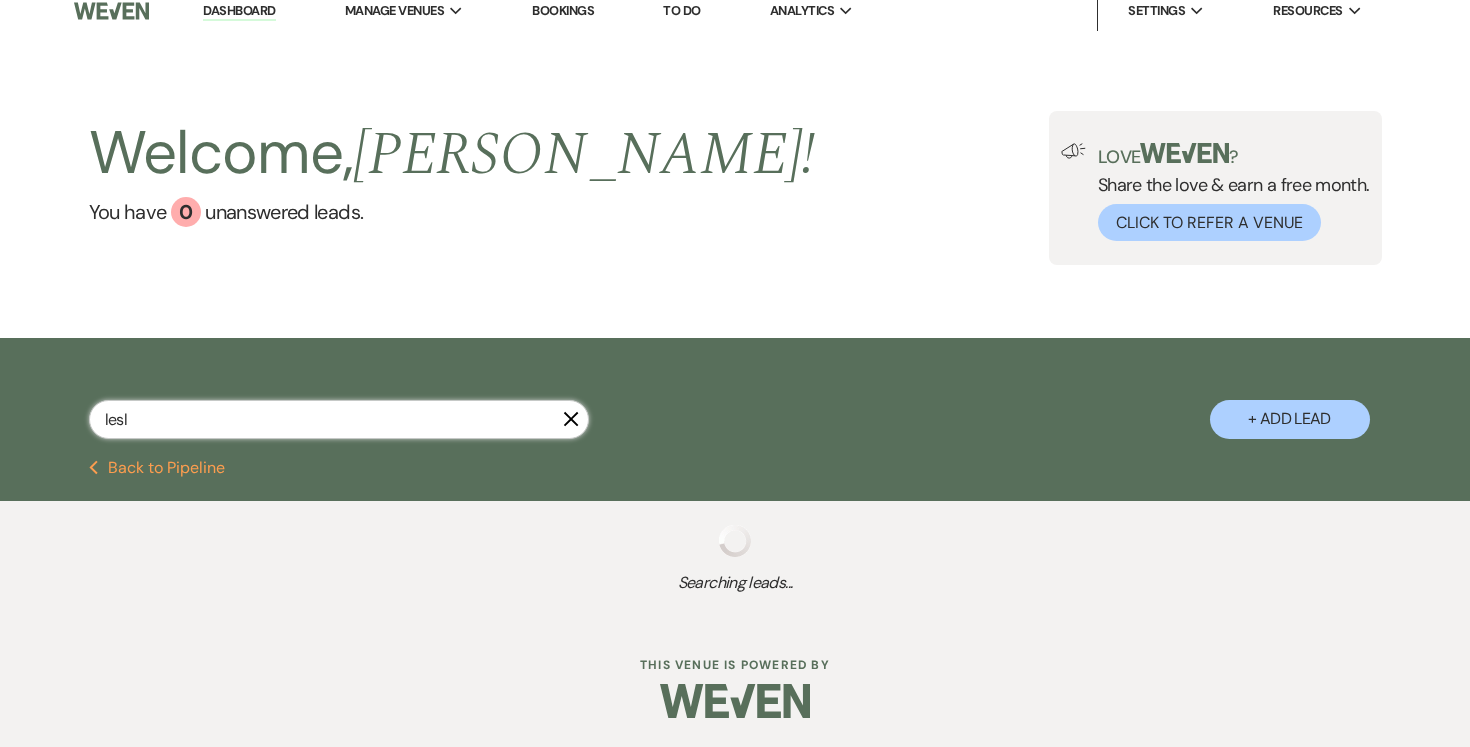 select on "3" 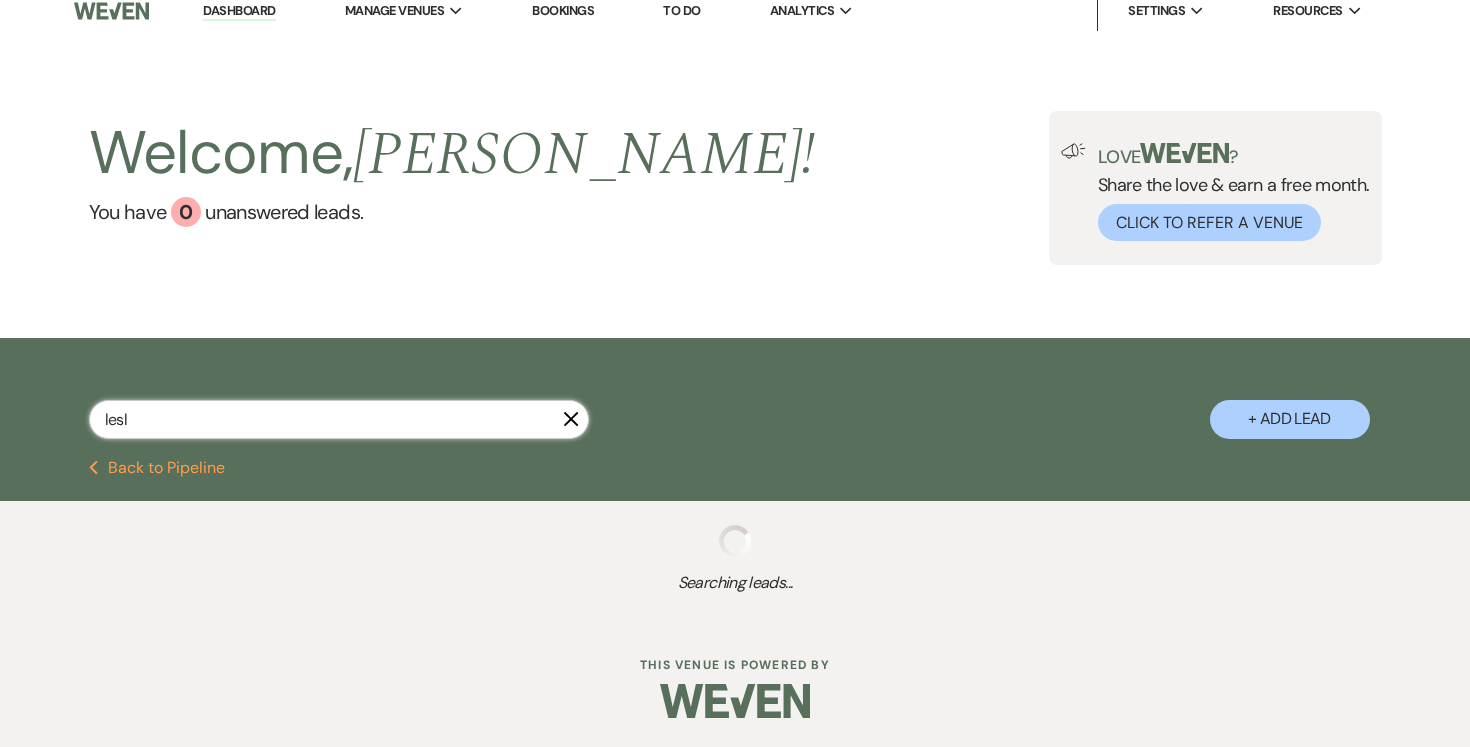 select on "8" 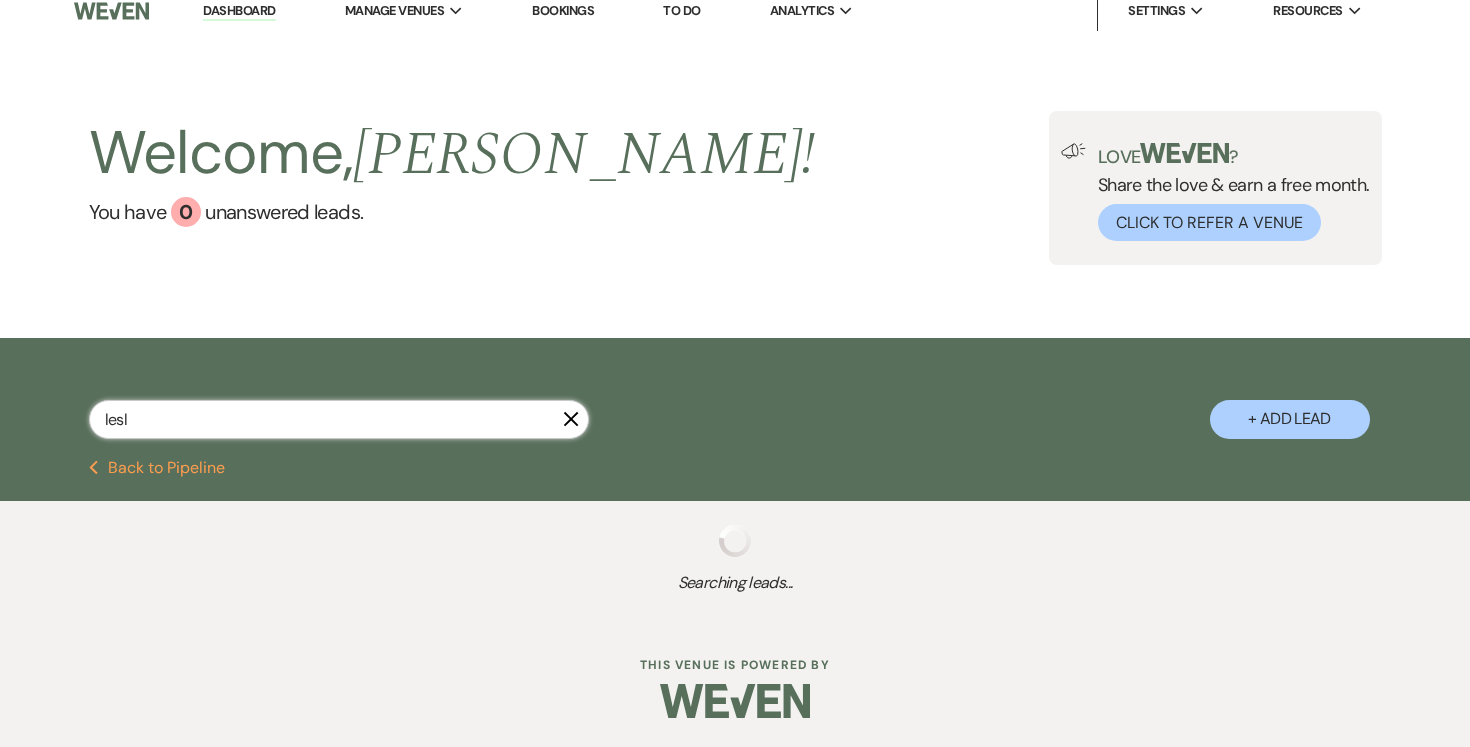 select on "1" 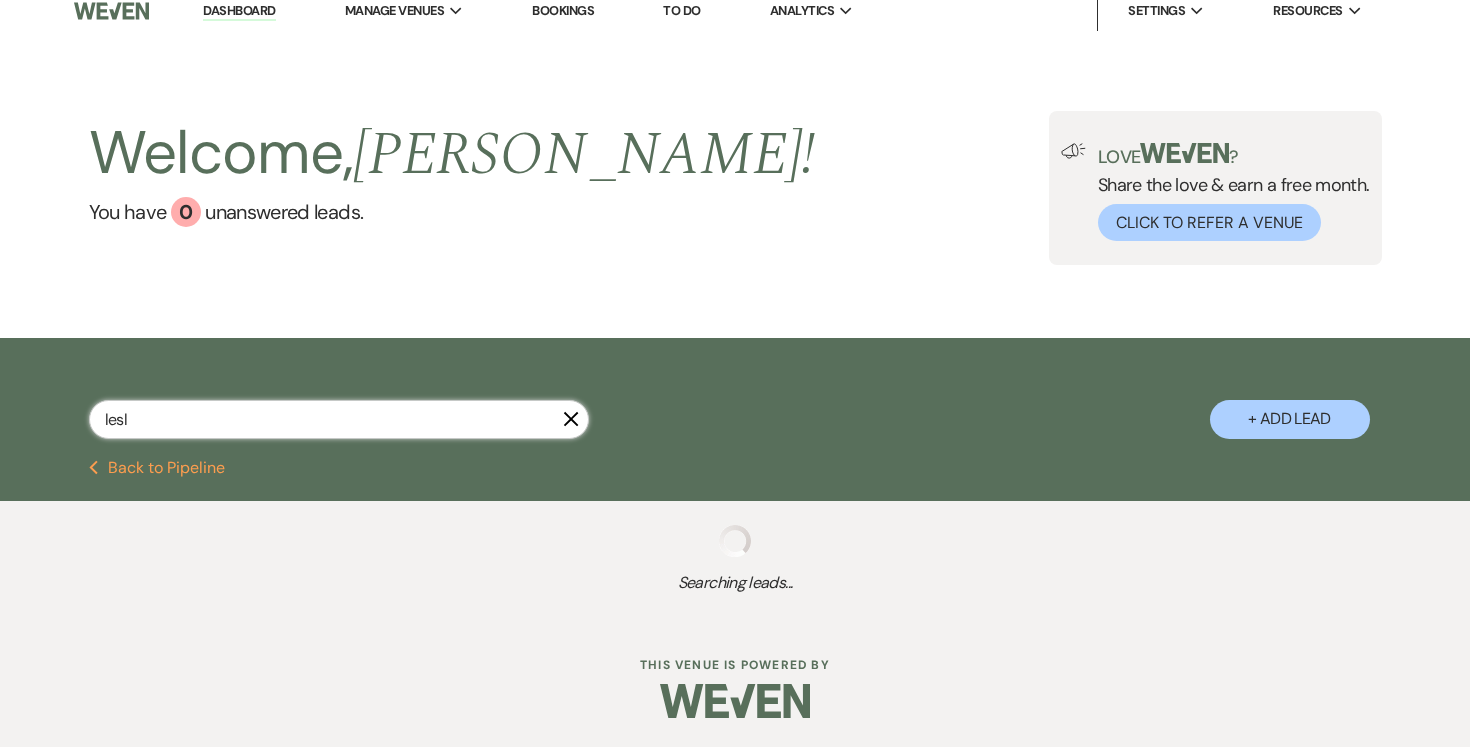 select on "8" 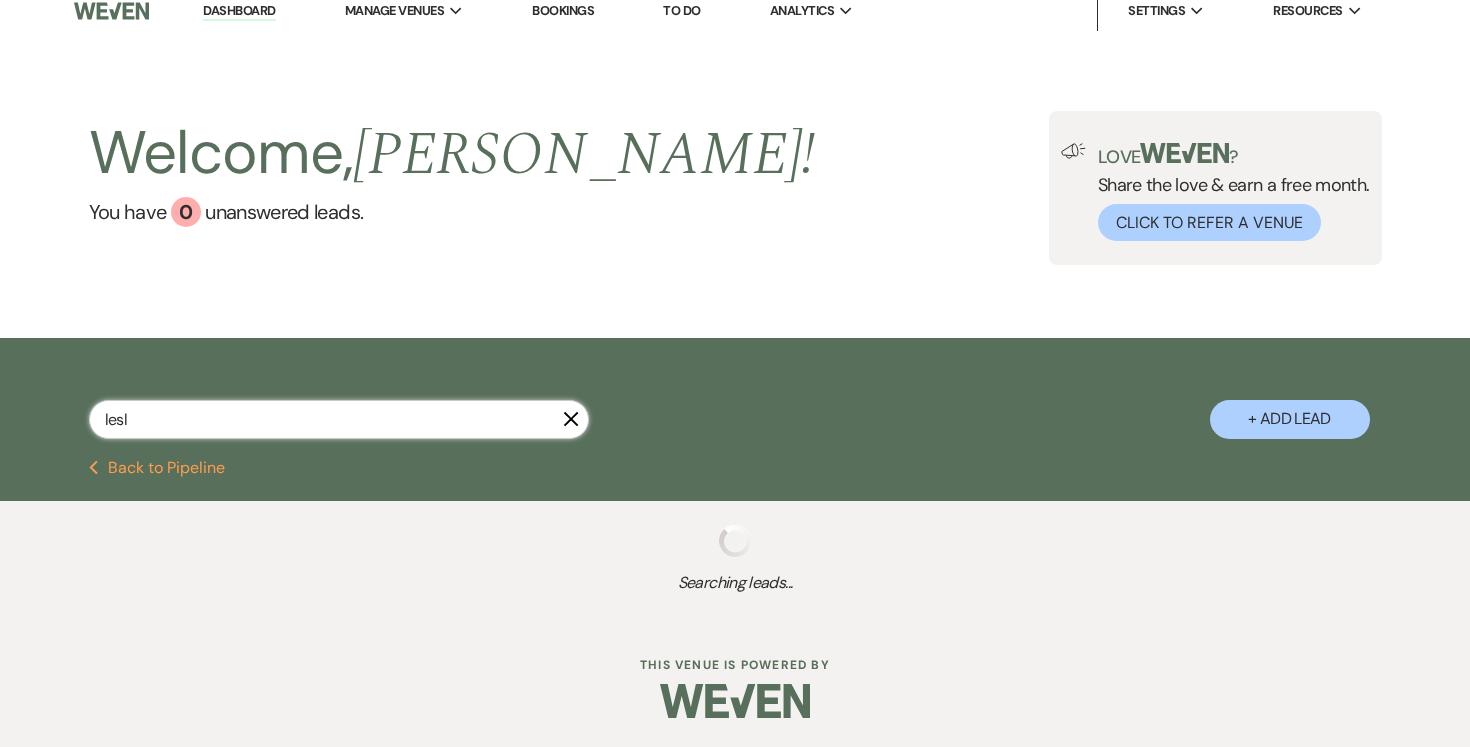 select on "11" 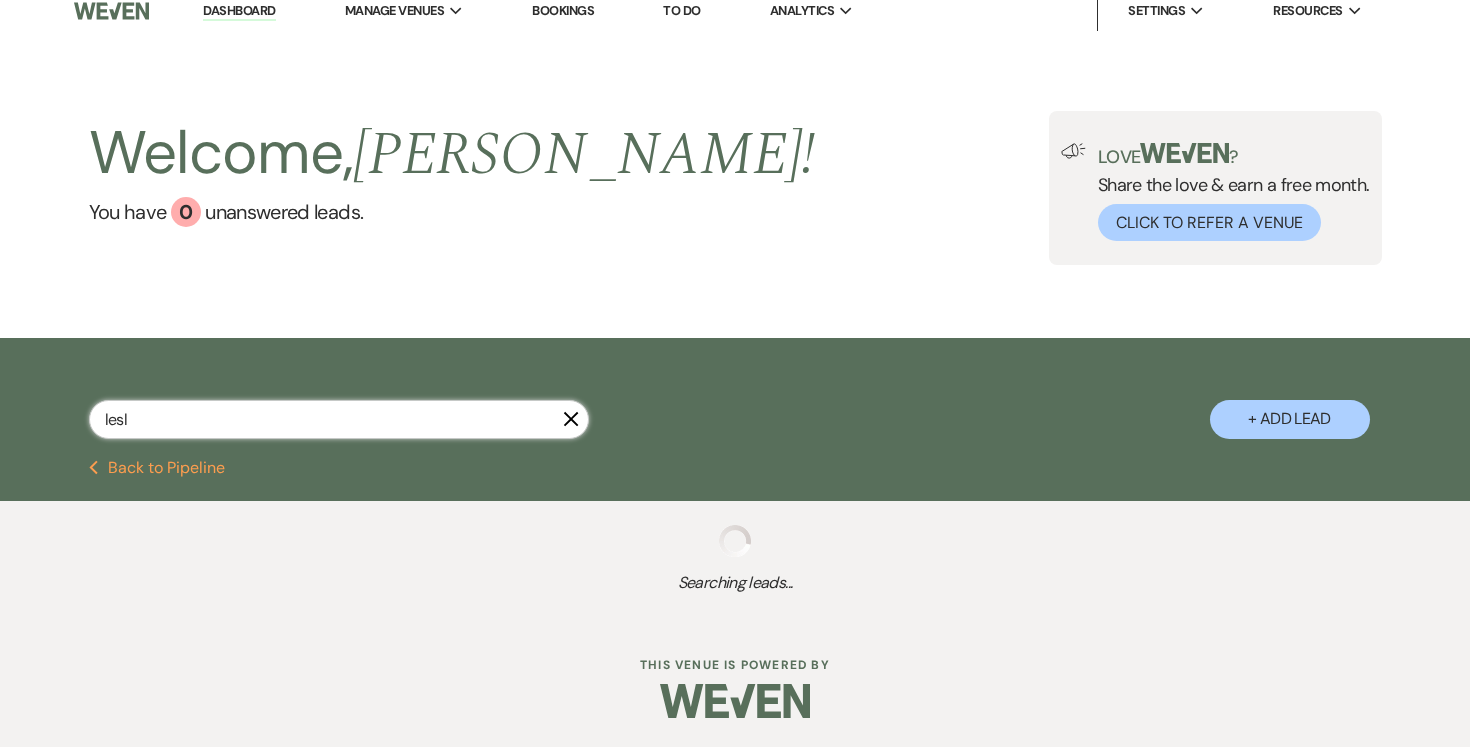 select on "8" 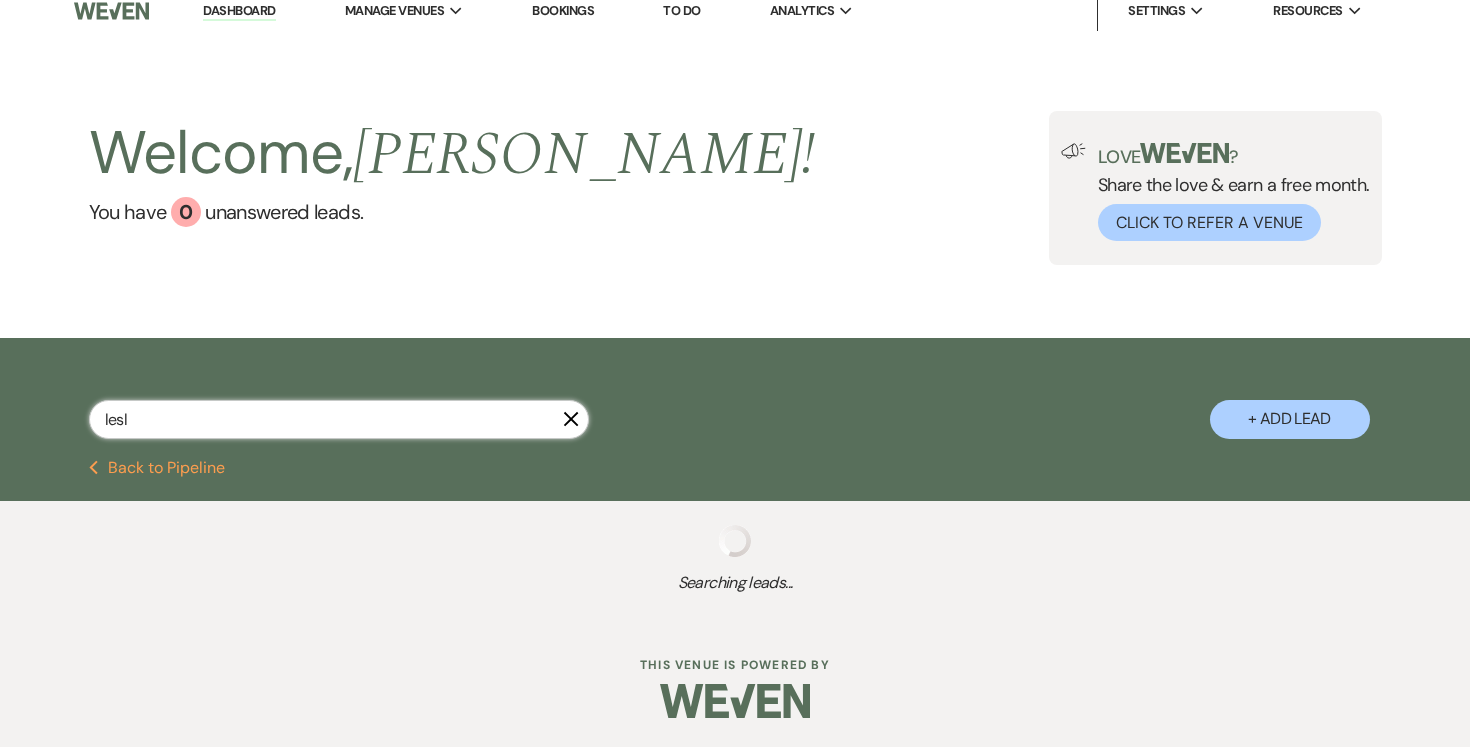 select on "1" 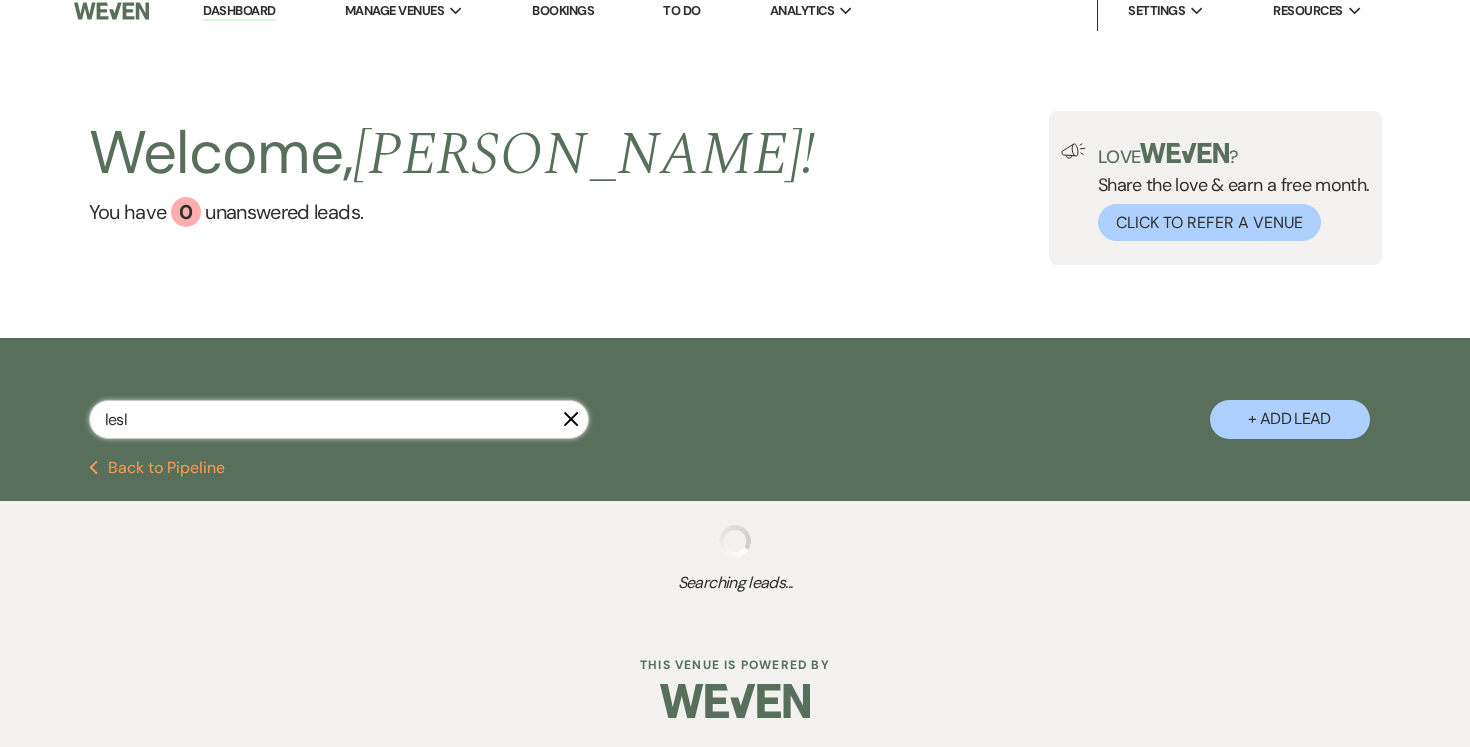 select on "8" 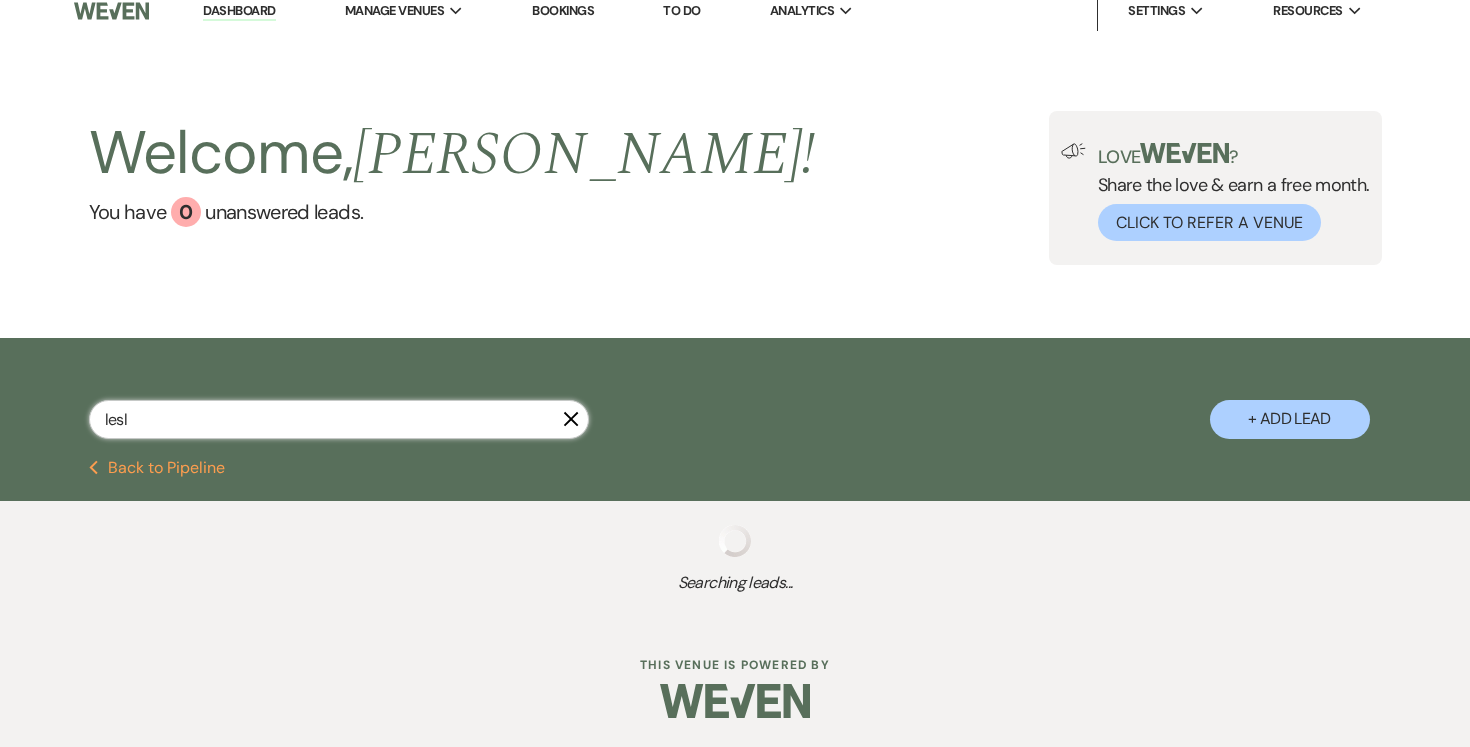 select on "11" 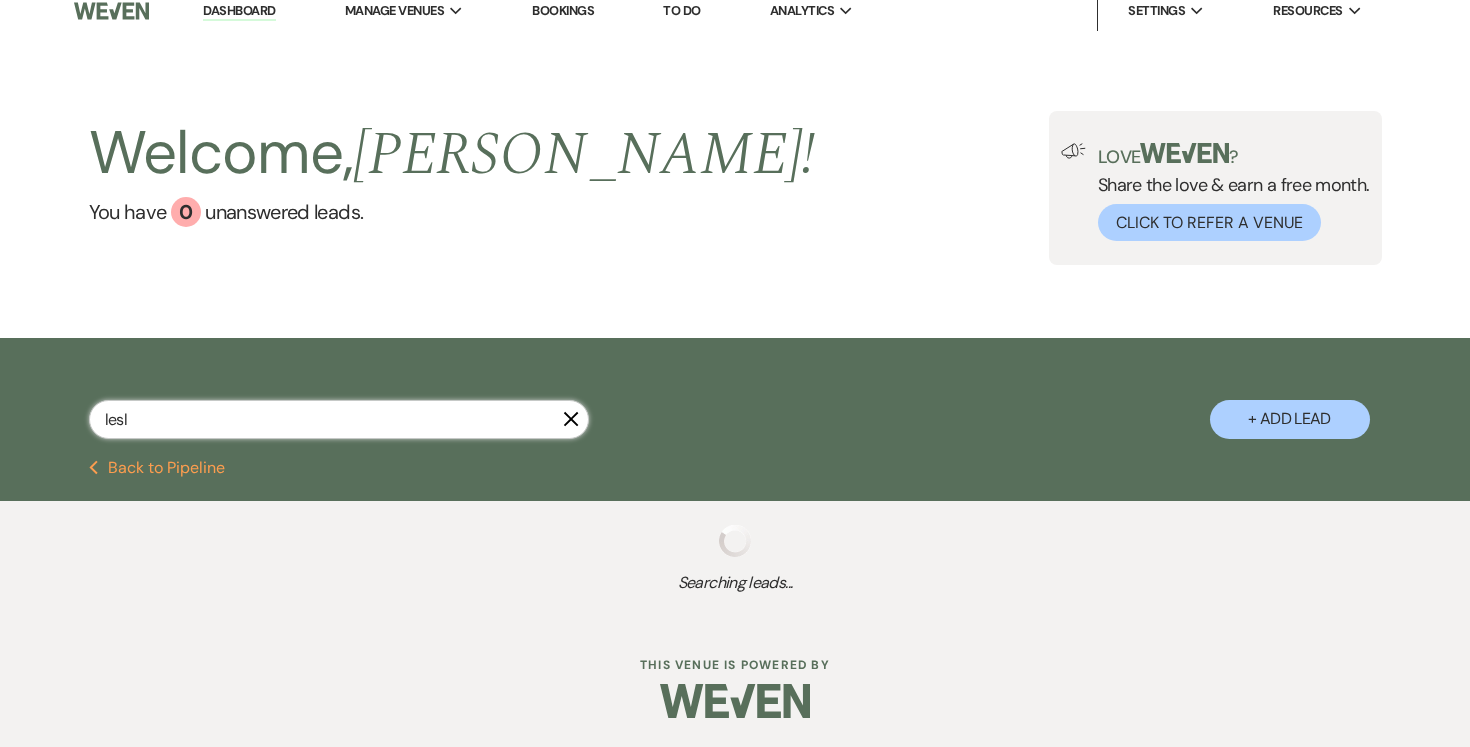 select on "8" 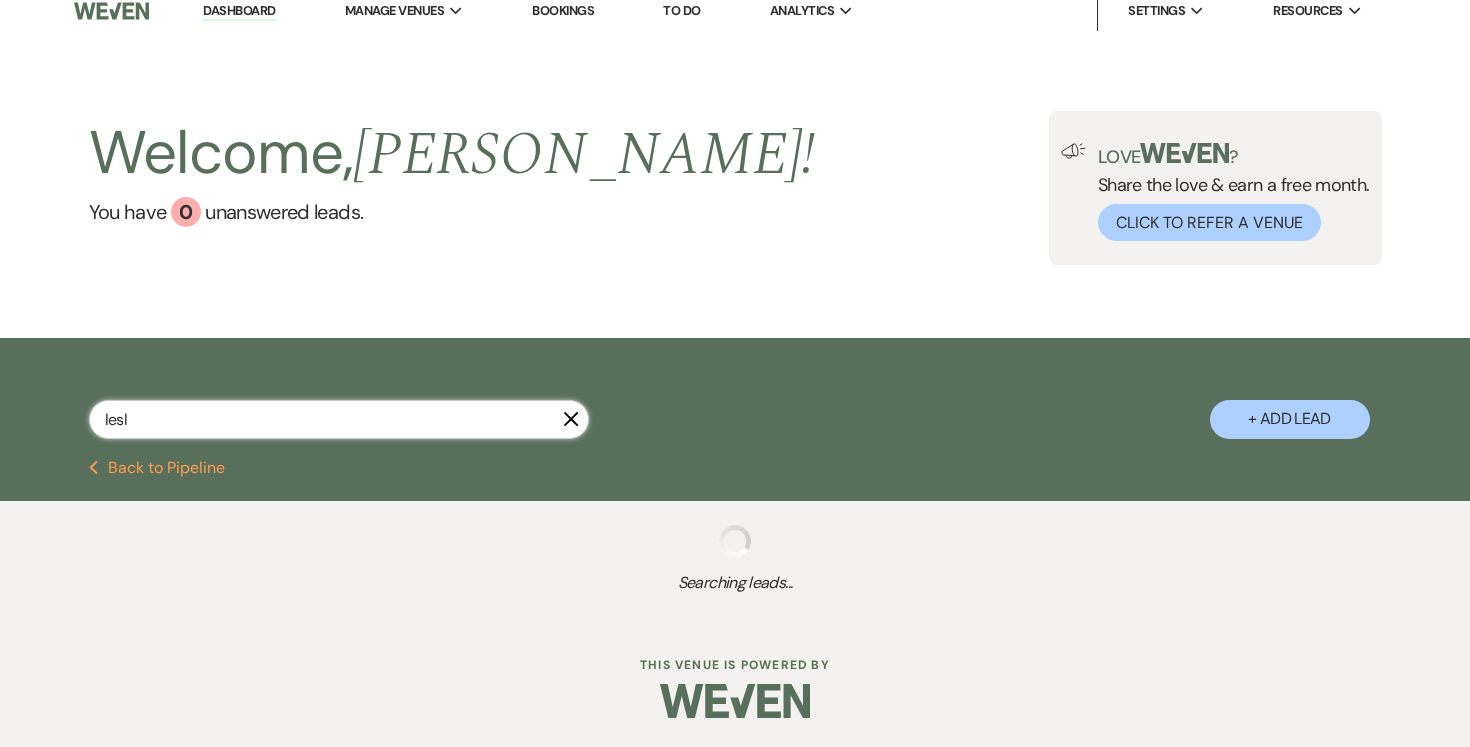 select on "11" 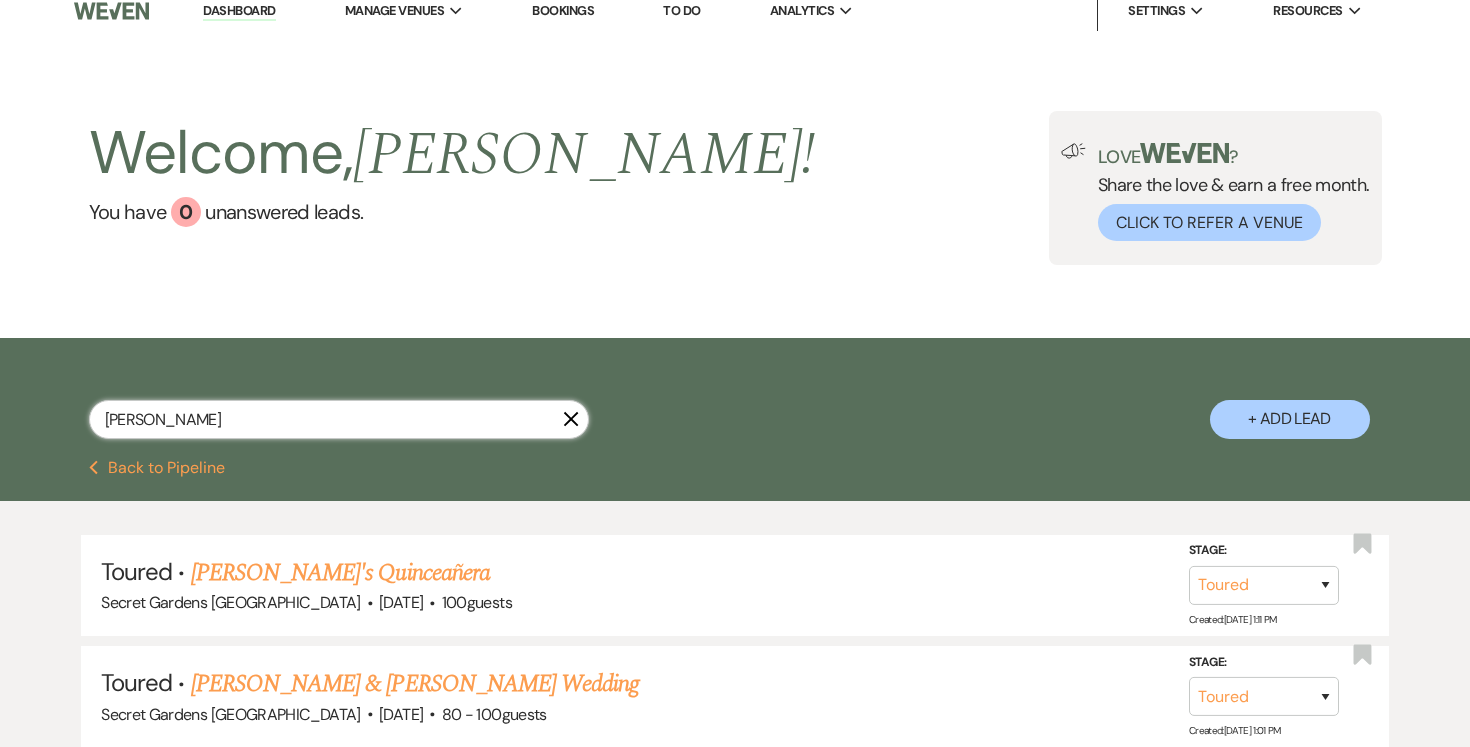 scroll, scrollTop: 47, scrollLeft: 0, axis: vertical 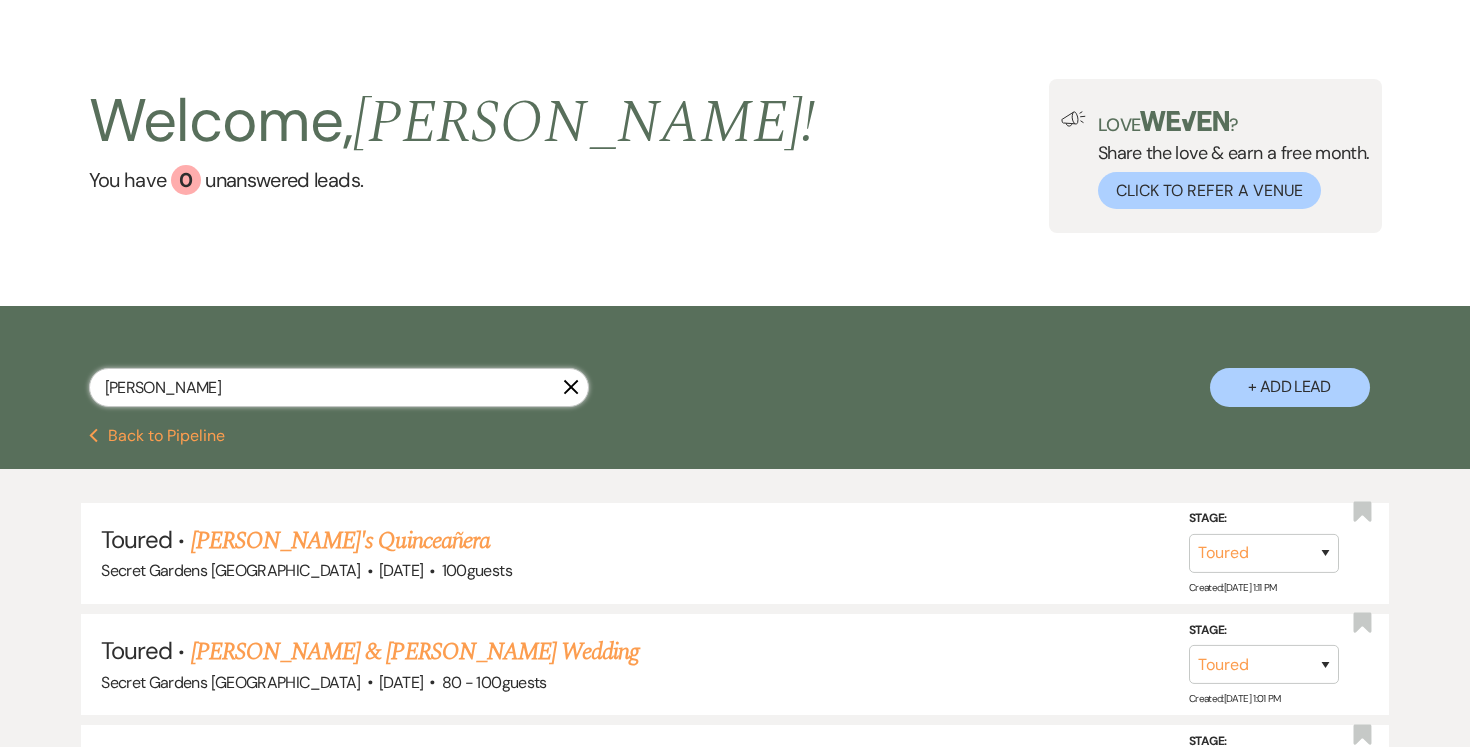 type on "leslie" 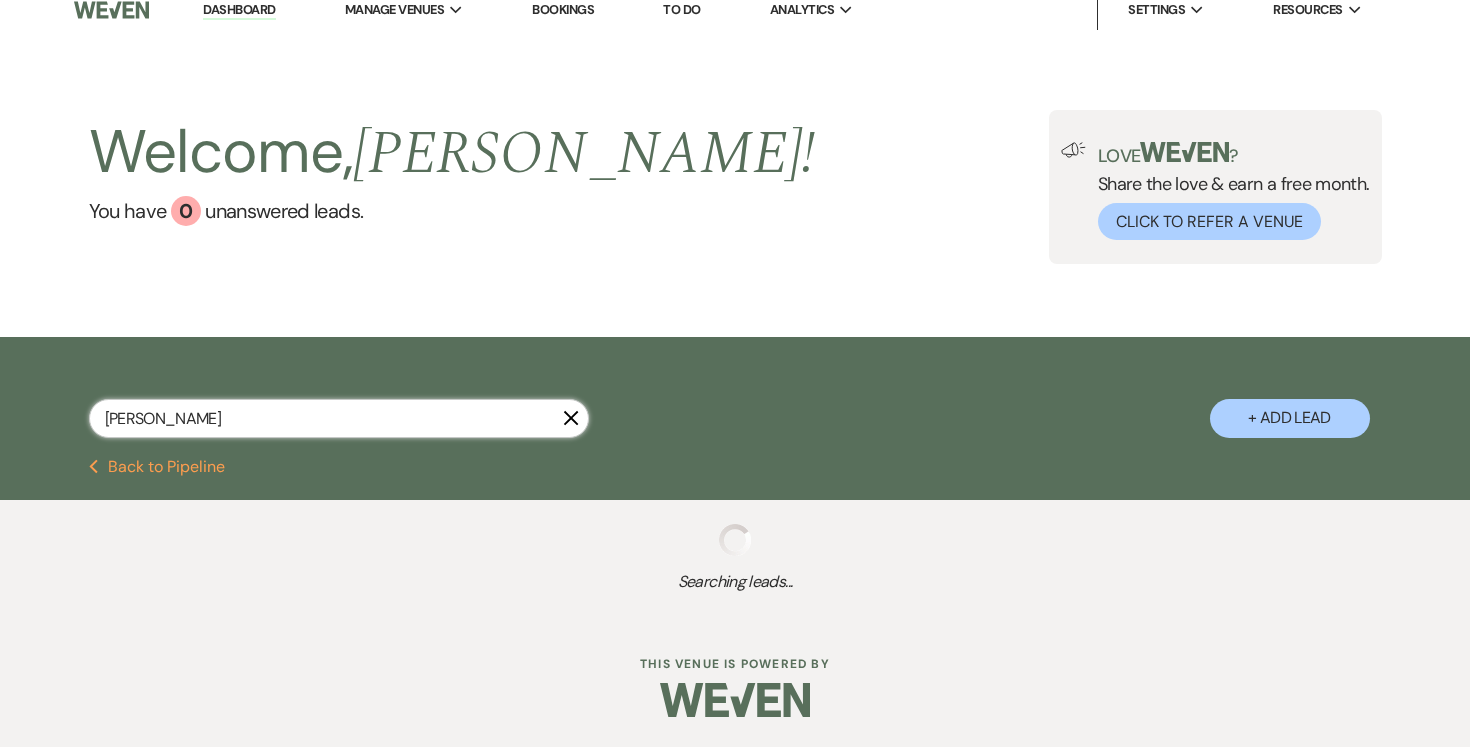 select on "5" 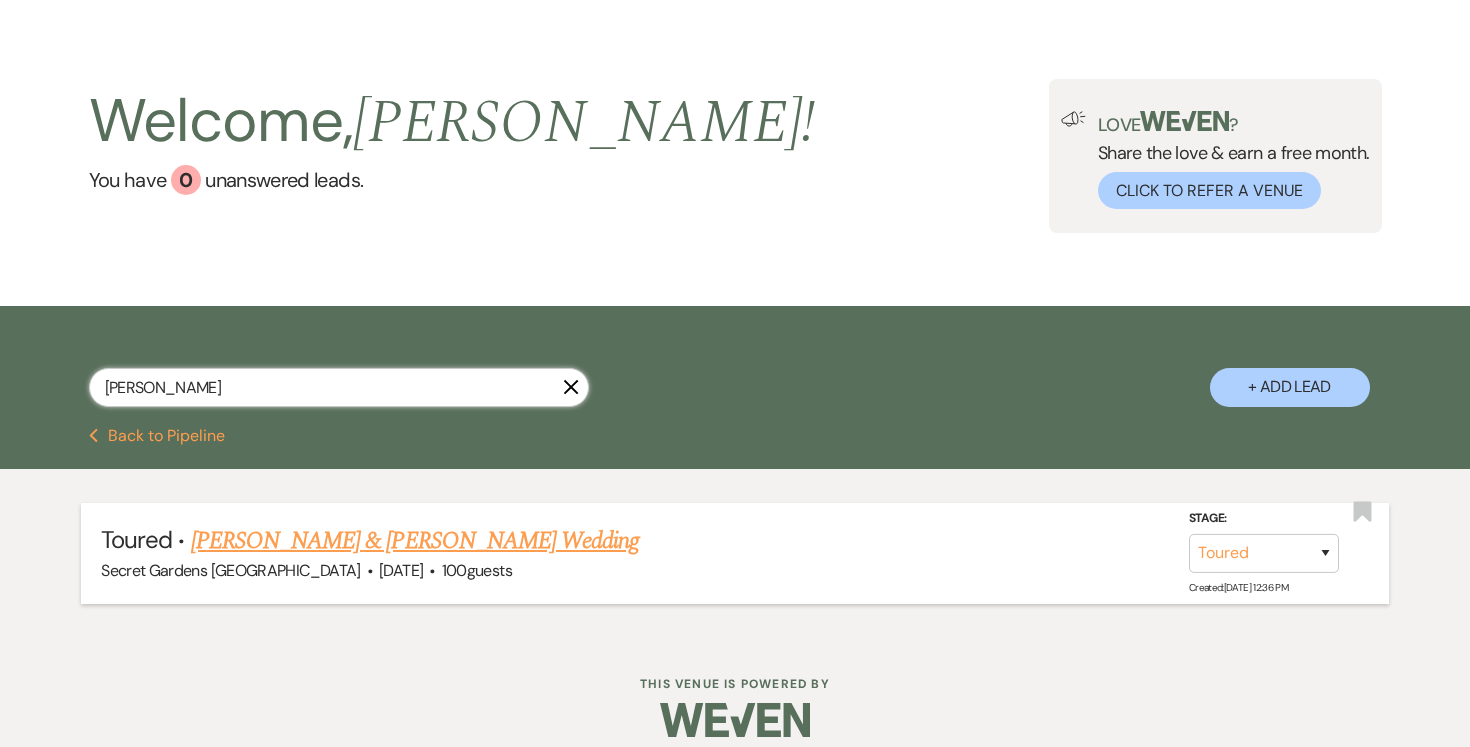 type on "leslie" 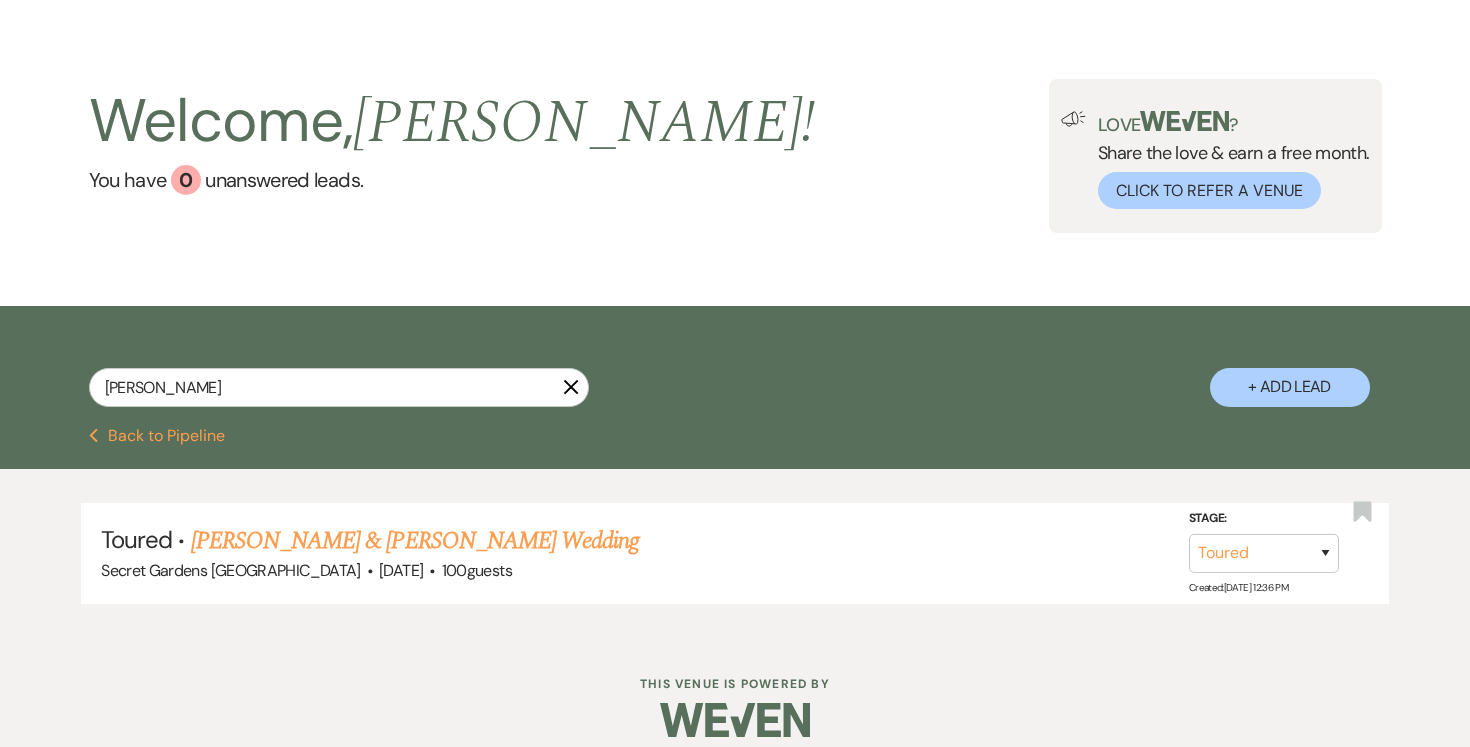 click on "Anthony & Leslie Urgelles's Wedding" at bounding box center [415, 541] 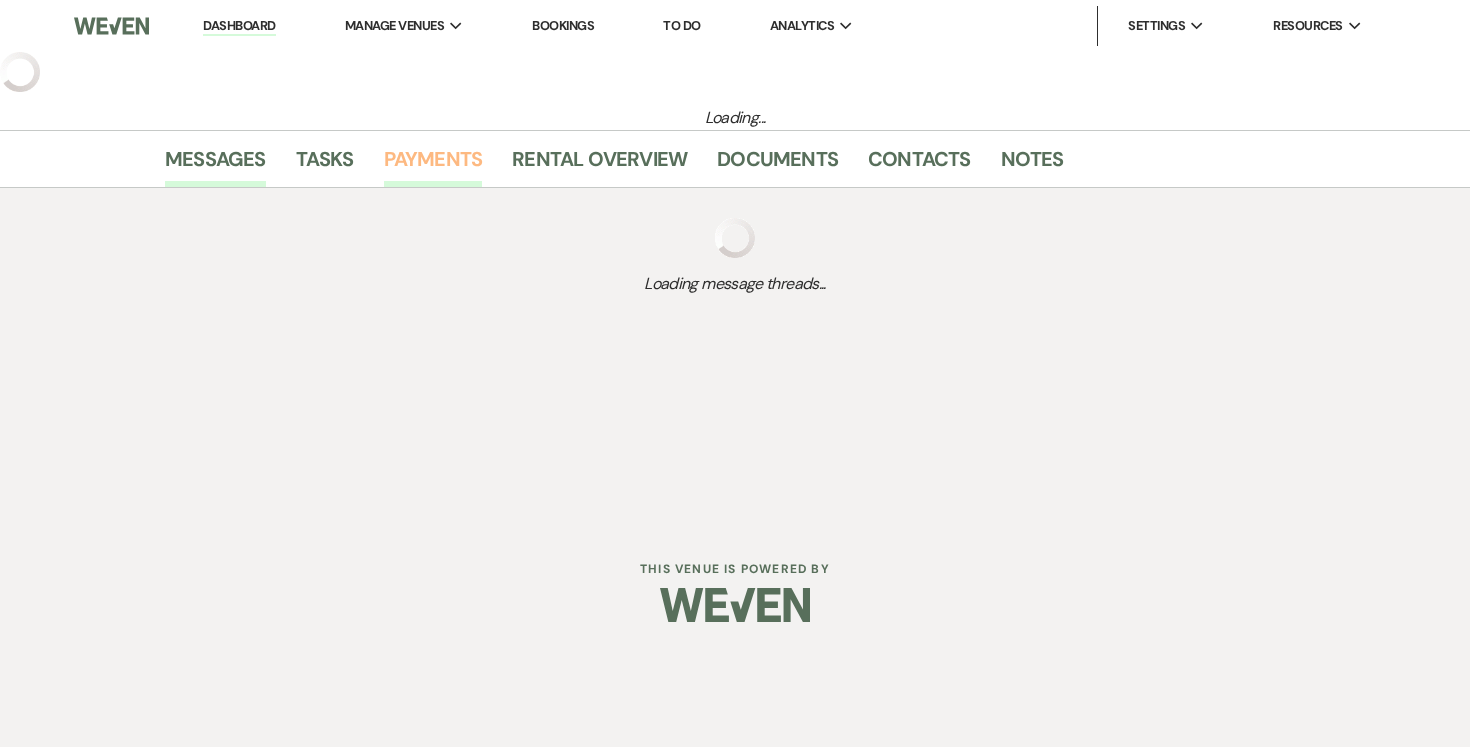 select on "5" 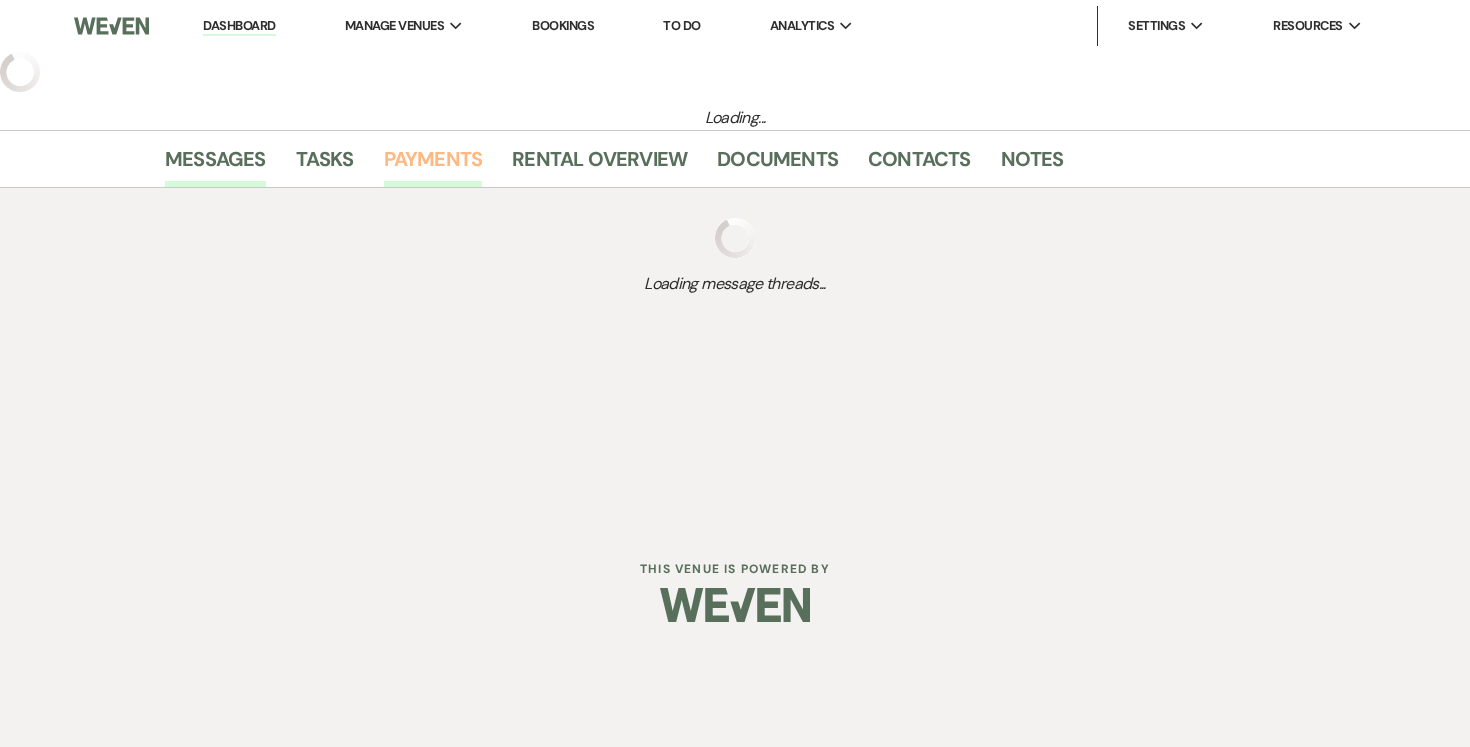 select on "3" 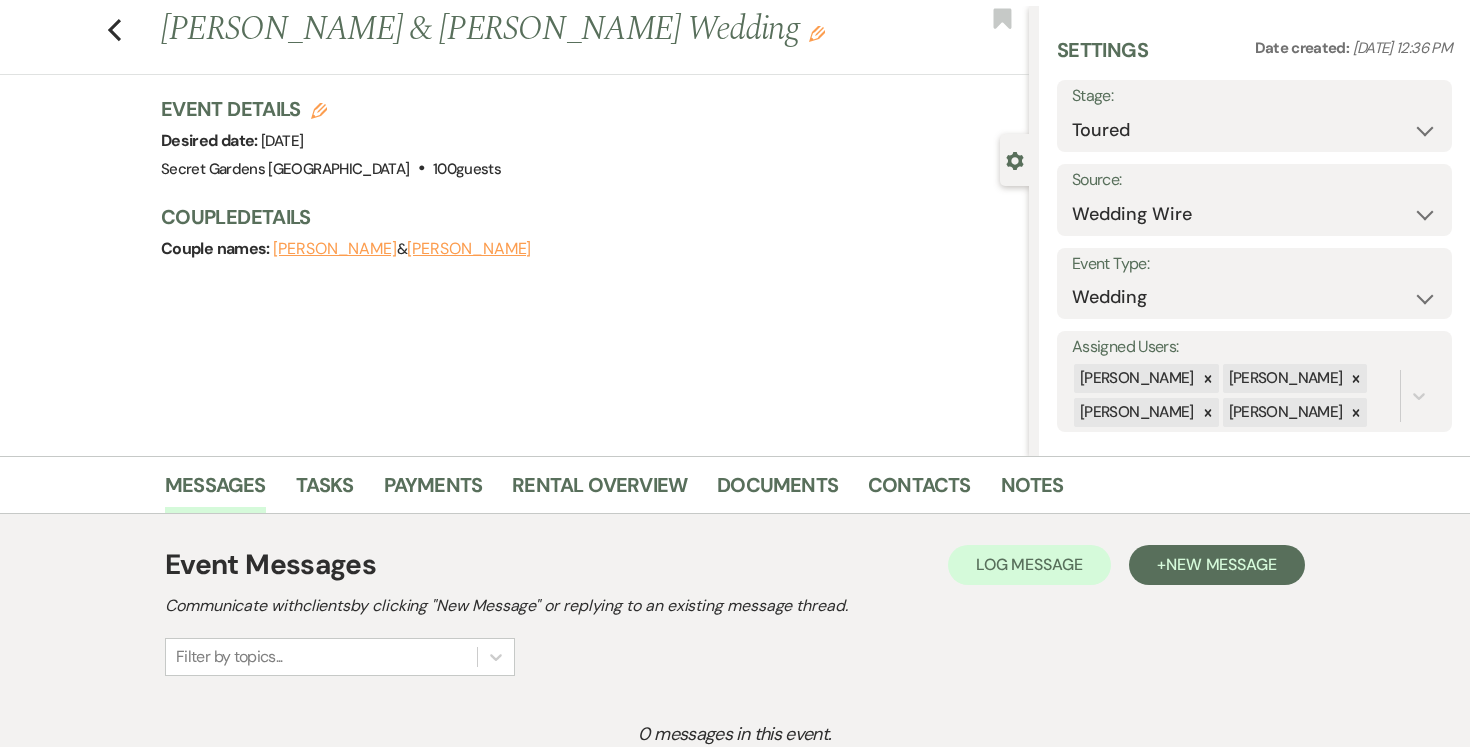 scroll, scrollTop: 0, scrollLeft: 0, axis: both 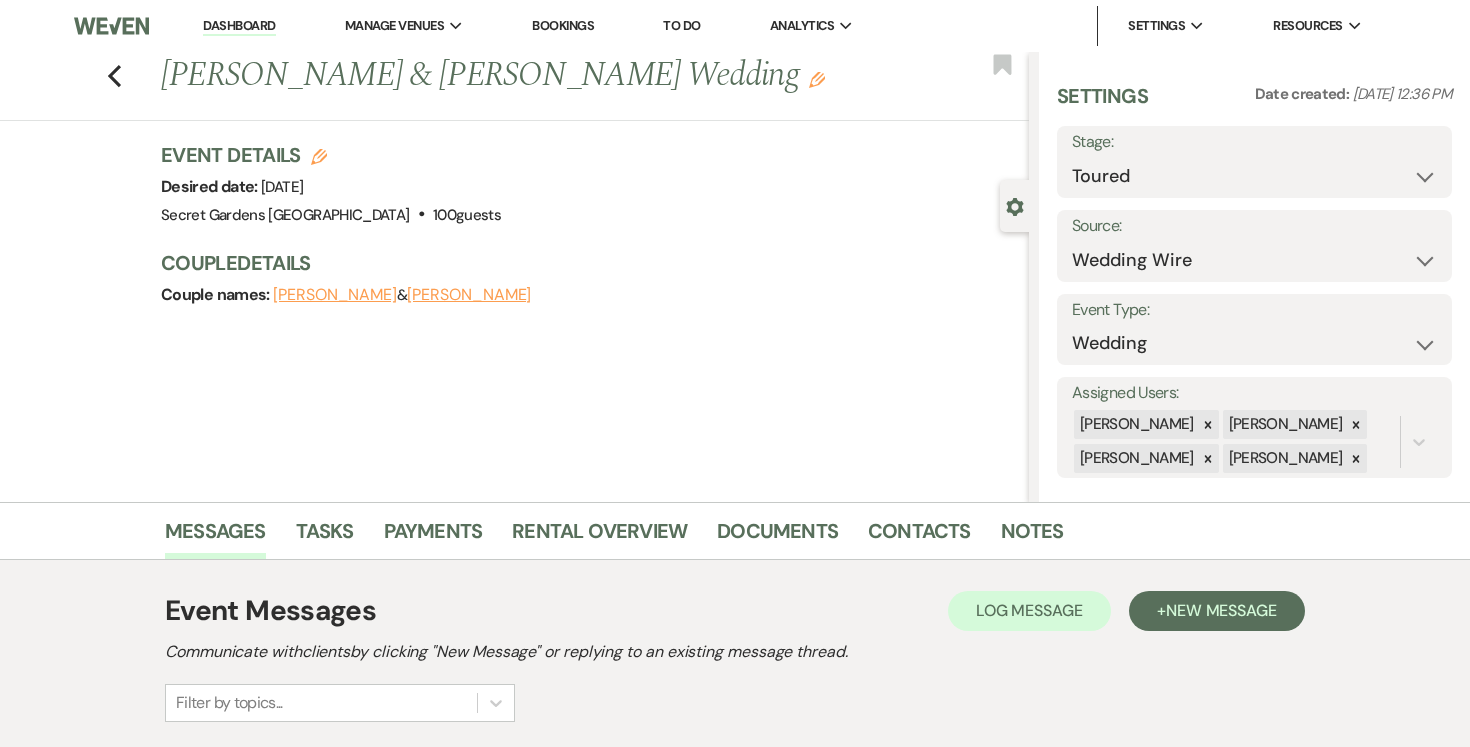 click on "Dashboard" at bounding box center [239, 26] 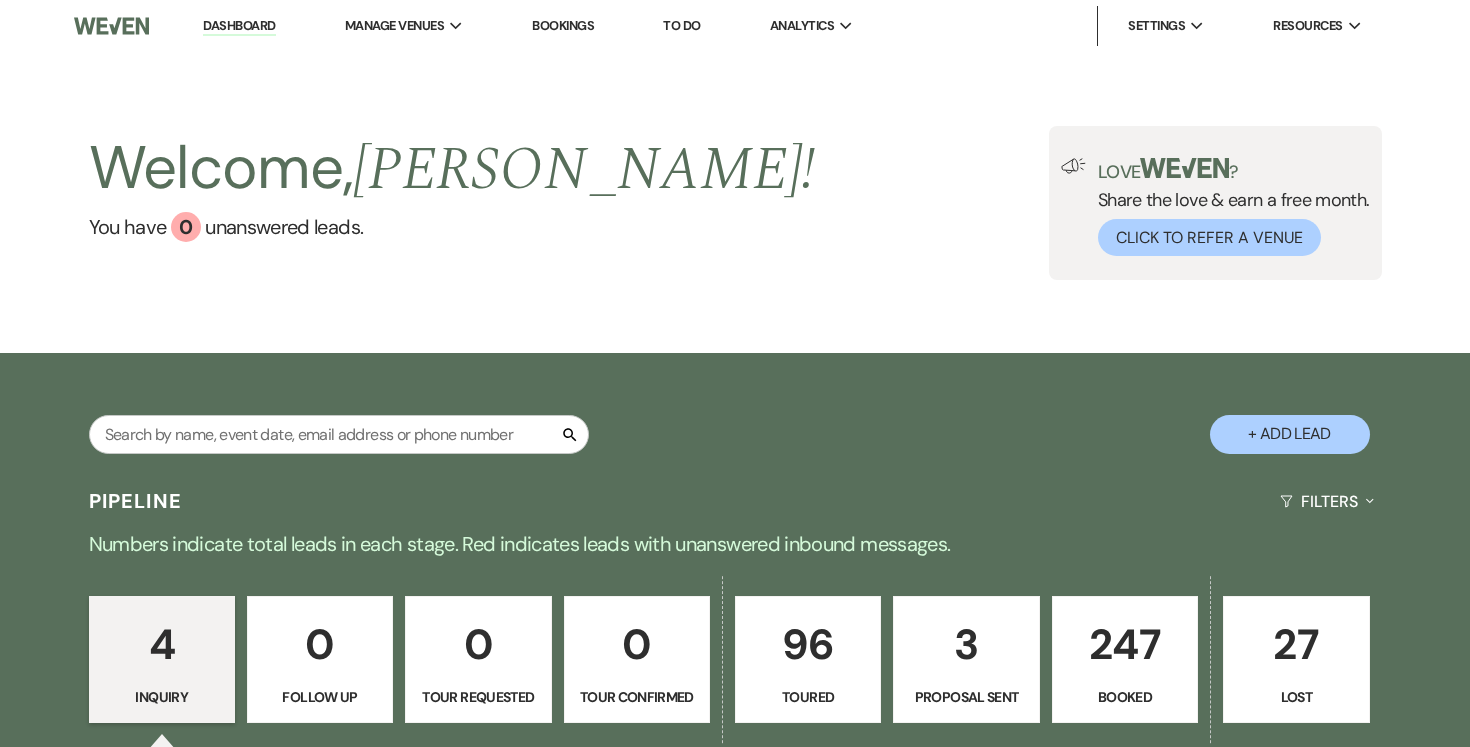 click on "3" at bounding box center [966, 644] 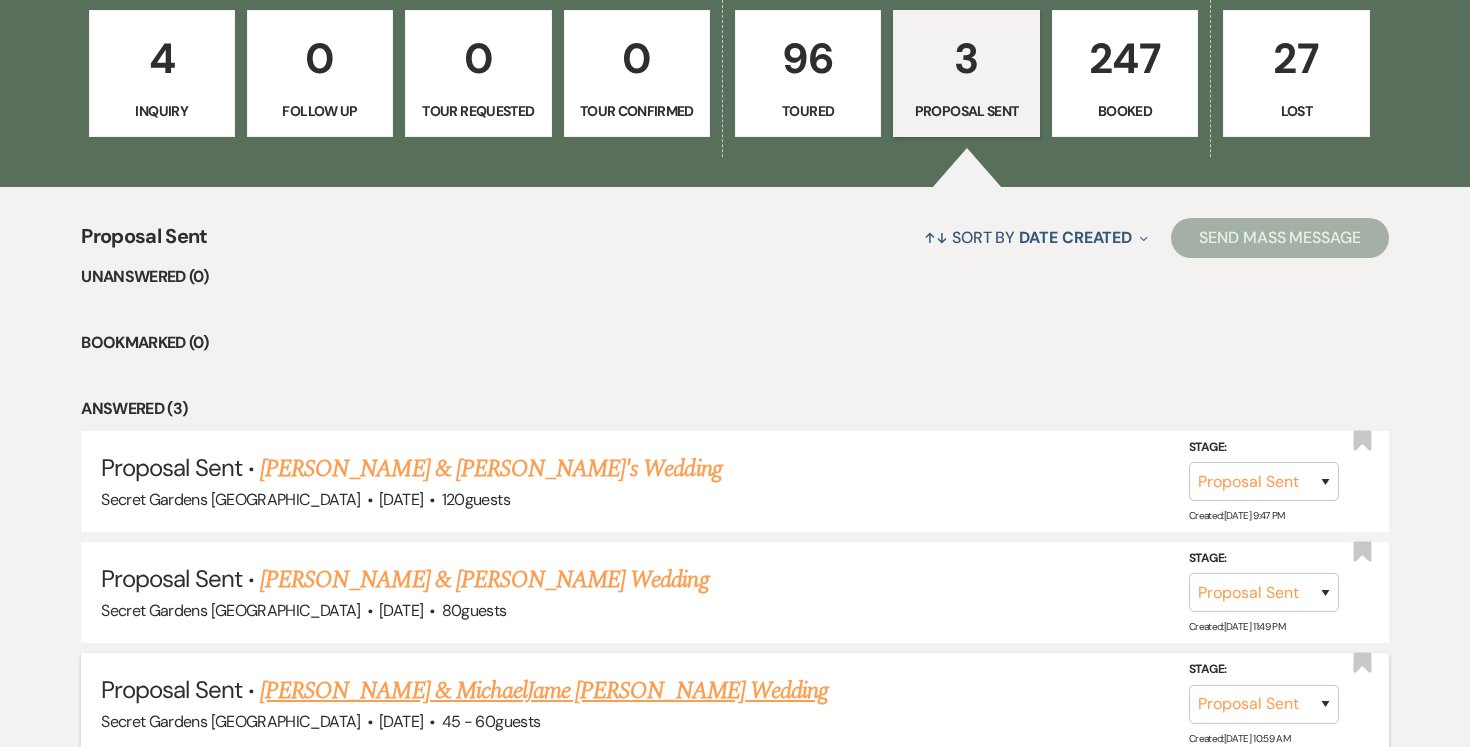 scroll, scrollTop: 599, scrollLeft: 0, axis: vertical 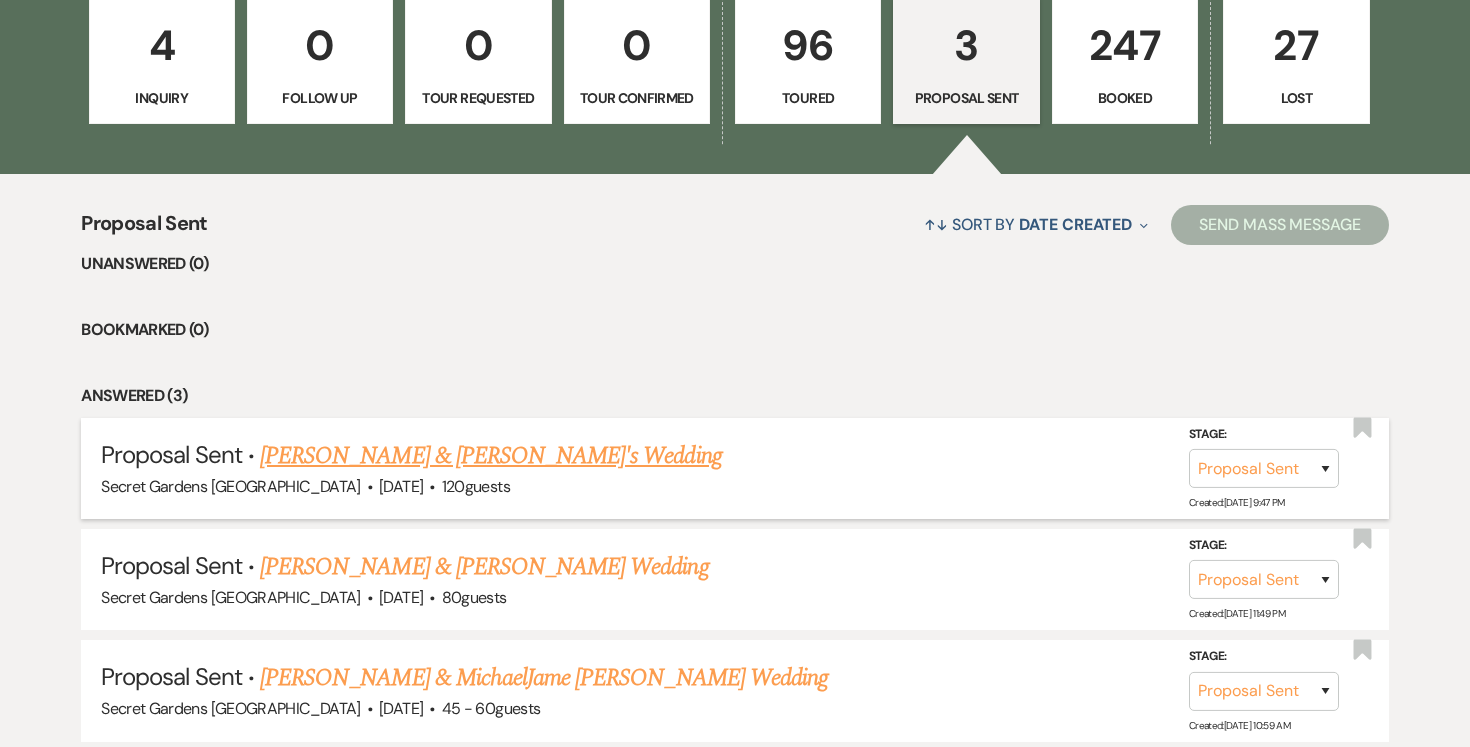 click on "Amanda Romano & Craig Bar's Wedding" at bounding box center [491, 456] 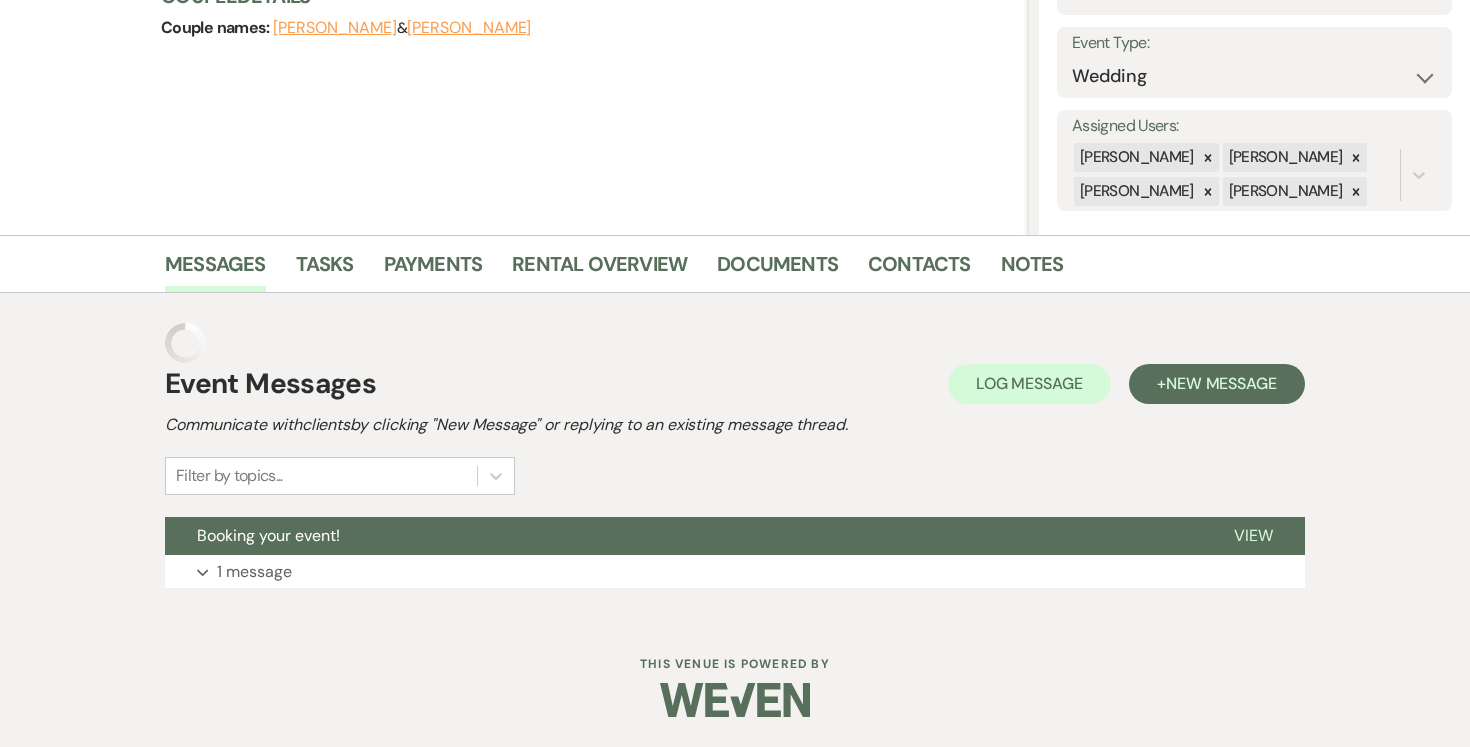 scroll, scrollTop: 0, scrollLeft: 0, axis: both 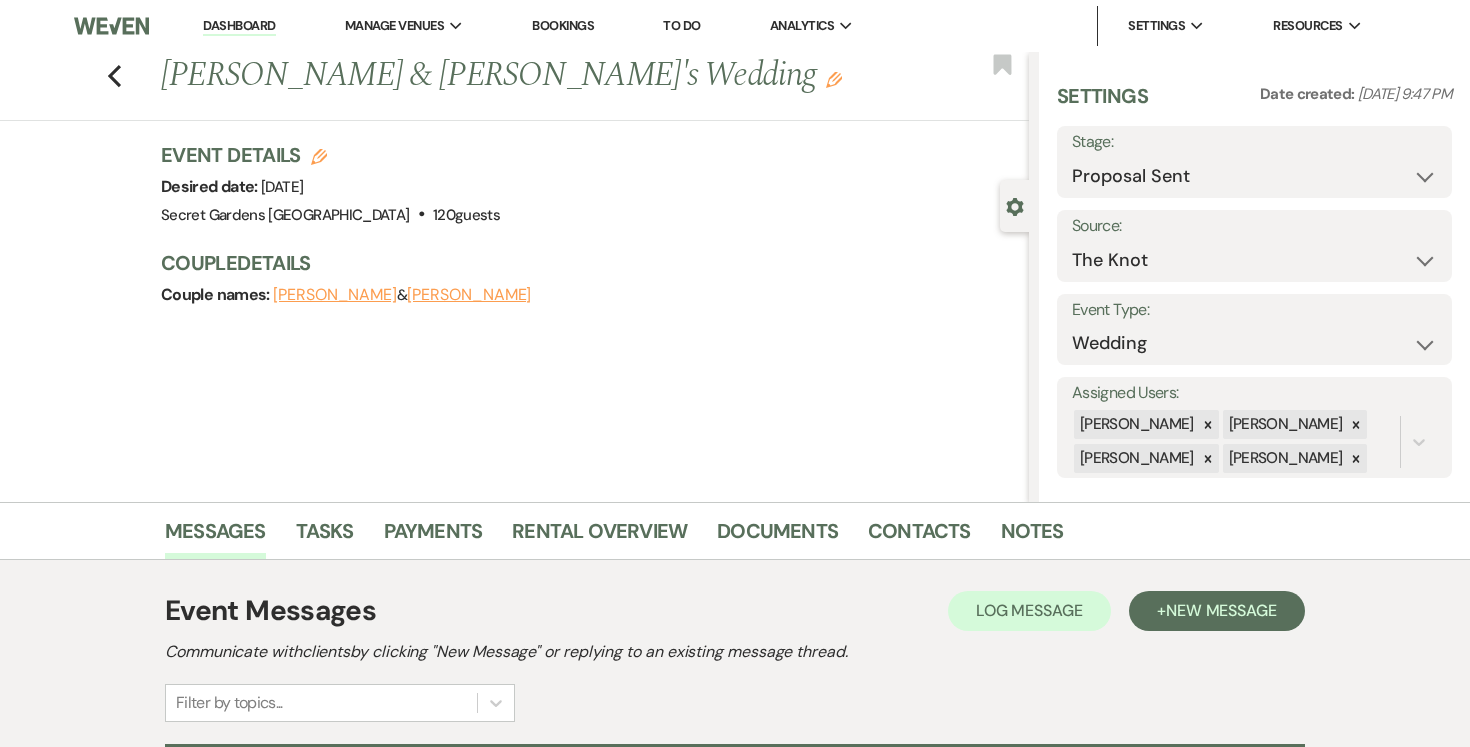 click on "[PERSON_NAME]" at bounding box center (469, 295) 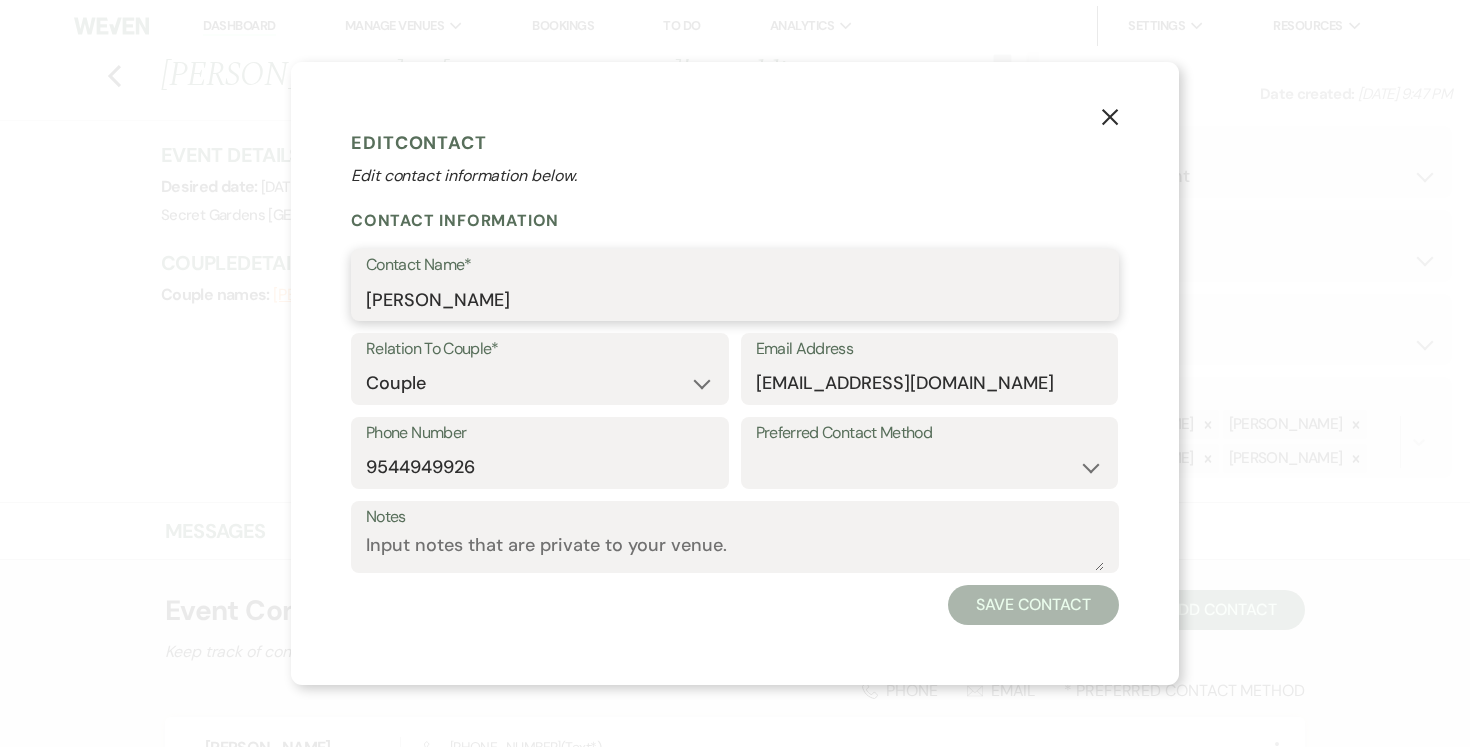 click on "[PERSON_NAME]" at bounding box center [735, 299] 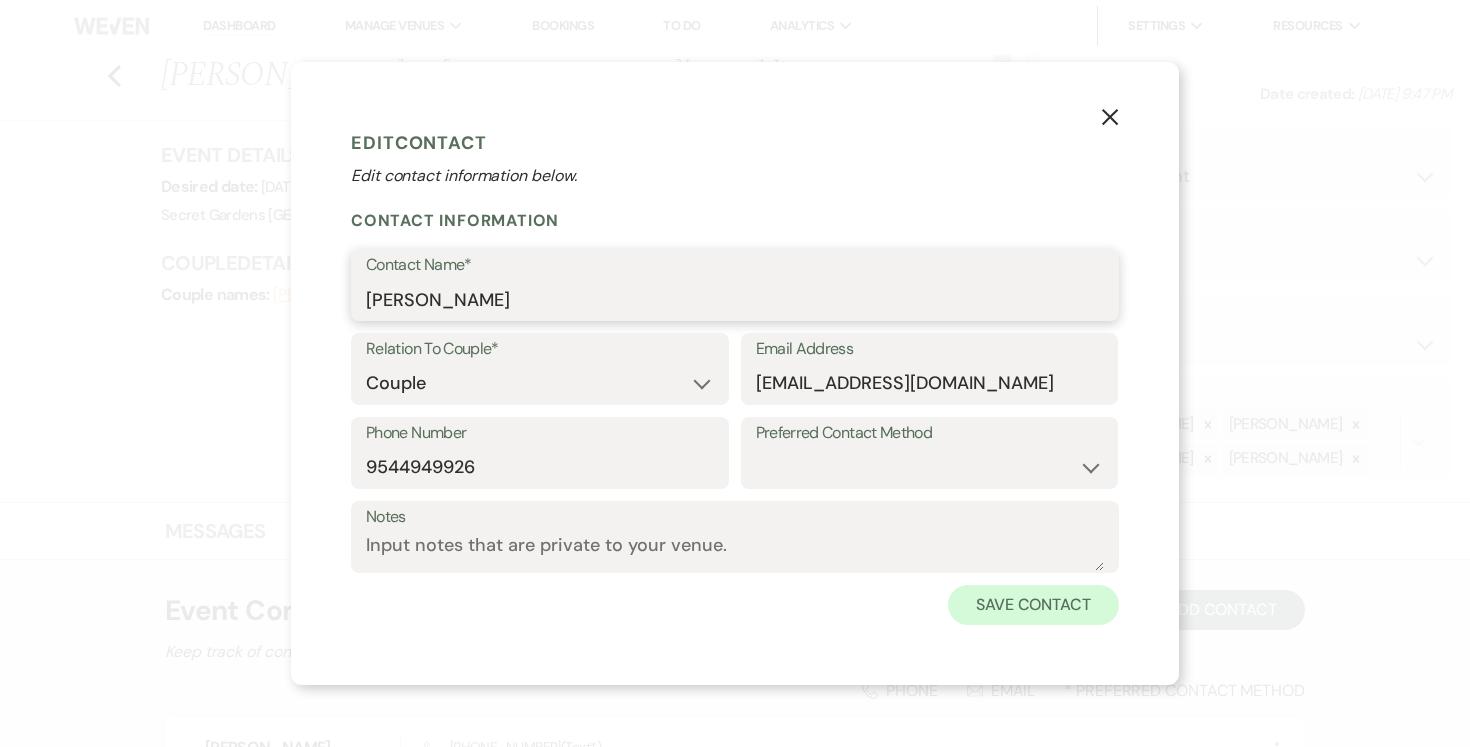 type on "Craig Barr" 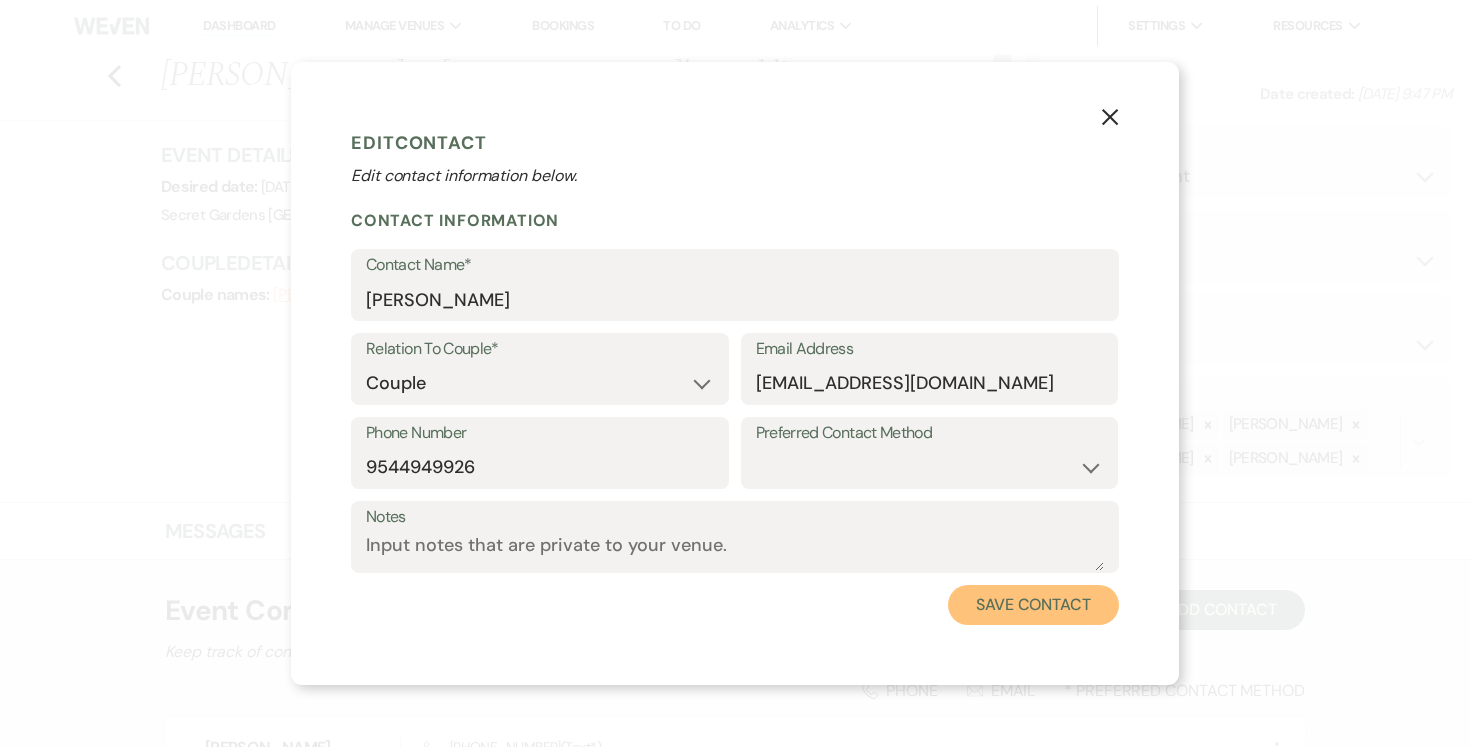 click on "Save Contact" at bounding box center [1033, 605] 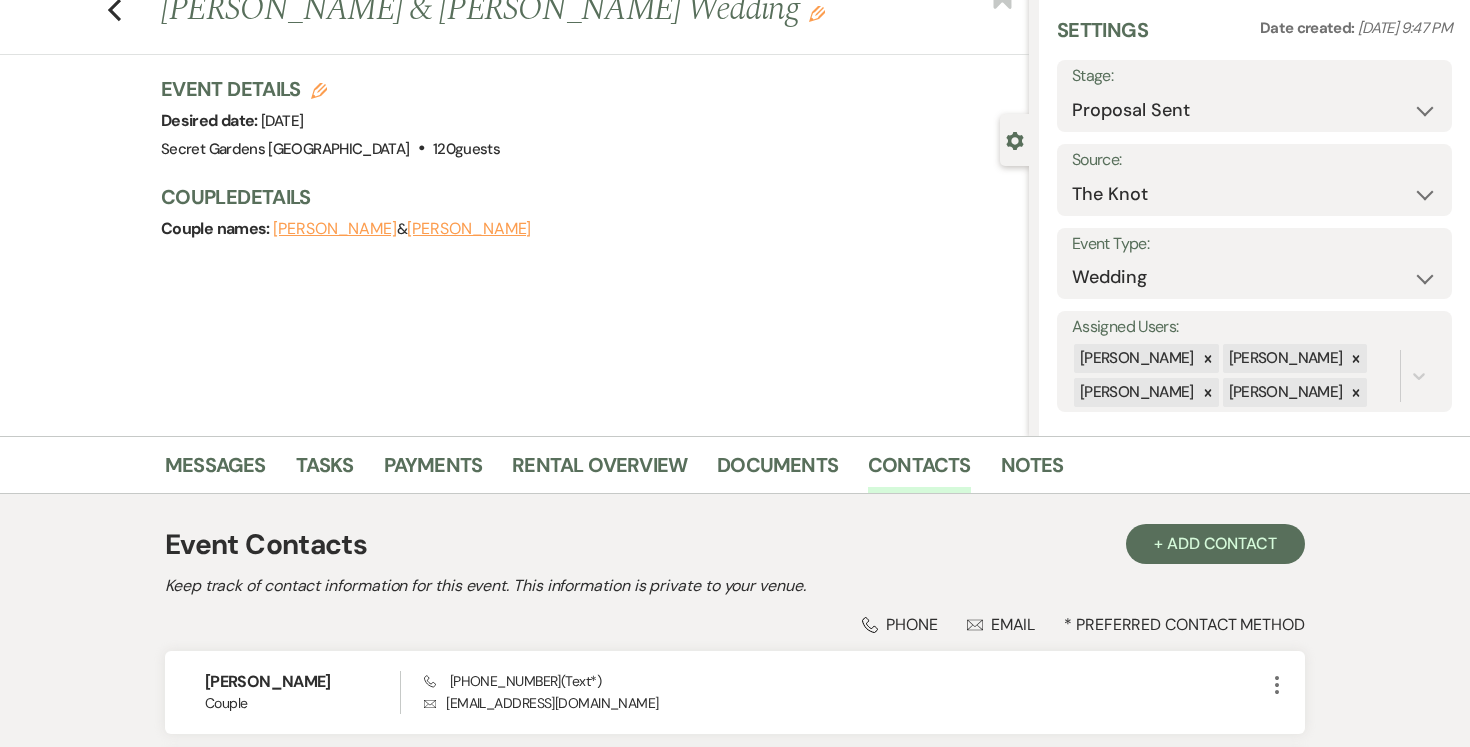 scroll, scrollTop: 70, scrollLeft: 0, axis: vertical 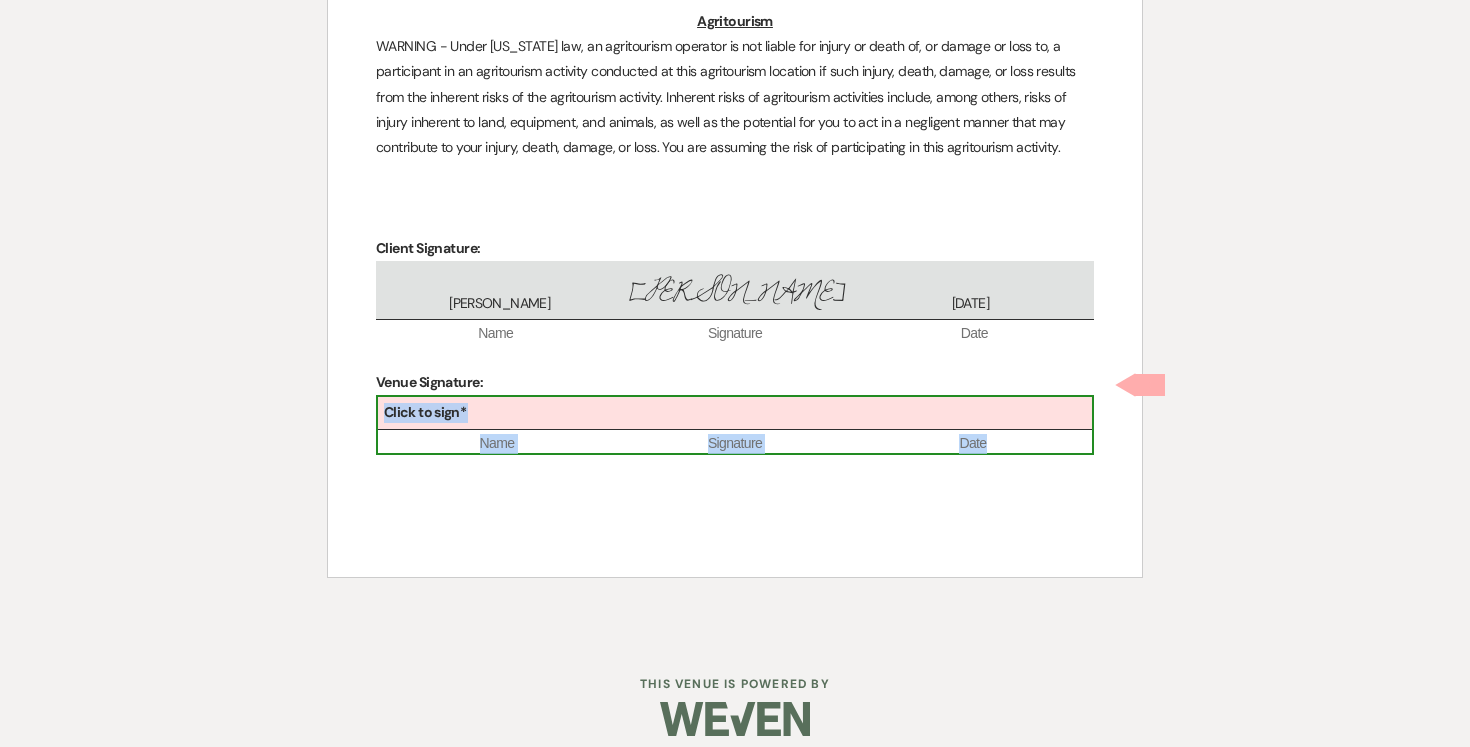 click on "Click to sign*" at bounding box center [735, 413] 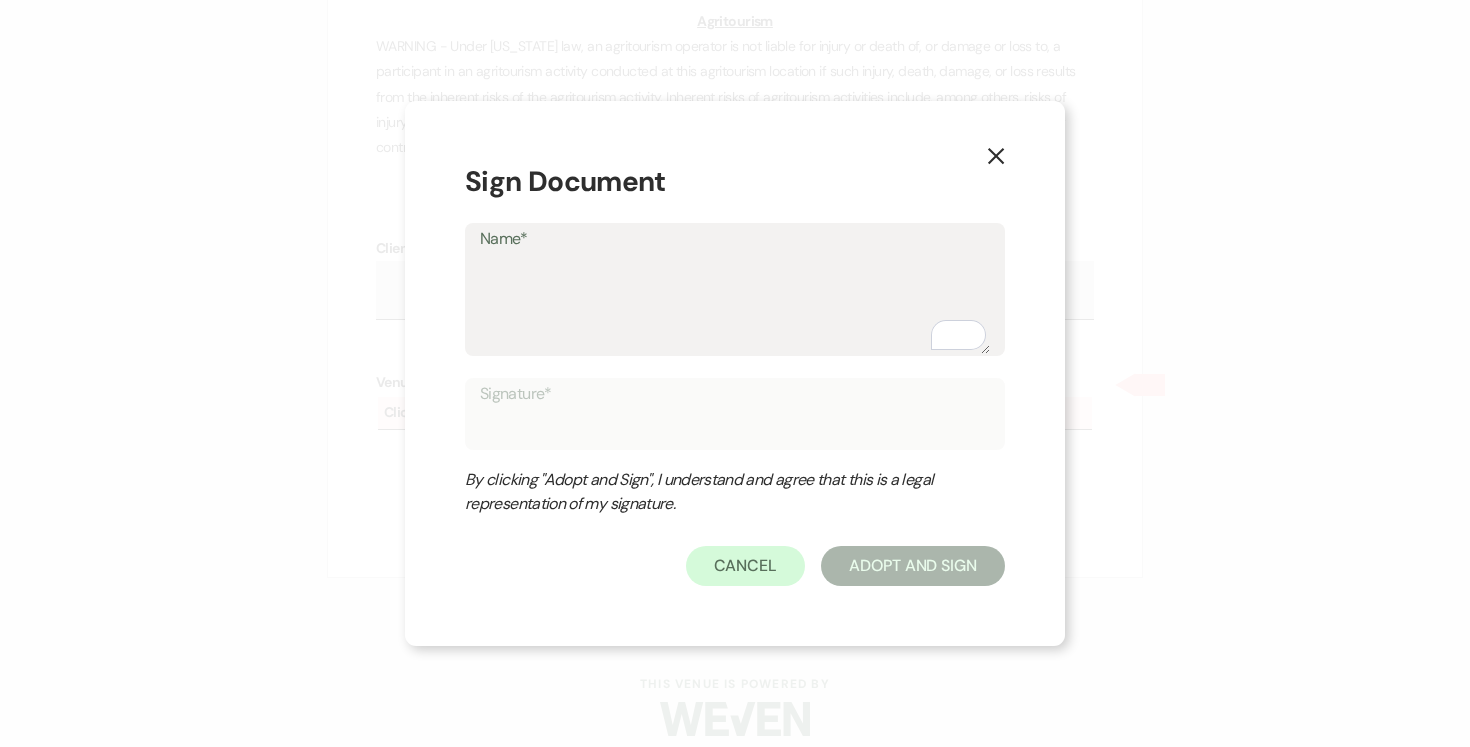 type on "J" 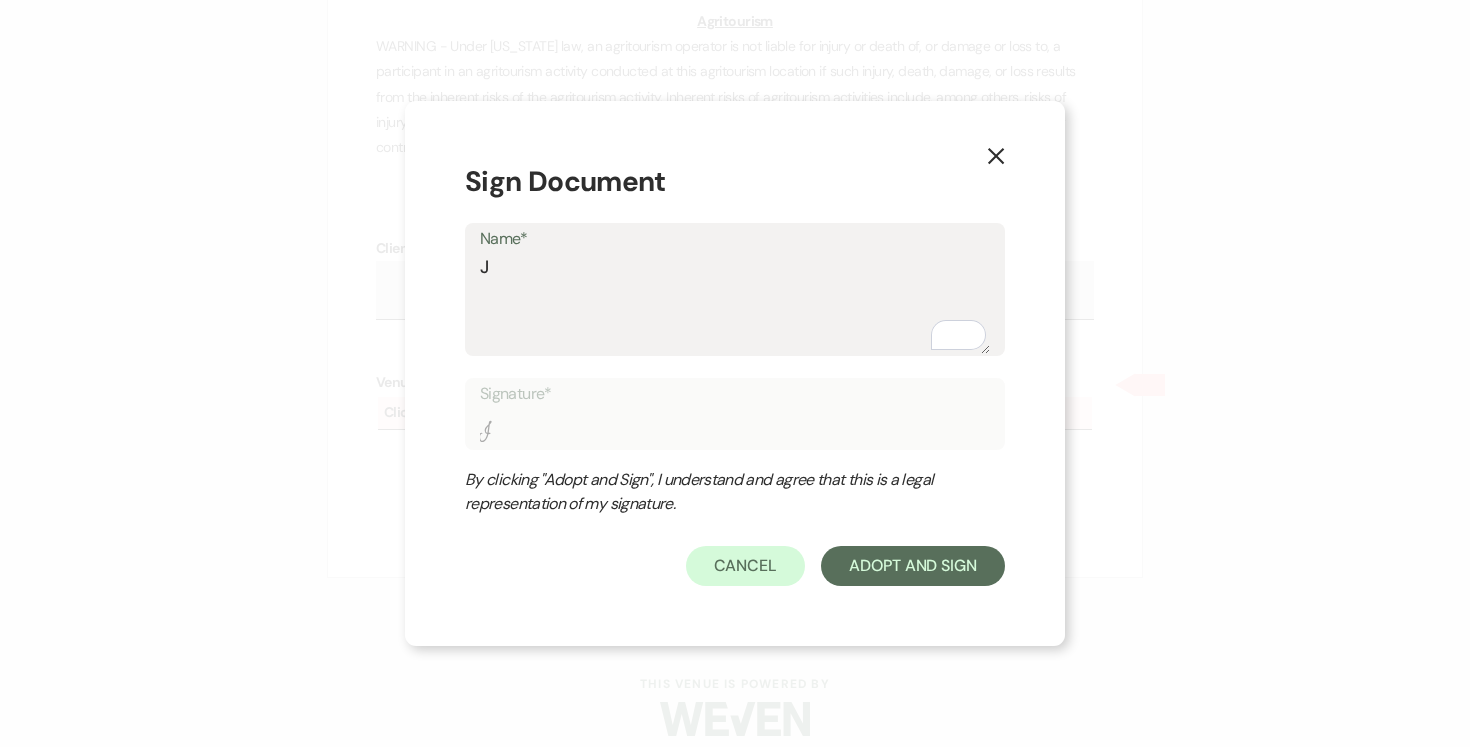 type on "Jo" 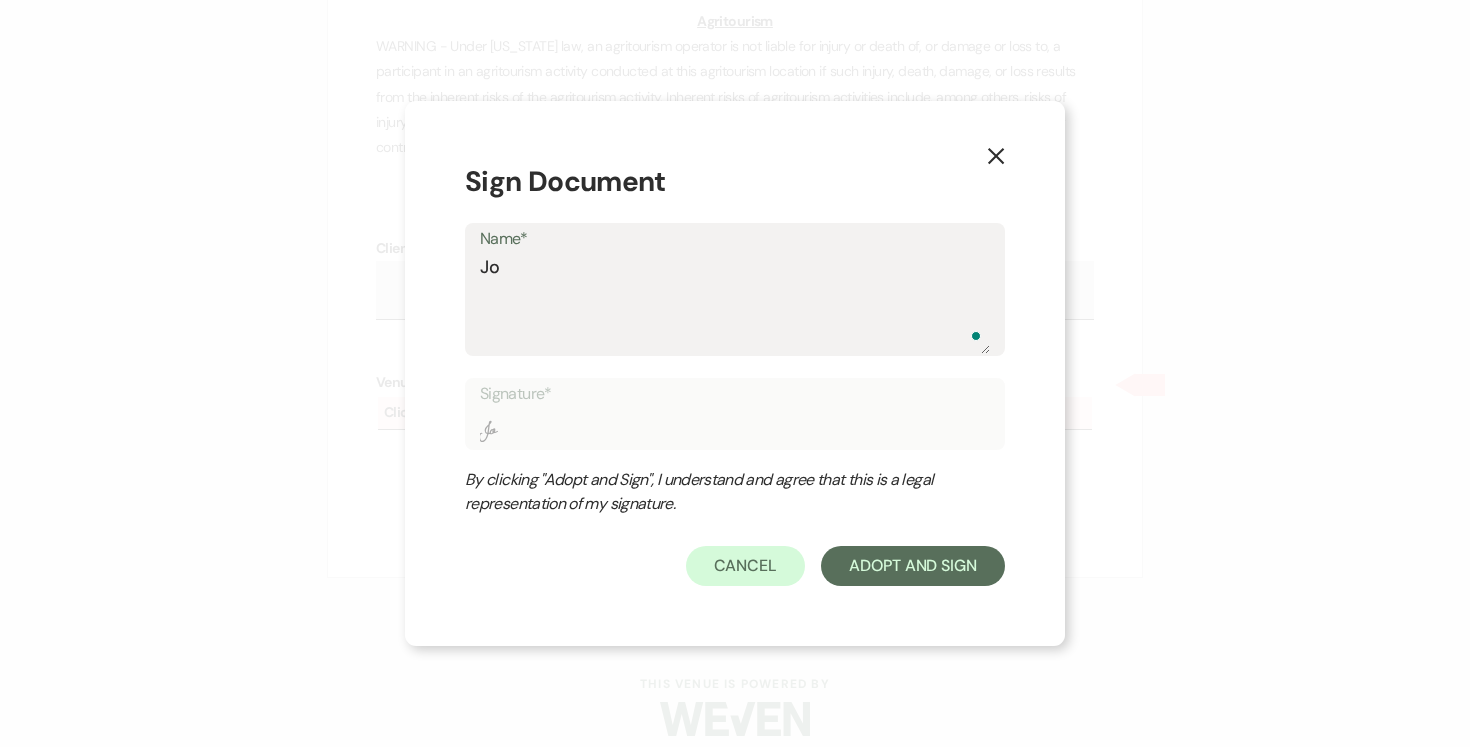 type on "[PERSON_NAME]" 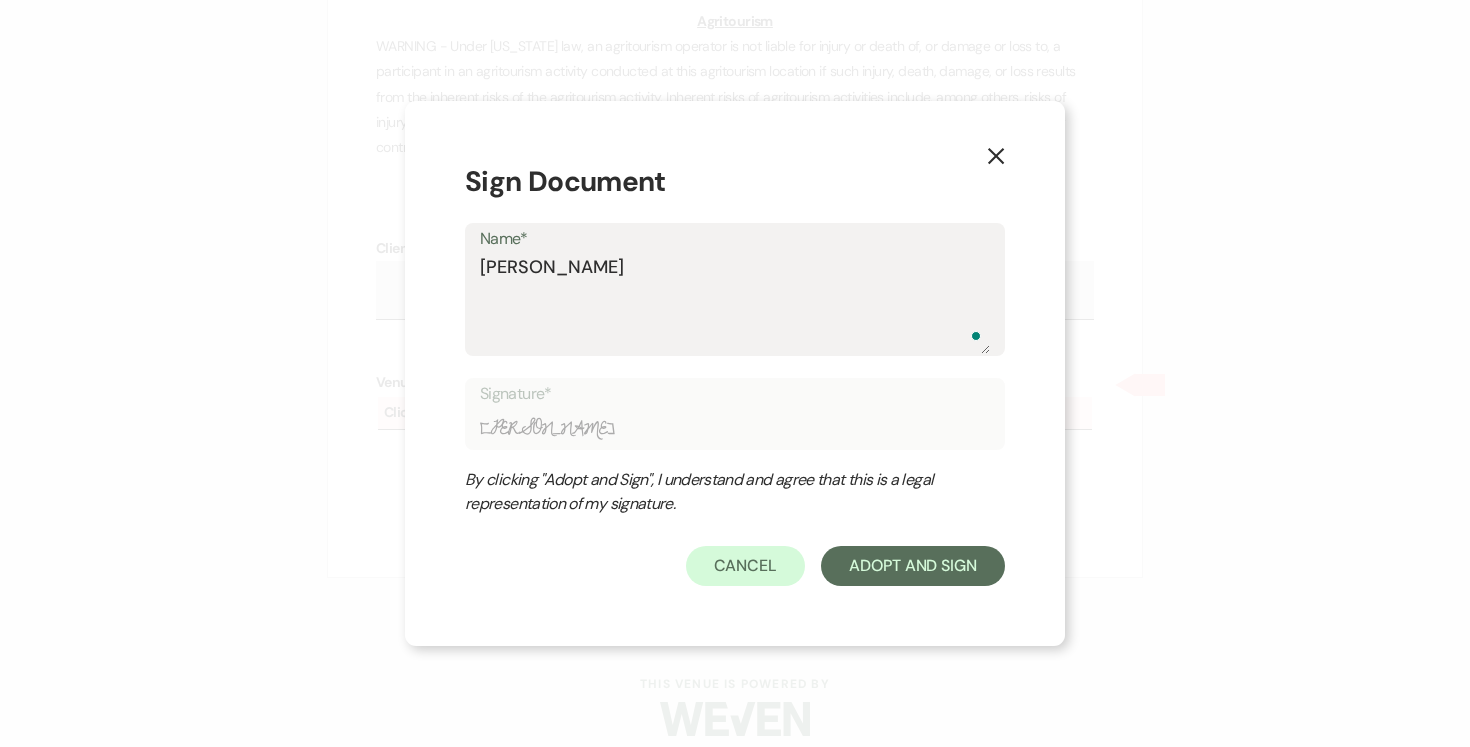 type on "[PERSON_NAME]" 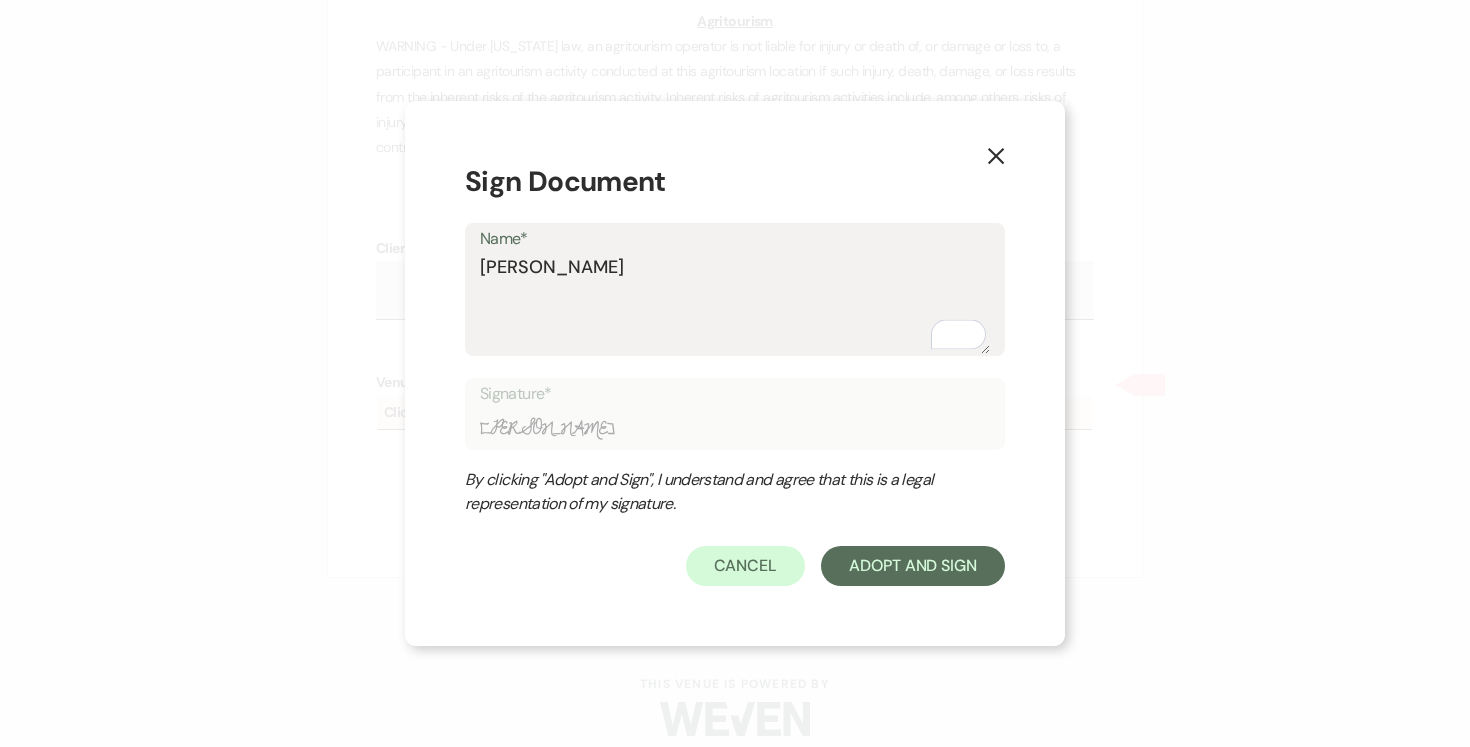 type on "[PERSON_NAME]" 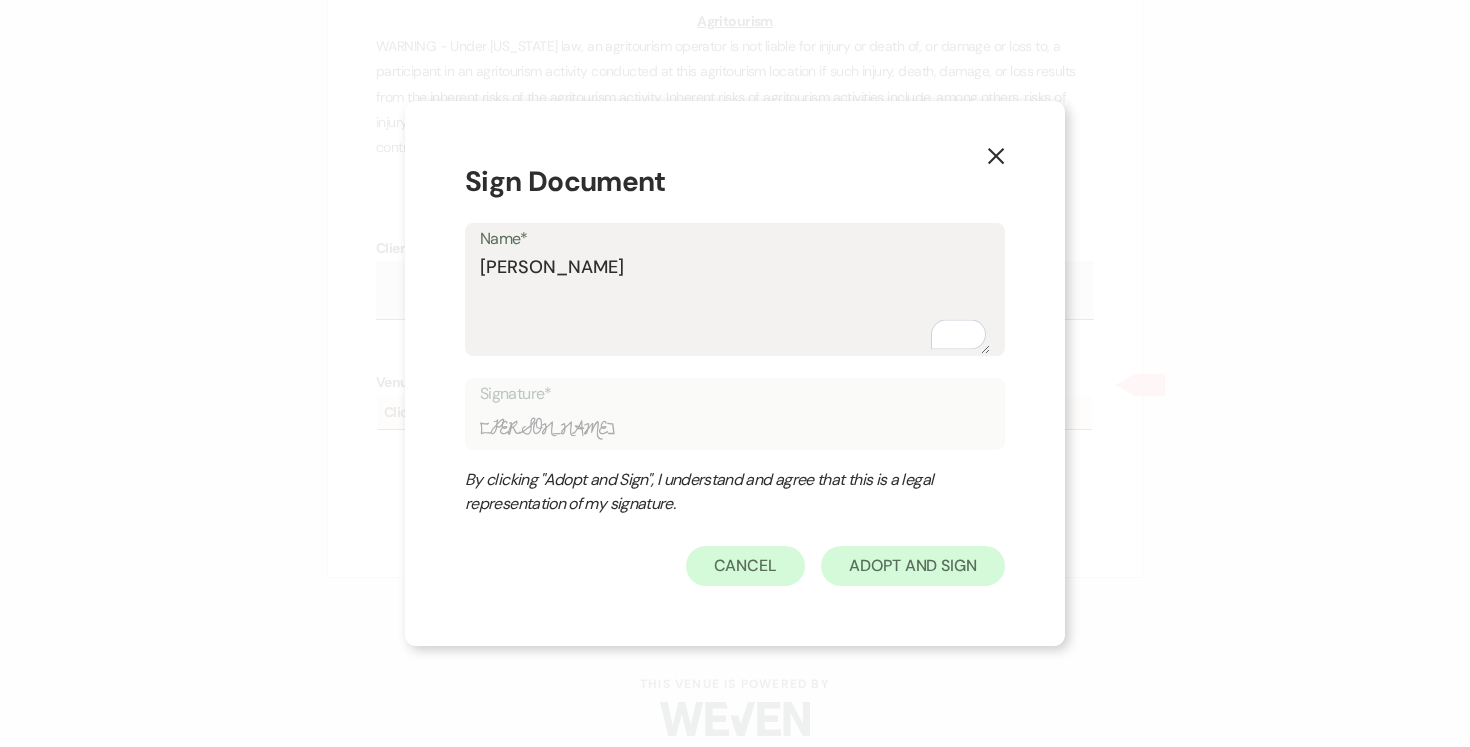 type on "[PERSON_NAME]" 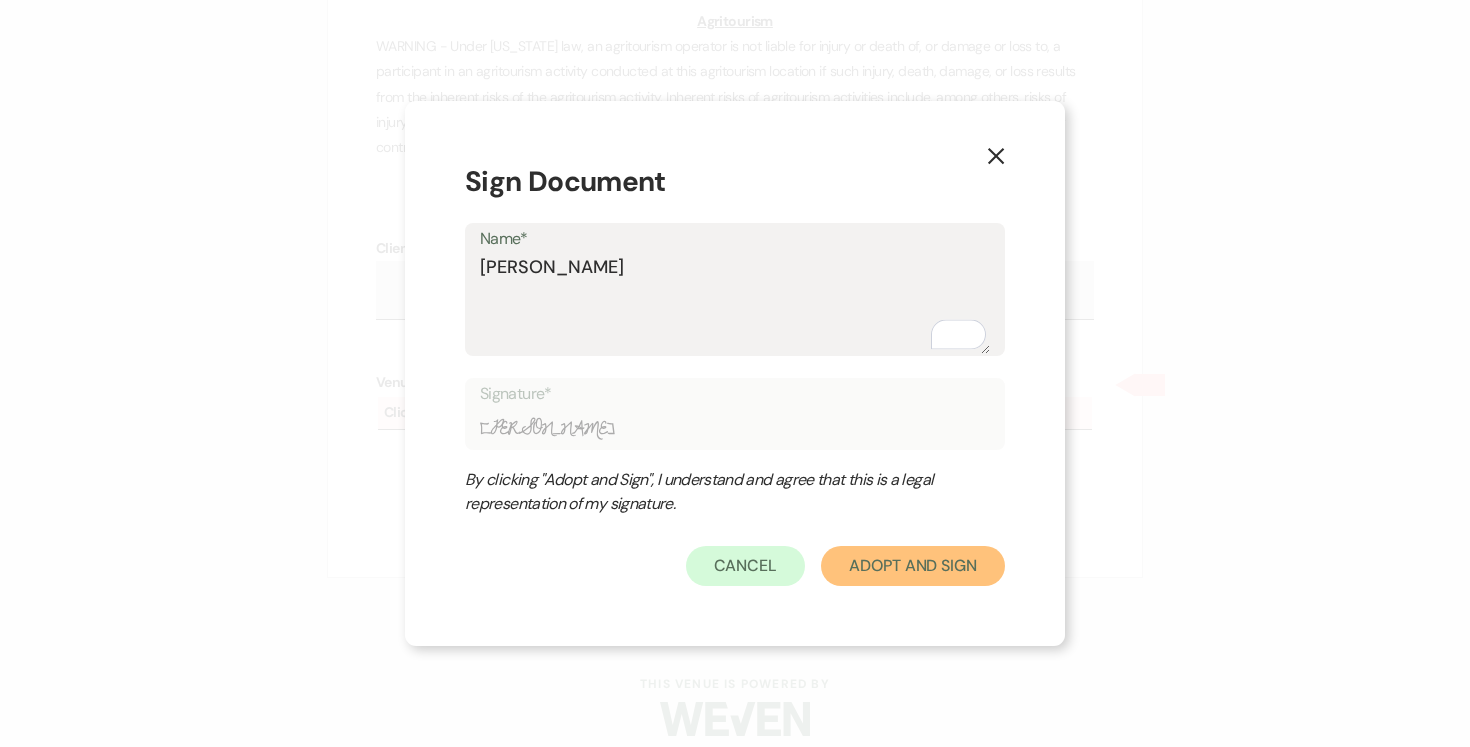 click on "Adopt And Sign" at bounding box center (913, 566) 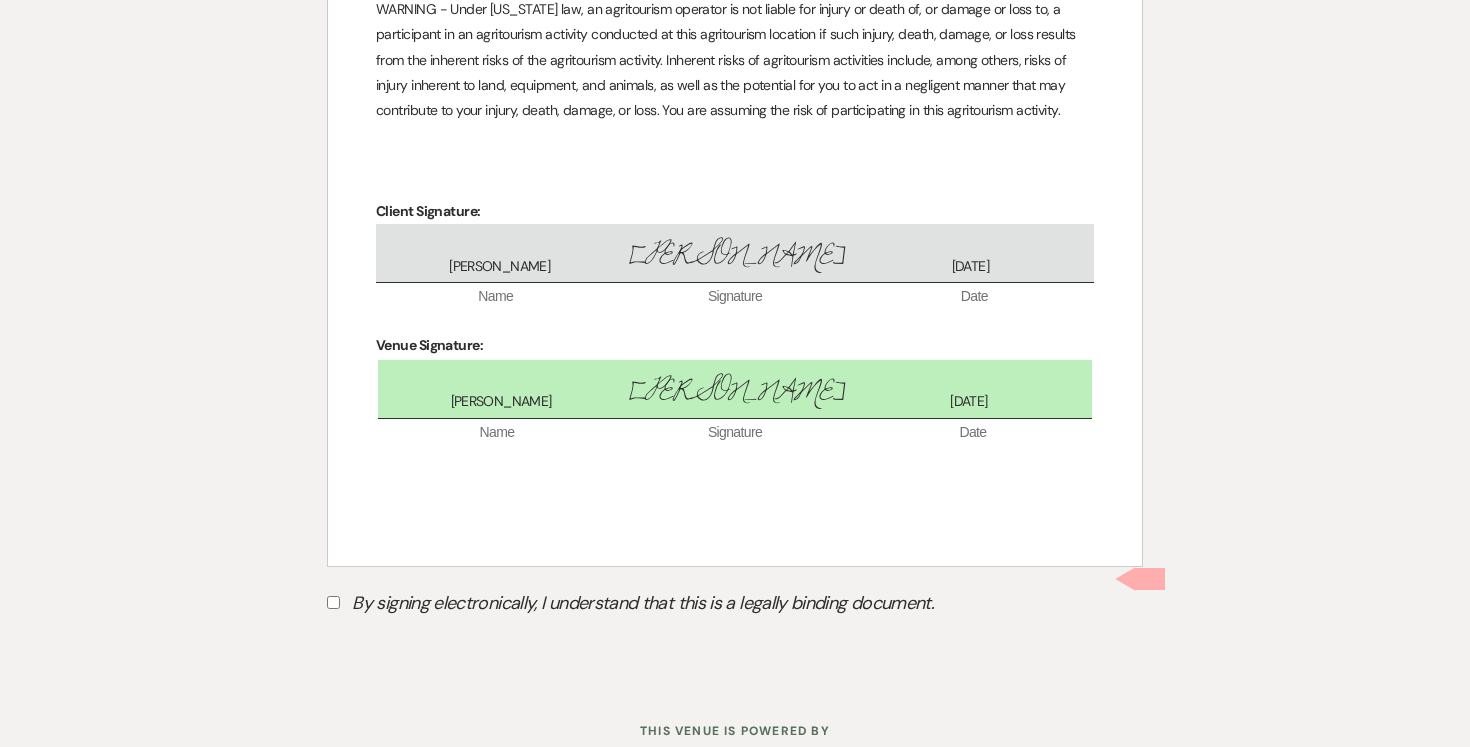 scroll, scrollTop: 5647, scrollLeft: 0, axis: vertical 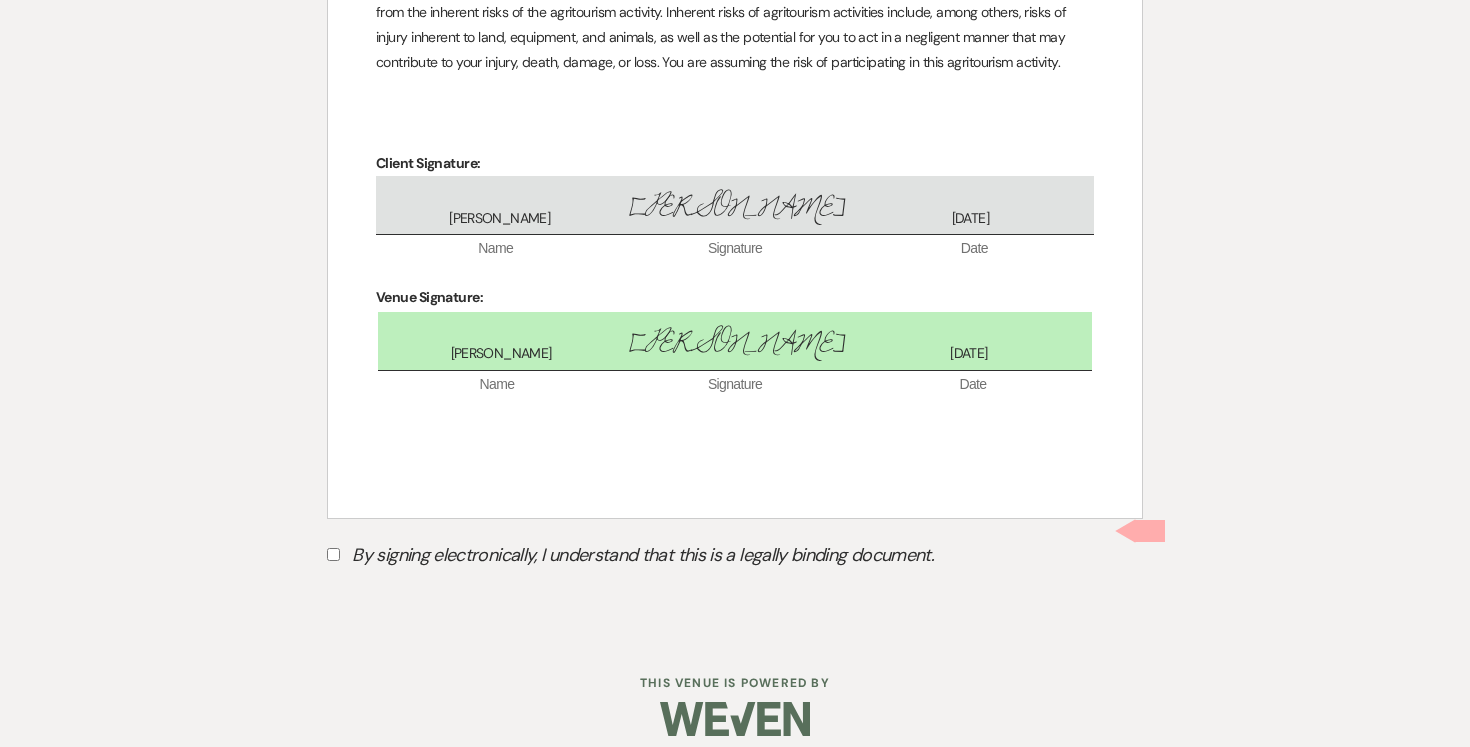 drag, startPoint x: 333, startPoint y: 536, endPoint x: 346, endPoint y: 538, distance: 13.152946 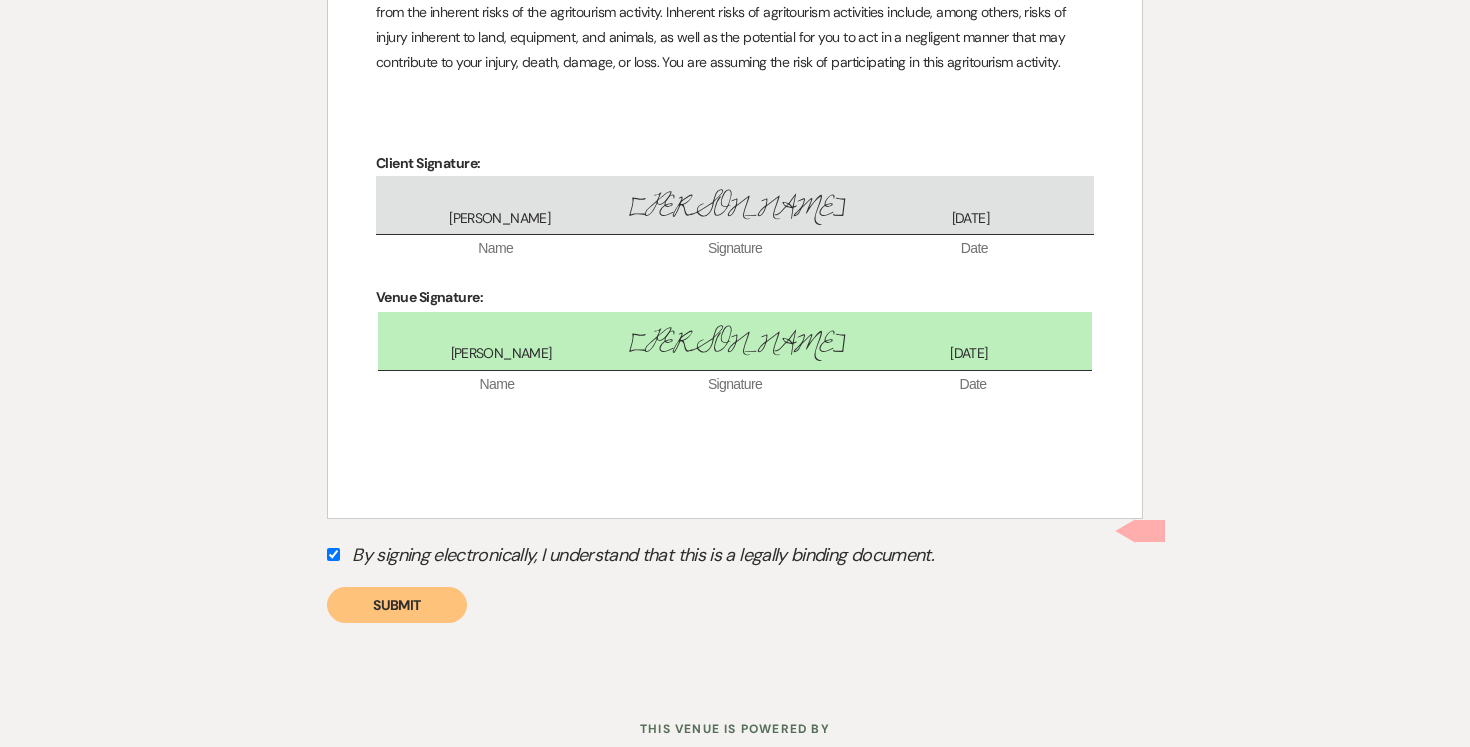 click on "Submit" at bounding box center [397, 605] 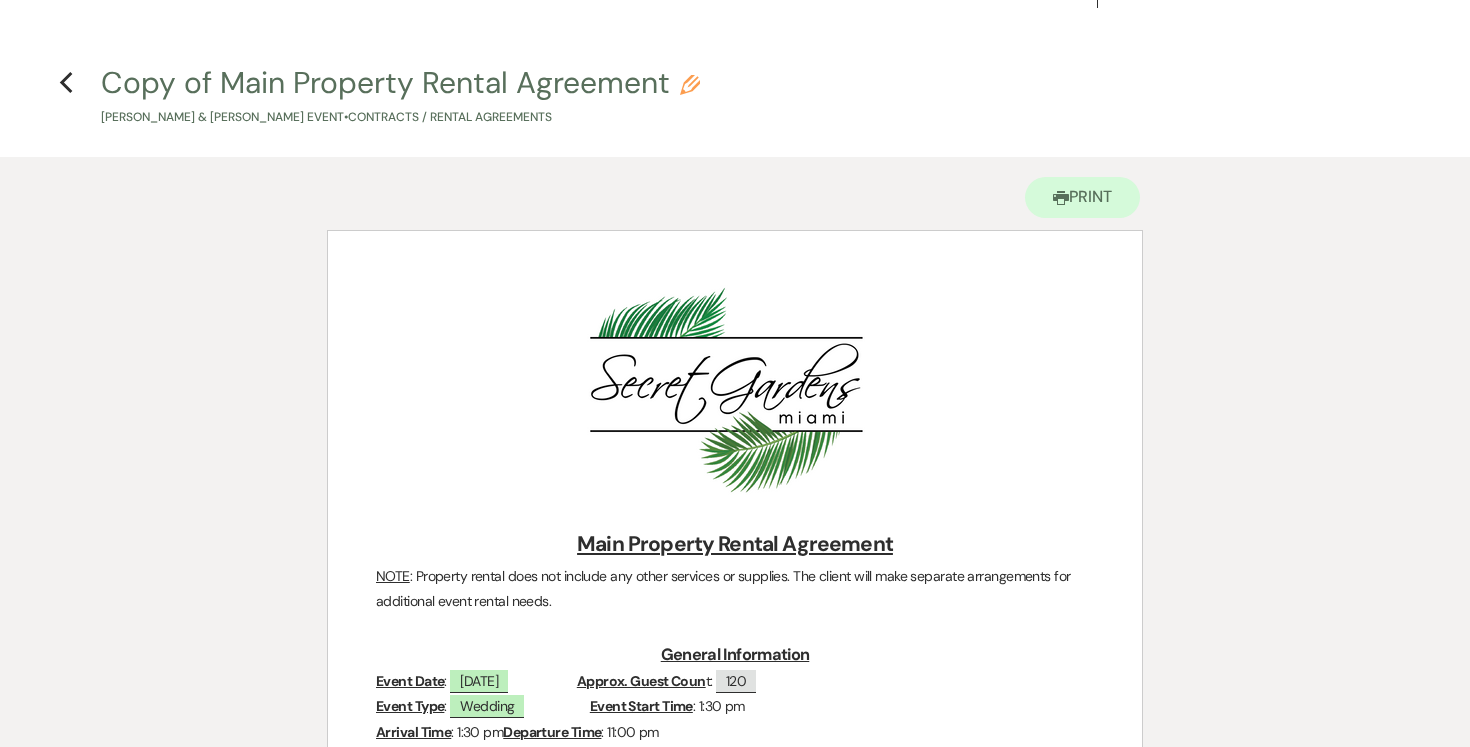 scroll, scrollTop: 0, scrollLeft: 0, axis: both 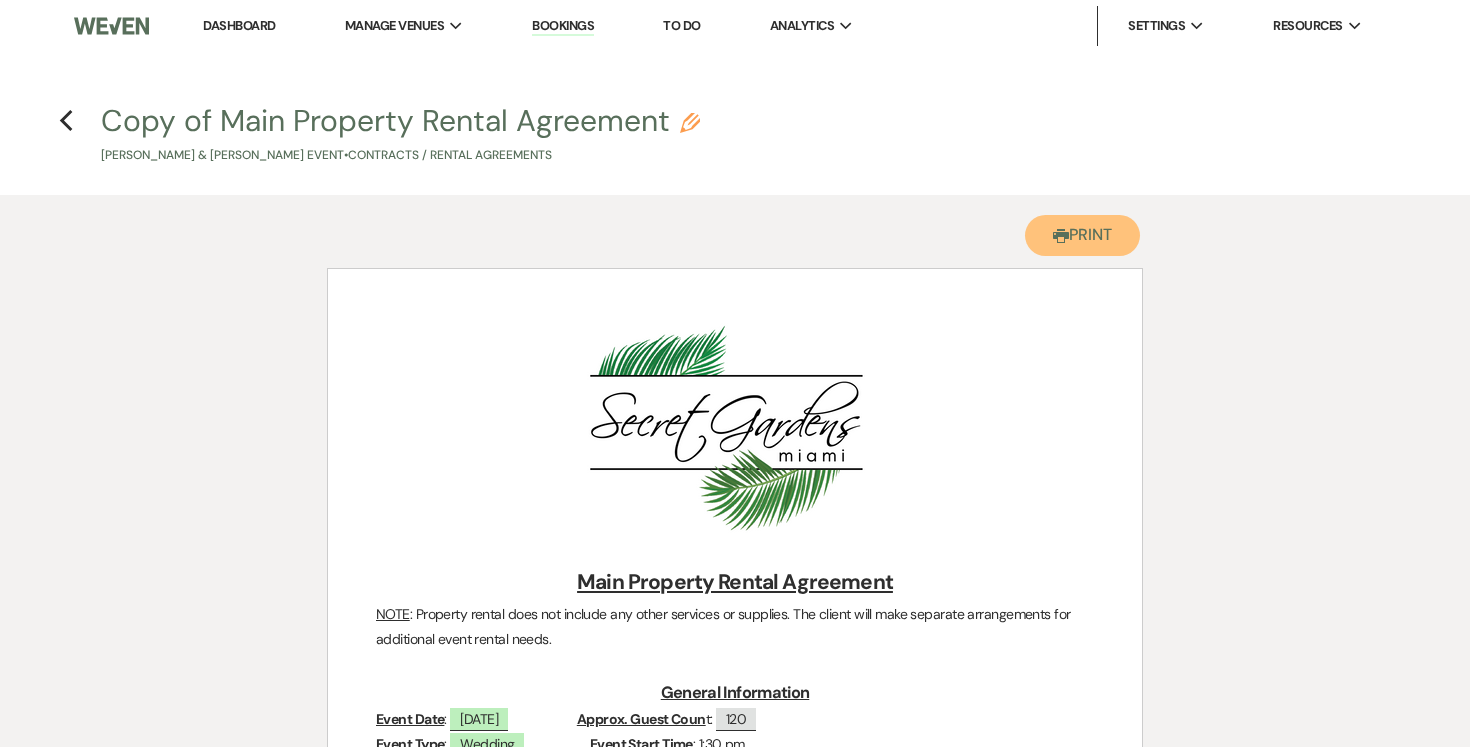 click on "Printer  Print" at bounding box center (1082, 235) 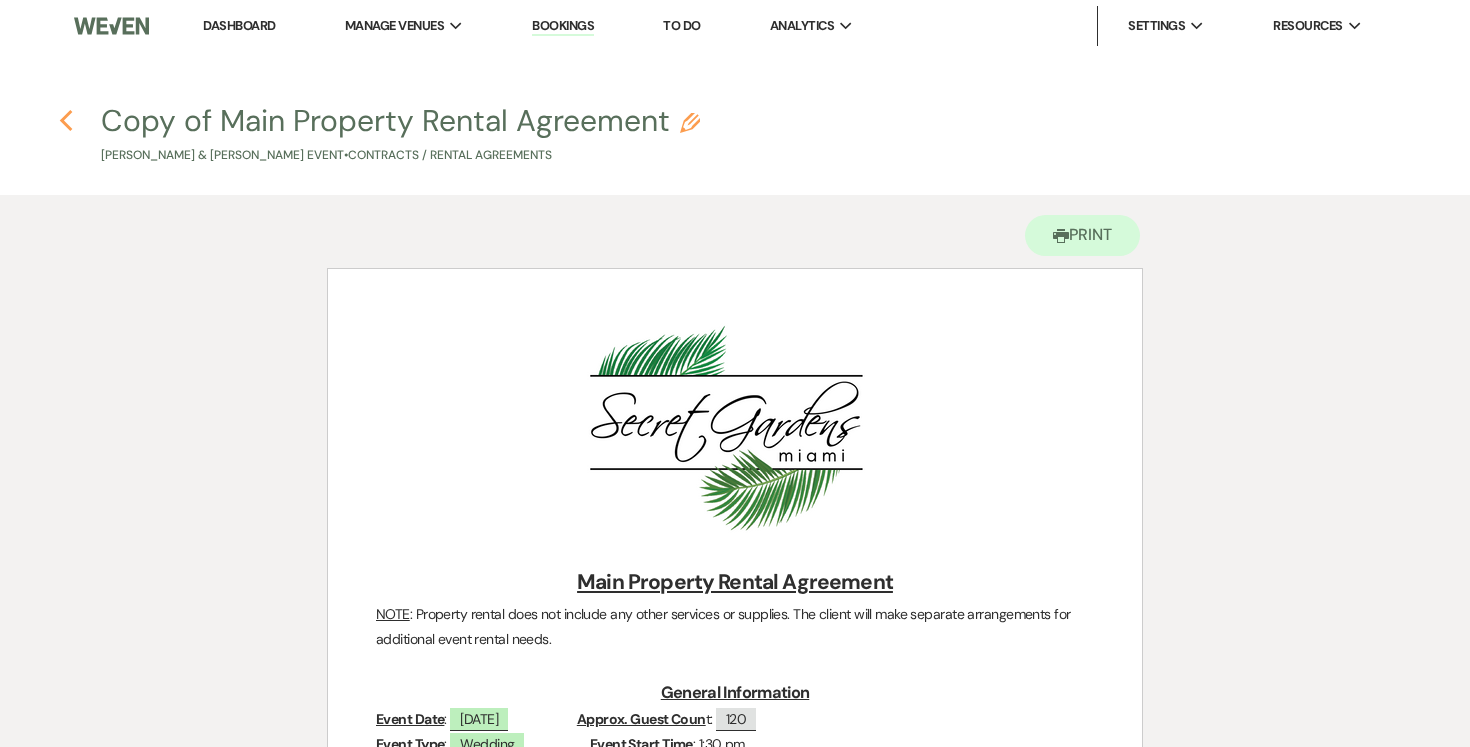 click on "Previous" 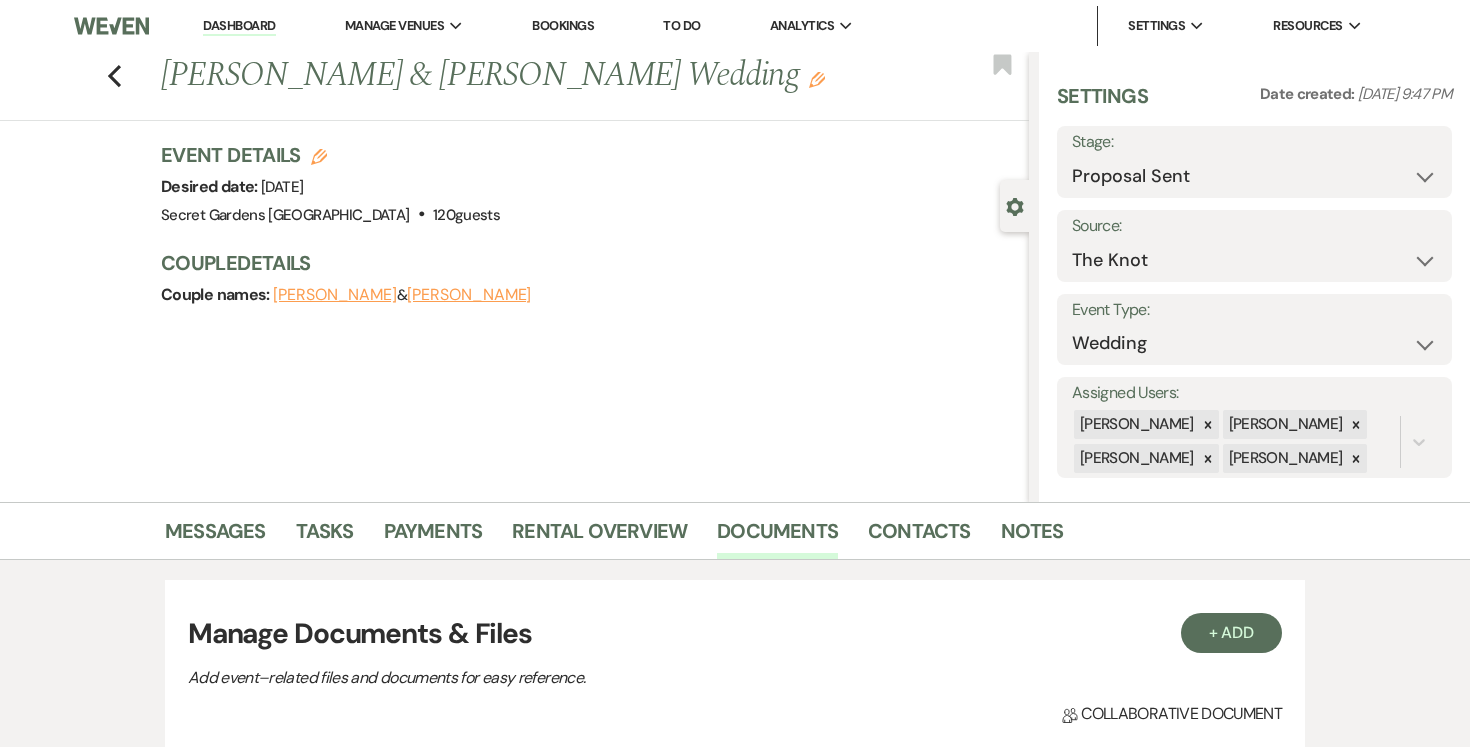 scroll, scrollTop: 0, scrollLeft: 0, axis: both 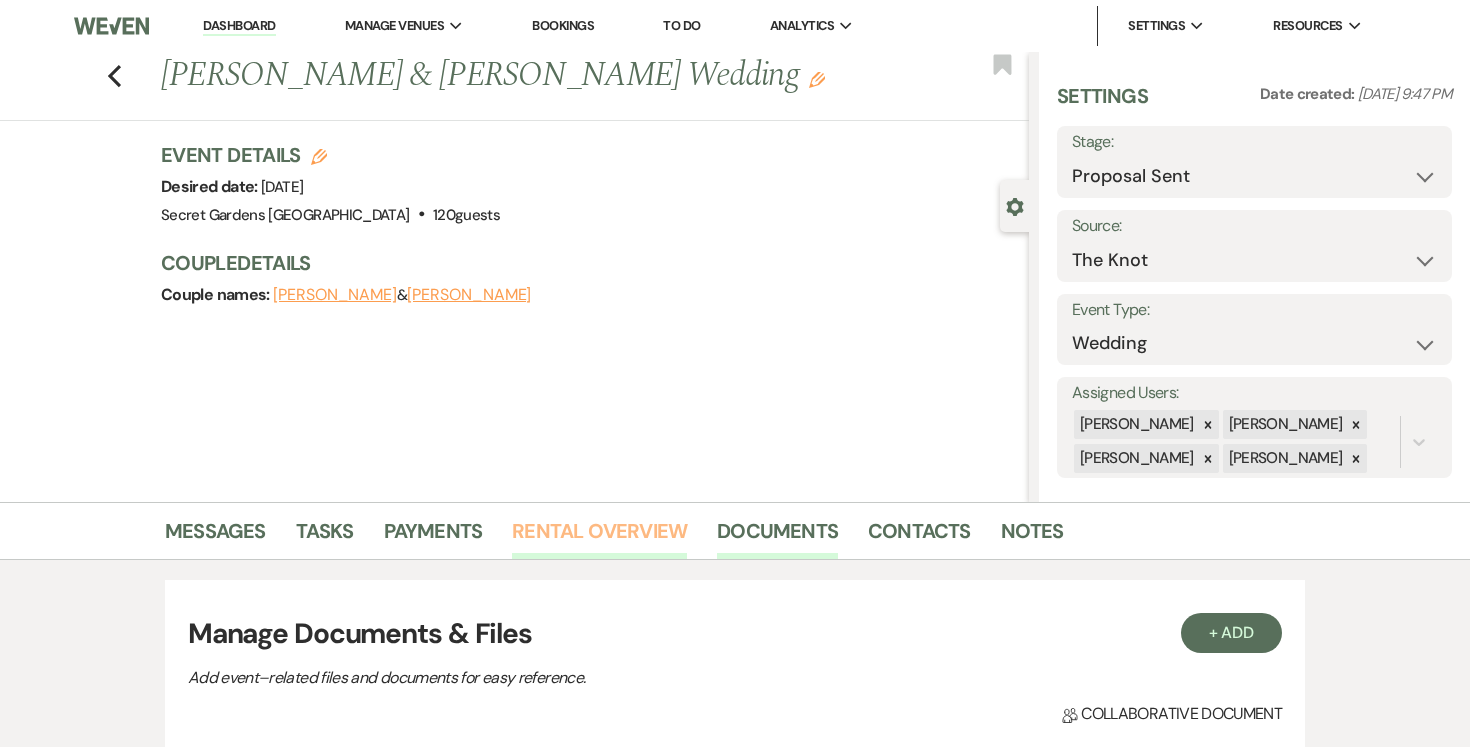 click on "Rental Overview" at bounding box center (599, 537) 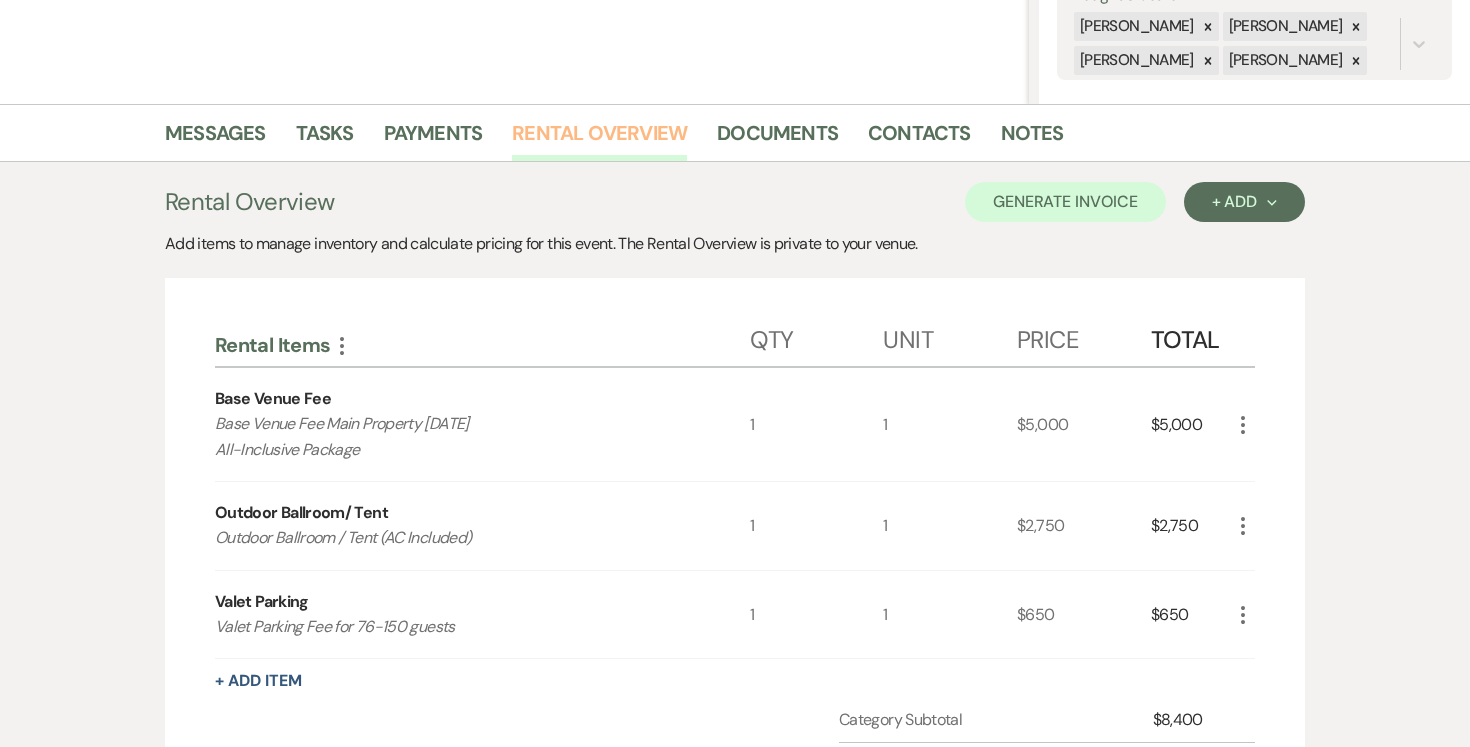 scroll, scrollTop: 439, scrollLeft: 0, axis: vertical 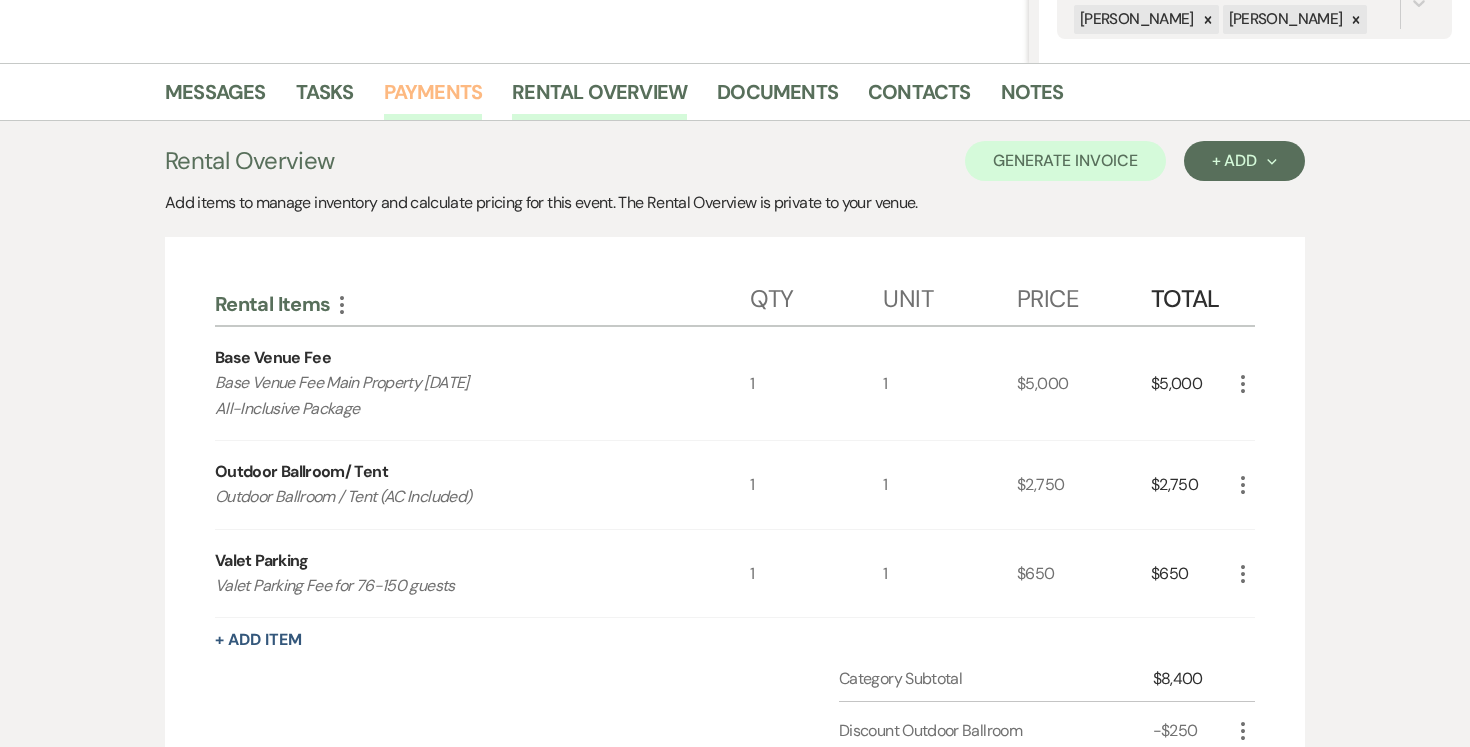click on "Payments" at bounding box center [433, 98] 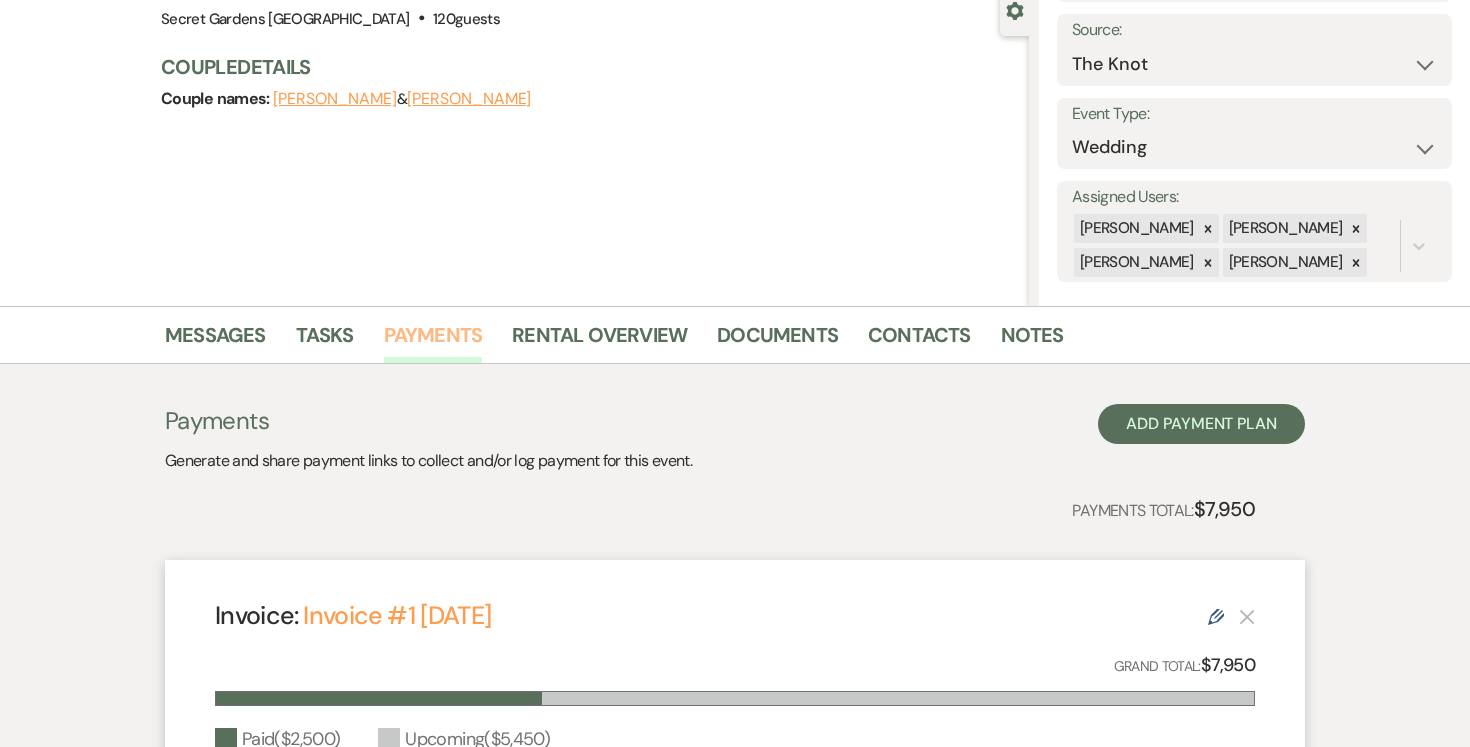 scroll, scrollTop: 0, scrollLeft: 0, axis: both 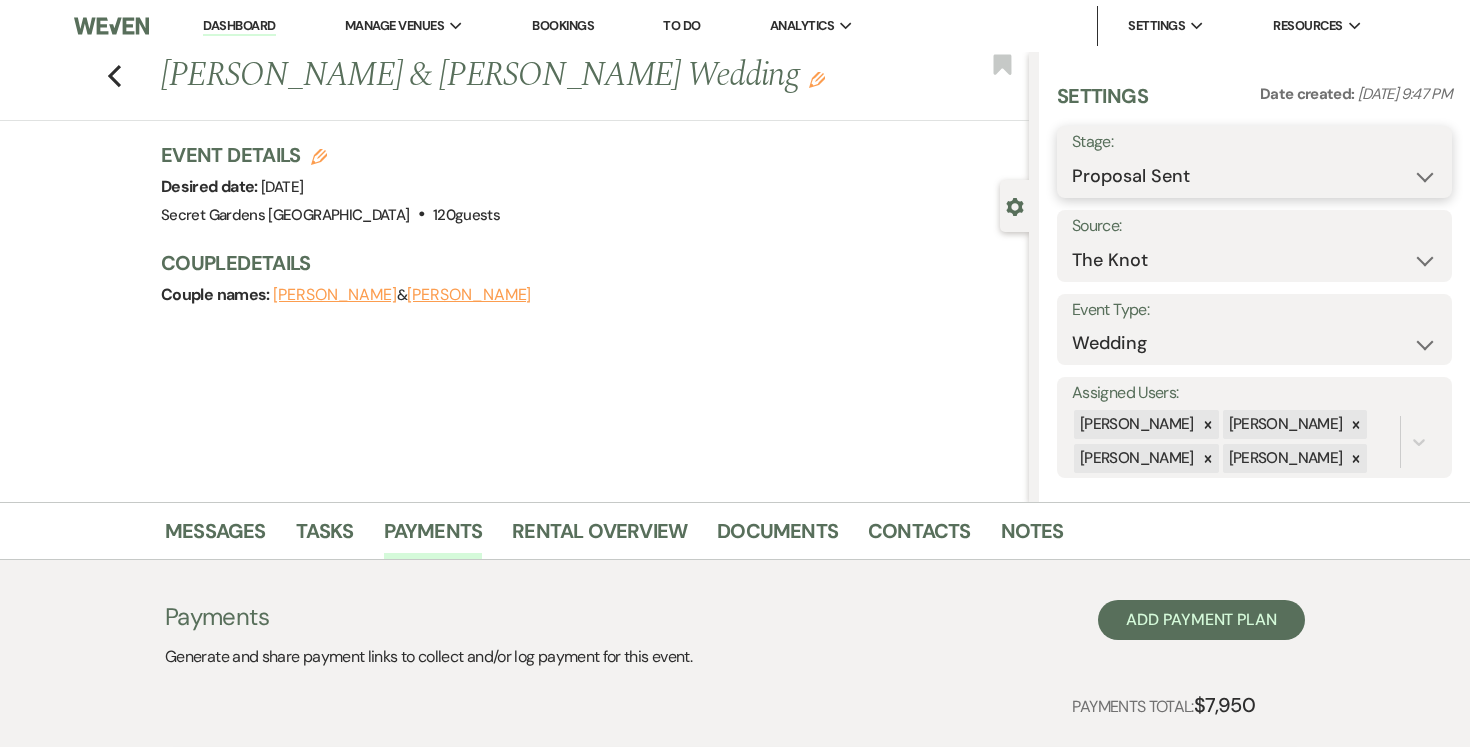 click on "Inquiry Follow Up Tour Requested Tour Confirmed Toured Proposal Sent Booked Lost" at bounding box center (1254, 176) 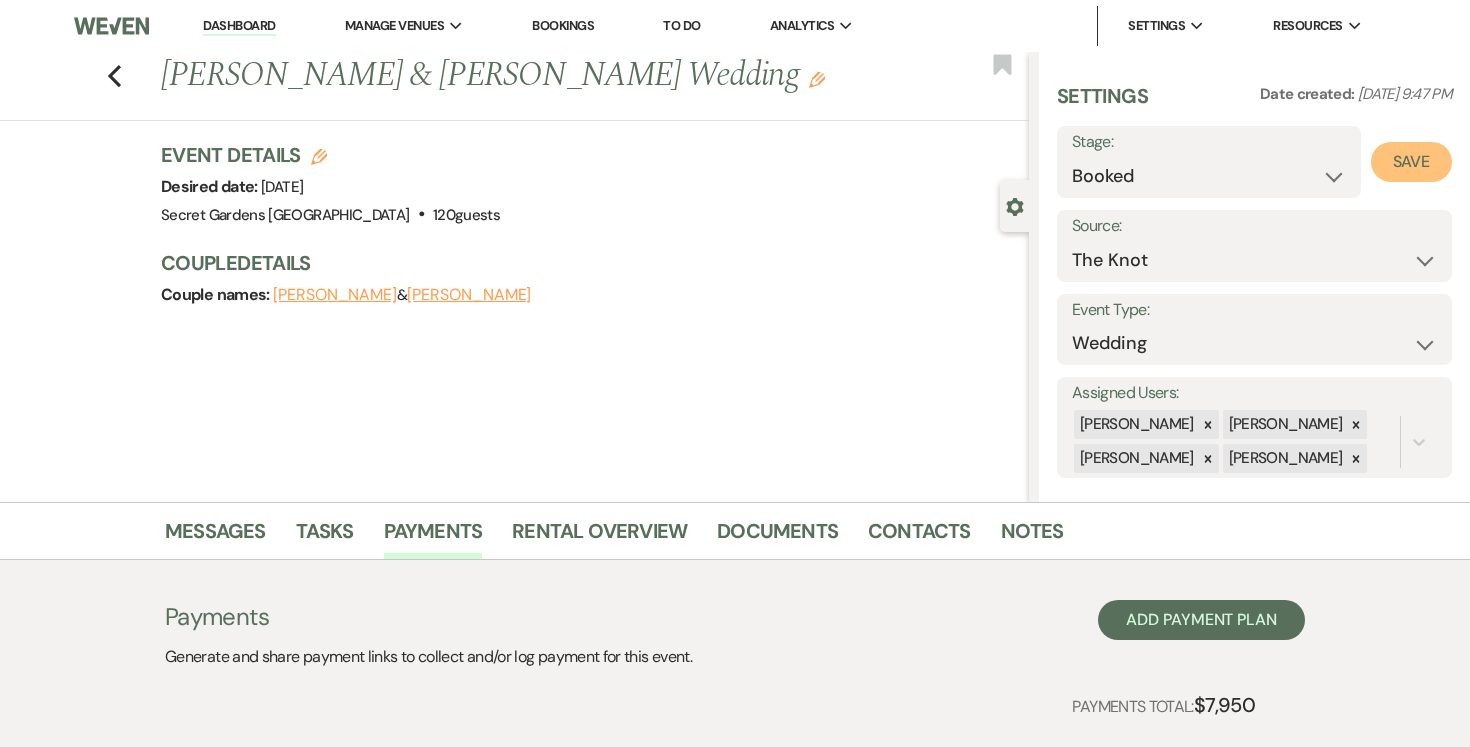 click on "Save" at bounding box center (1411, 162) 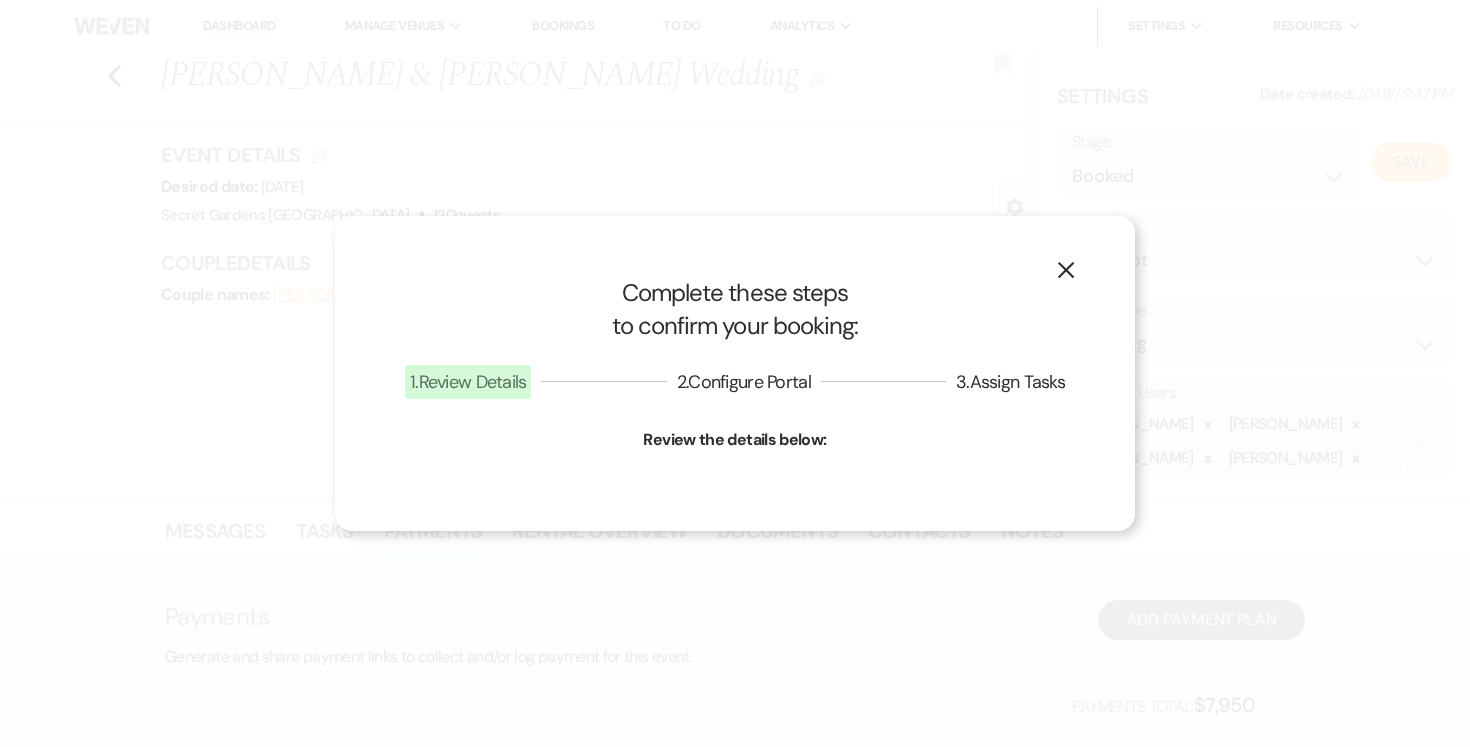 select on "1" 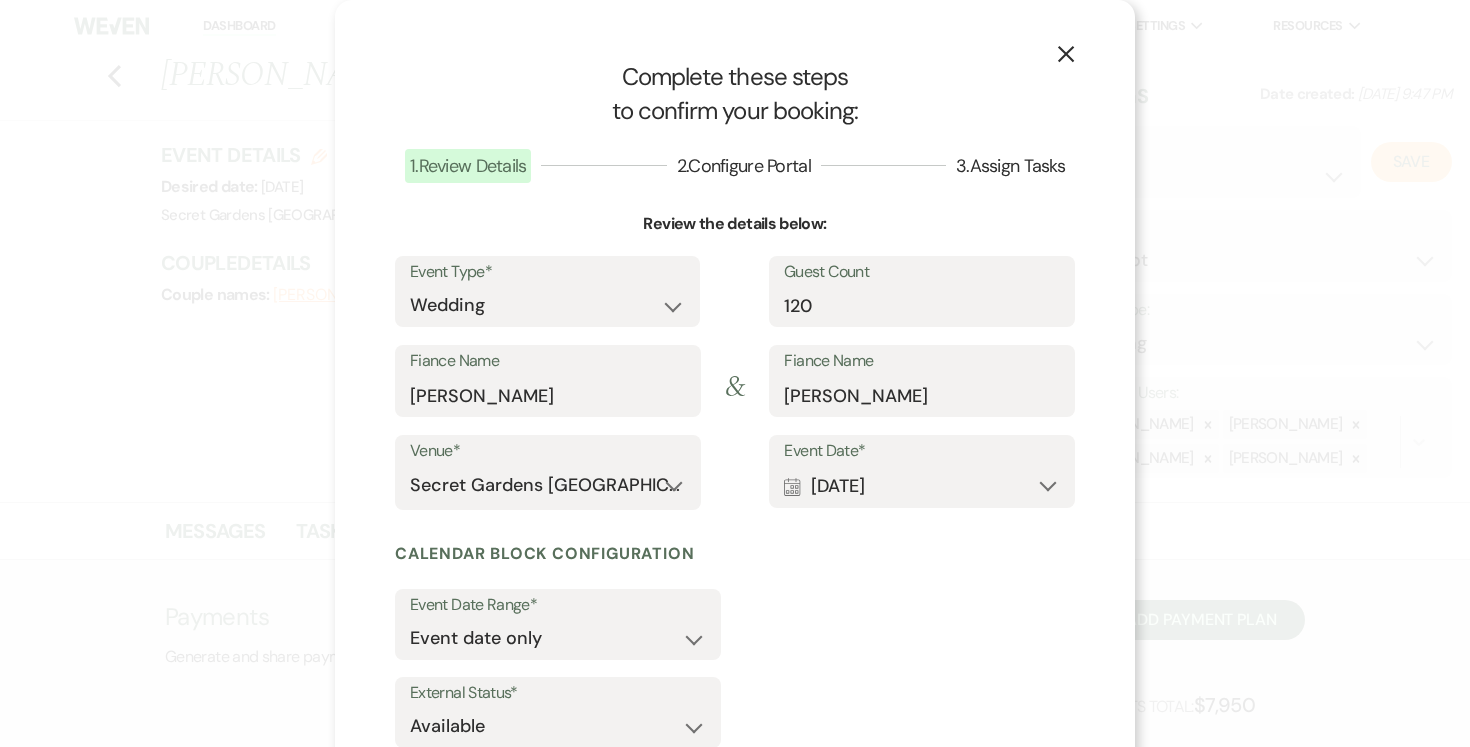 scroll, scrollTop: 135, scrollLeft: 0, axis: vertical 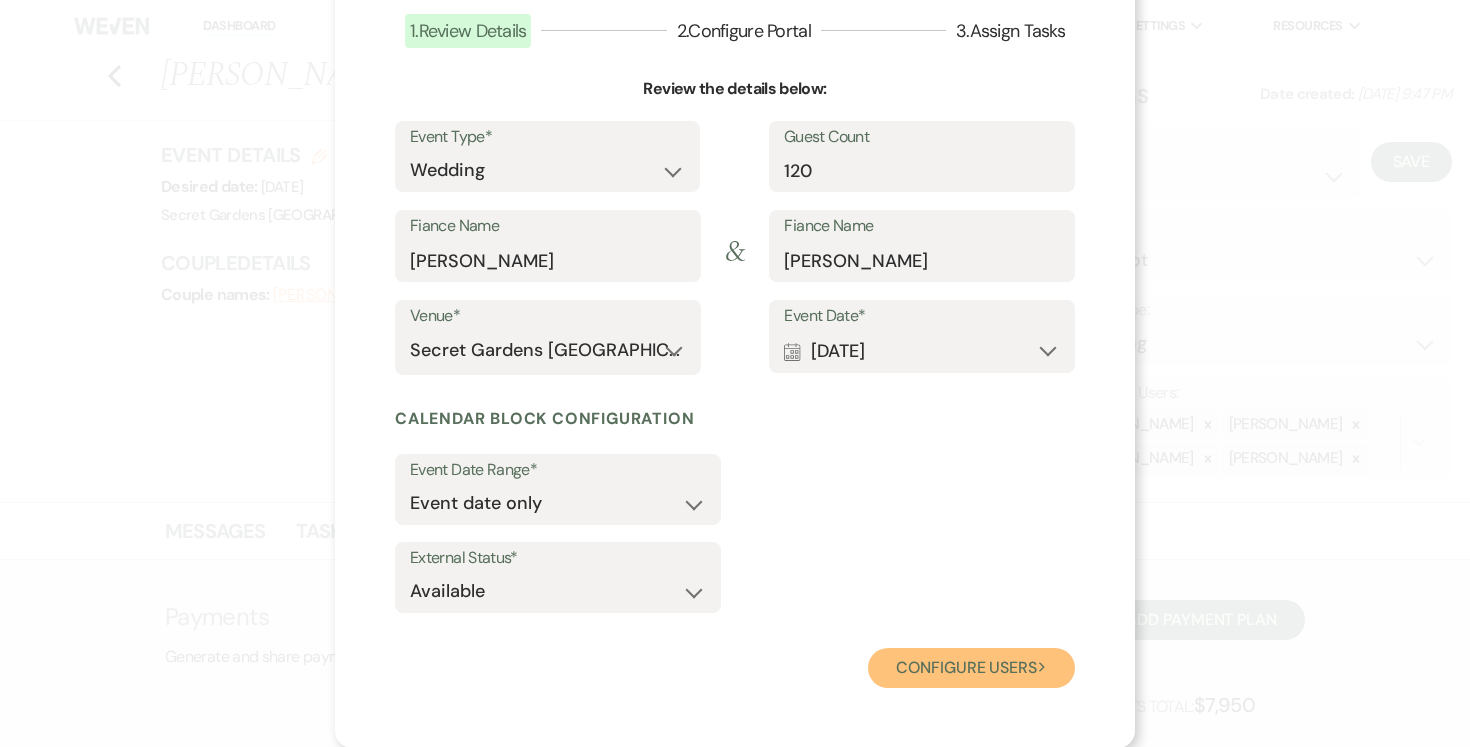 click on "Configure users  Next" at bounding box center [971, 668] 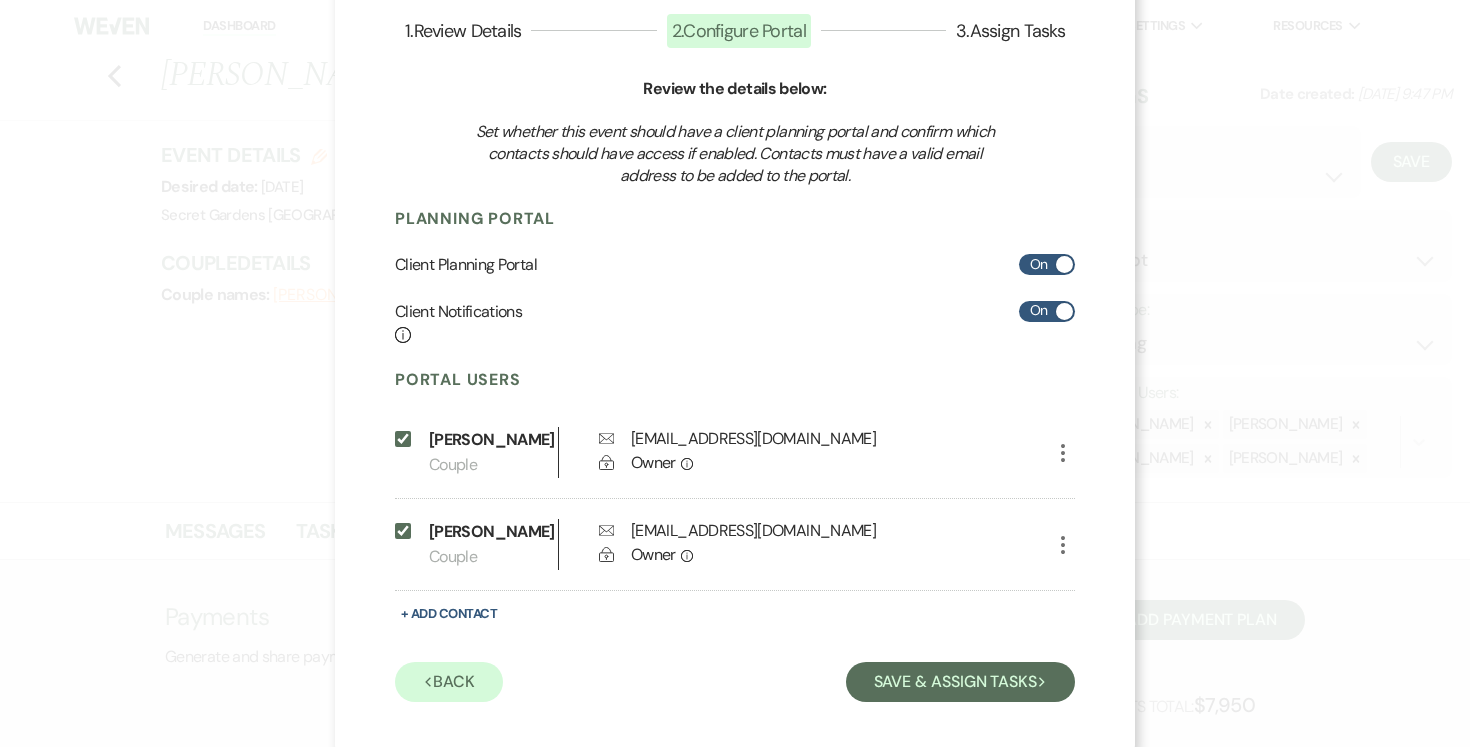 scroll, scrollTop: 150, scrollLeft: 0, axis: vertical 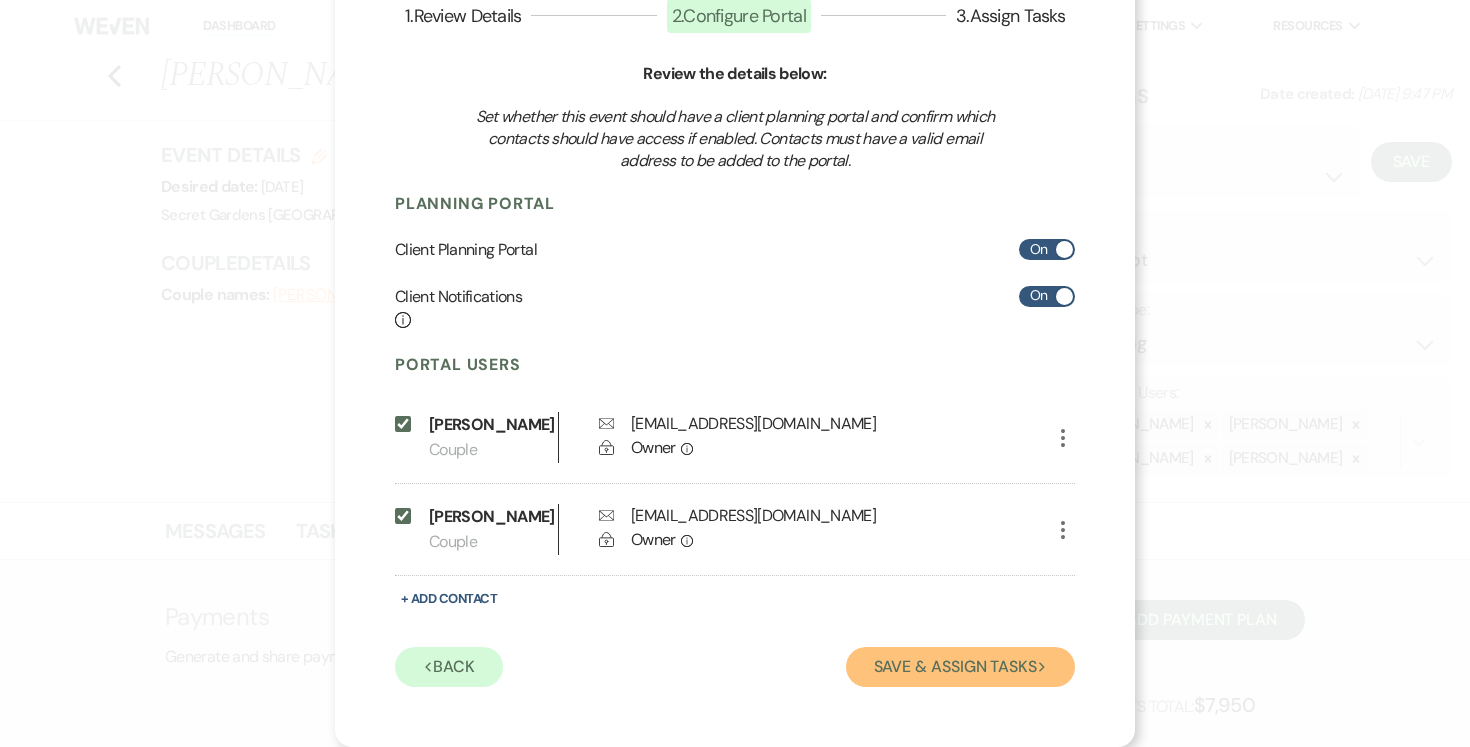 click on "Save & Assign Tasks  Next" at bounding box center [960, 667] 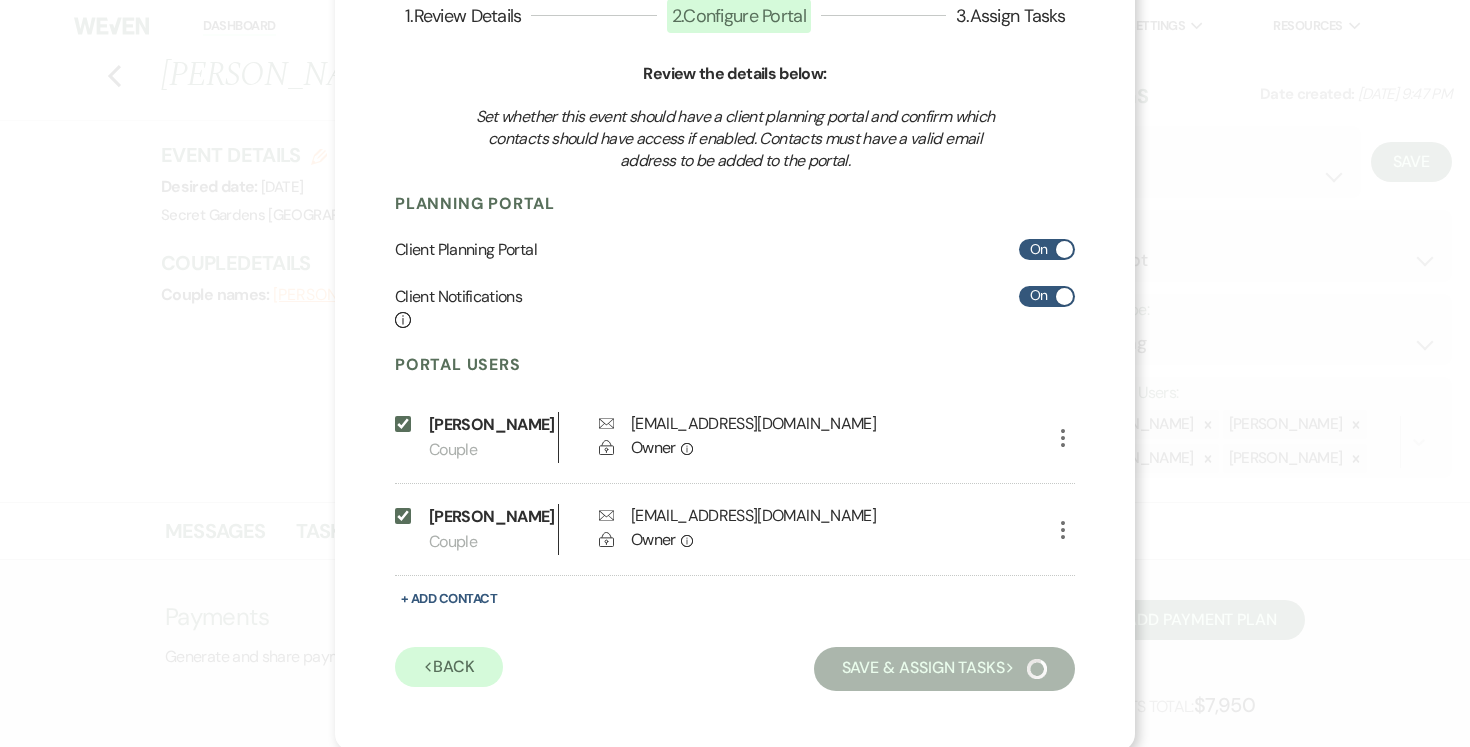 scroll, scrollTop: 39, scrollLeft: 0, axis: vertical 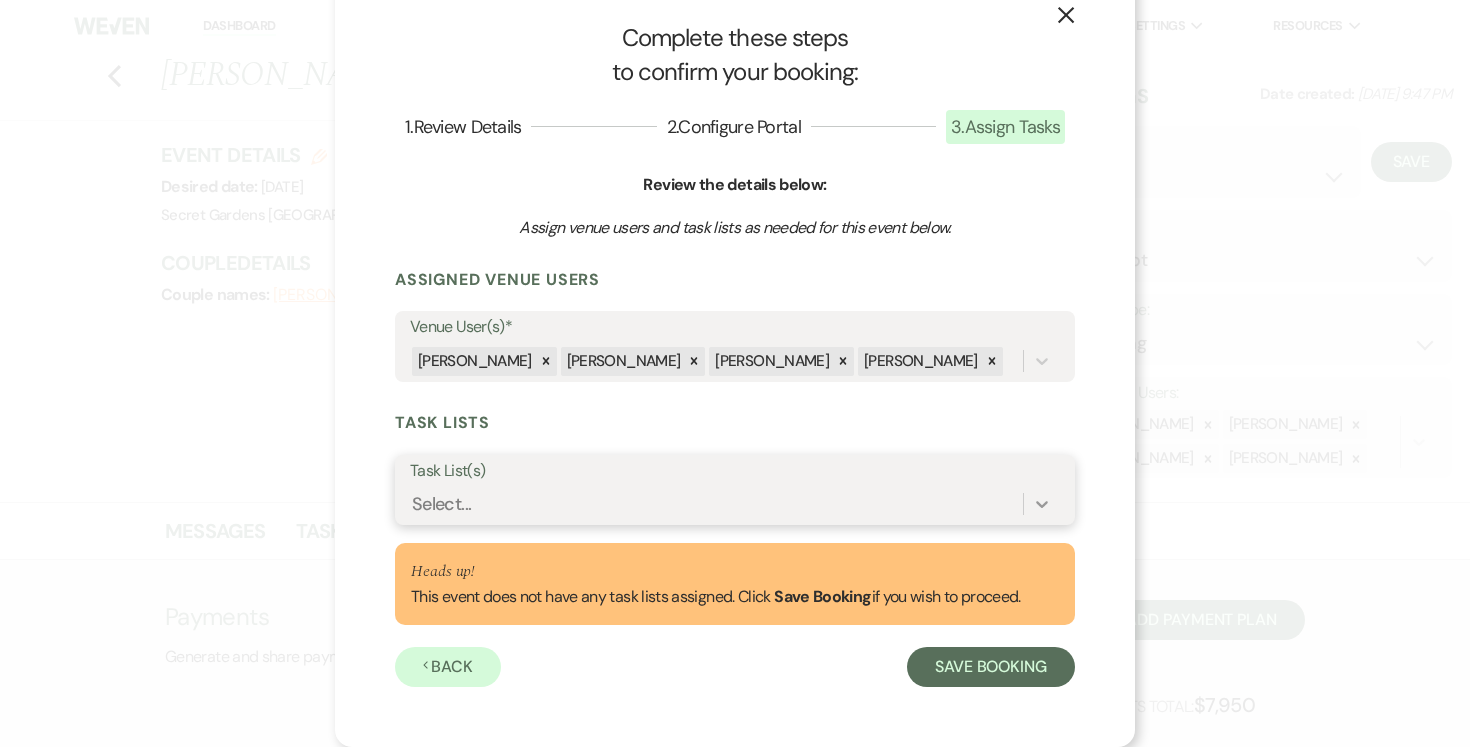 click at bounding box center (1042, 504) 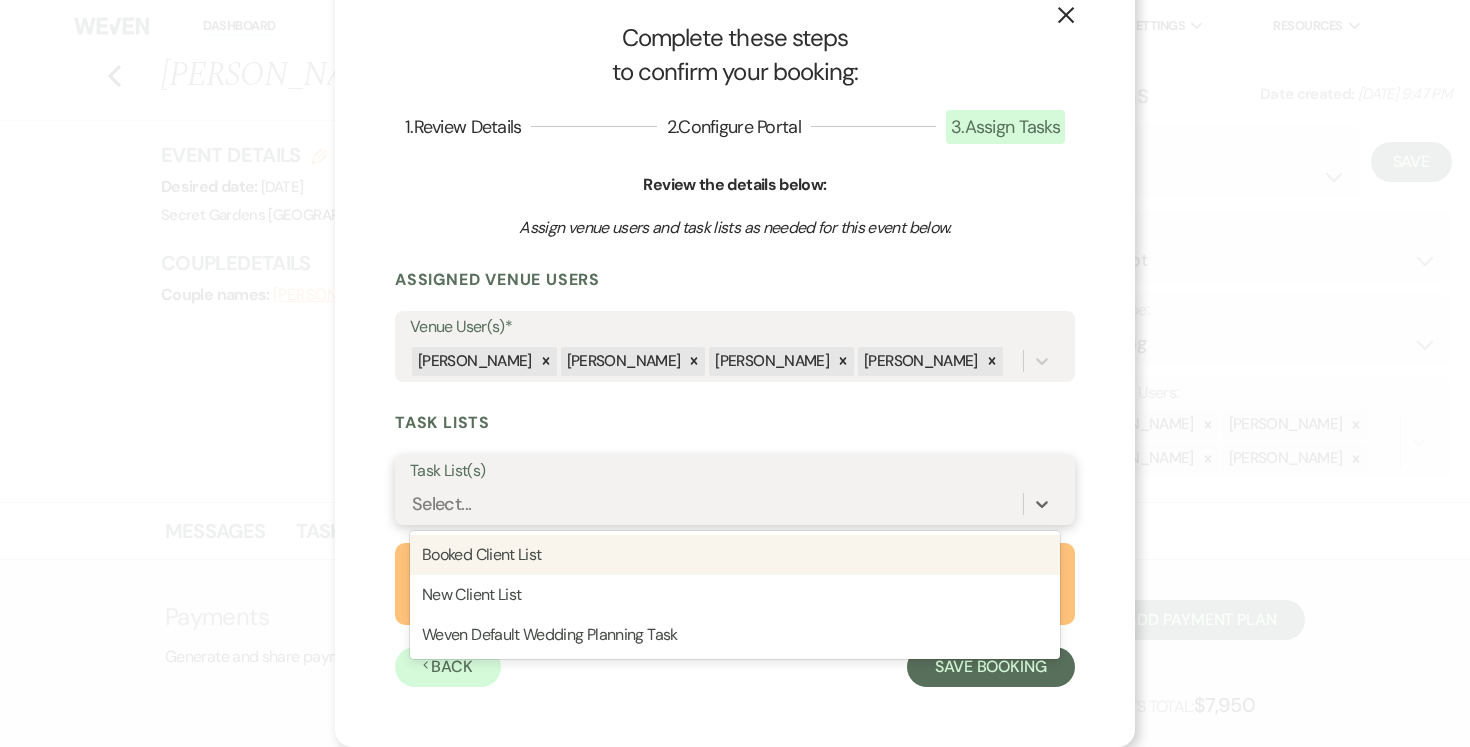 click on "Booked Client List" at bounding box center [735, 555] 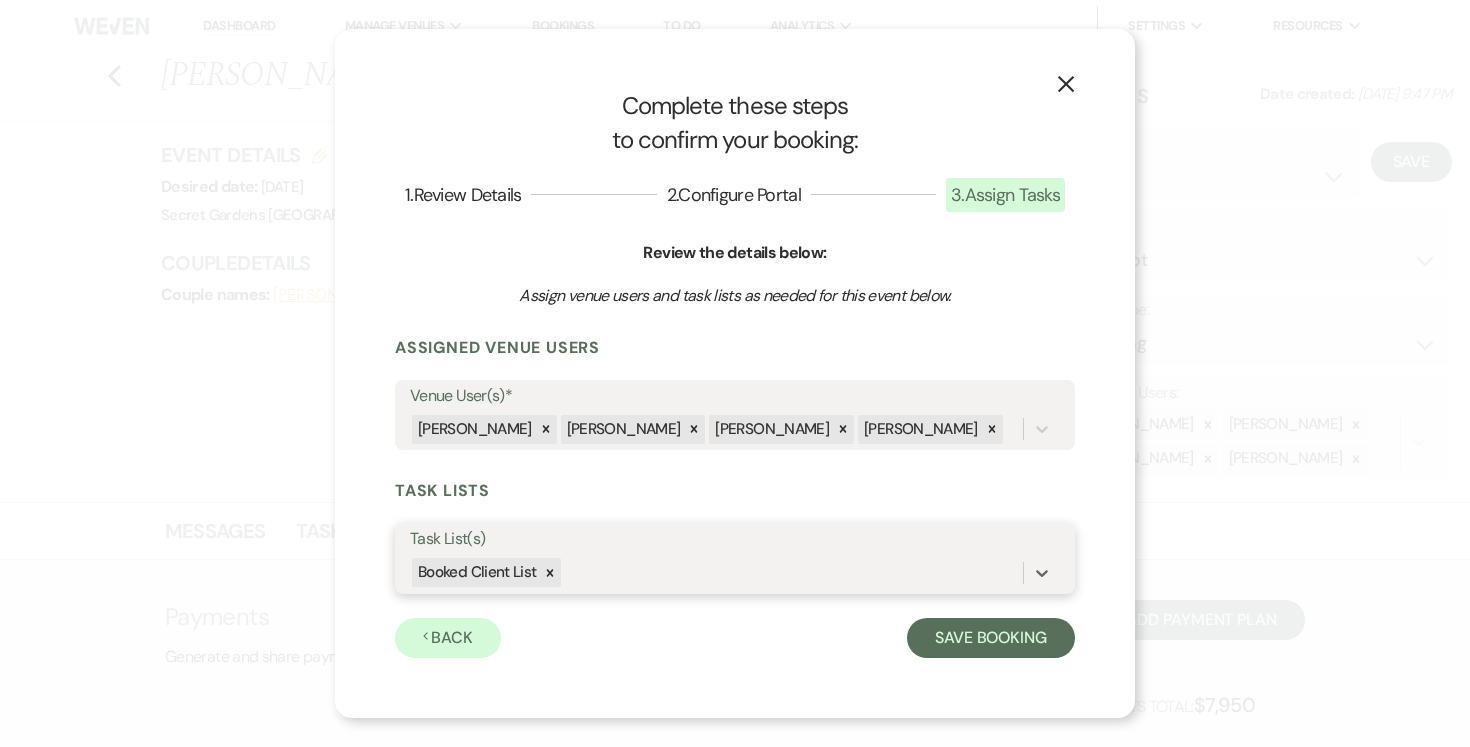 scroll, scrollTop: 0, scrollLeft: 0, axis: both 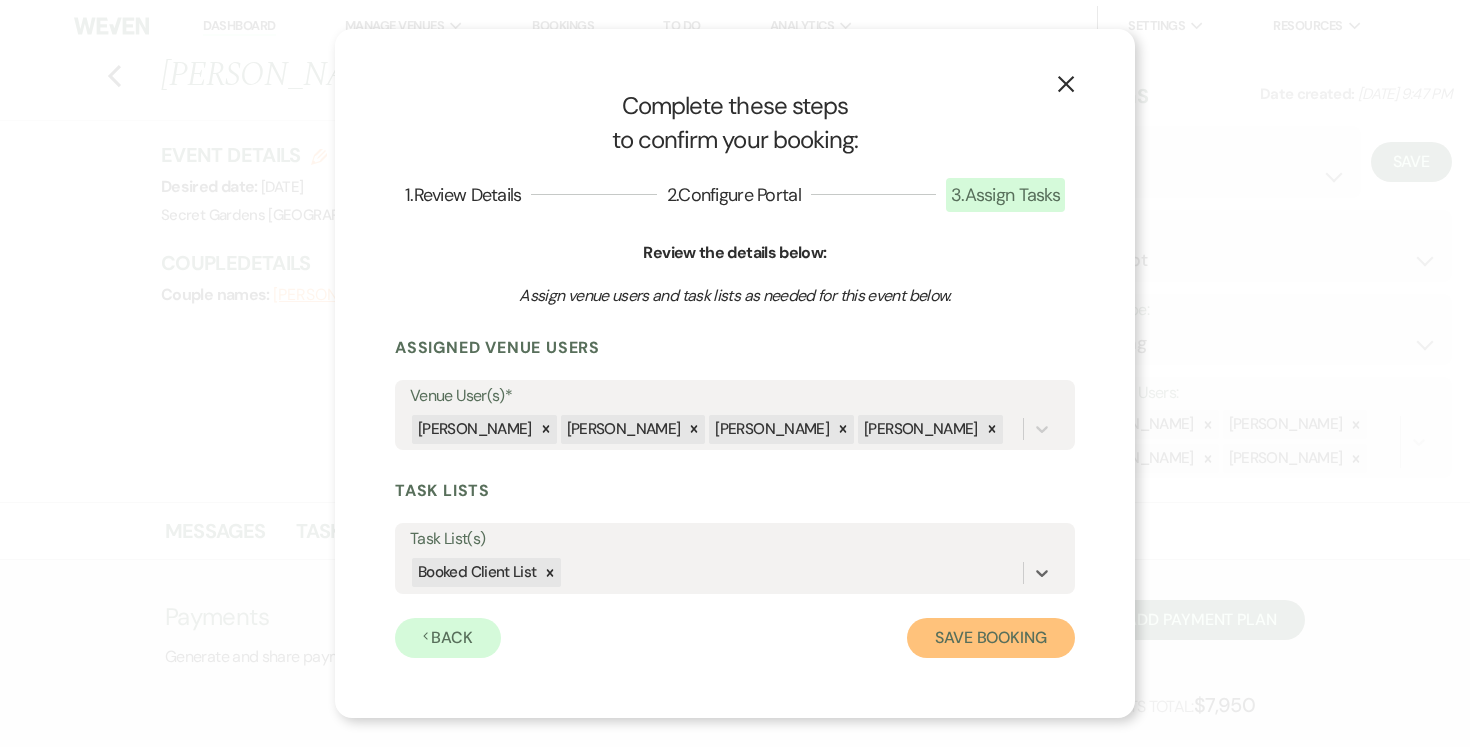 click on "Save Booking" at bounding box center (991, 638) 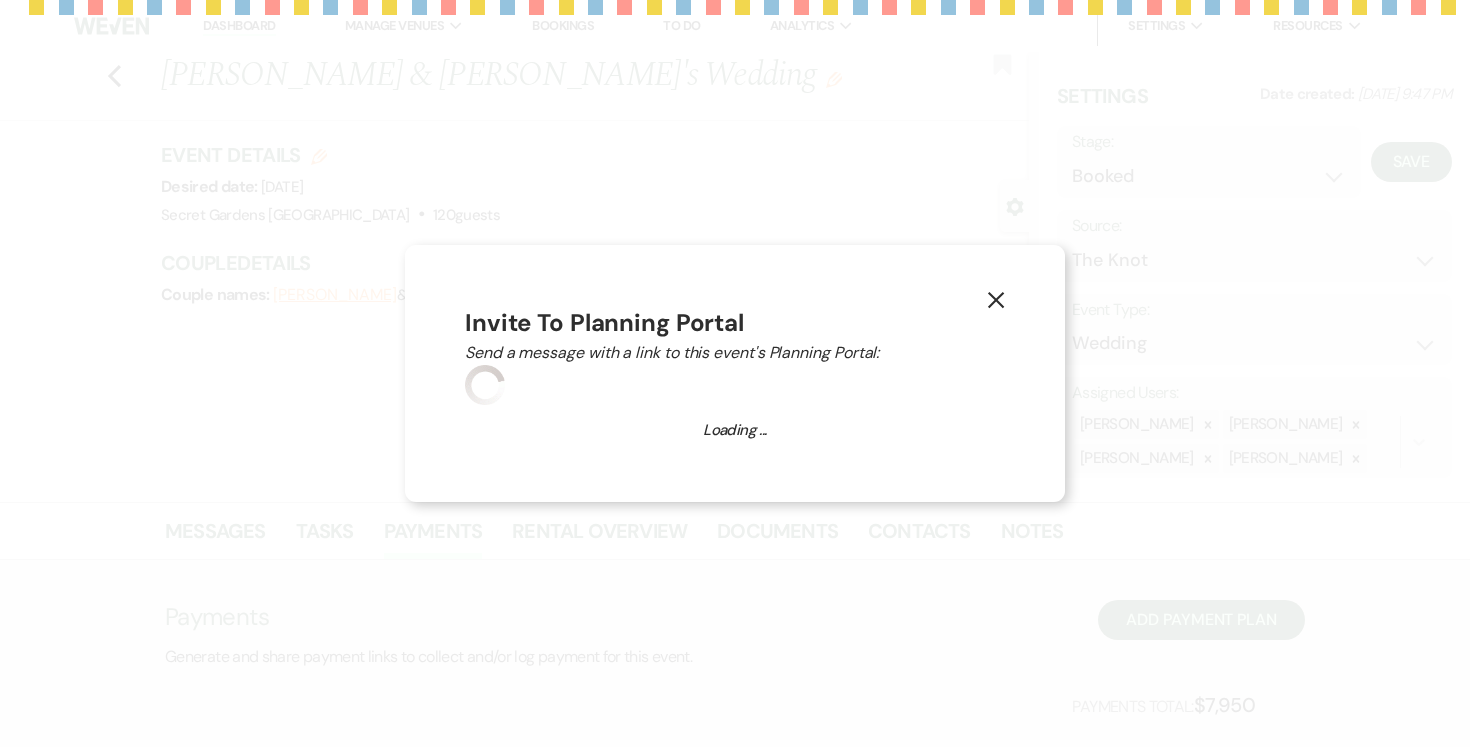 select on "14" 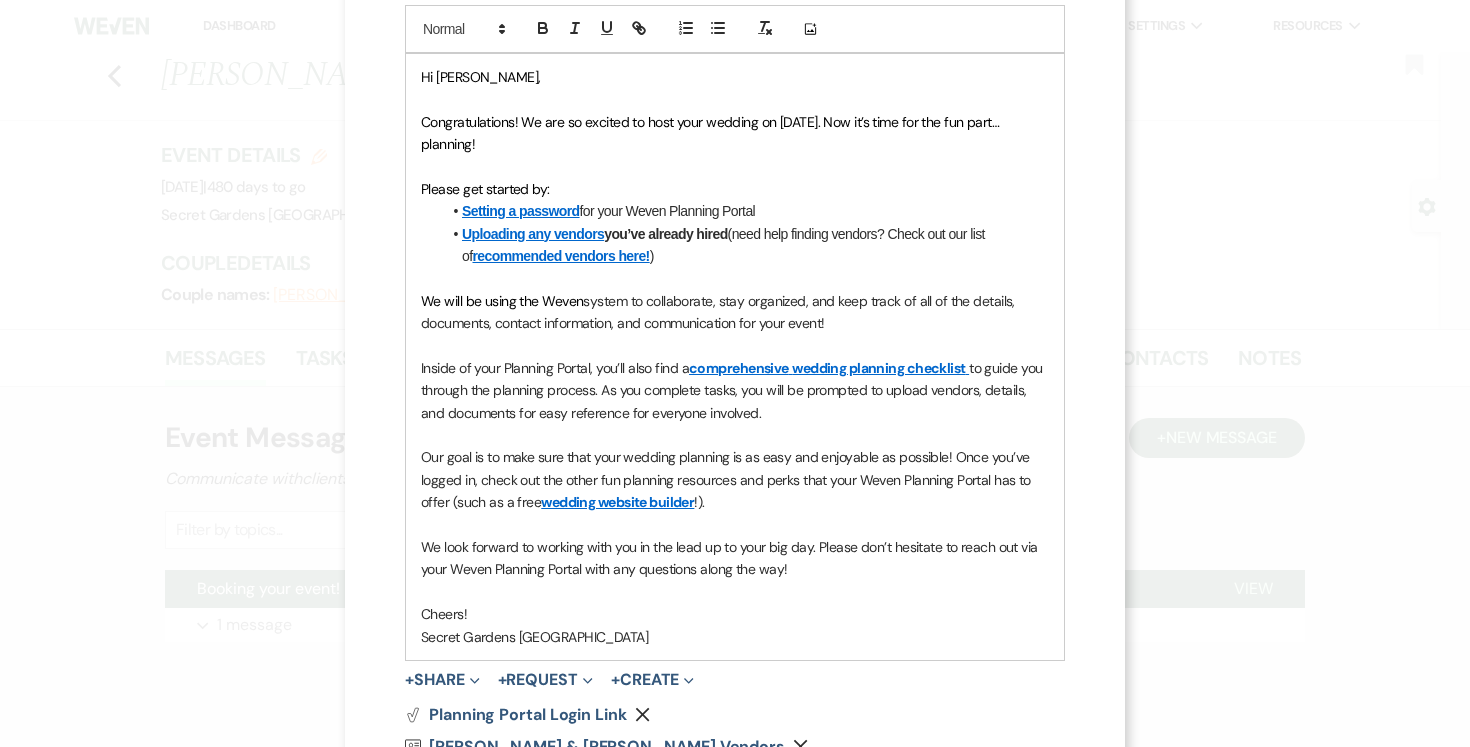 scroll, scrollTop: 650, scrollLeft: 0, axis: vertical 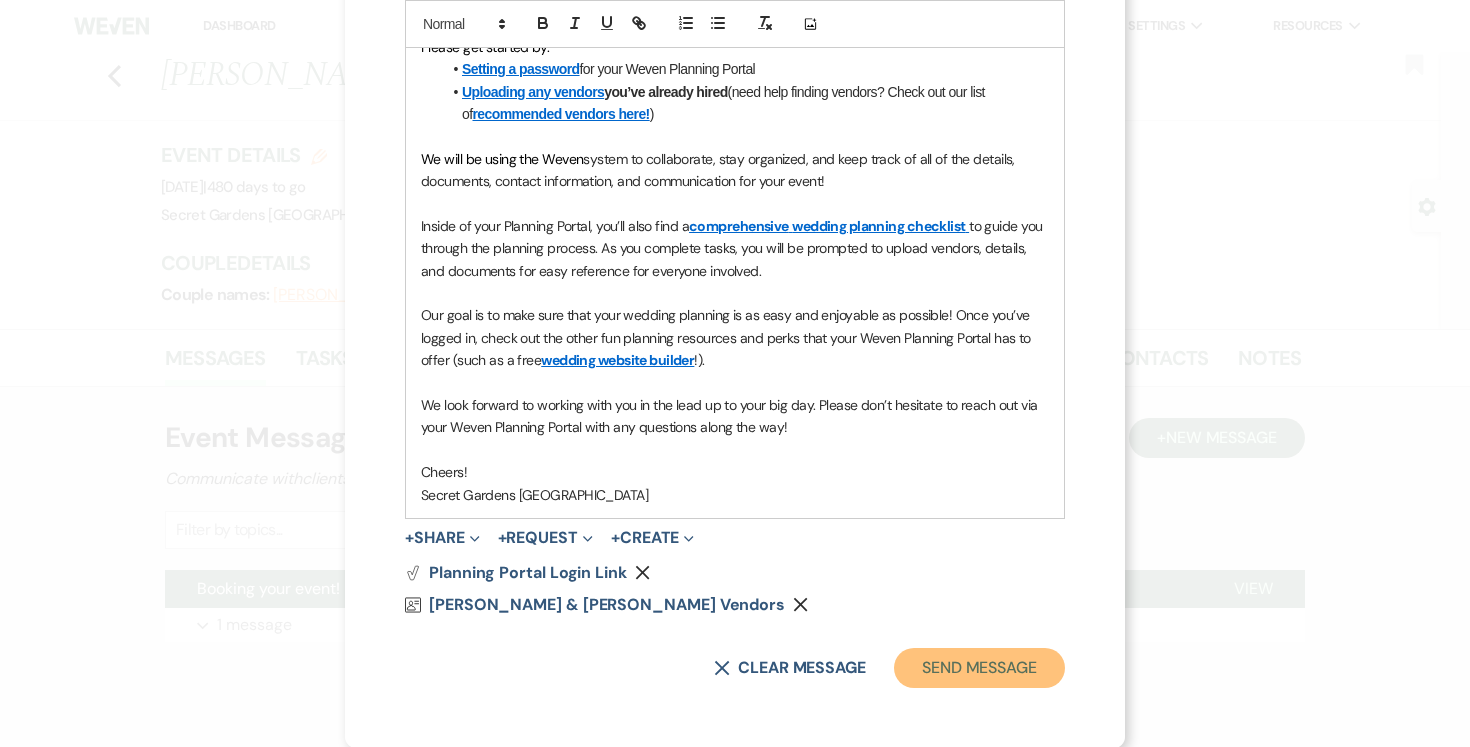 click on "Send Message" at bounding box center (979, 668) 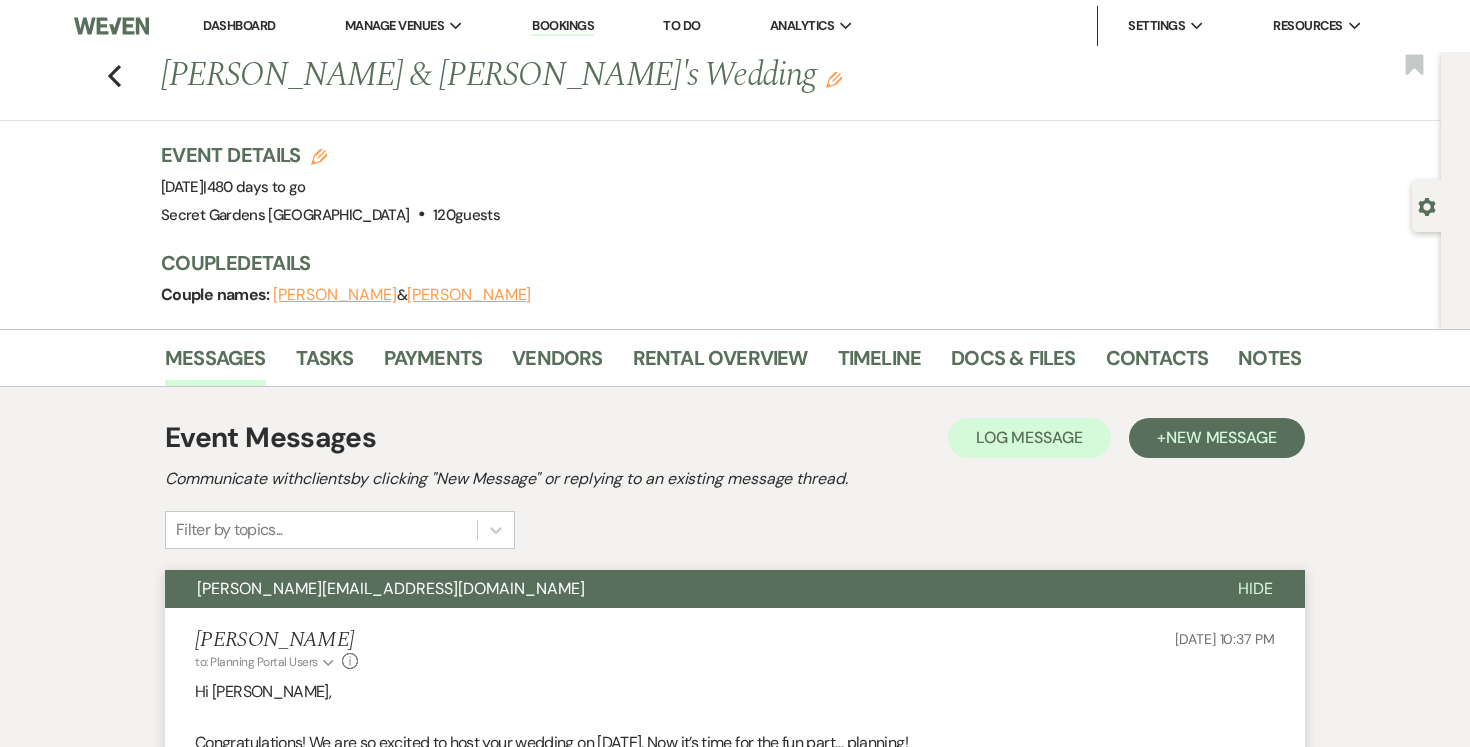 scroll, scrollTop: 1, scrollLeft: 0, axis: vertical 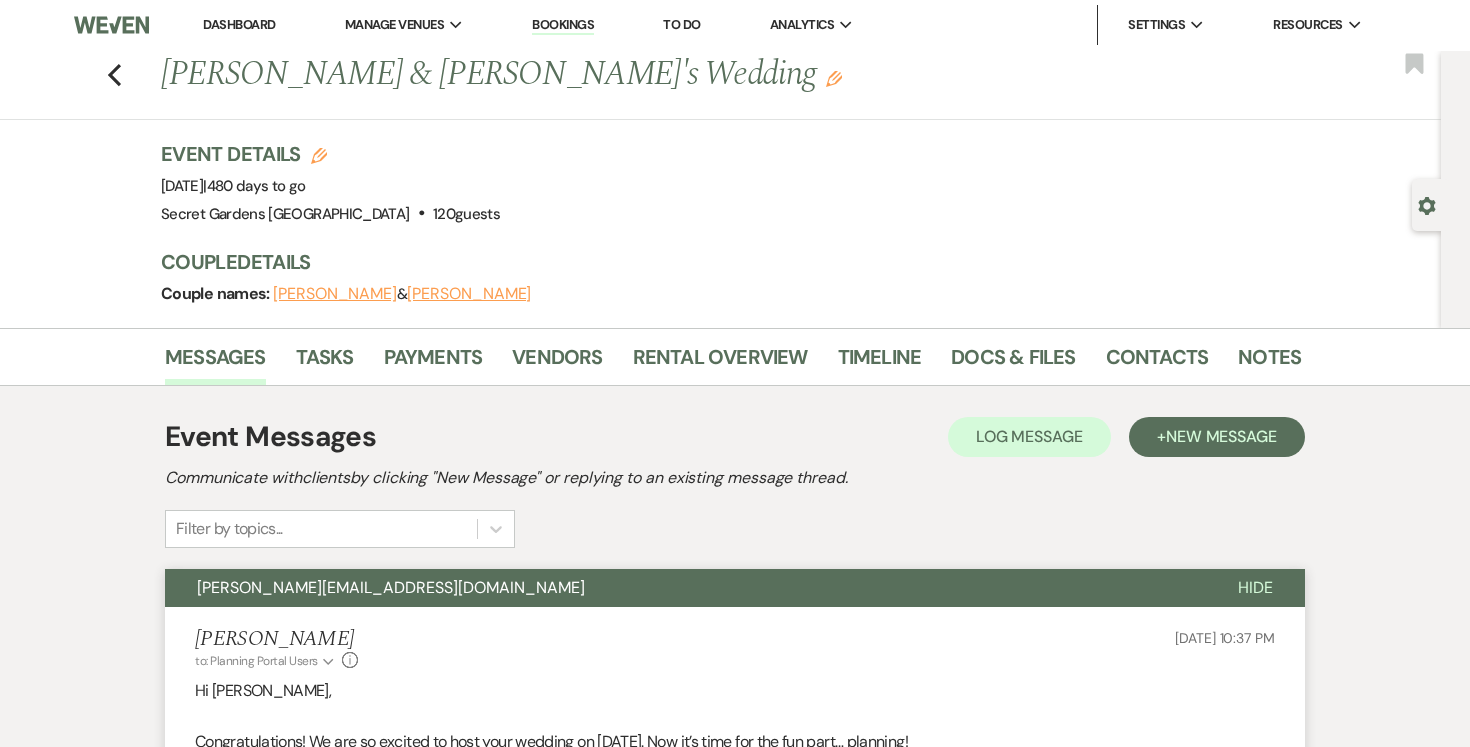 click 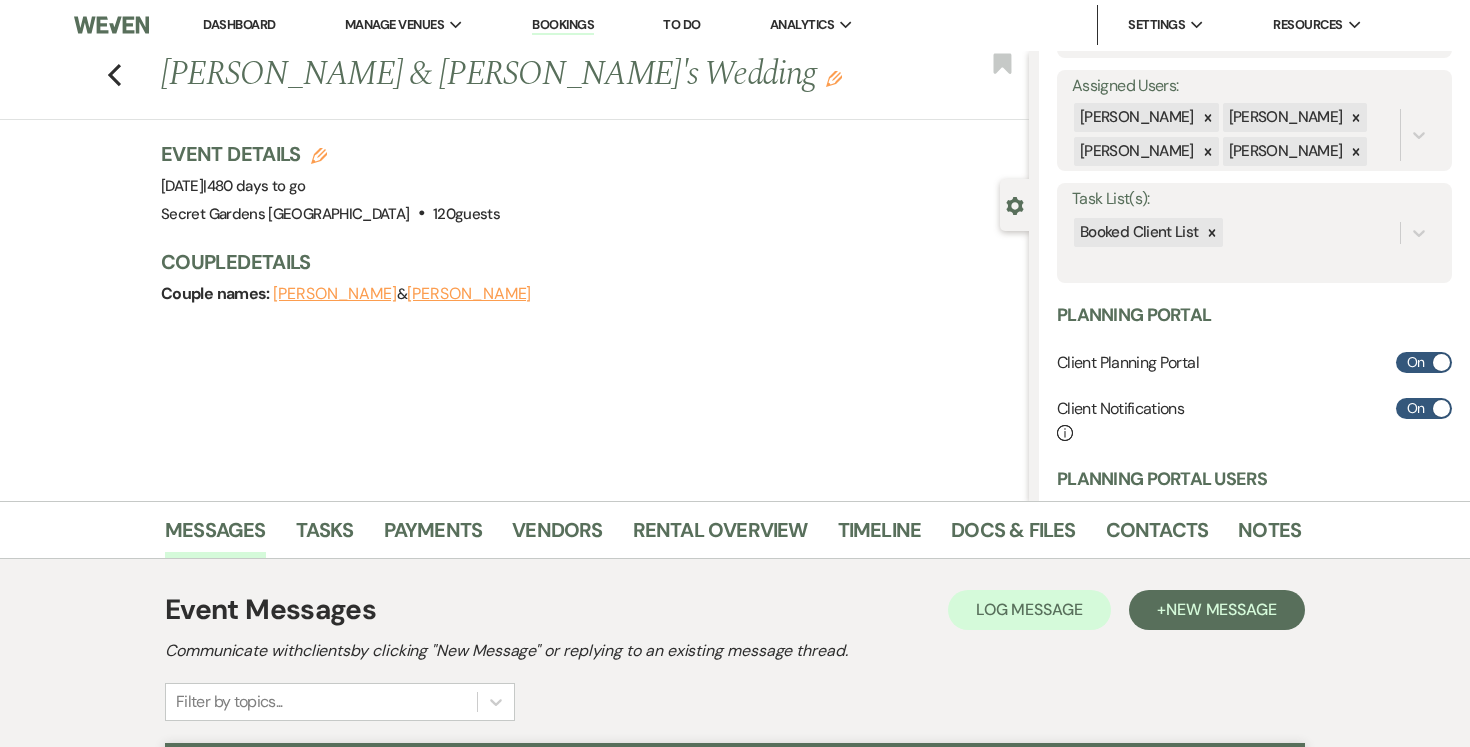 scroll, scrollTop: 0, scrollLeft: 0, axis: both 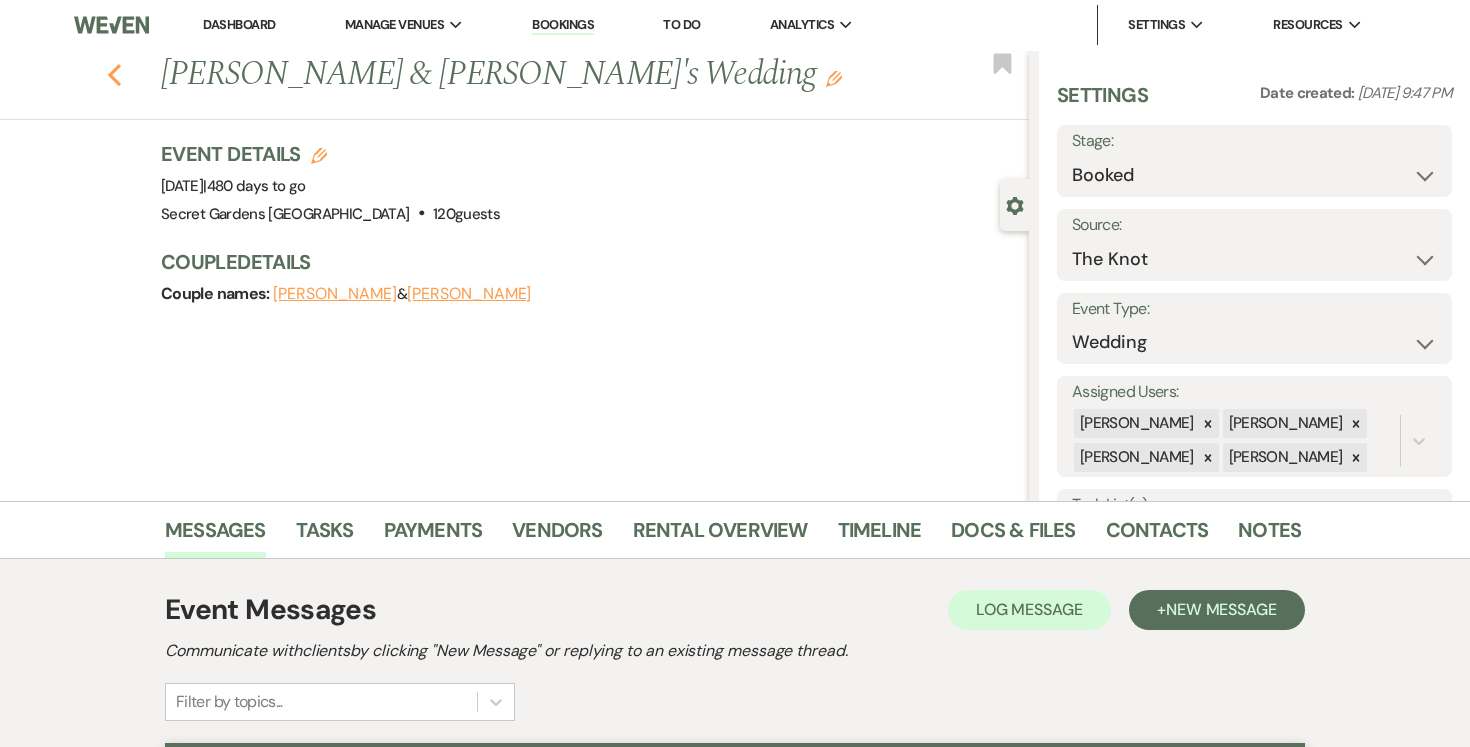 click on "Previous" 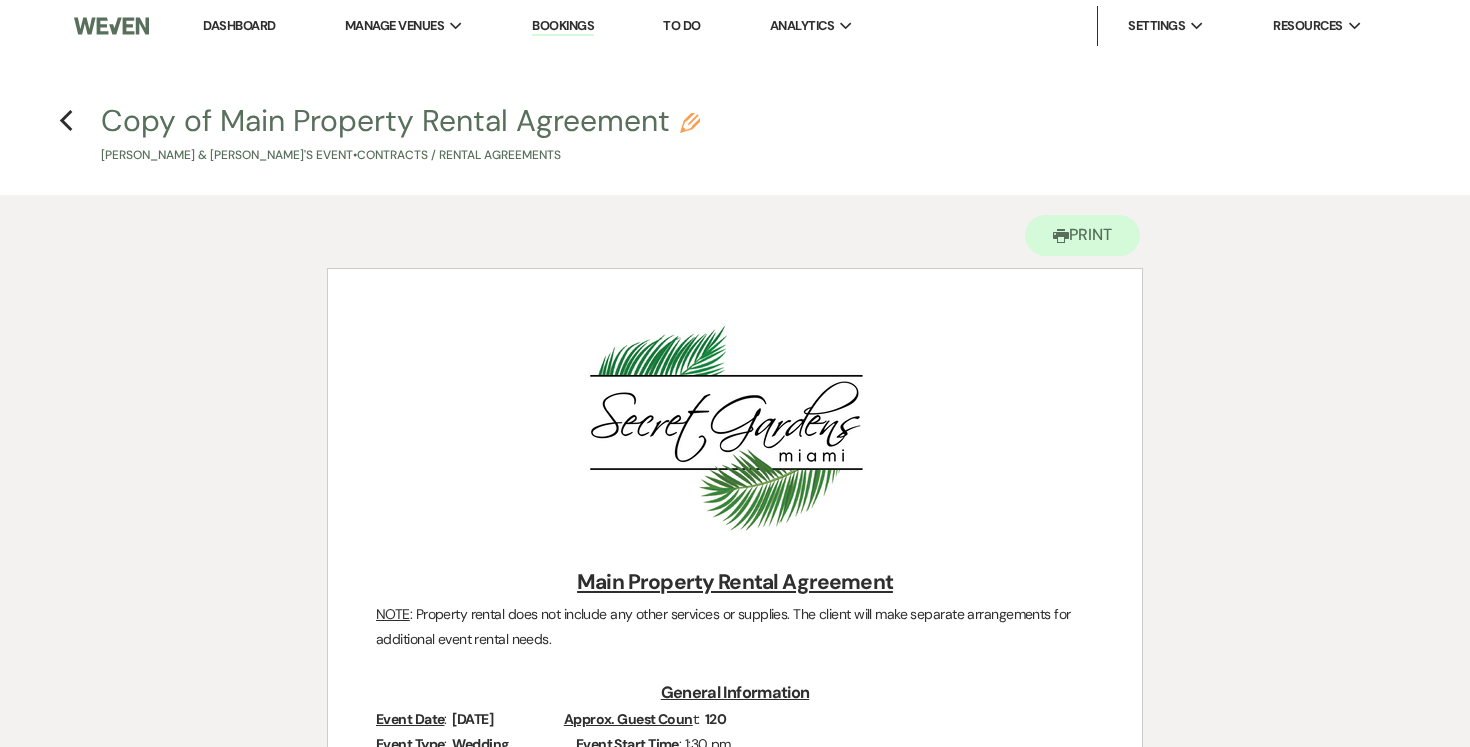 scroll, scrollTop: 0, scrollLeft: 0, axis: both 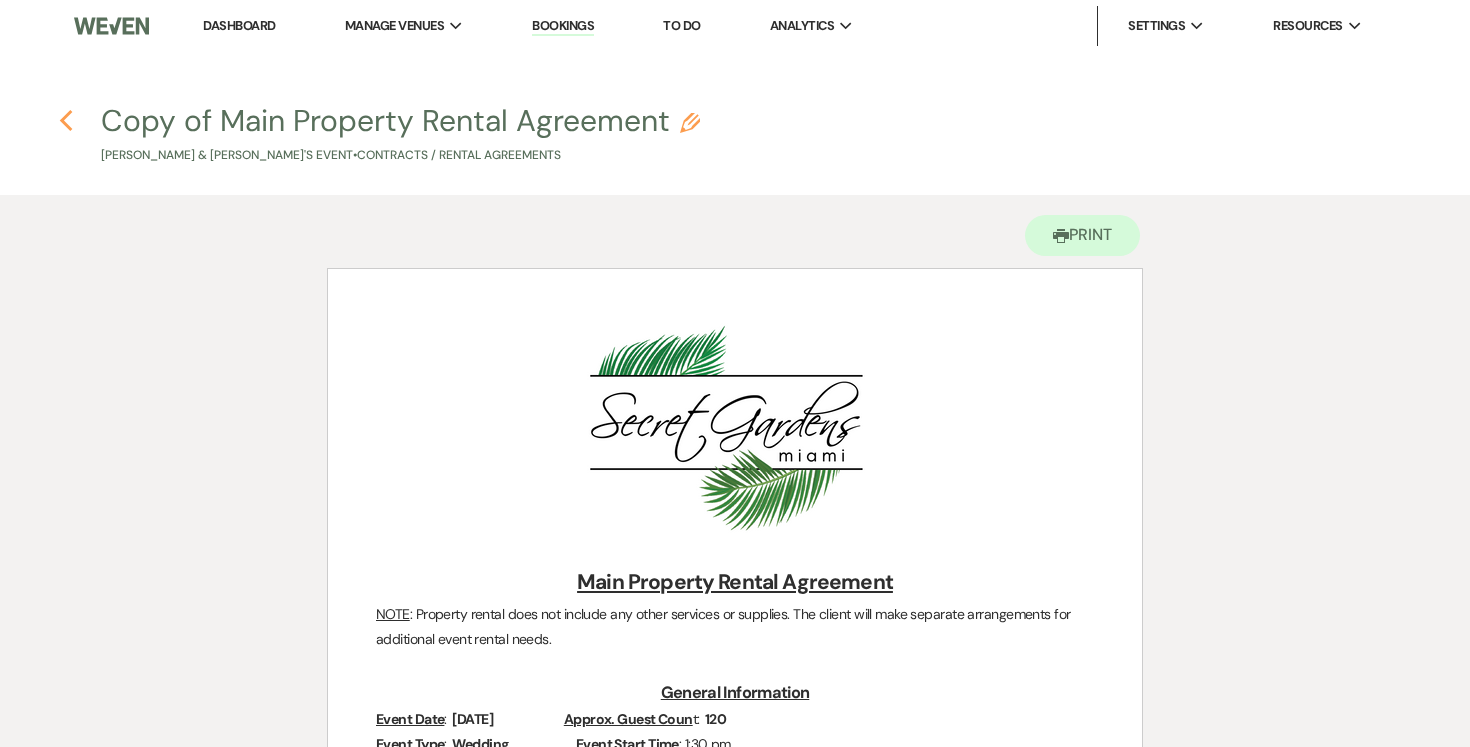 click on "Previous" 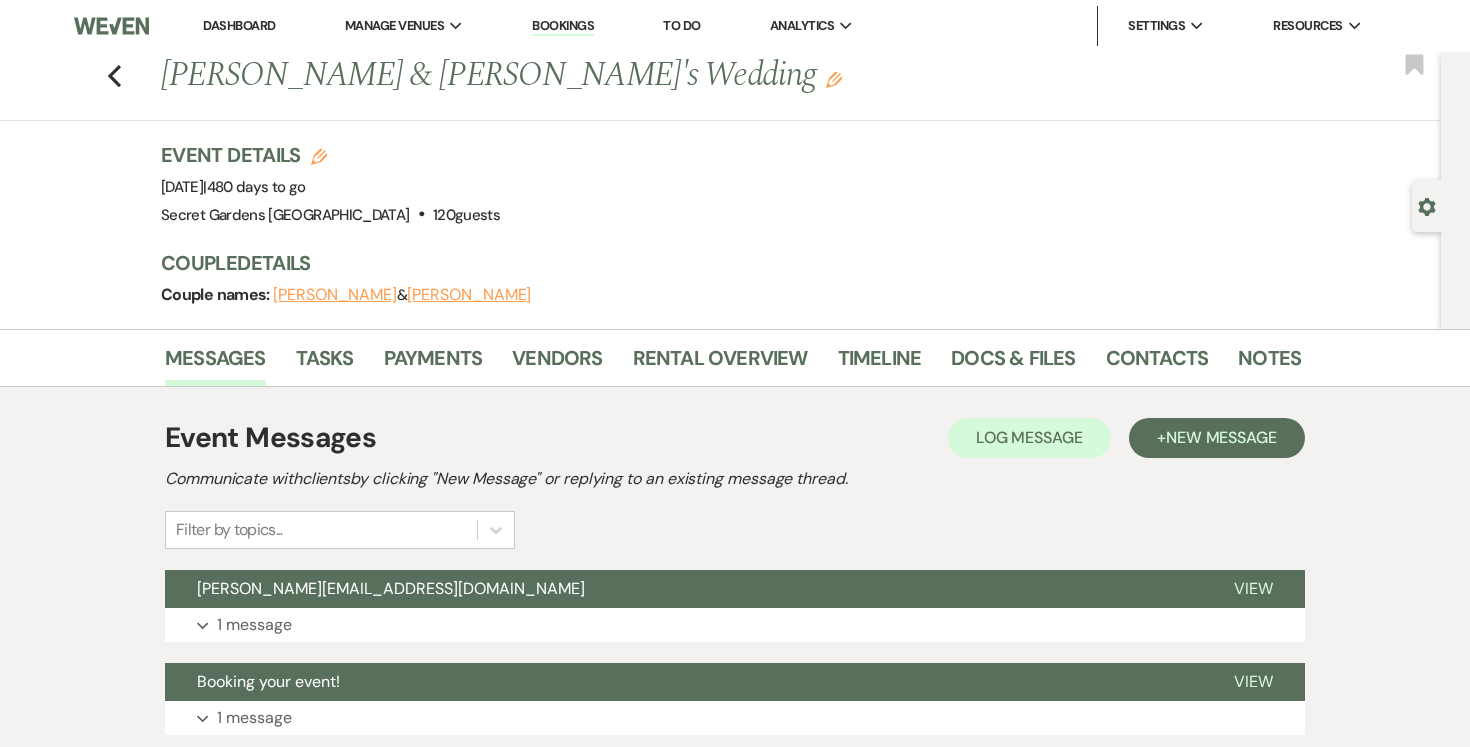 scroll, scrollTop: 0, scrollLeft: 0, axis: both 